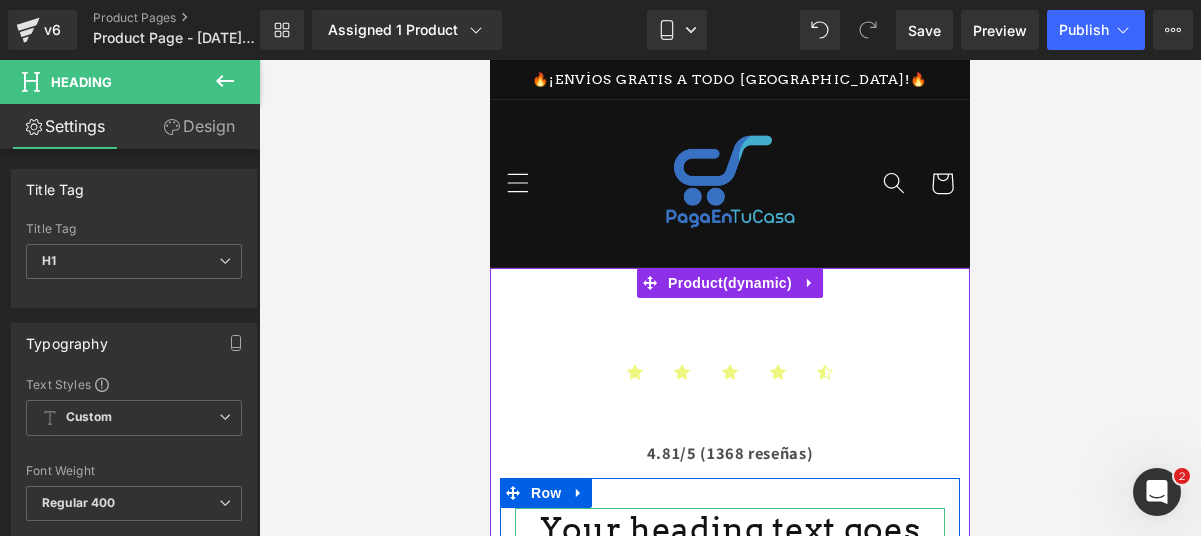 scroll, scrollTop: 307, scrollLeft: 0, axis: vertical 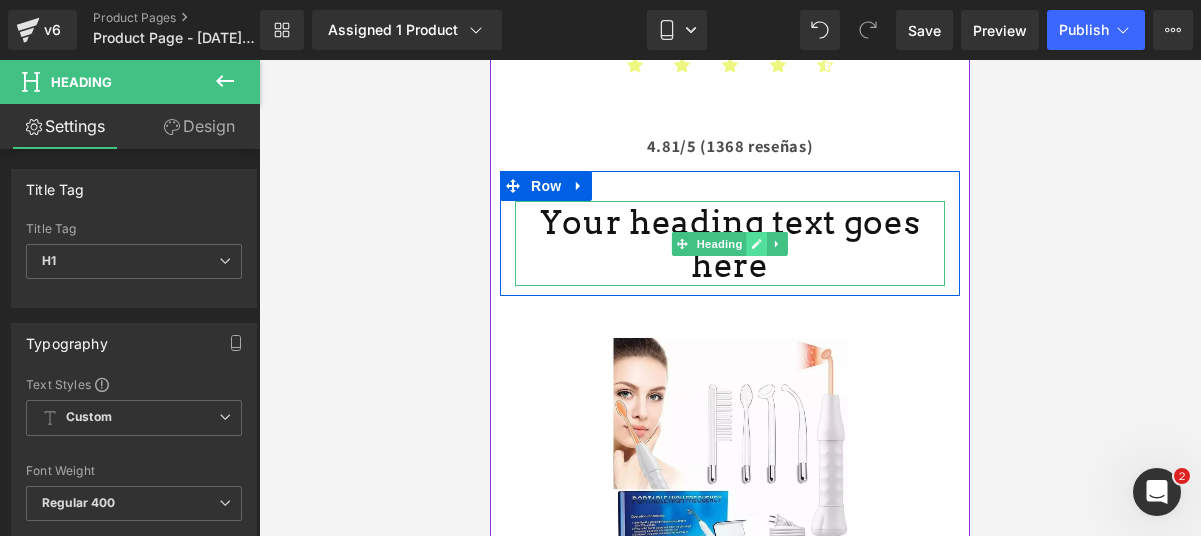 click 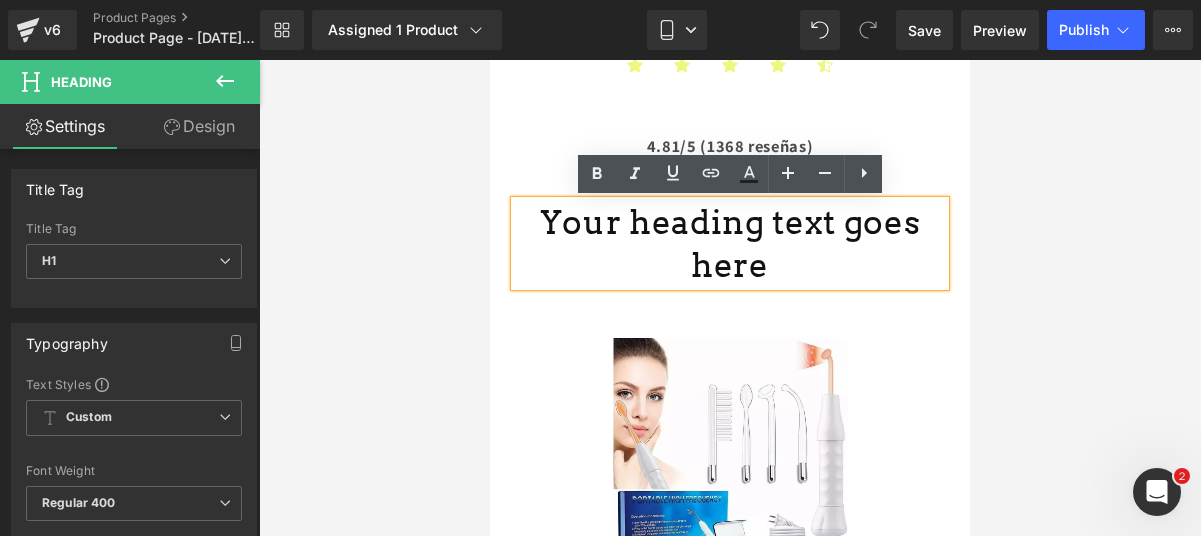 click on "Your heading text goes here" at bounding box center (730, 244) 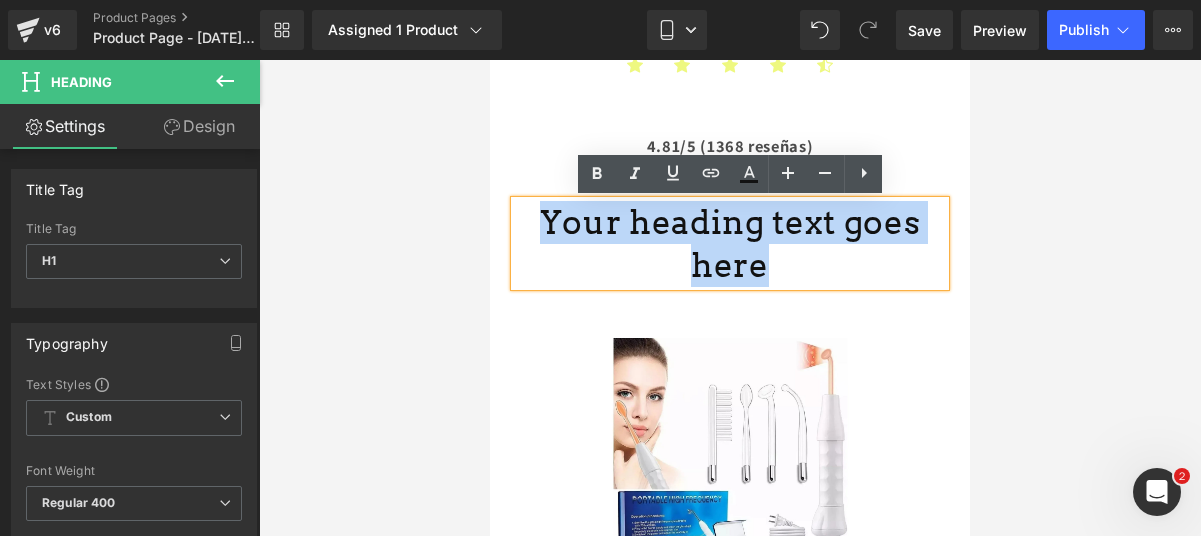 drag, startPoint x: 923, startPoint y: 221, endPoint x: 546, endPoint y: 208, distance: 377.22406 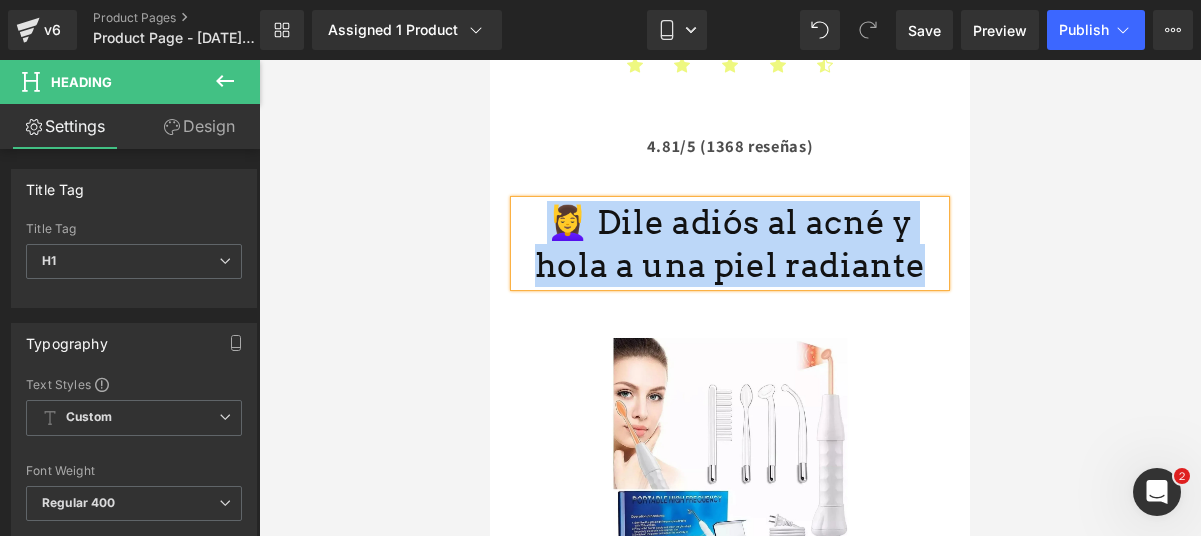 drag, startPoint x: 864, startPoint y: 260, endPoint x: 539, endPoint y: 210, distance: 328.82367 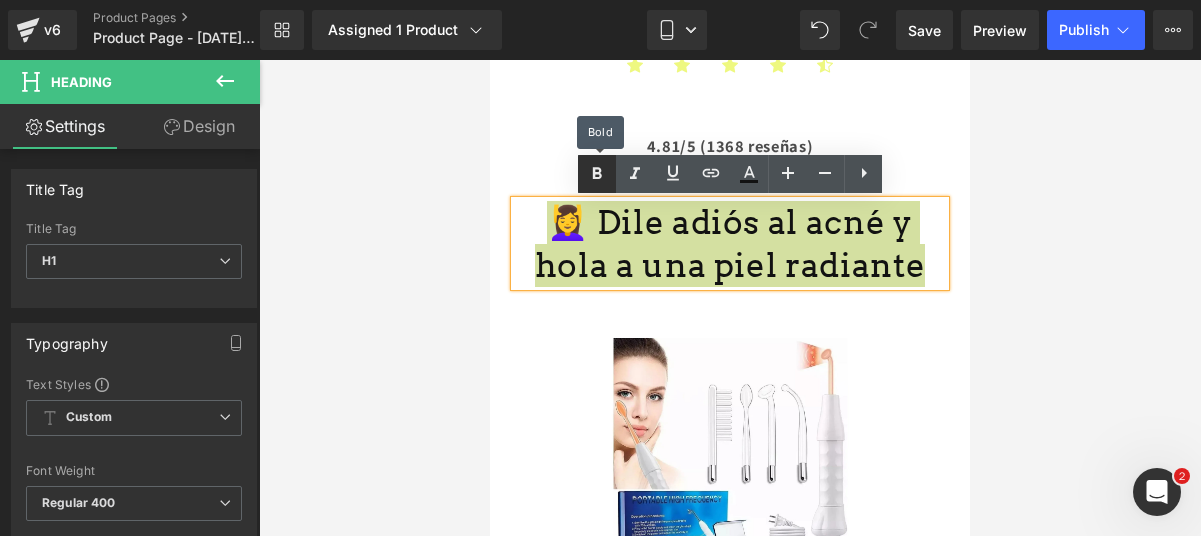 click 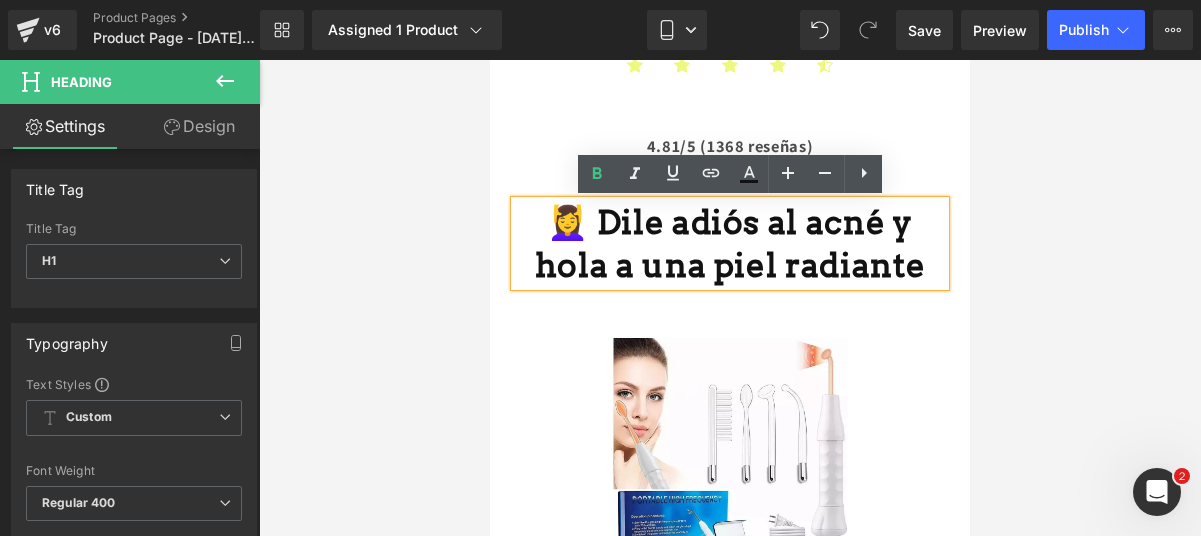 click on "💆‍♀️ Dile adiós al acné y hola a una piel radiante" at bounding box center [730, 243] 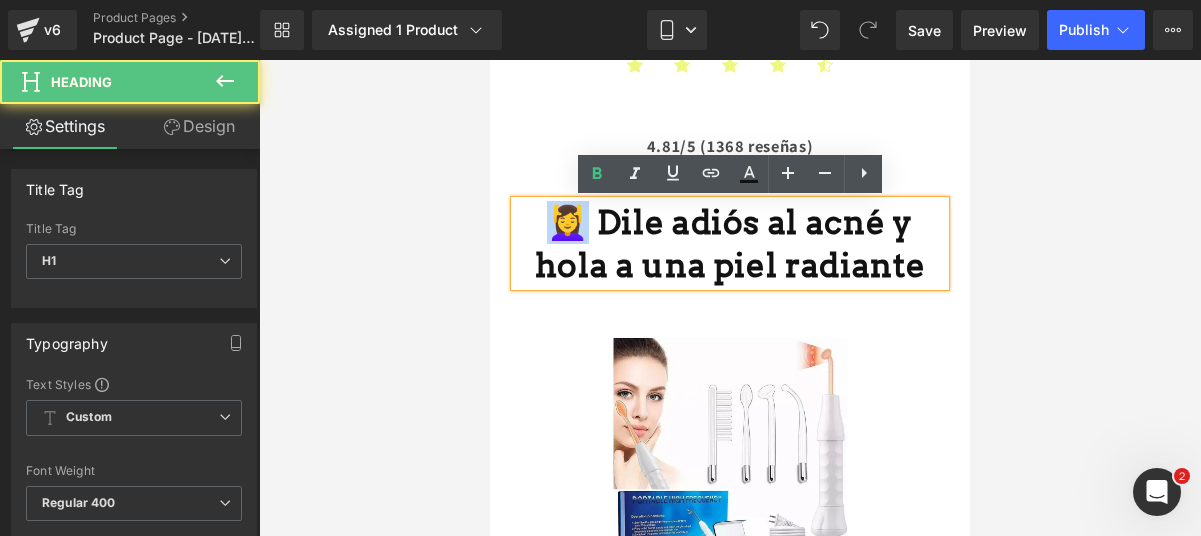 drag, startPoint x: 545, startPoint y: 229, endPoint x: 520, endPoint y: 228, distance: 25.019993 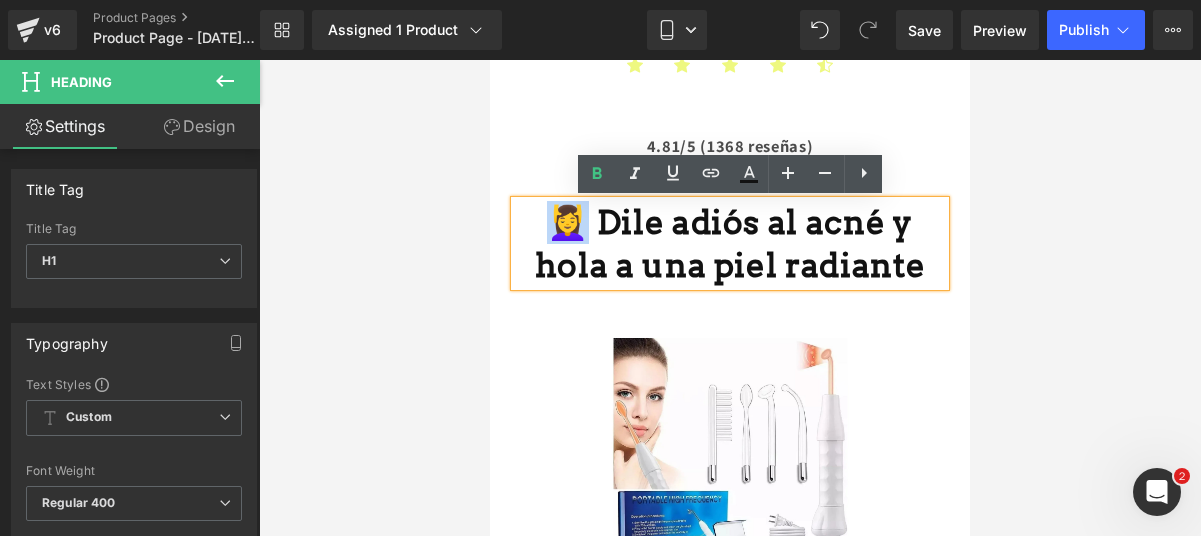 copy on "💆‍♀️" 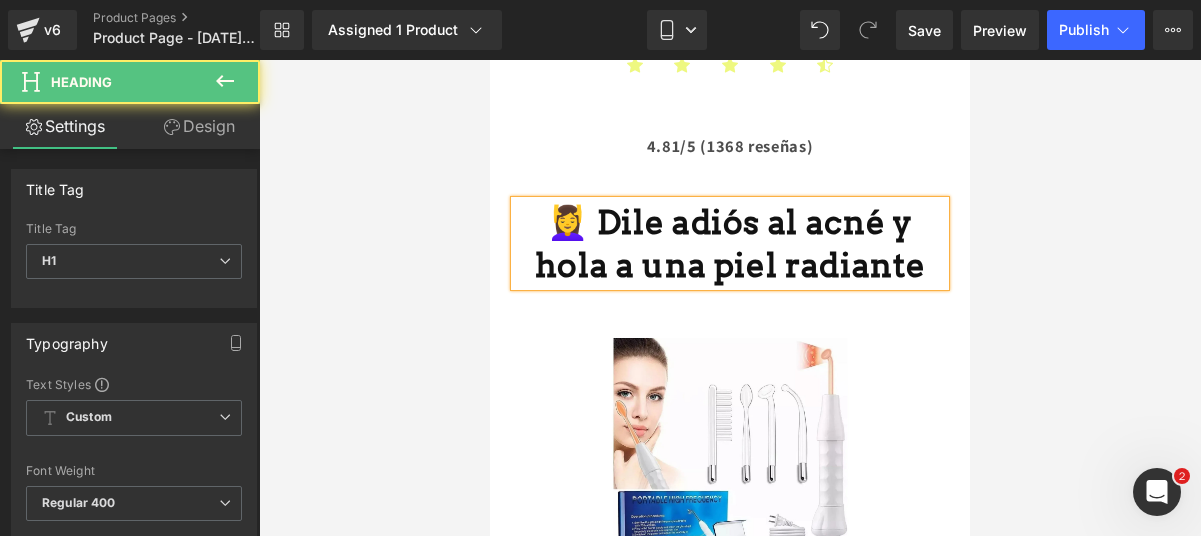 click on "💆‍♀️ Dile adiós al acné y hola a una piel radiante" at bounding box center (730, 244) 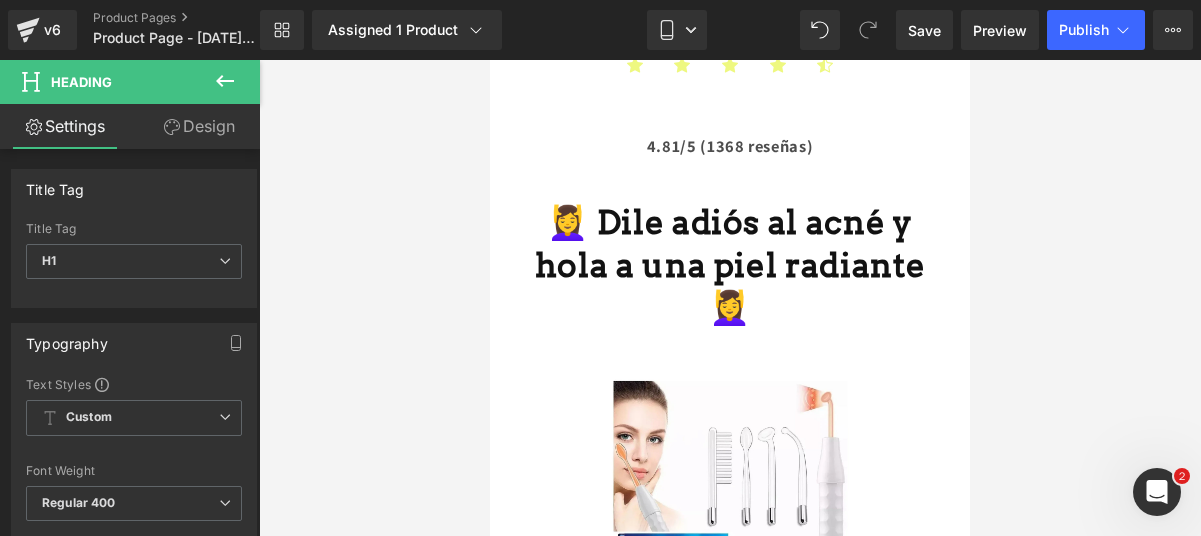click 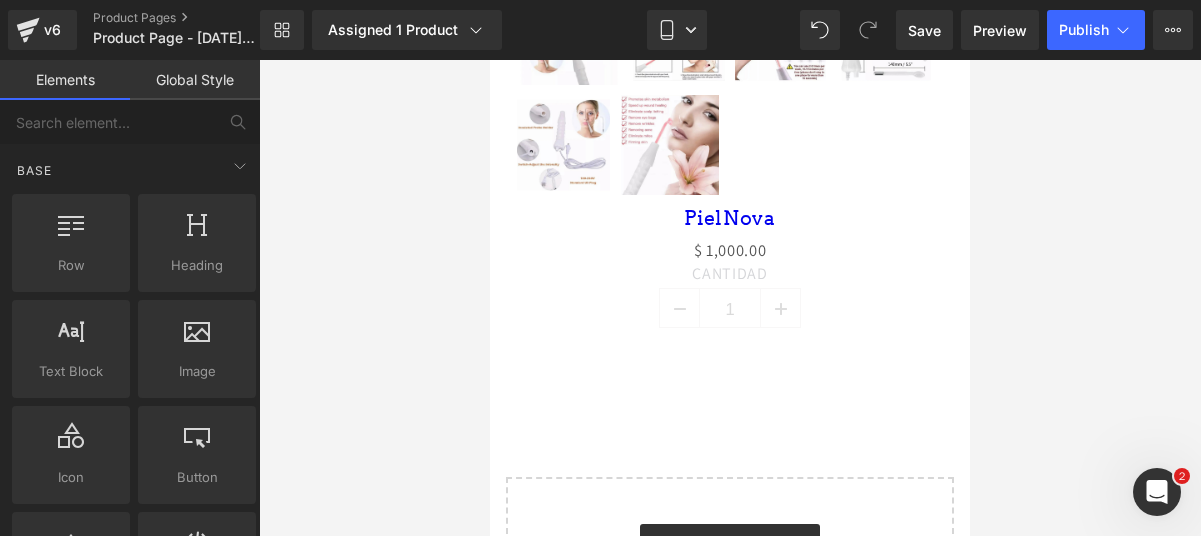 scroll, scrollTop: 1191, scrollLeft: 0, axis: vertical 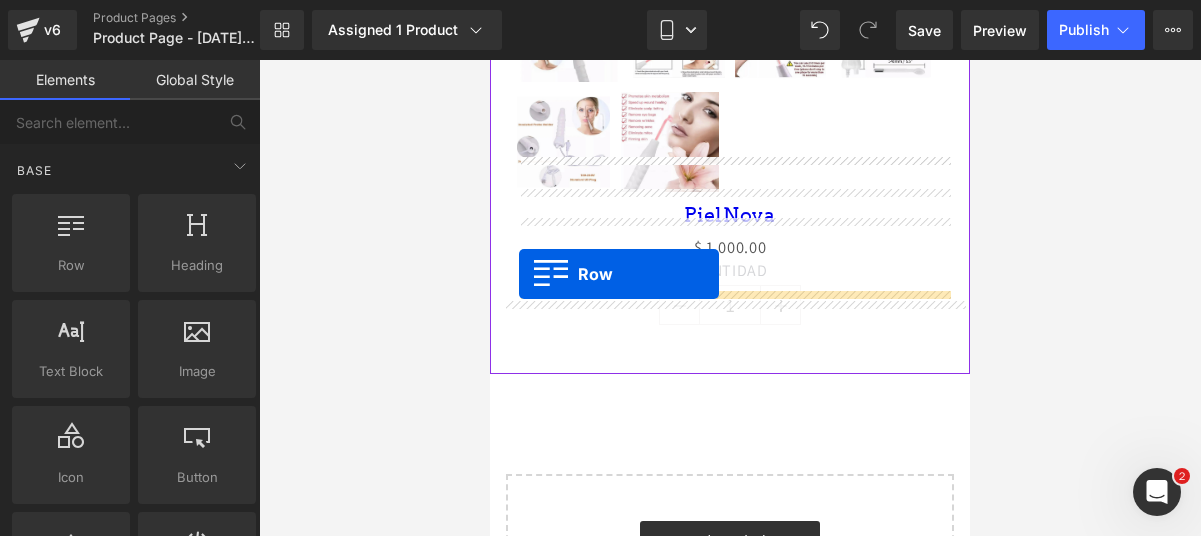 drag, startPoint x: 605, startPoint y: 310, endPoint x: 950, endPoint y: 303, distance: 345.071 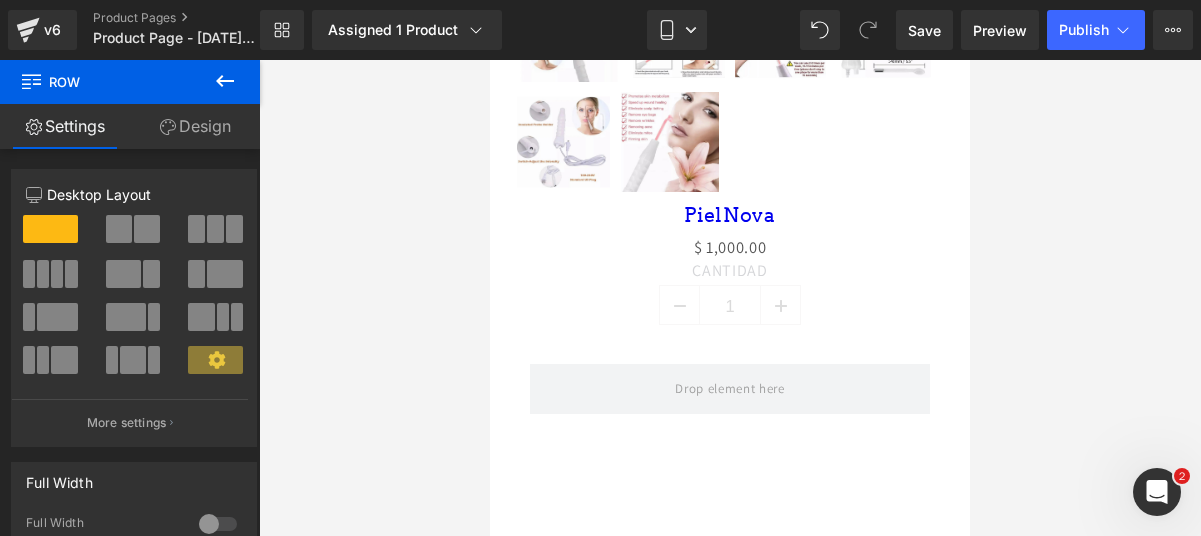 click 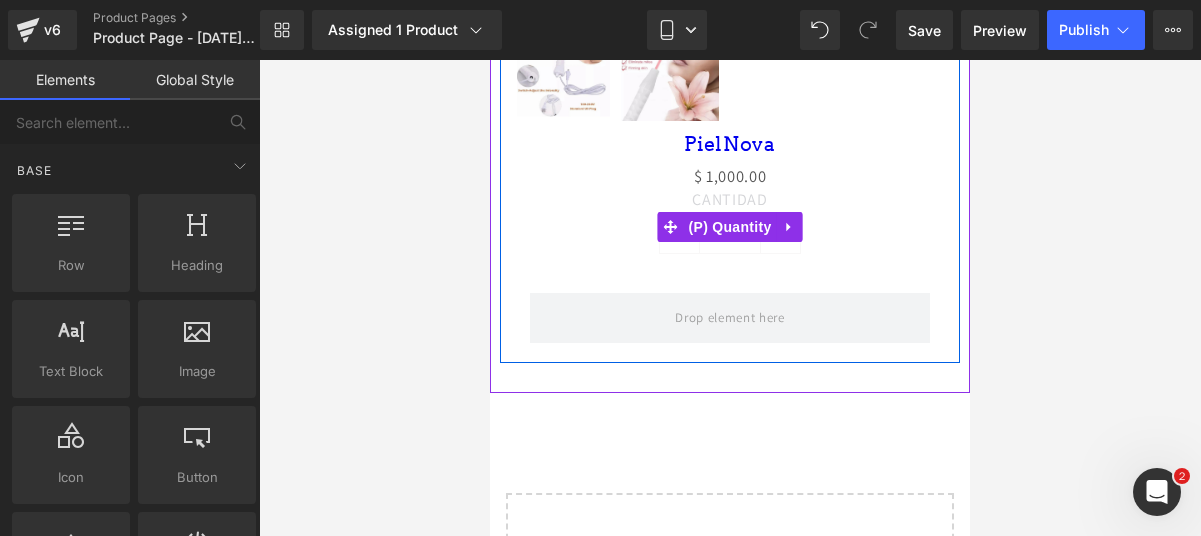 scroll, scrollTop: 1290, scrollLeft: 0, axis: vertical 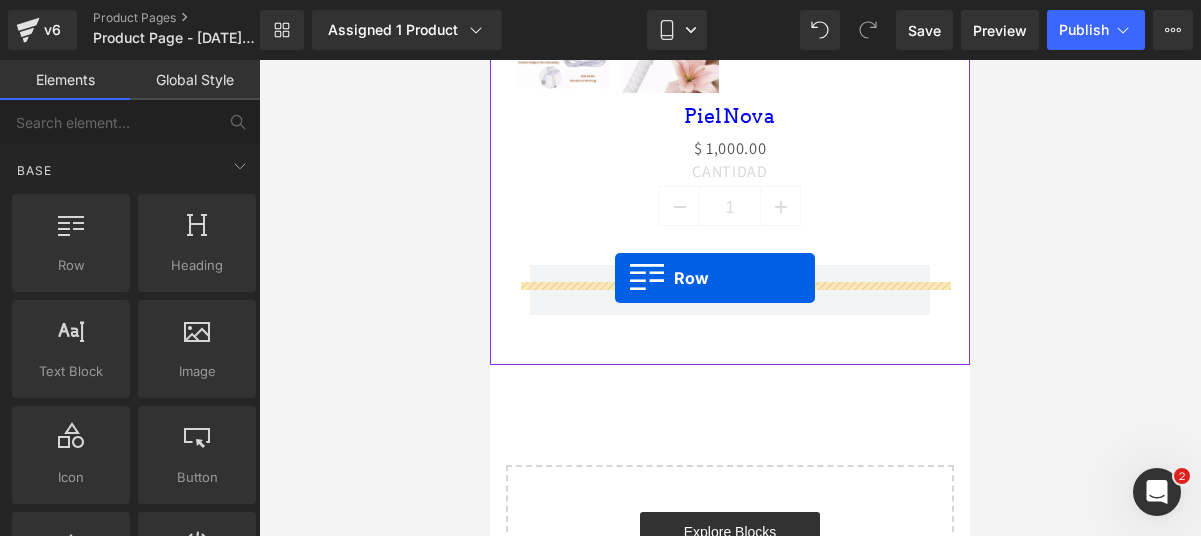 drag, startPoint x: 552, startPoint y: 321, endPoint x: 615, endPoint y: 278, distance: 76.27582 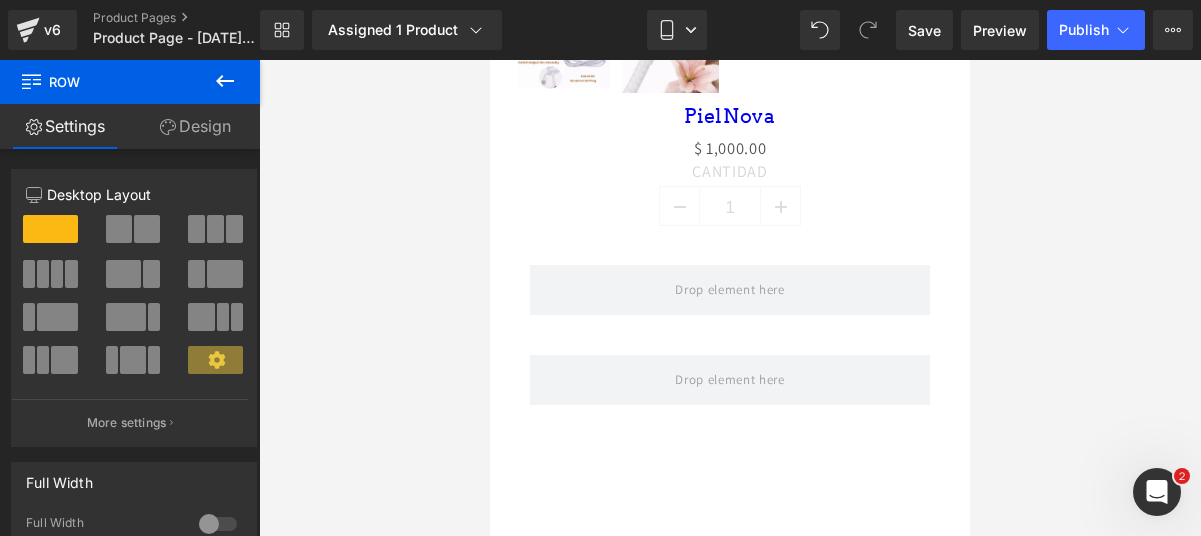 click 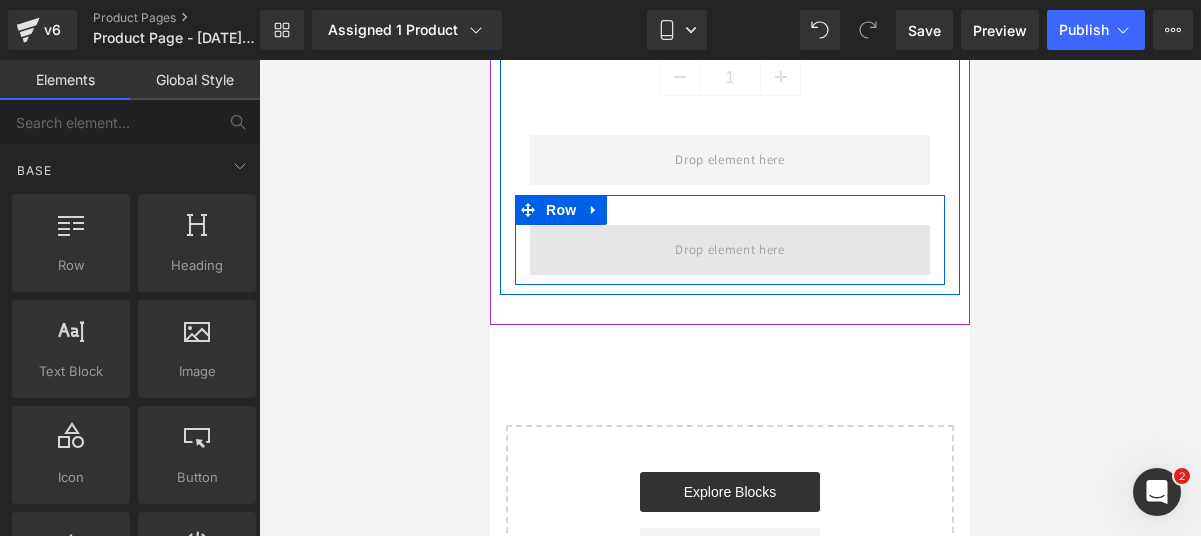 scroll, scrollTop: 1421, scrollLeft: 0, axis: vertical 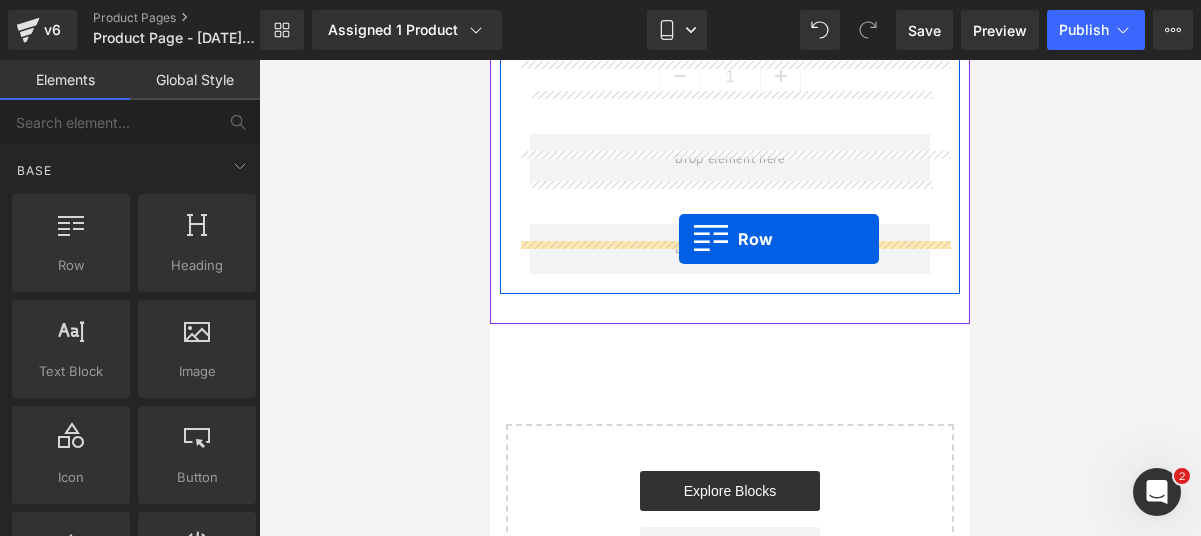drag, startPoint x: 574, startPoint y: 302, endPoint x: 679, endPoint y: 239, distance: 122.44999 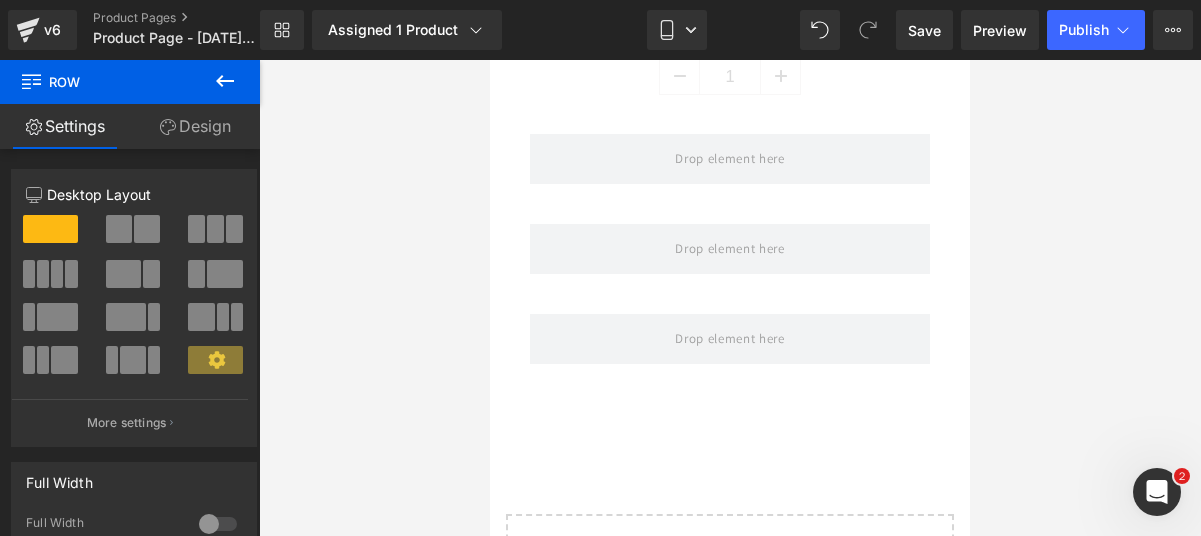 click 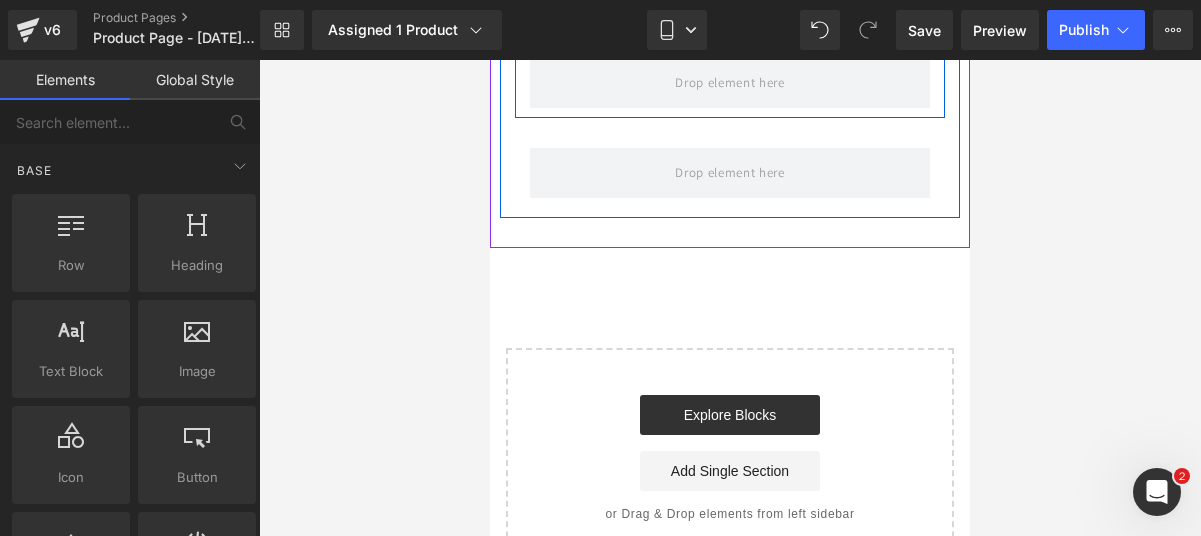 scroll, scrollTop: 1603, scrollLeft: 0, axis: vertical 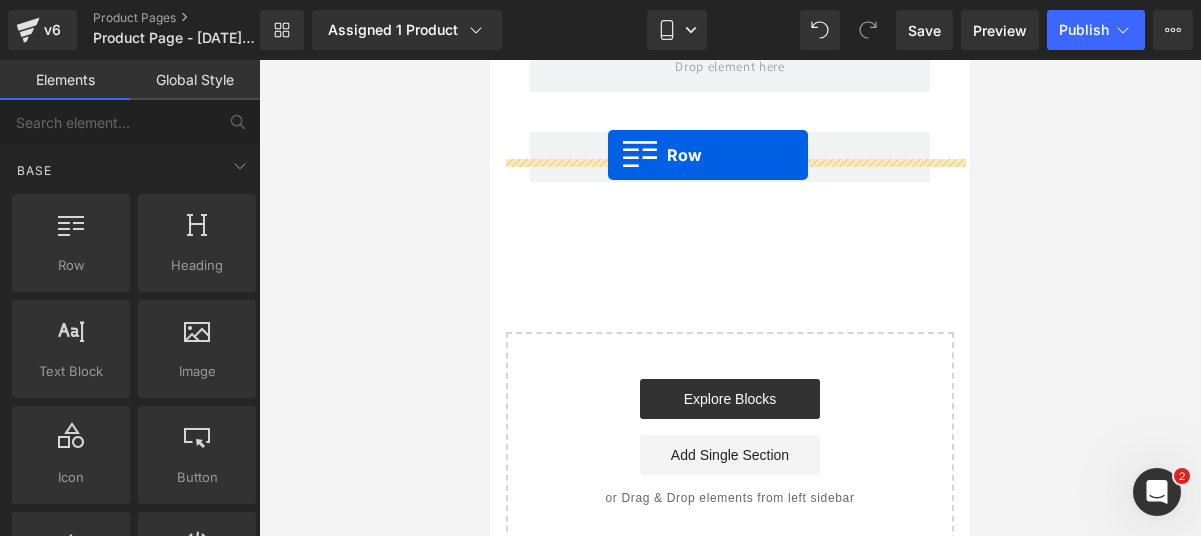 drag, startPoint x: 605, startPoint y: 279, endPoint x: 608, endPoint y: 155, distance: 124.036285 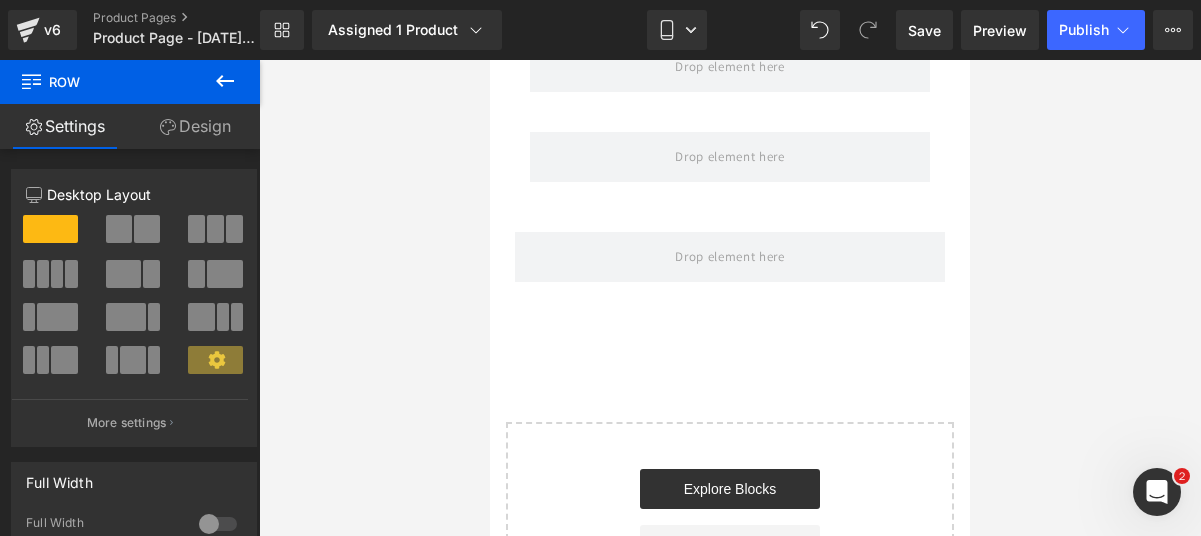 click 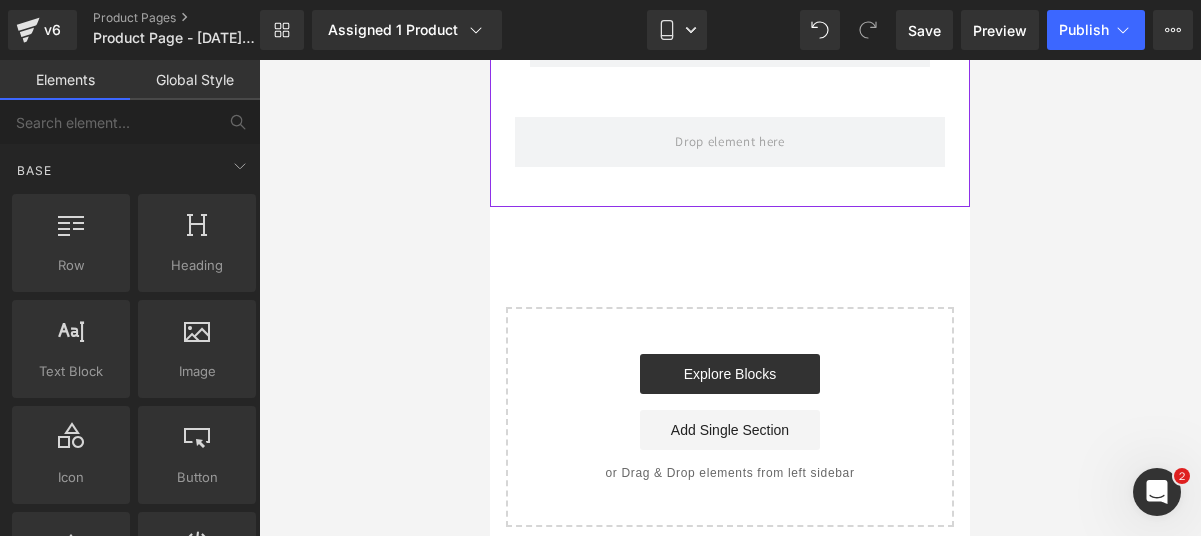 scroll, scrollTop: 1728, scrollLeft: 0, axis: vertical 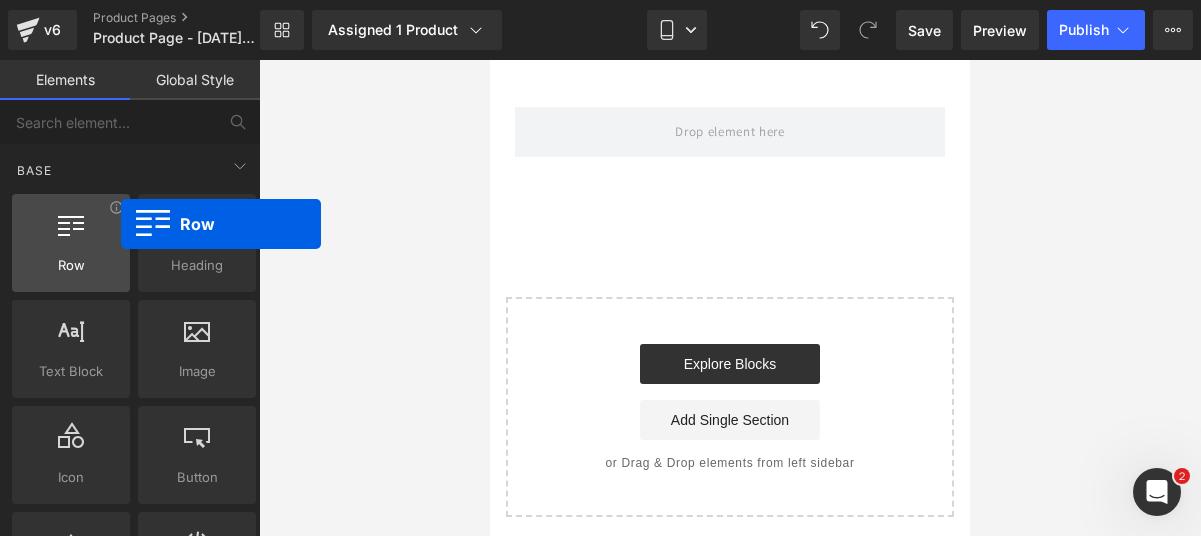 drag, startPoint x: 104, startPoint y: 238, endPoint x: 110, endPoint y: 224, distance: 15.231546 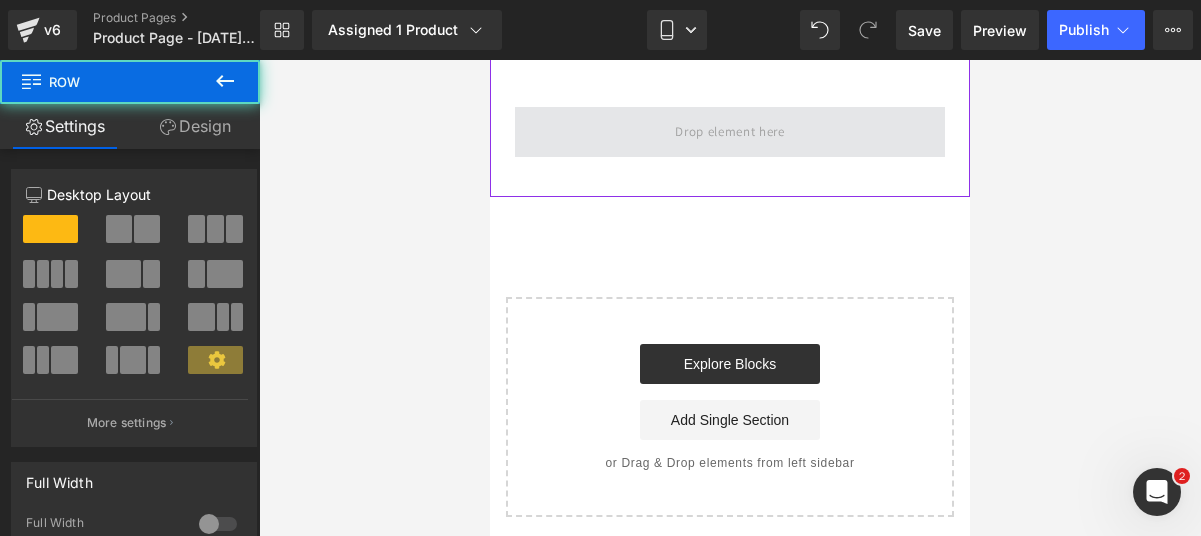 click at bounding box center (730, 132) 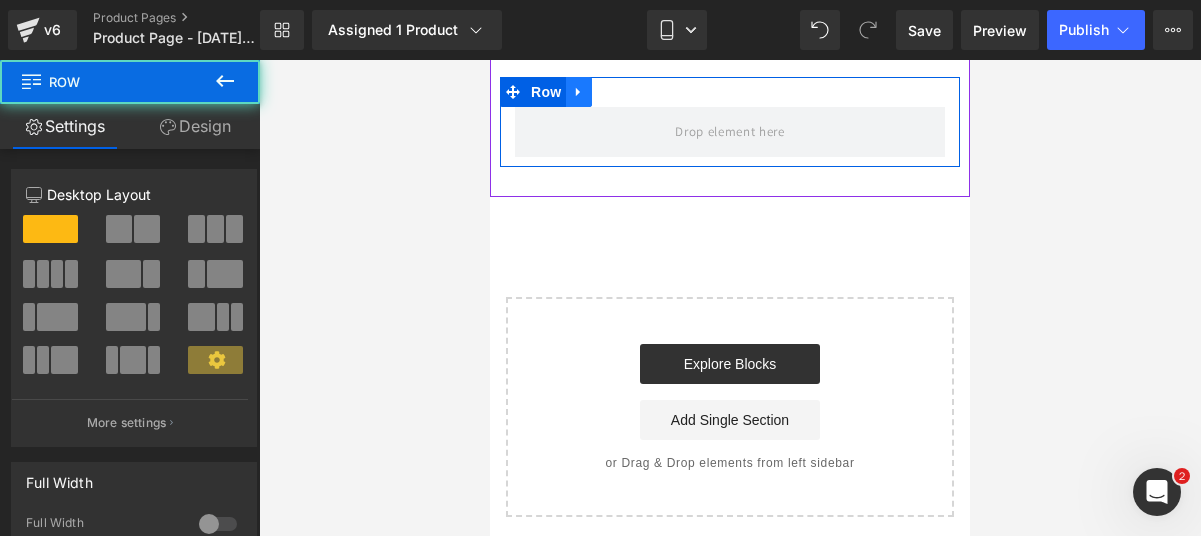 click 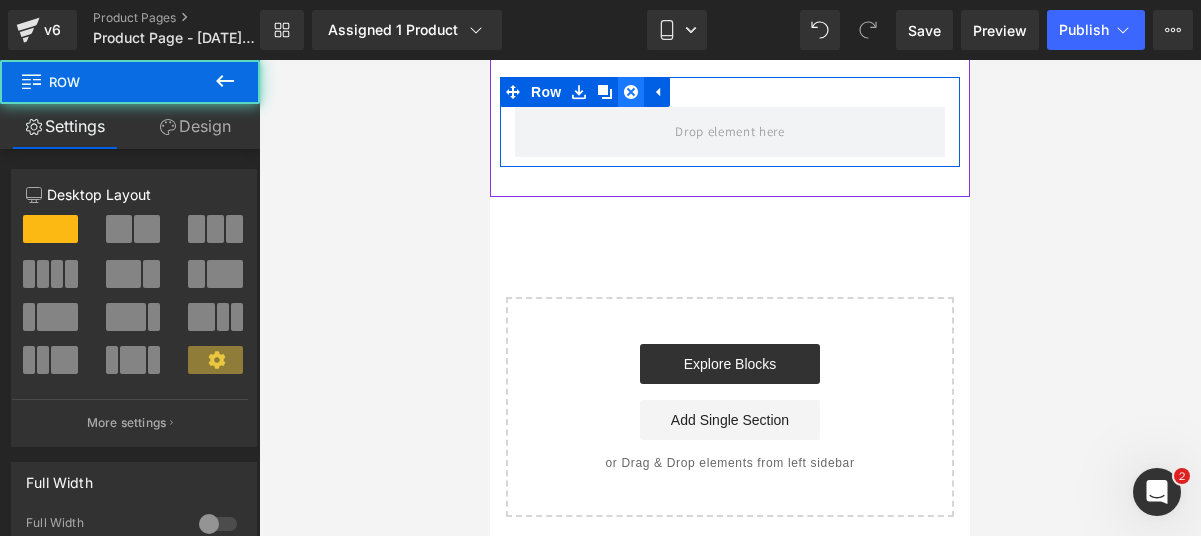 click 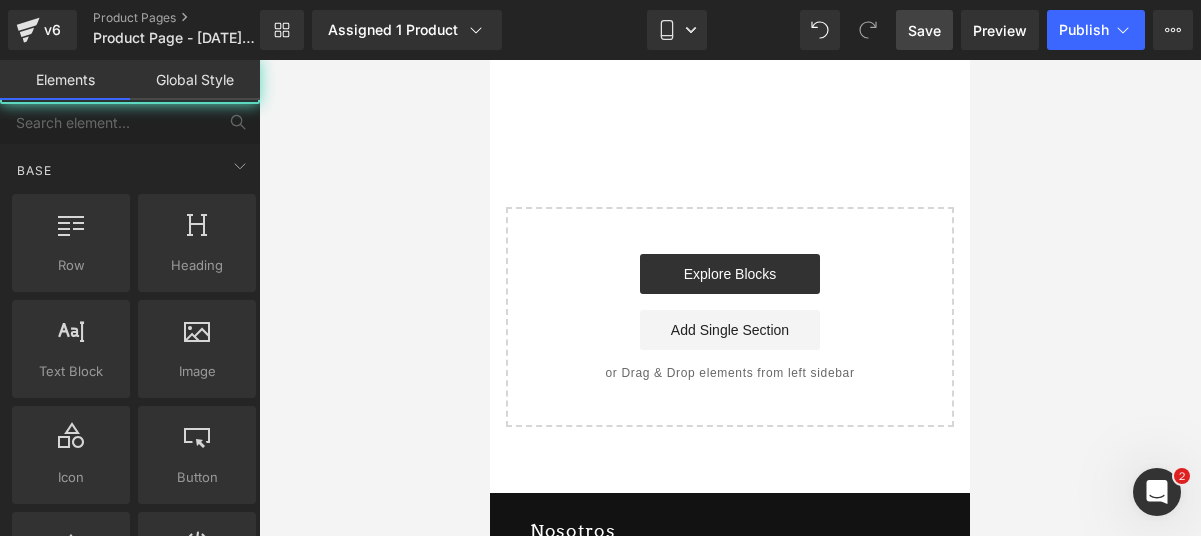 click on "Save" at bounding box center [924, 30] 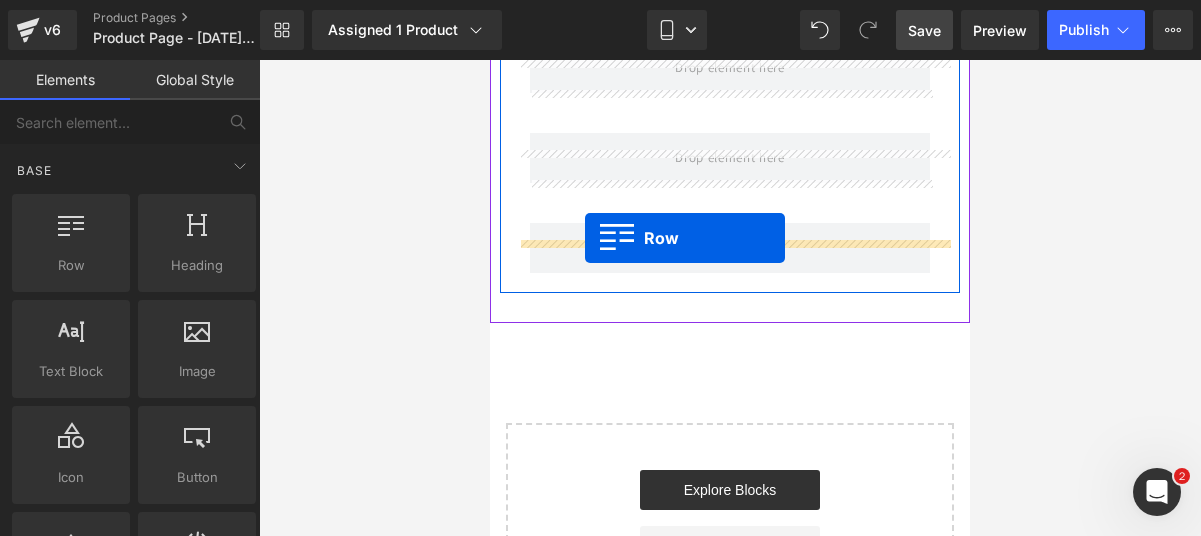 drag, startPoint x: 601, startPoint y: 292, endPoint x: 587, endPoint y: 238, distance: 55.7853 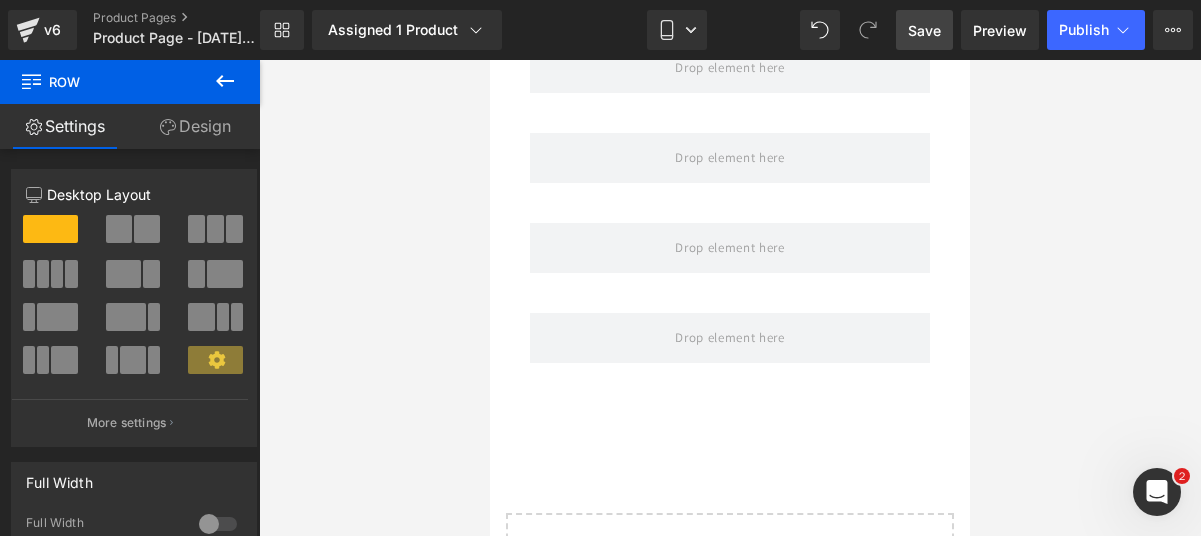 click 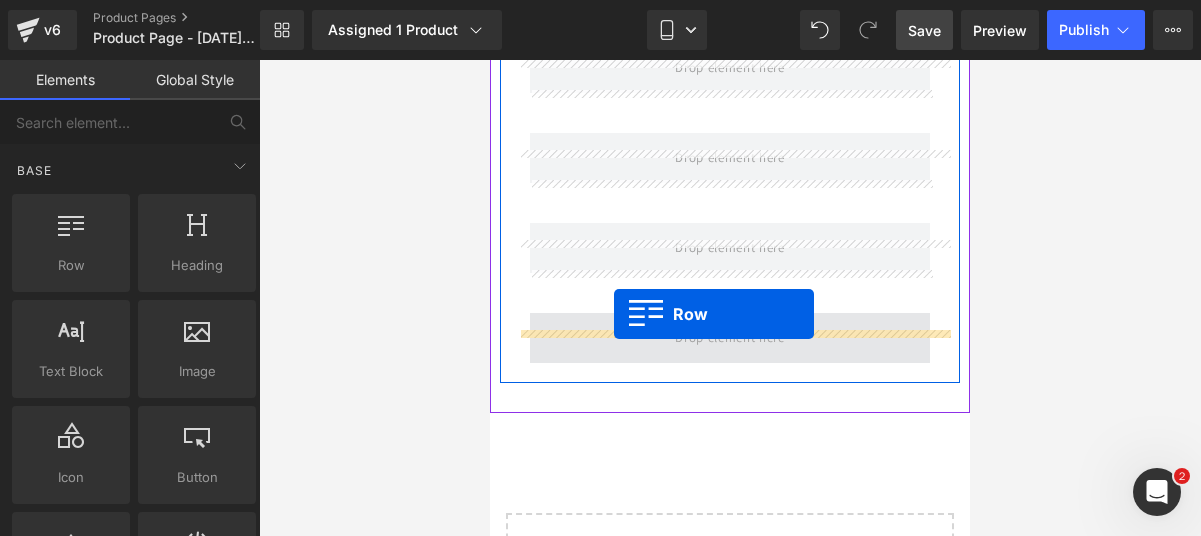 drag, startPoint x: 560, startPoint y: 292, endPoint x: 614, endPoint y: 314, distance: 58.30952 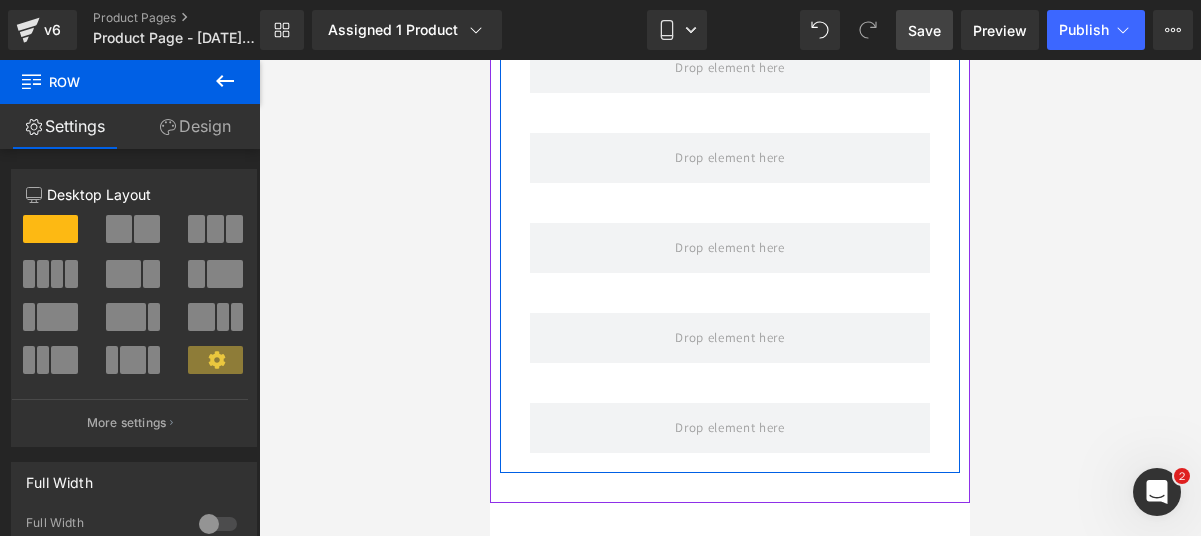 click 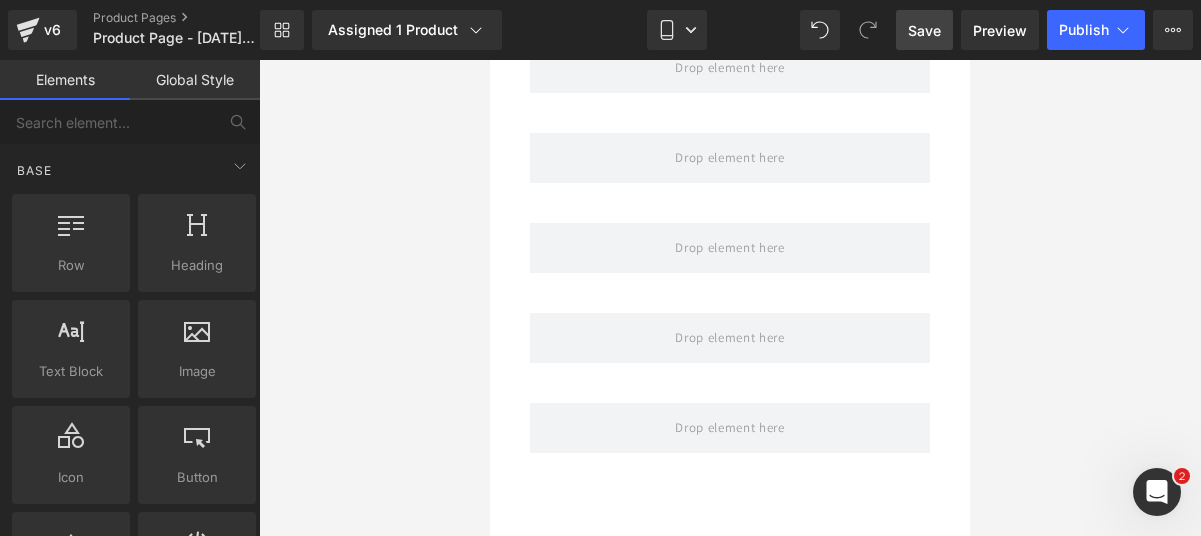 scroll, scrollTop: 1686, scrollLeft: 0, axis: vertical 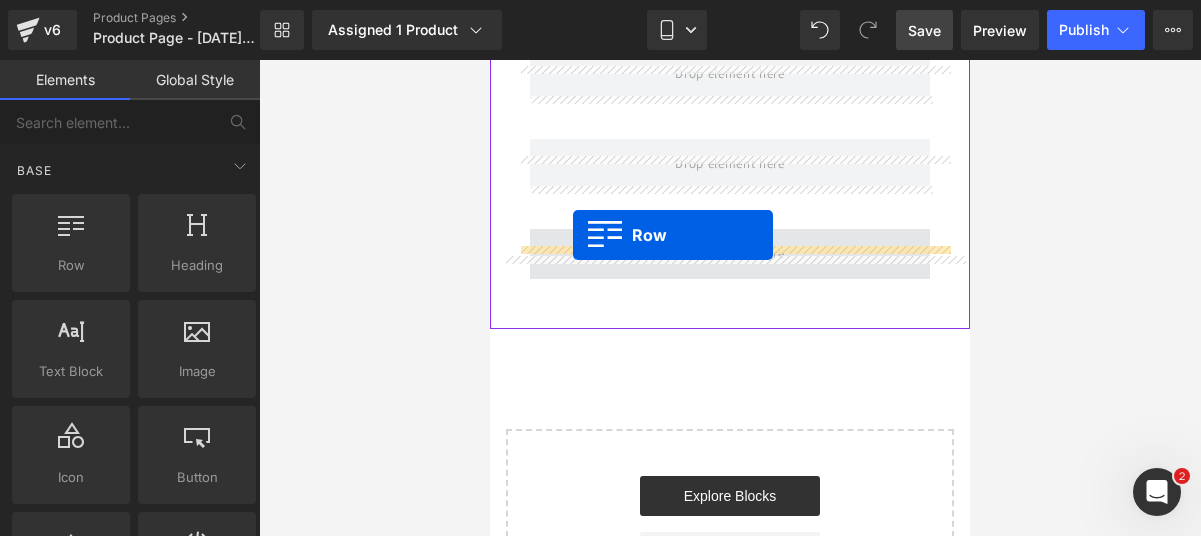drag, startPoint x: 603, startPoint y: 323, endPoint x: 573, endPoint y: 235, distance: 92.973114 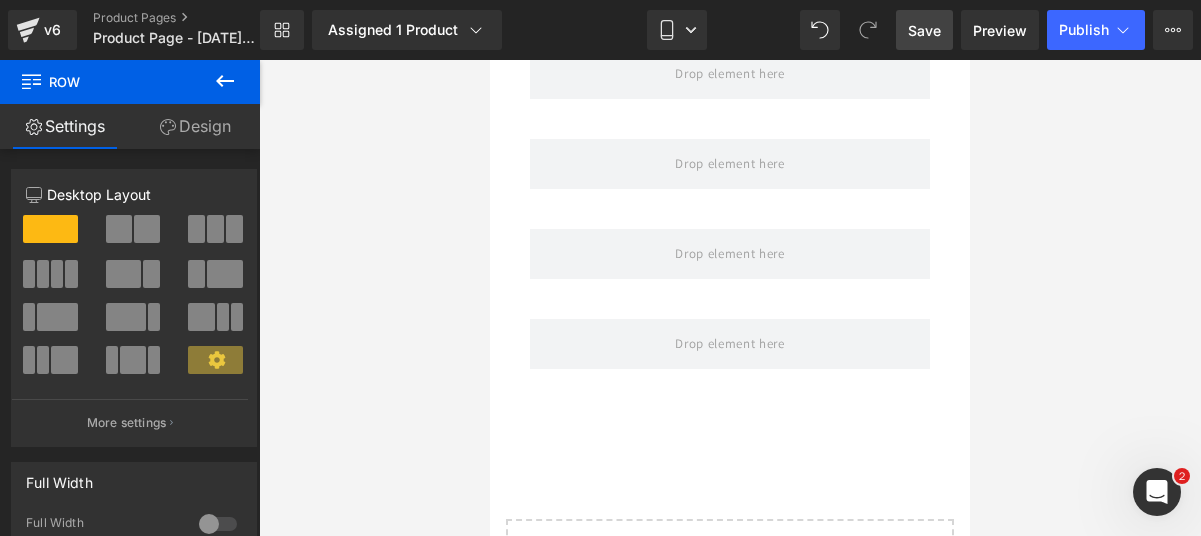 click 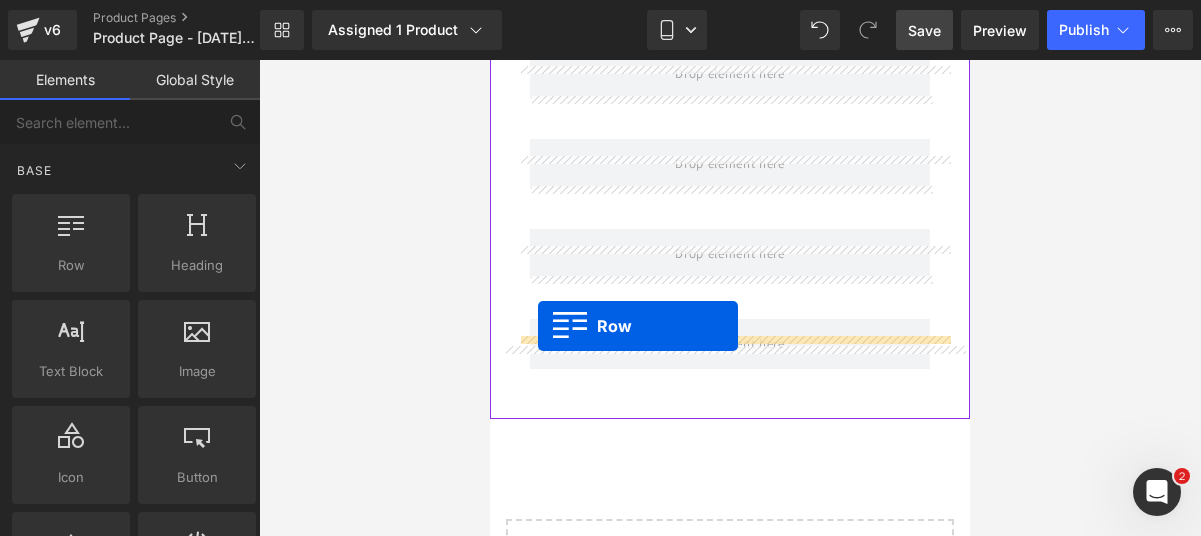 drag, startPoint x: 590, startPoint y: 311, endPoint x: 538, endPoint y: 326, distance: 54.120235 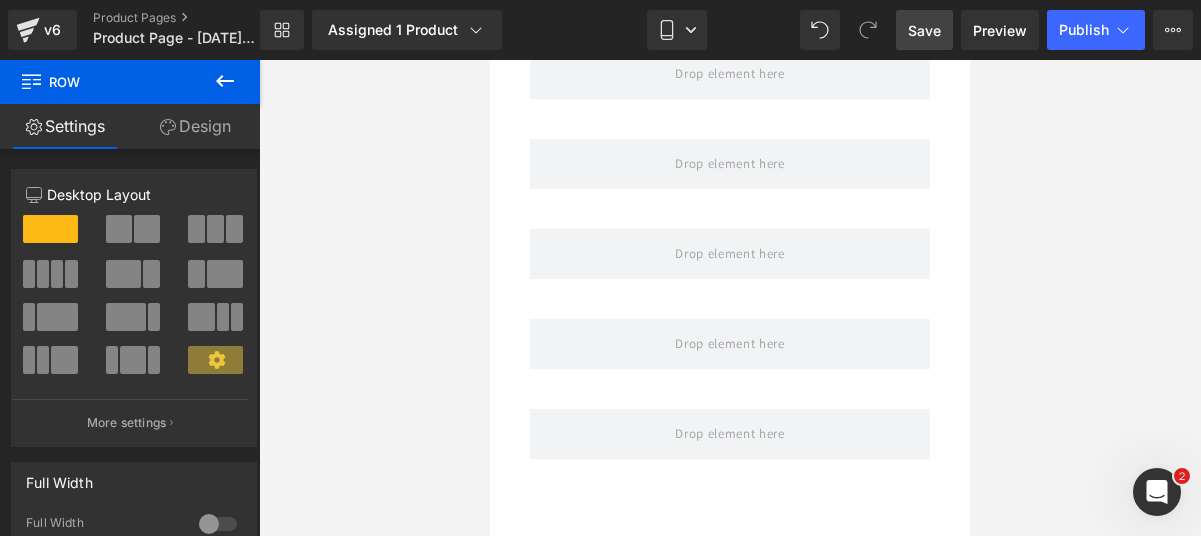 click 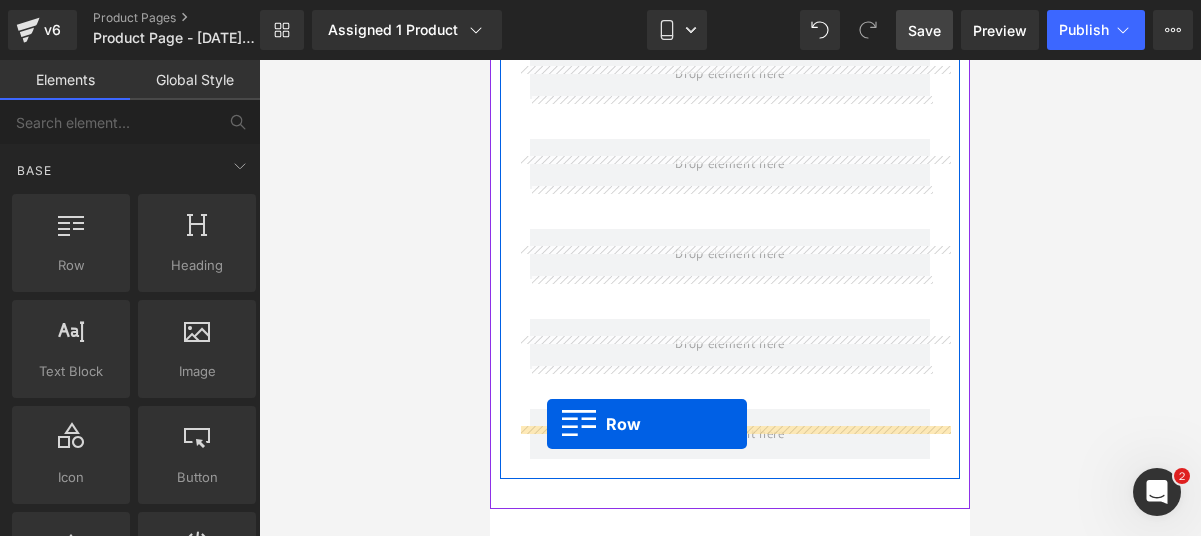 drag, startPoint x: 572, startPoint y: 341, endPoint x: 547, endPoint y: 425, distance: 87.64131 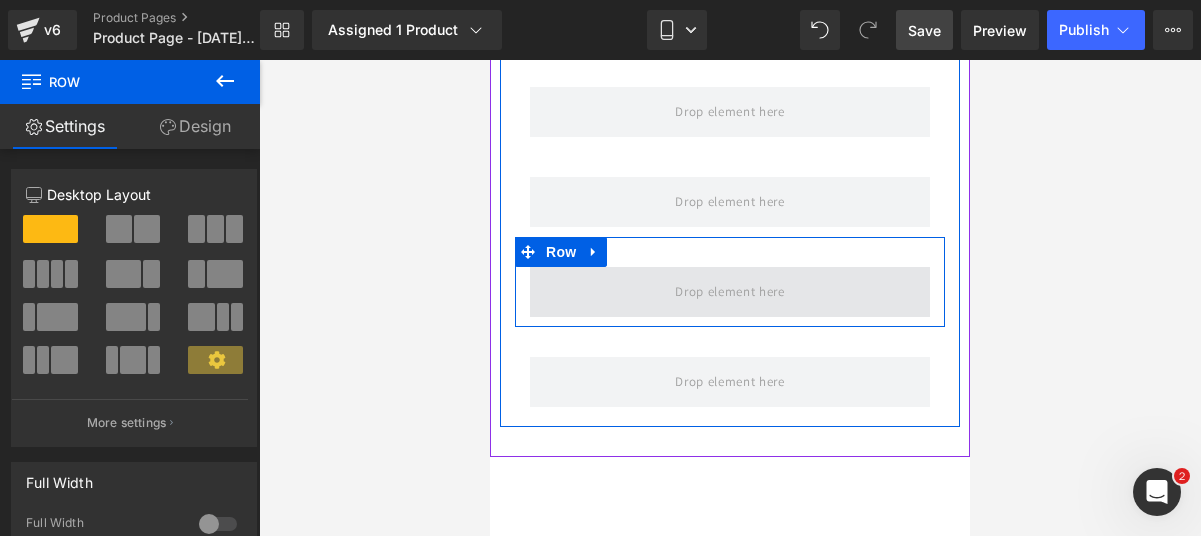 scroll, scrollTop: 1914, scrollLeft: 0, axis: vertical 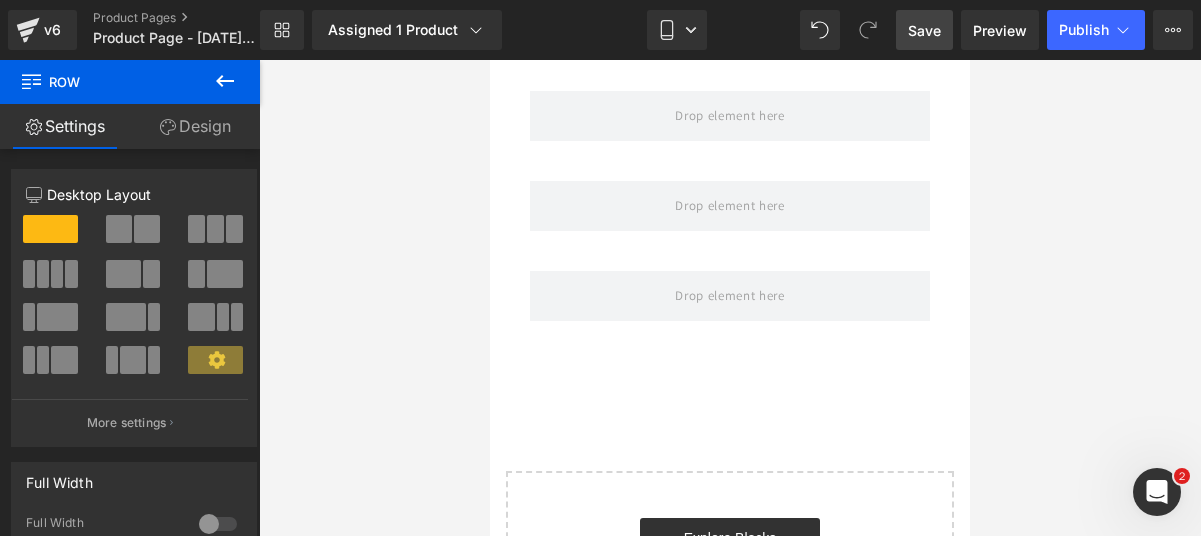 click 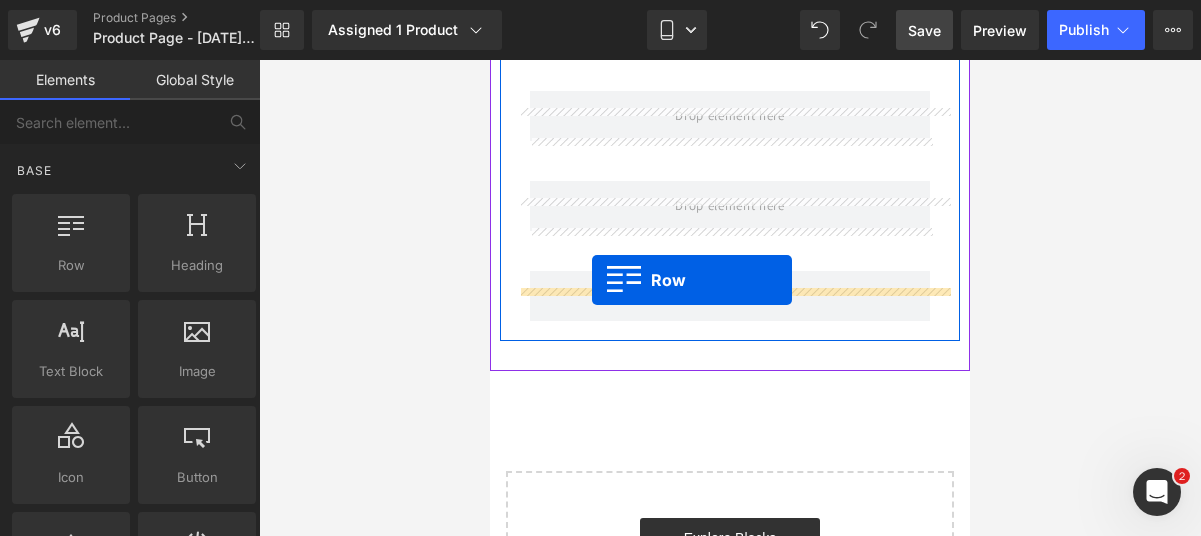 drag, startPoint x: 521, startPoint y: 319, endPoint x: 592, endPoint y: 280, distance: 81.00617 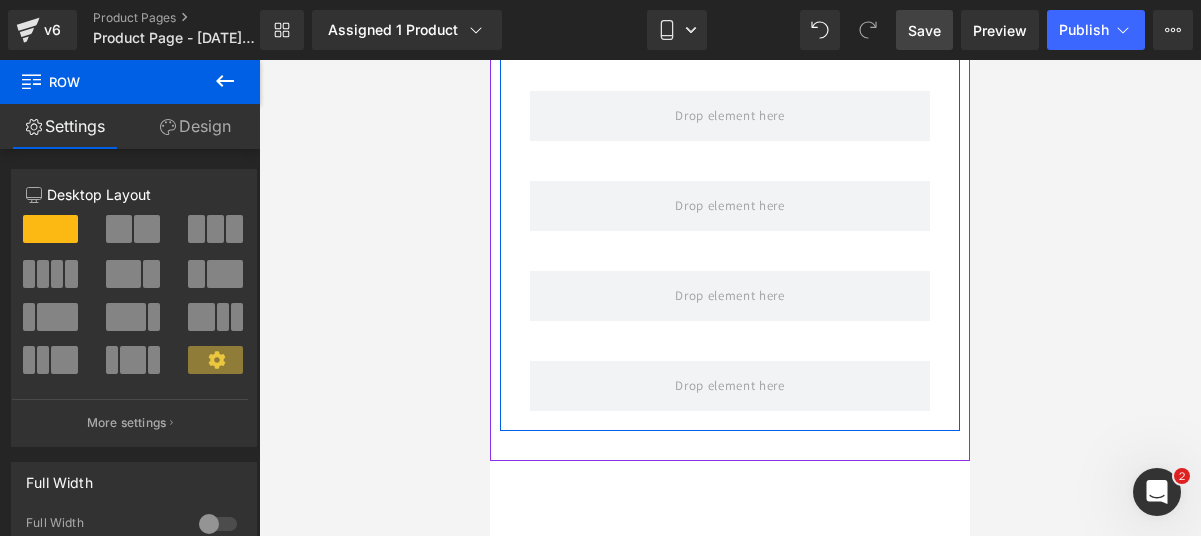 click 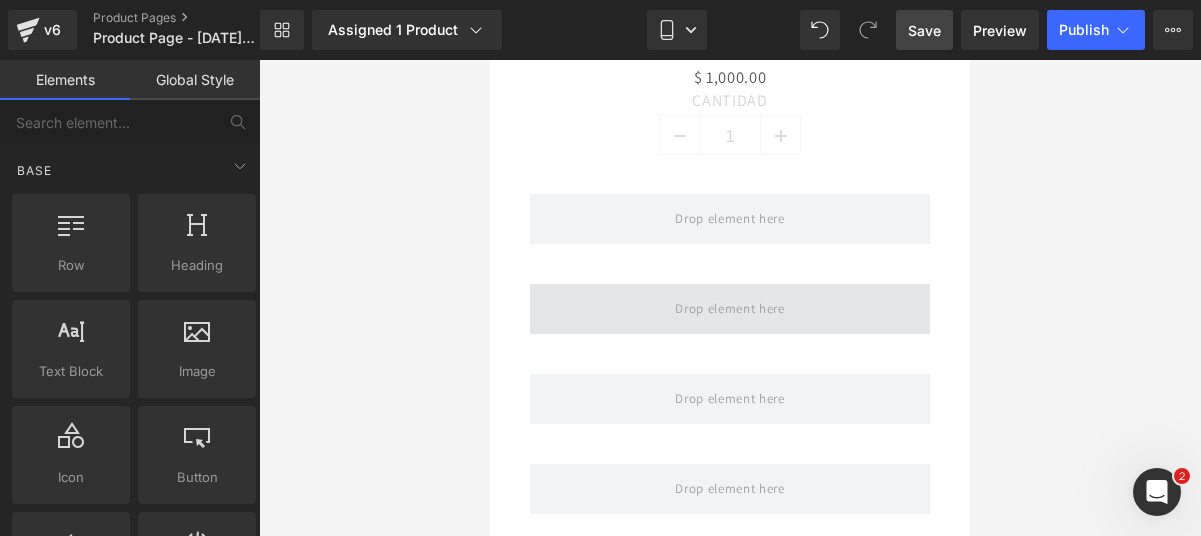 scroll, scrollTop: 1346, scrollLeft: 0, axis: vertical 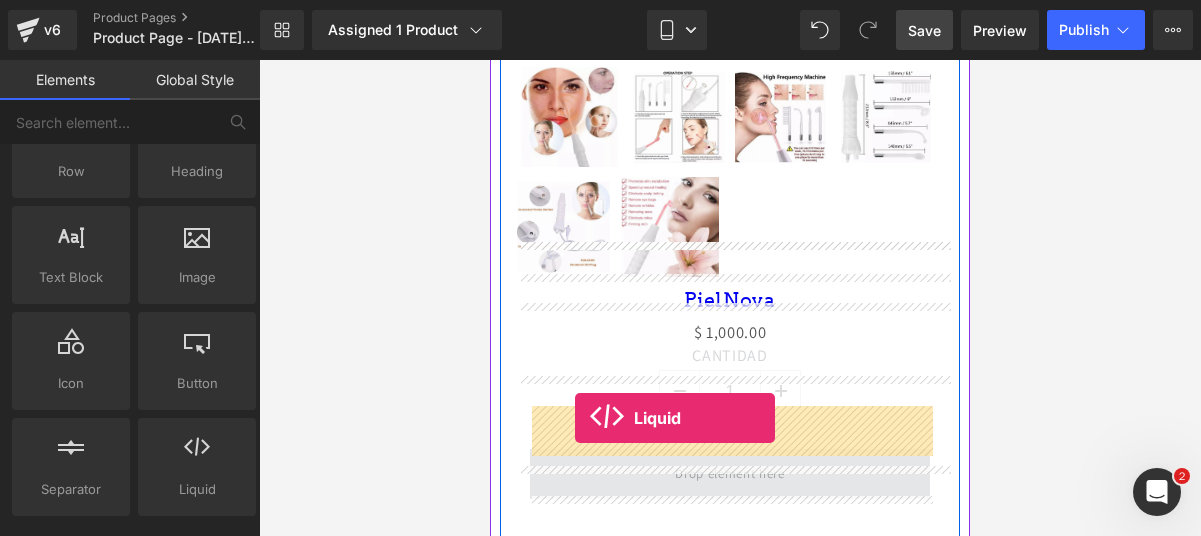 drag, startPoint x: 686, startPoint y: 507, endPoint x: 575, endPoint y: 418, distance: 142.27438 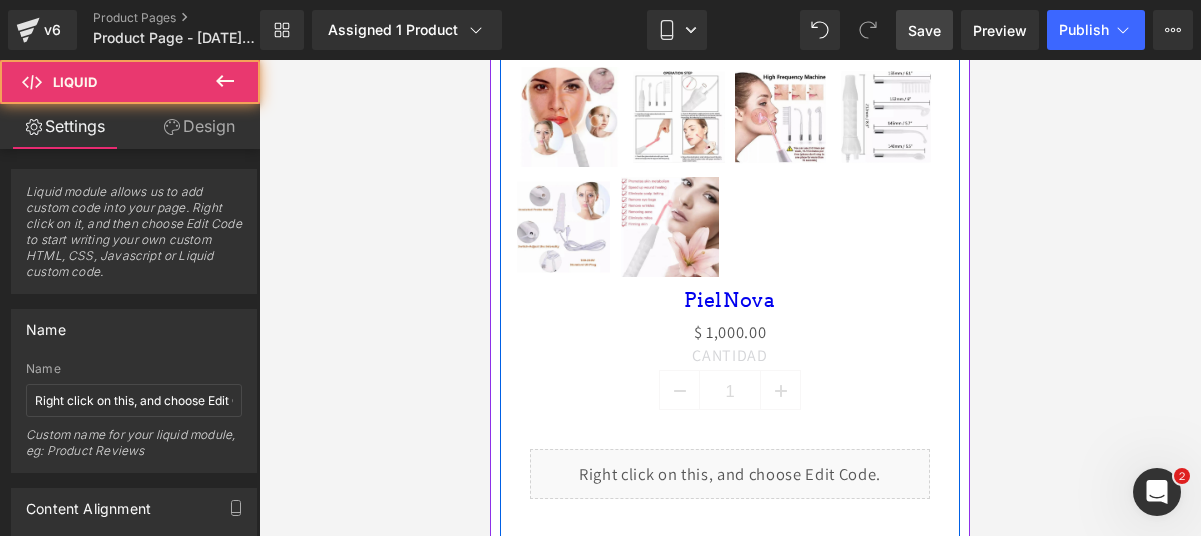 scroll, scrollTop: 1210, scrollLeft: 0, axis: vertical 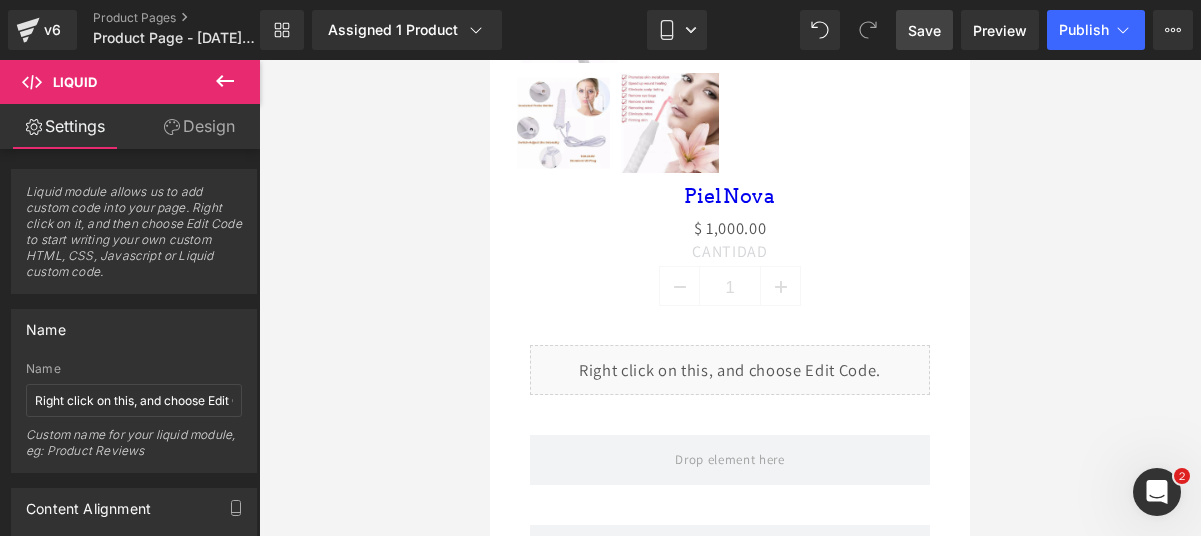 click at bounding box center [772, 361] 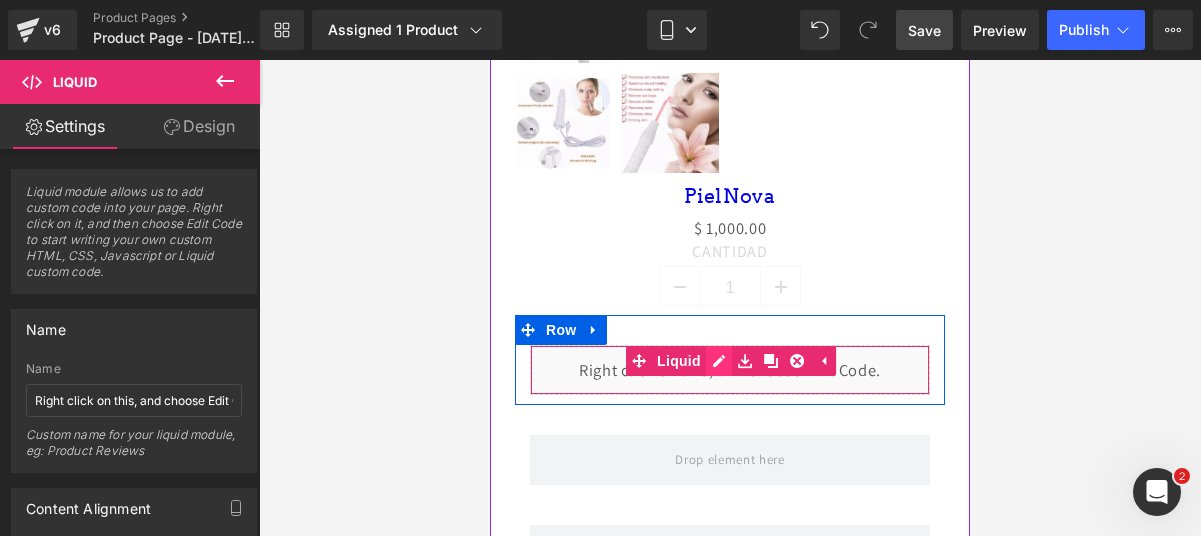 click on "Liquid" at bounding box center (730, 370) 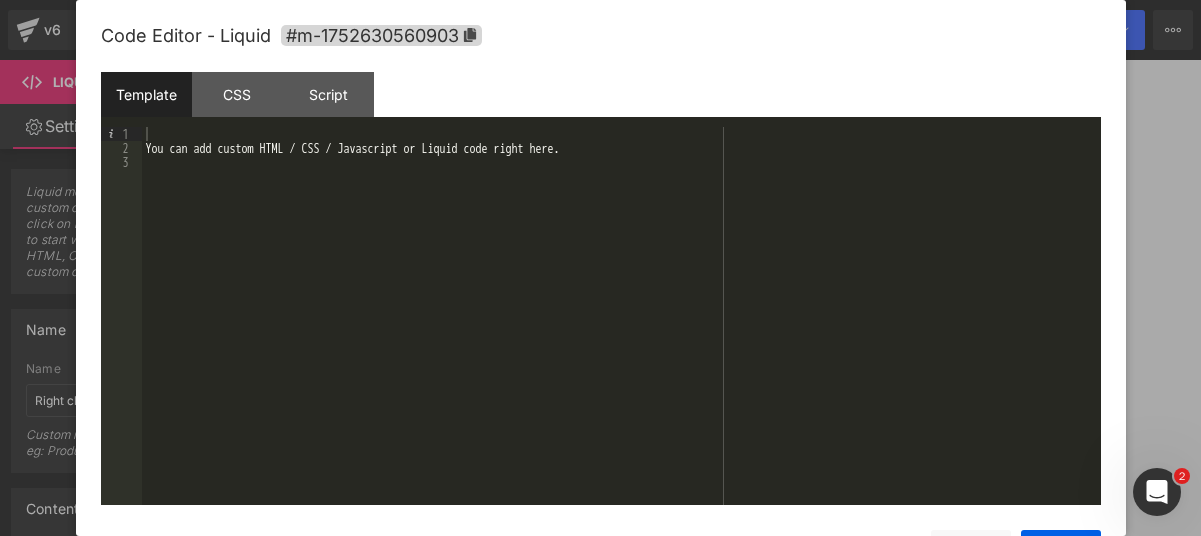 click on "You can add custom HTML / CSS / Javascript or Liquid code right here." at bounding box center (621, 330) 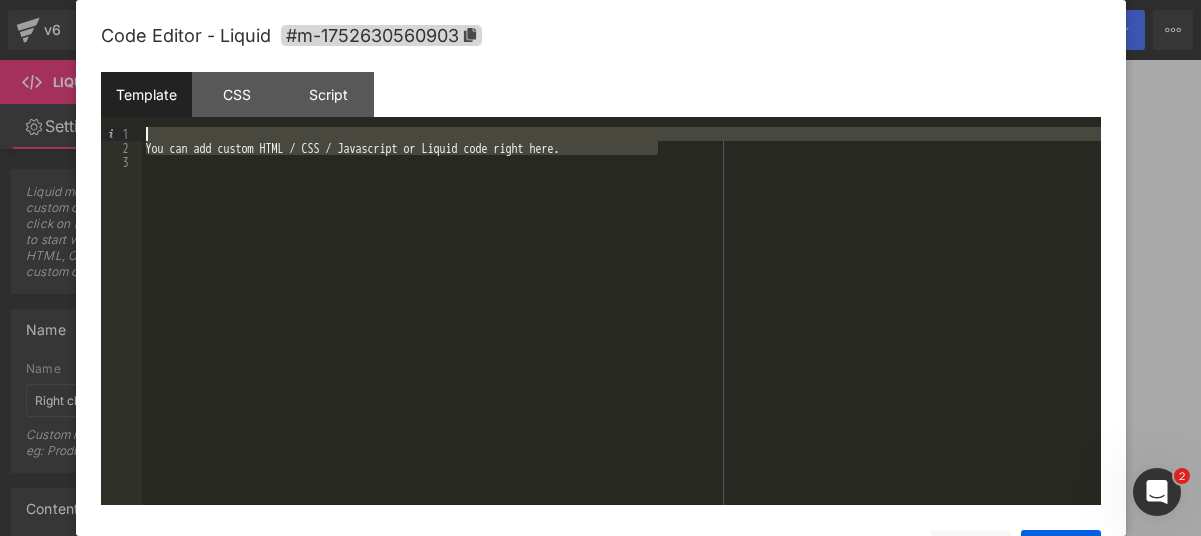 drag, startPoint x: 696, startPoint y: 154, endPoint x: 634, endPoint y: 130, distance: 66.48308 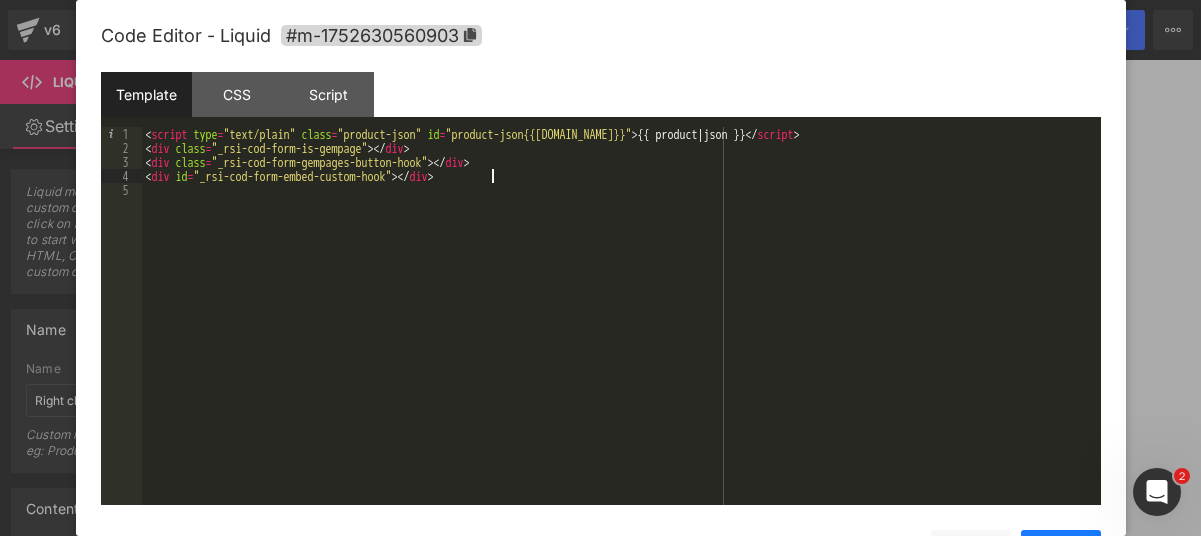 click on "Save" at bounding box center (1061, 550) 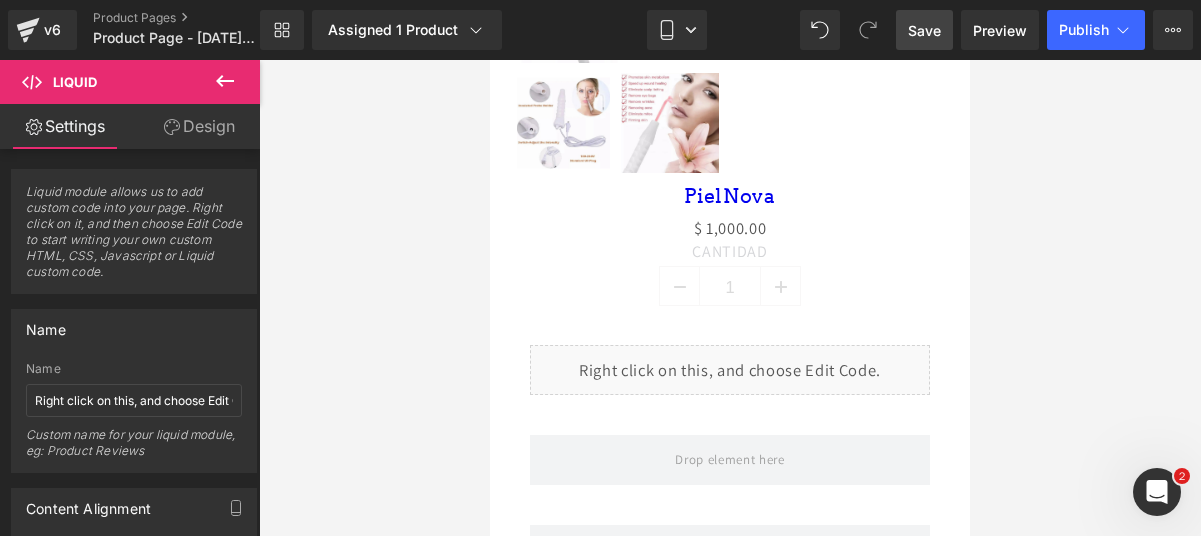 click 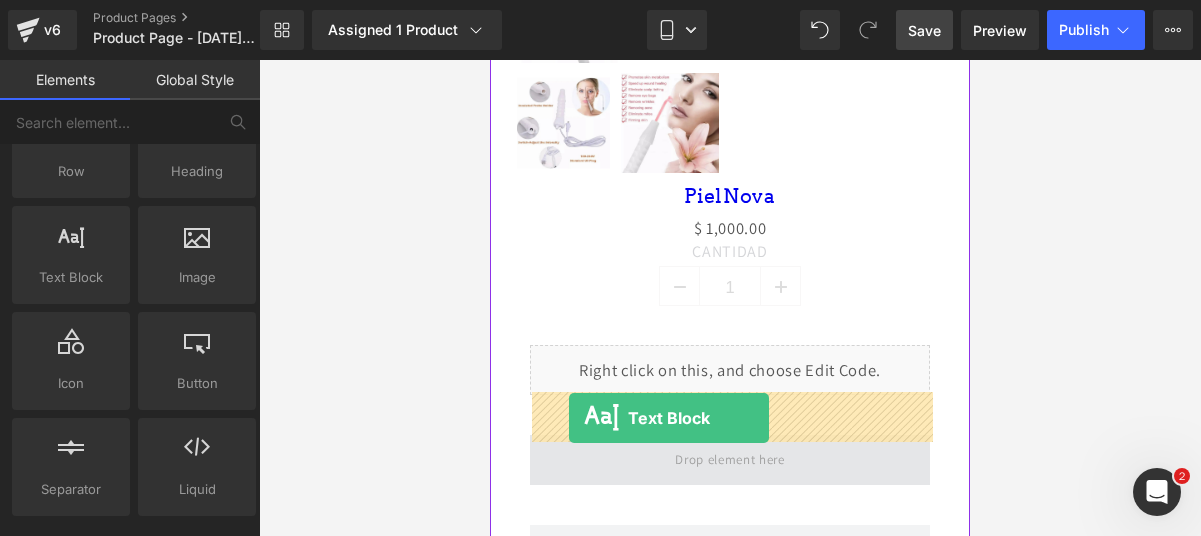 drag, startPoint x: 592, startPoint y: 346, endPoint x: 569, endPoint y: 415, distance: 72.73238 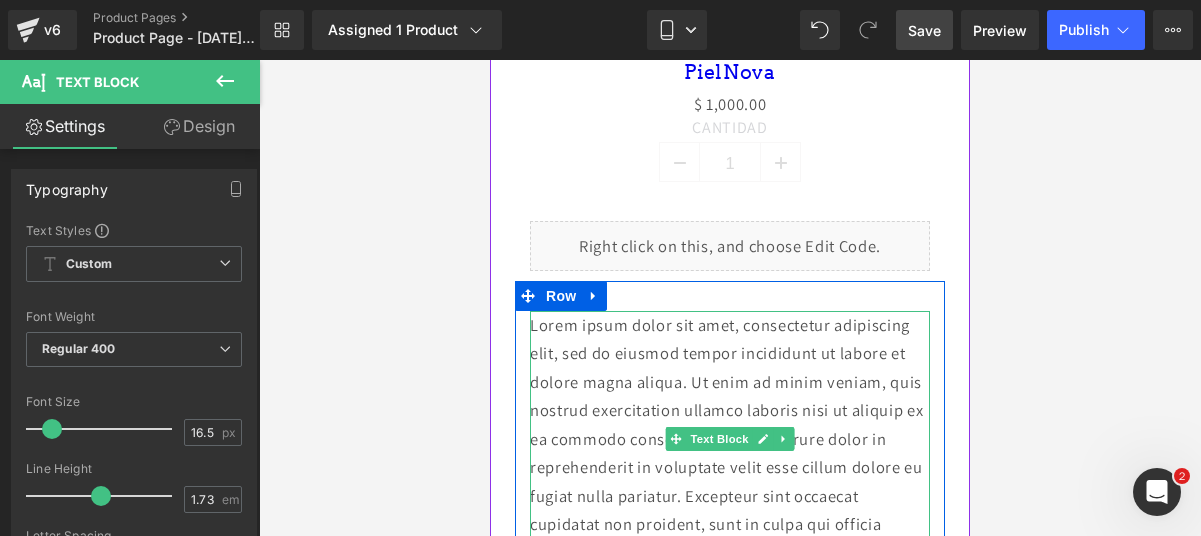scroll, scrollTop: 1339, scrollLeft: 0, axis: vertical 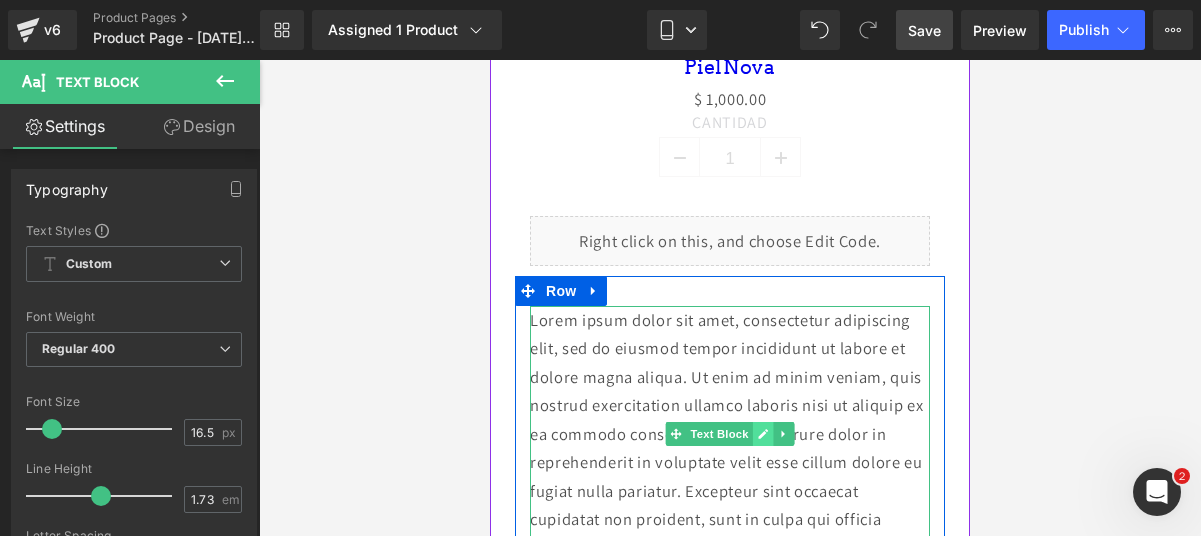 click 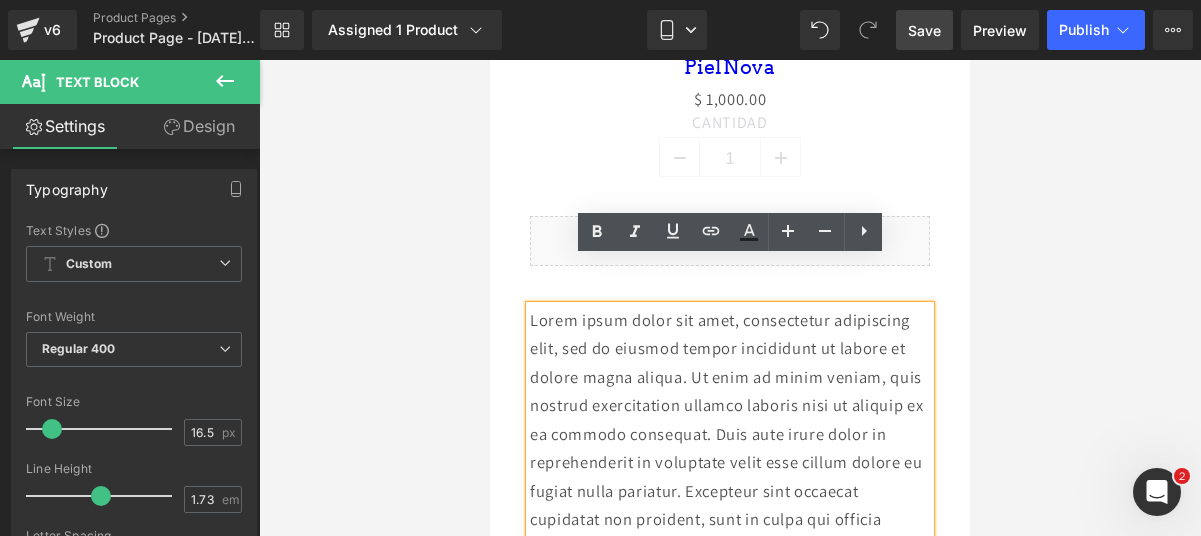 scroll, scrollTop: 1362, scrollLeft: 0, axis: vertical 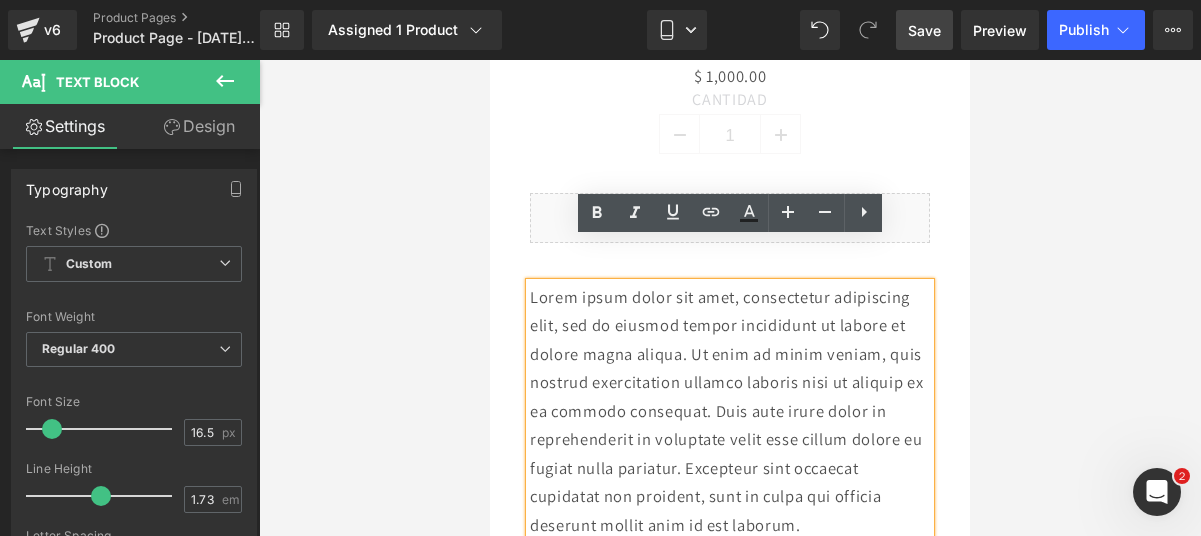 click on "Lorem ipsum dolor sit amet, consectetur adipiscing elit, sed do eiusmod tempor incididunt ut labore et dolore magna aliqua. Ut enim ad minim veniam, quis nostrud exercitation ullamco laboris nisi ut aliquip ex ea commodo consequat. Duis aute irure dolor in reprehenderit in voluptate velit esse cillum dolore eu fugiat nulla pariatur. Excepteur sint occaecat cupidatat non proident, sunt in culpa qui officia deserunt mollit anim id est laborum." at bounding box center (730, 411) 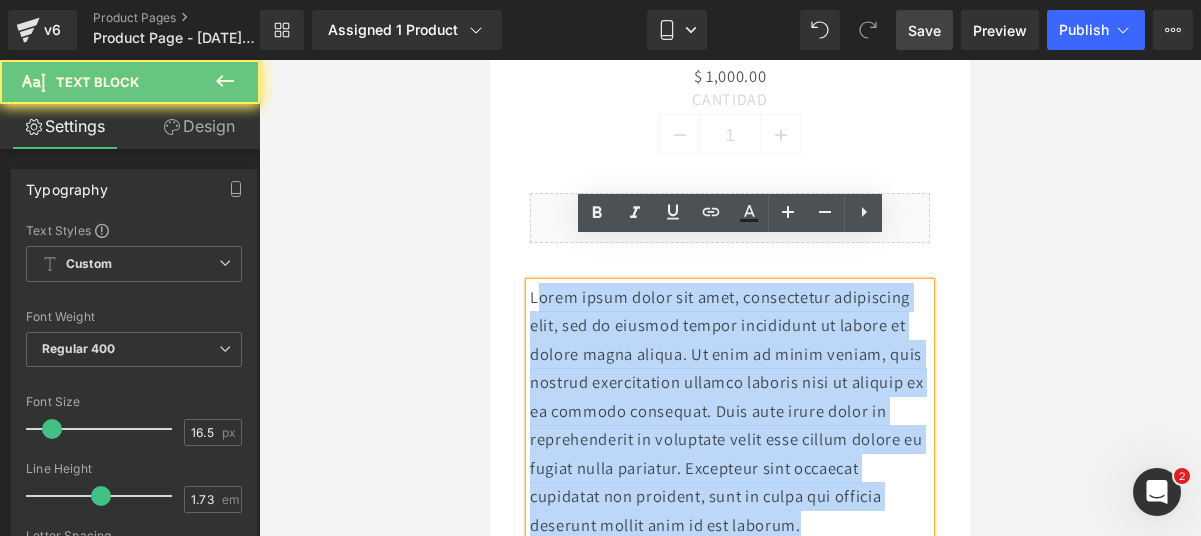 drag, startPoint x: 863, startPoint y: 482, endPoint x: 535, endPoint y: 259, distance: 396.627 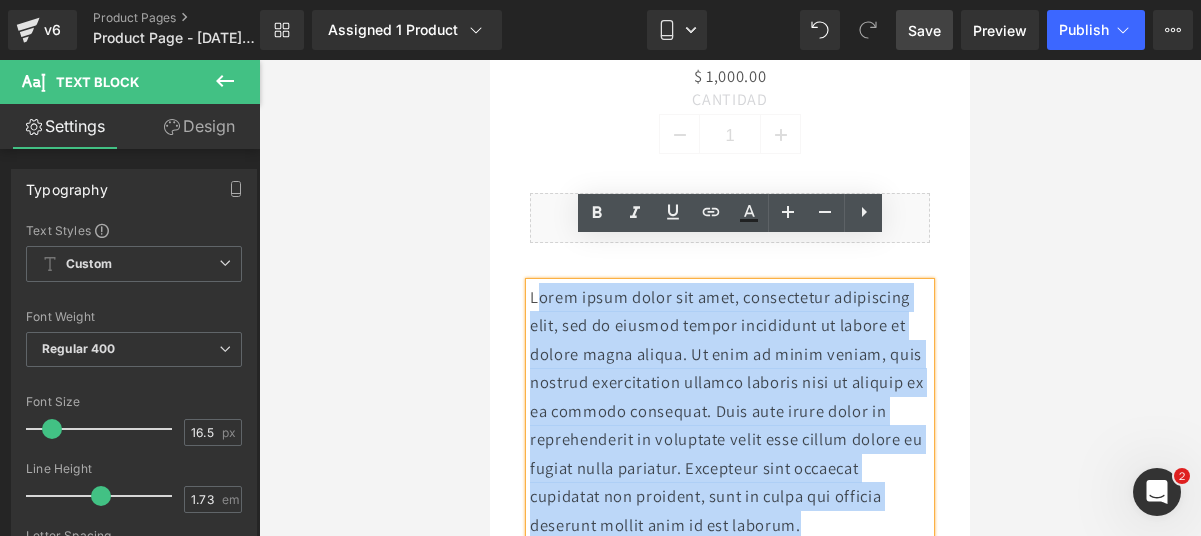 type 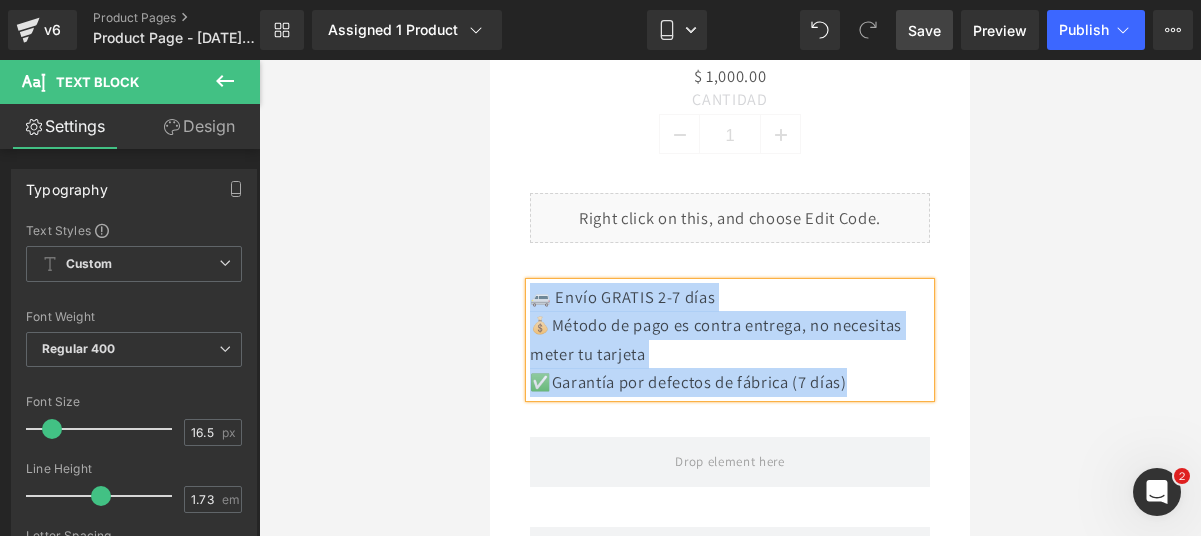 drag, startPoint x: 890, startPoint y: 338, endPoint x: 505, endPoint y: 238, distance: 397.77505 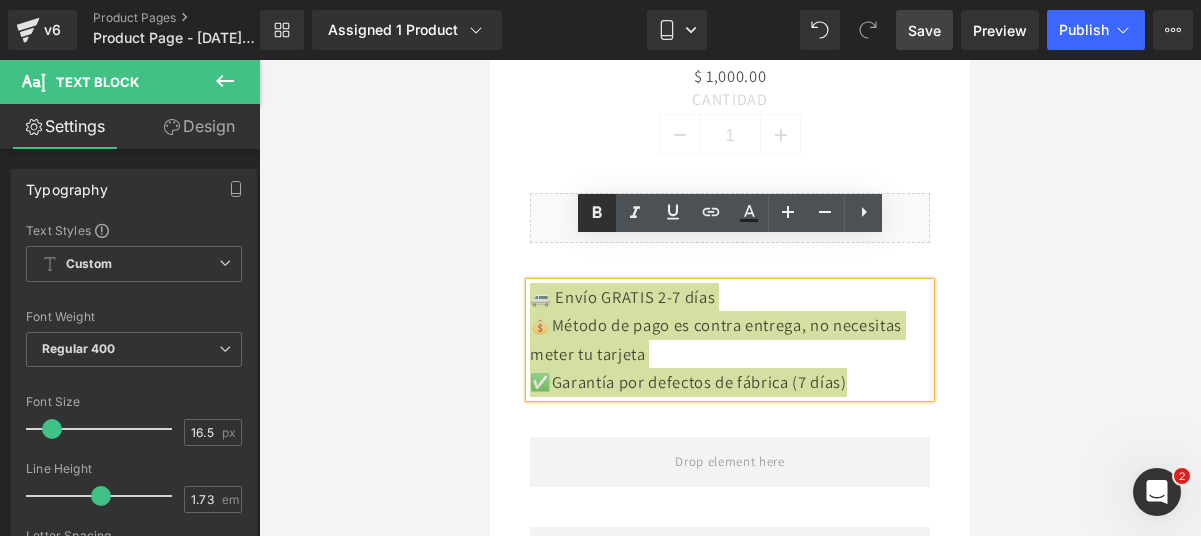 click 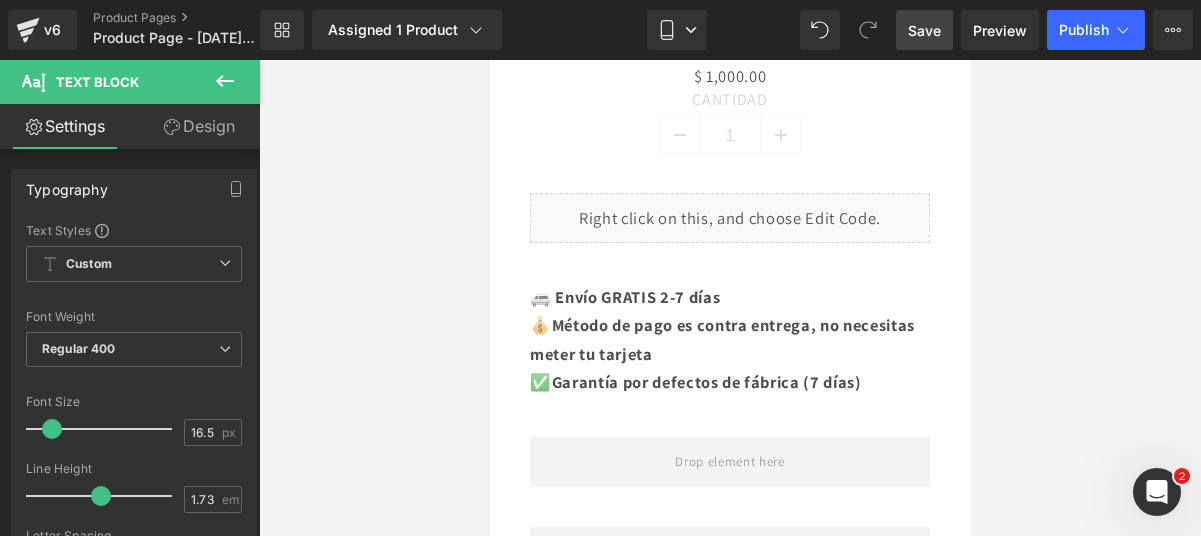 click 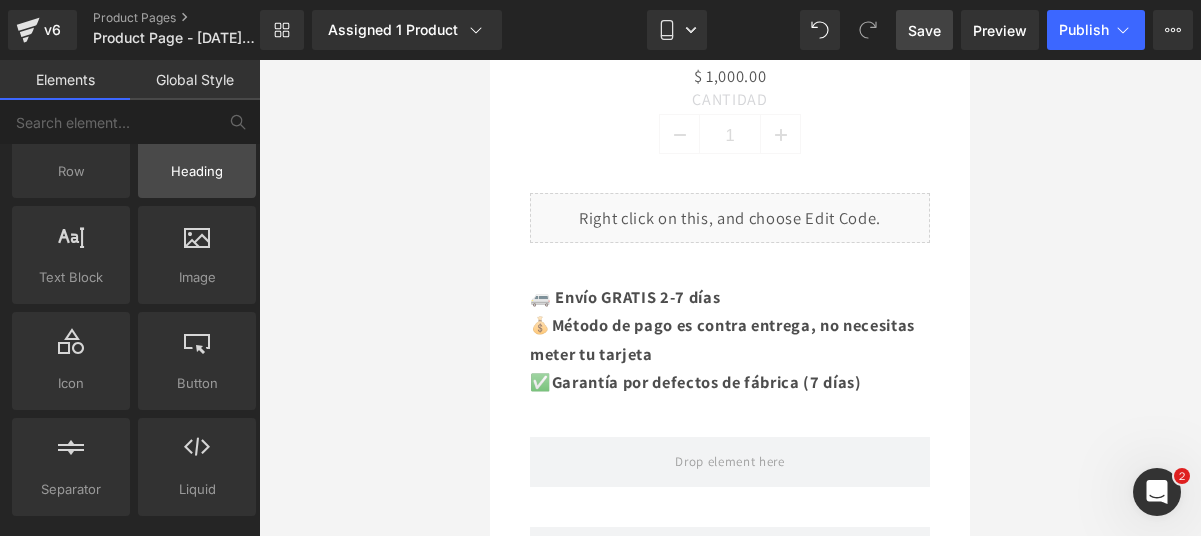 scroll, scrollTop: 1481, scrollLeft: 0, axis: vertical 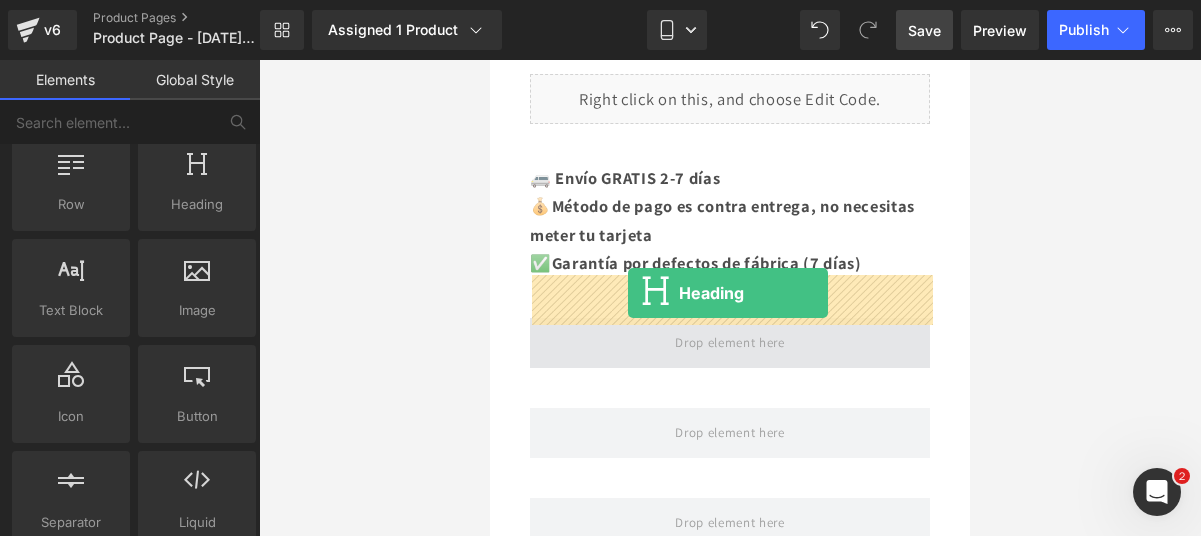 drag, startPoint x: 662, startPoint y: 245, endPoint x: 628, endPoint y: 293, distance: 58.821766 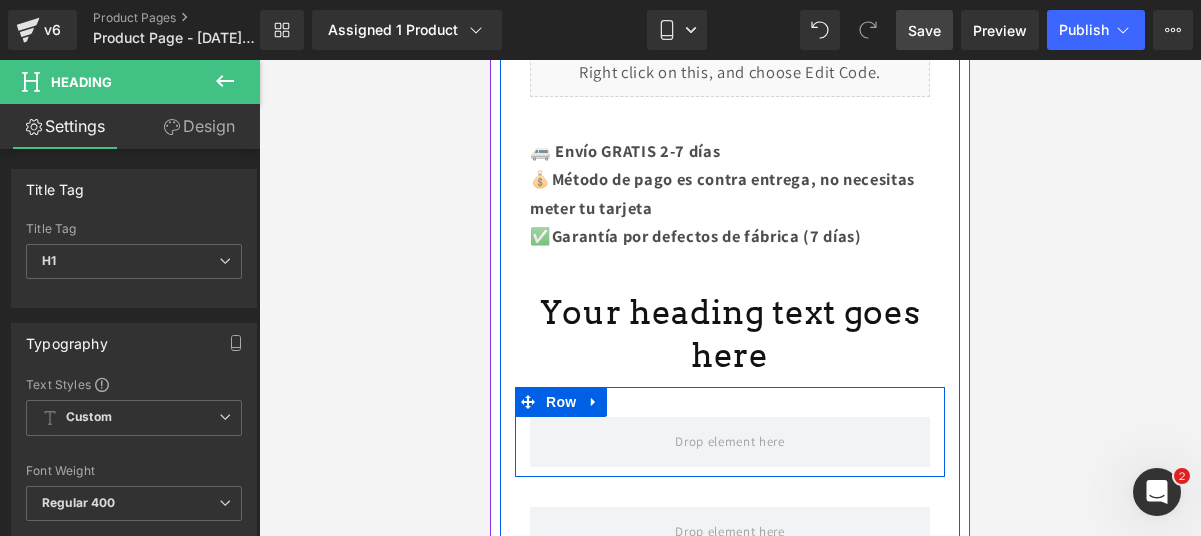 scroll, scrollTop: 1513, scrollLeft: 0, axis: vertical 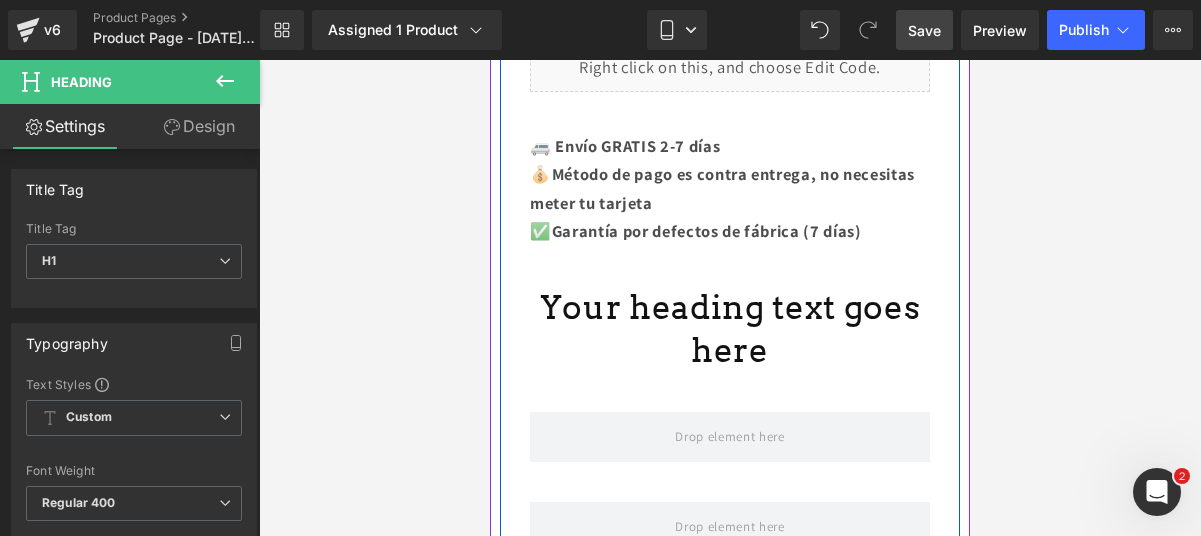 click on "Your heading text goes here" at bounding box center (730, 329) 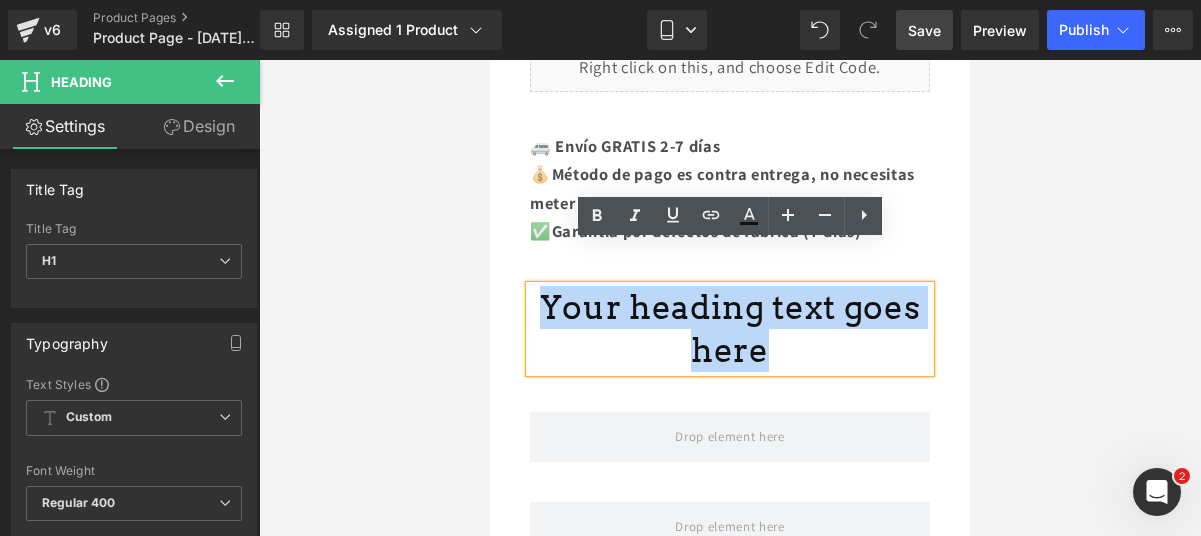 drag, startPoint x: 920, startPoint y: 261, endPoint x: 535, endPoint y: 247, distance: 385.25446 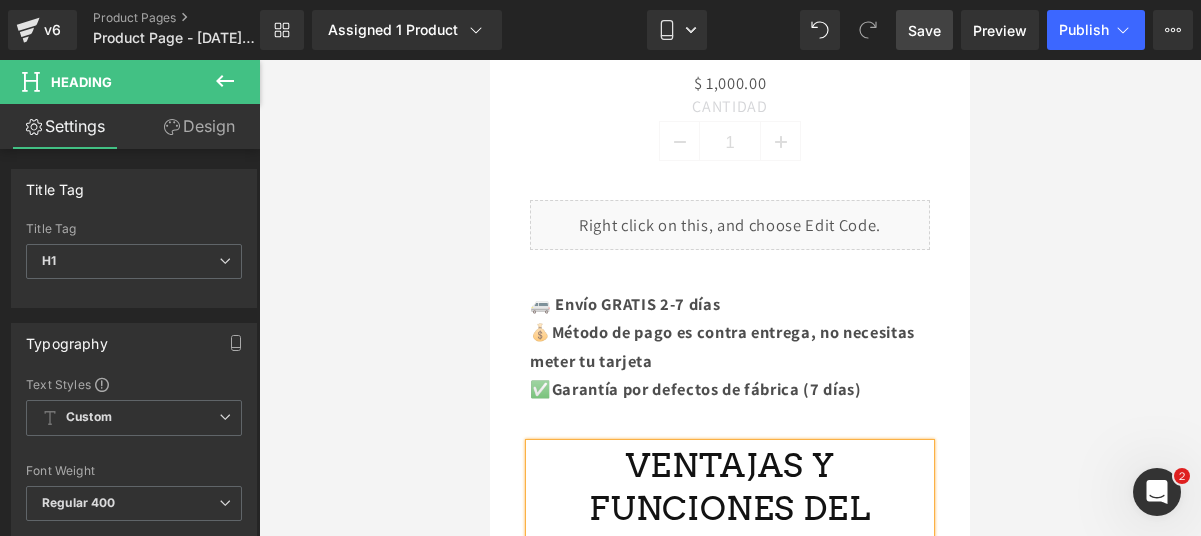 scroll, scrollTop: 1373, scrollLeft: 0, axis: vertical 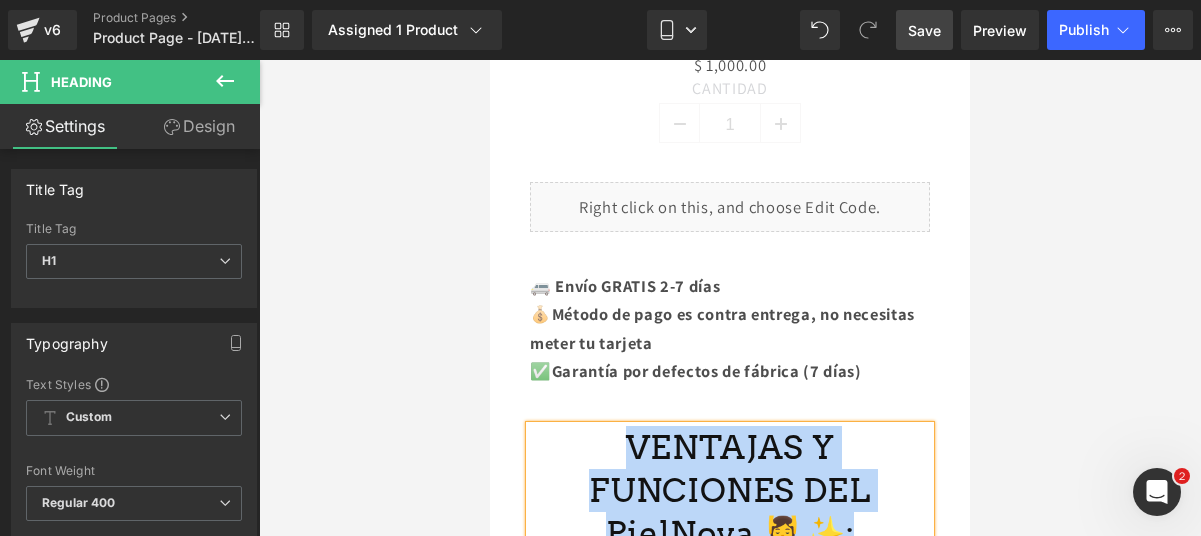 drag, startPoint x: 840, startPoint y: 487, endPoint x: 633, endPoint y: 402, distance: 223.7722 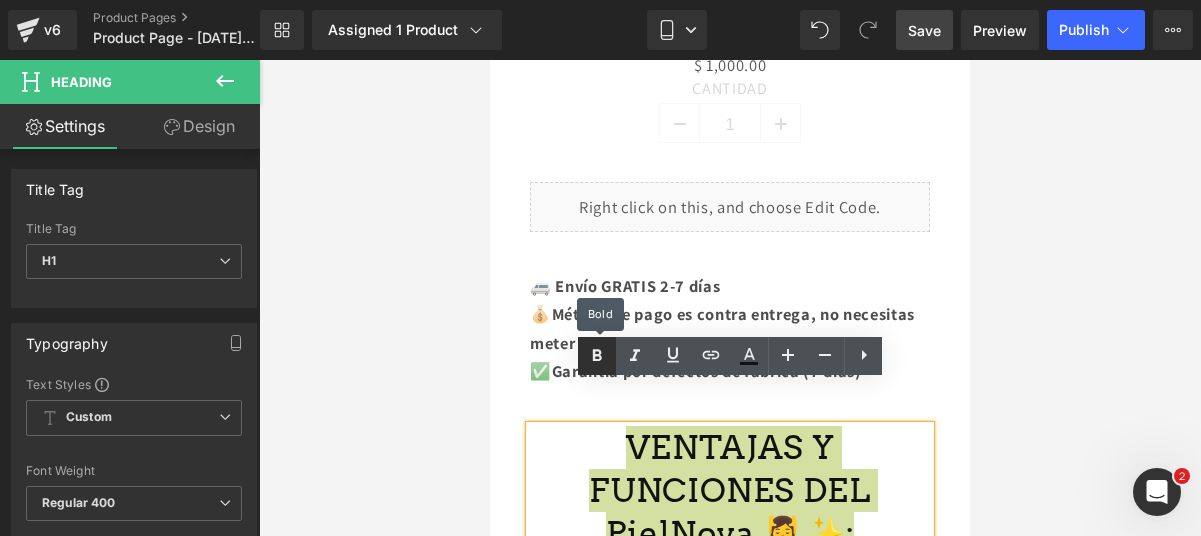 click at bounding box center [597, 356] 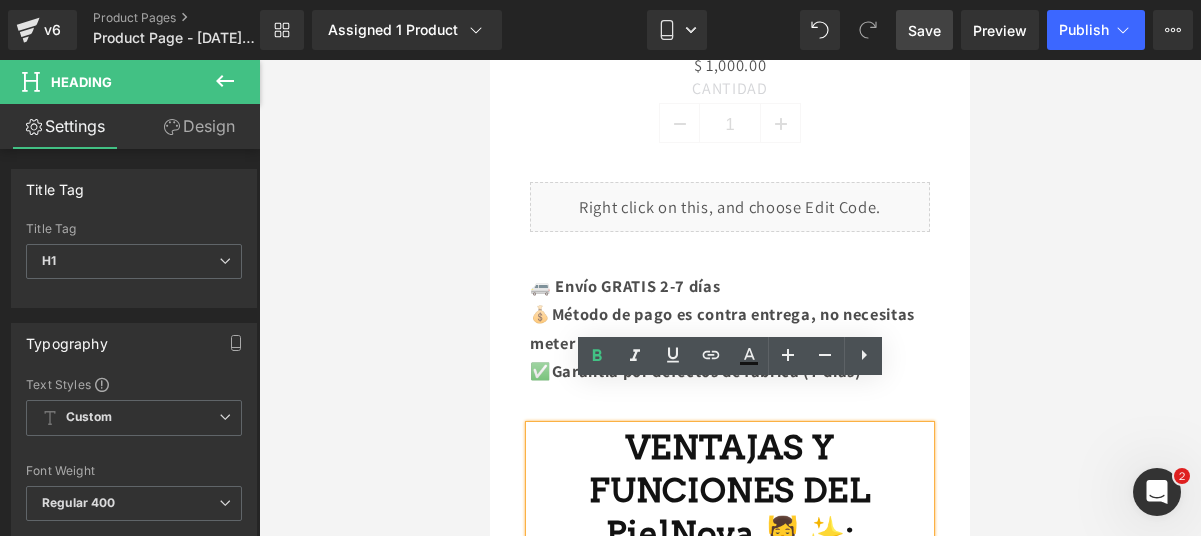 click at bounding box center (730, 298) 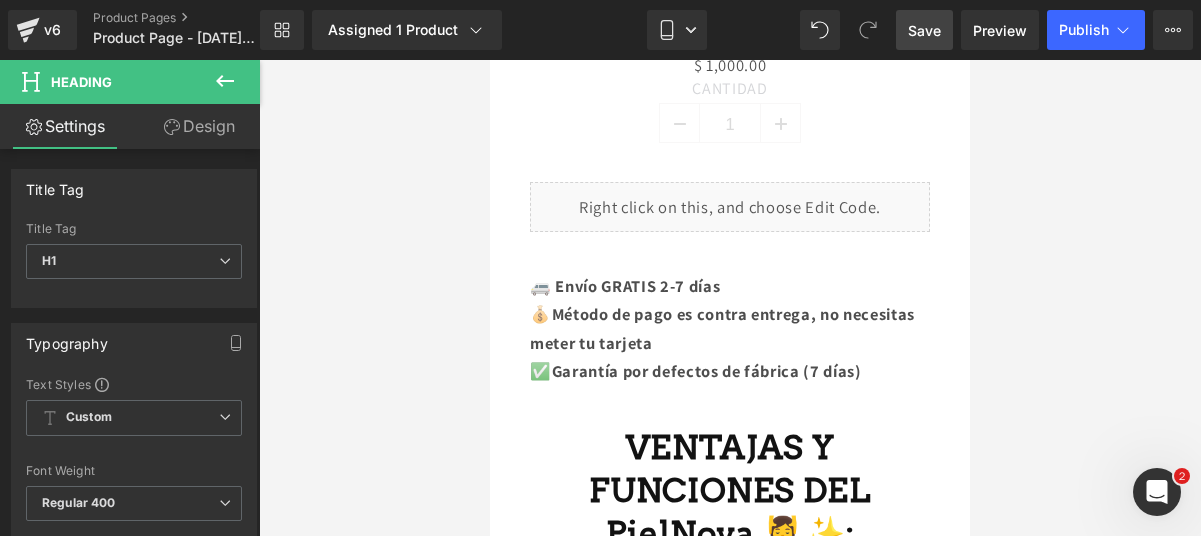 scroll, scrollTop: 1634, scrollLeft: 0, axis: vertical 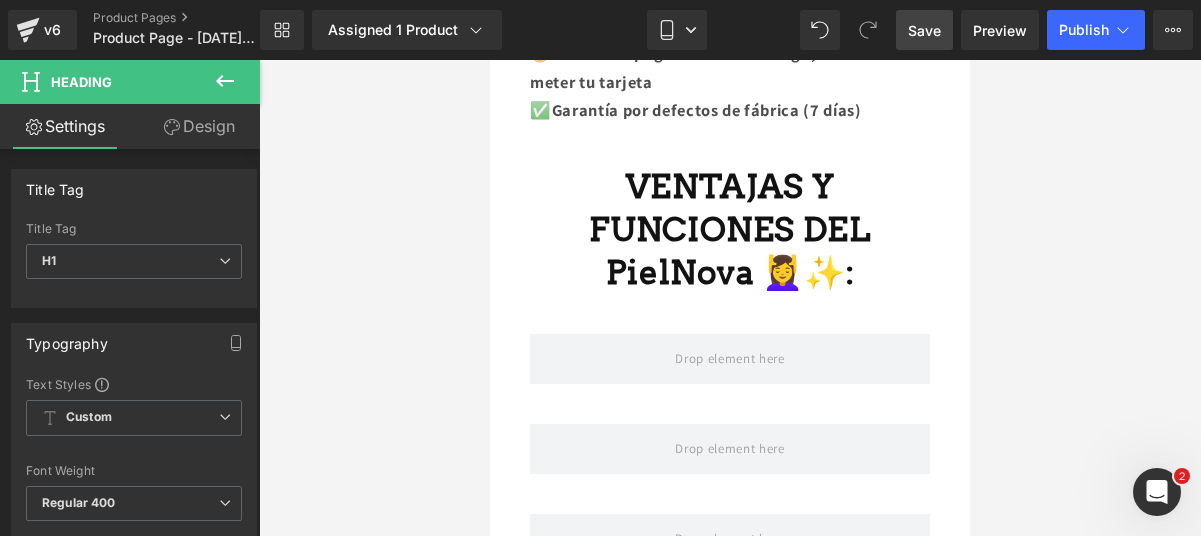 click 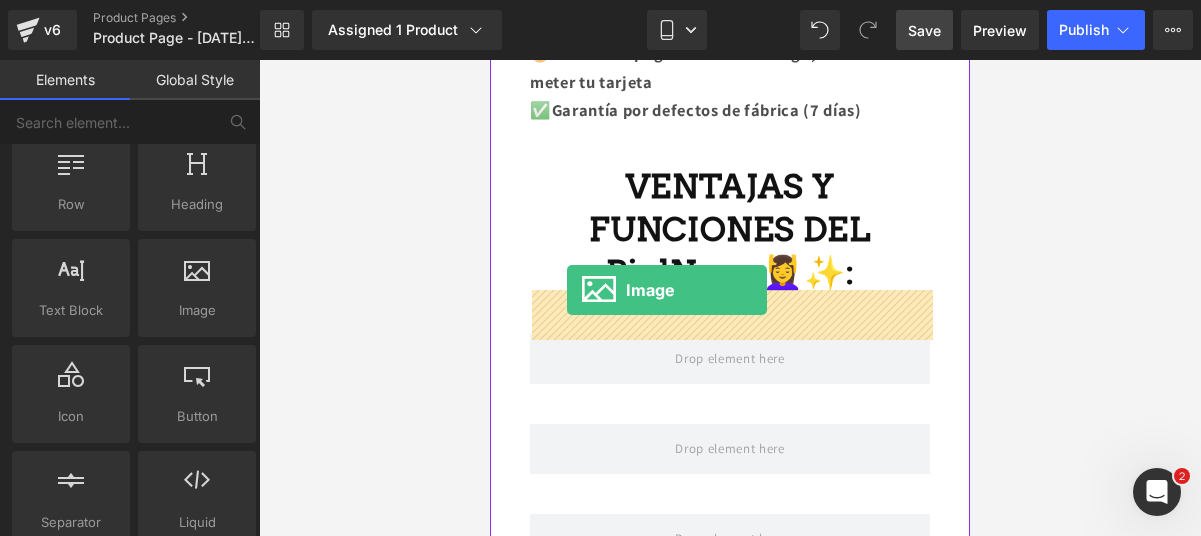 drag, startPoint x: 658, startPoint y: 369, endPoint x: 566, endPoint y: 288, distance: 122.57651 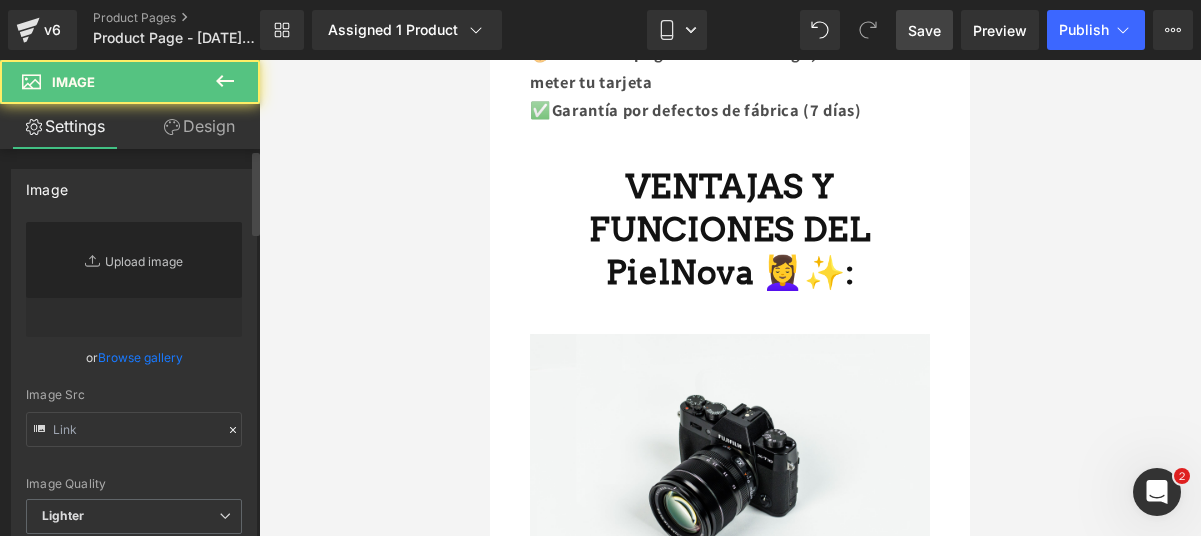 type on "//d1um8515vdn9kb.cloudfront.net/images/parallax.jpg" 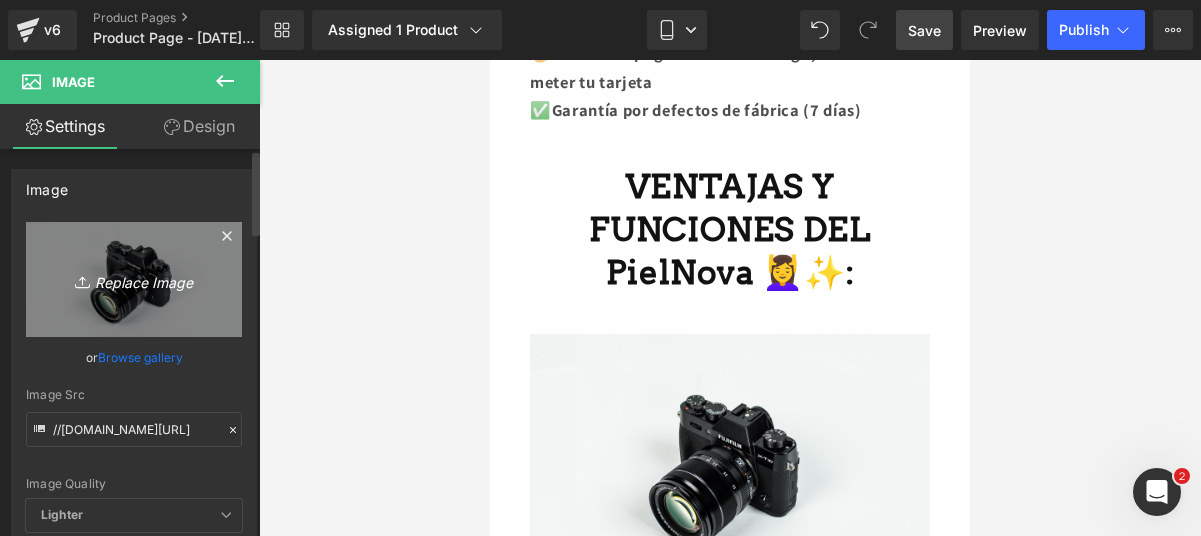click on "Replace Image" at bounding box center [134, 279] 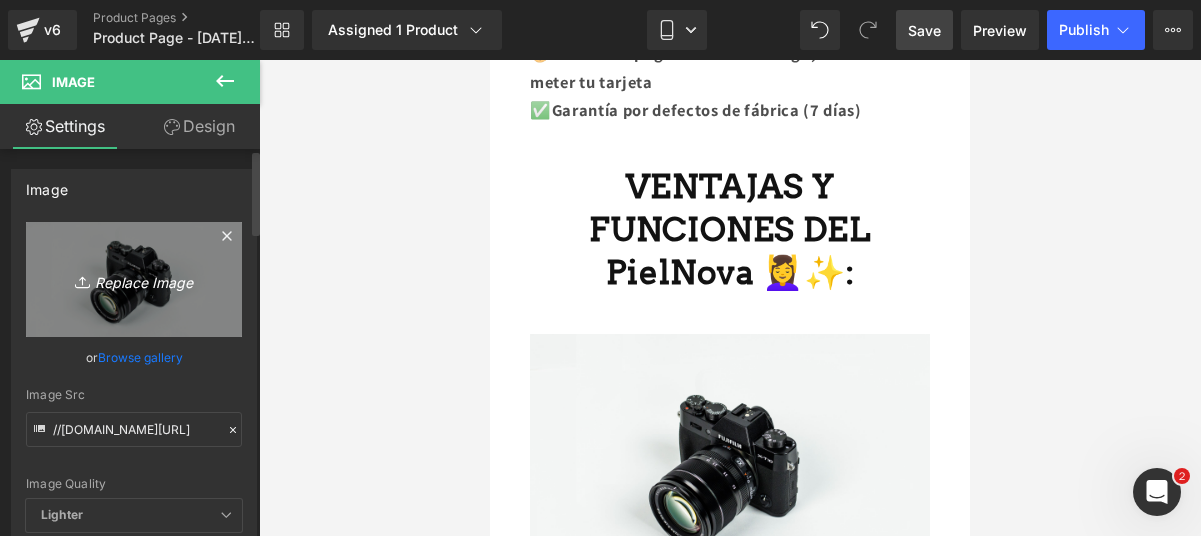 type on "C:\fakepath\WhatsApp GIF 2025-07-15 at 15.35.13.gif" 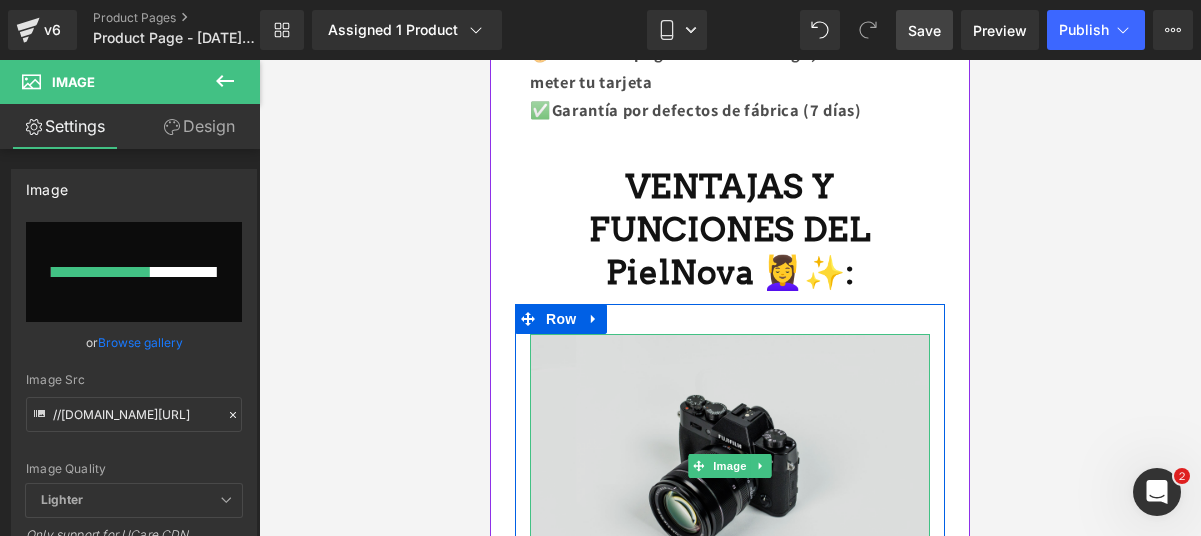 type 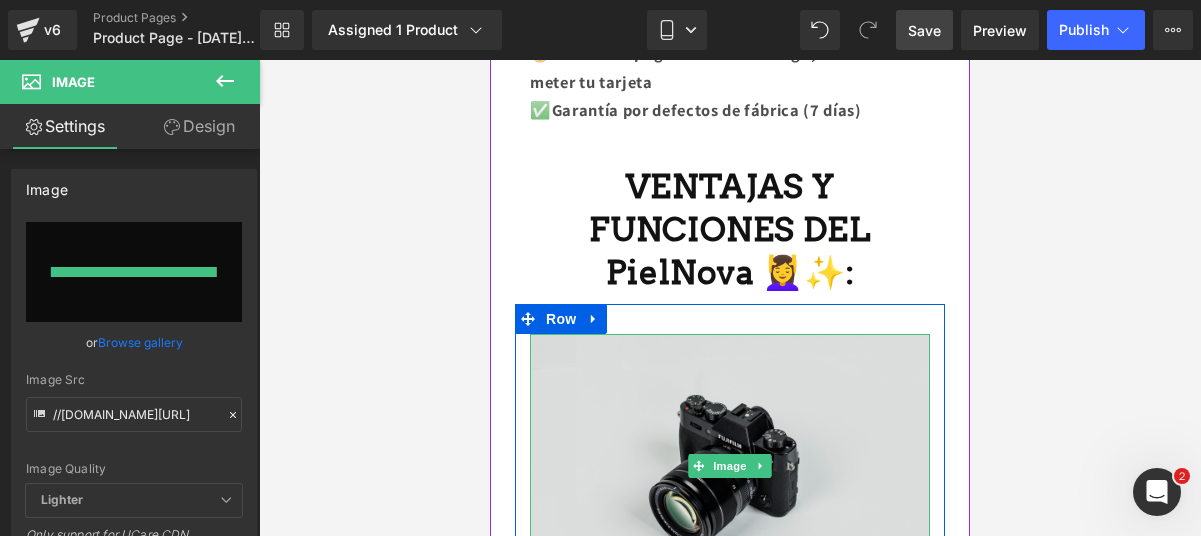 type on "https://ucarecdn.com/ce7bde8e-4f40-4e23-a0f2-1c3b51557fb1/WhatsApp%20GIF%202025-07-15%20at%2015.35.13.gif" 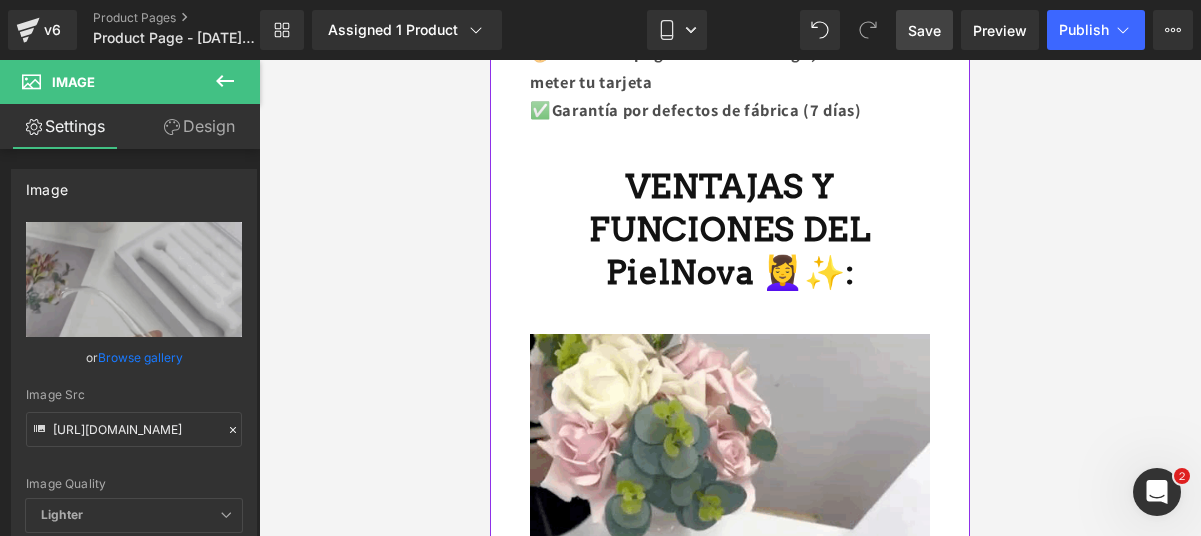 click 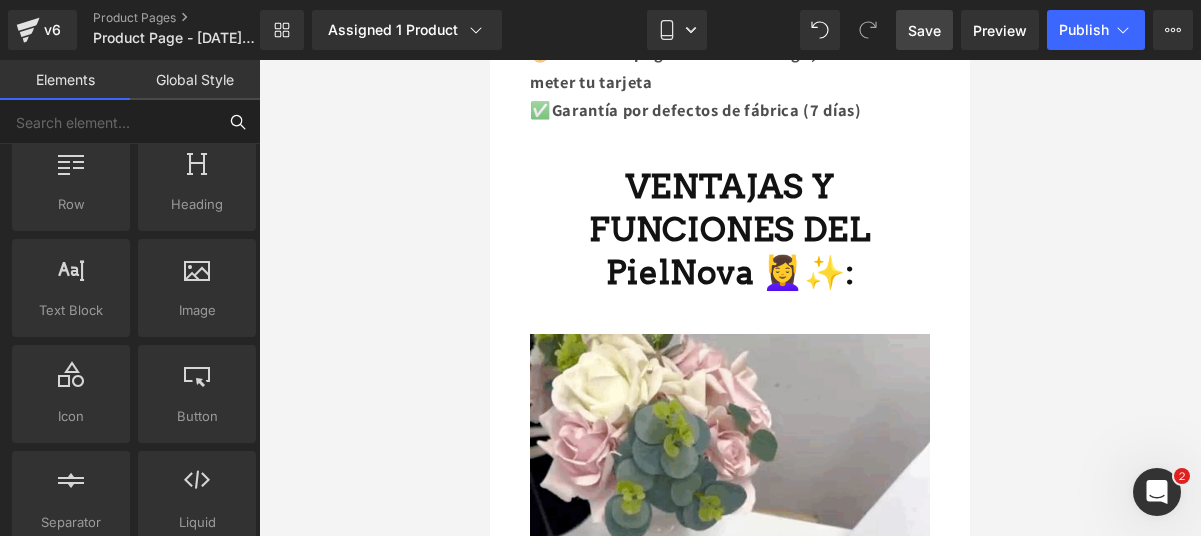 click at bounding box center (108, 122) 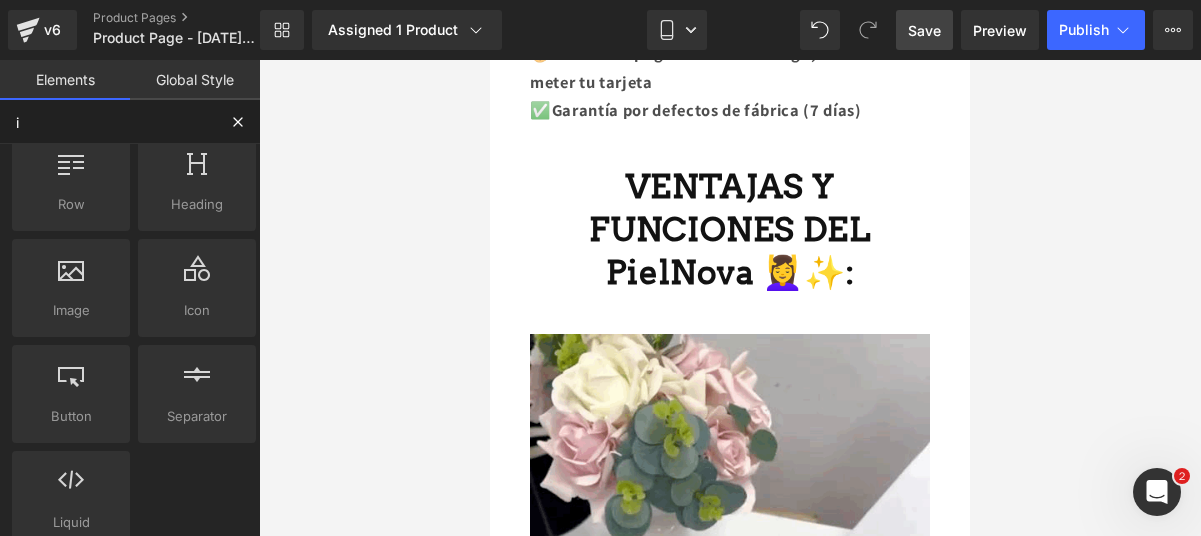 scroll, scrollTop: 2422, scrollLeft: 0, axis: vertical 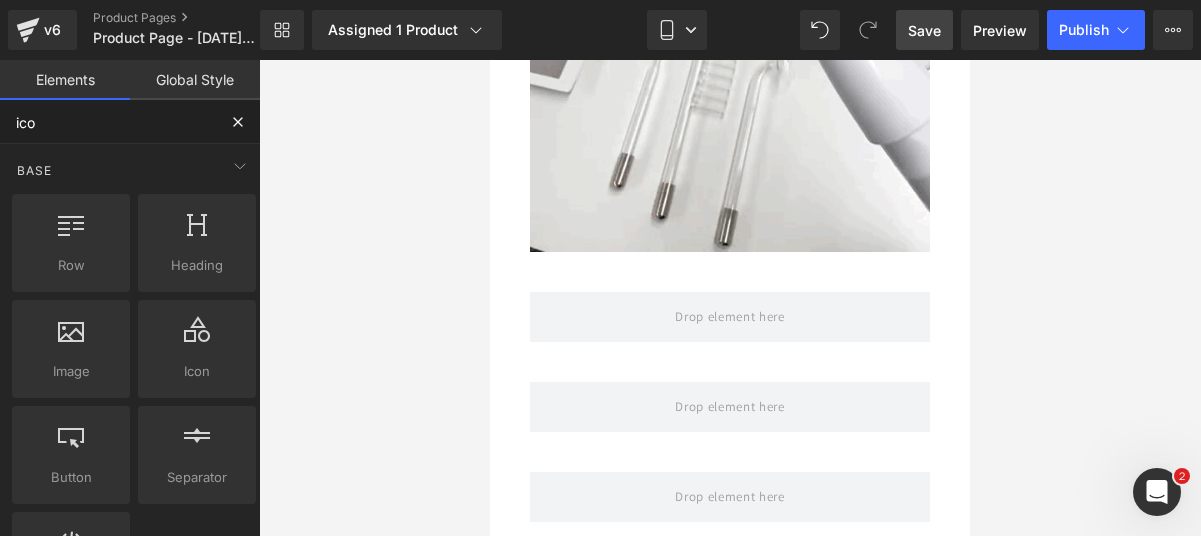 type on "icon" 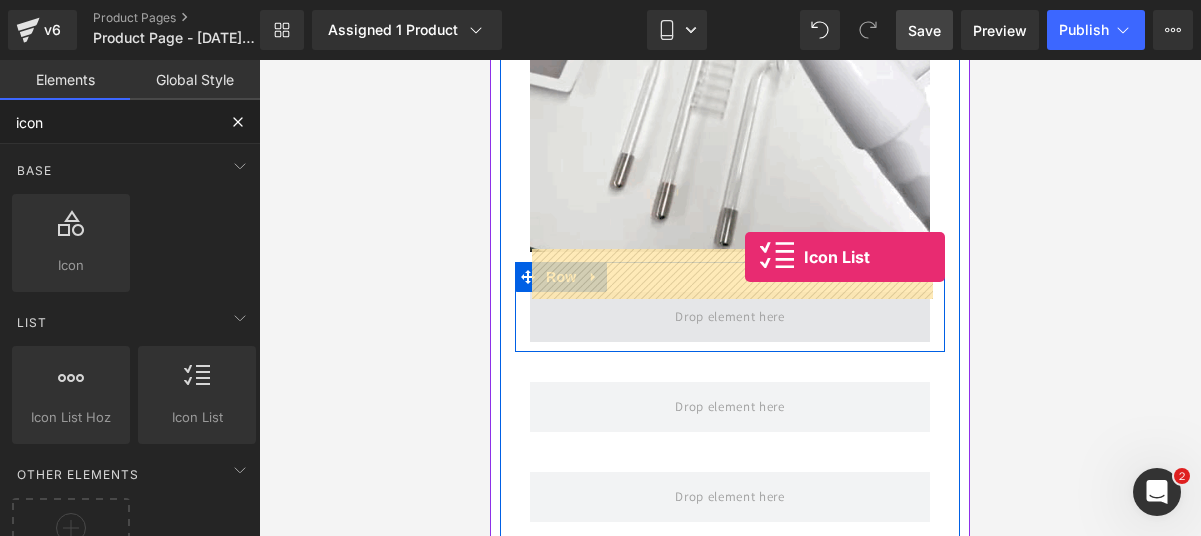 drag, startPoint x: 674, startPoint y: 461, endPoint x: 738, endPoint y: 262, distance: 209.03827 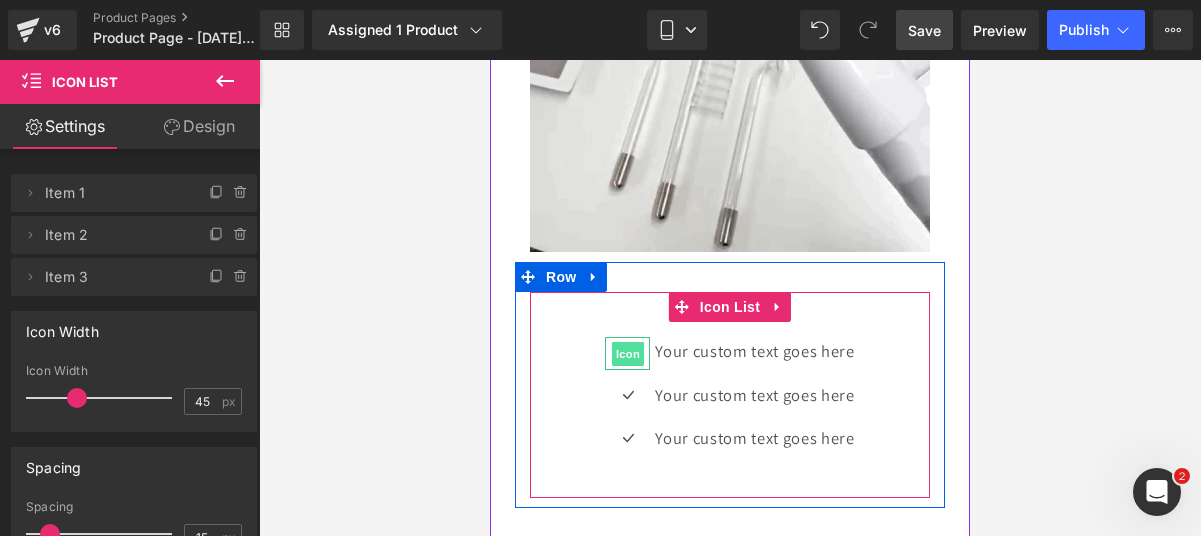click on "Icon" at bounding box center (628, 354) 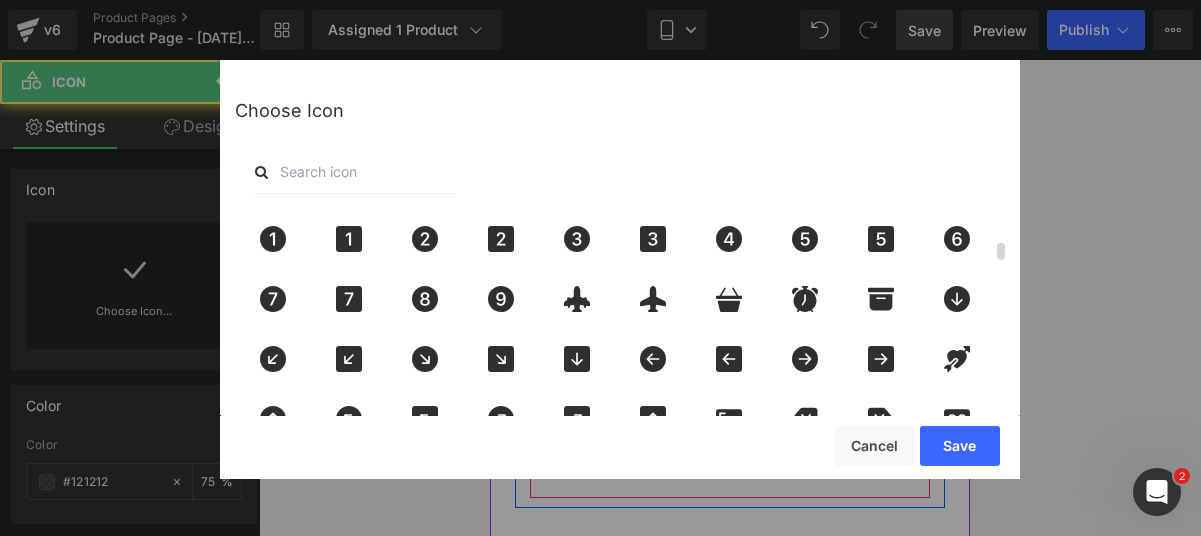 click 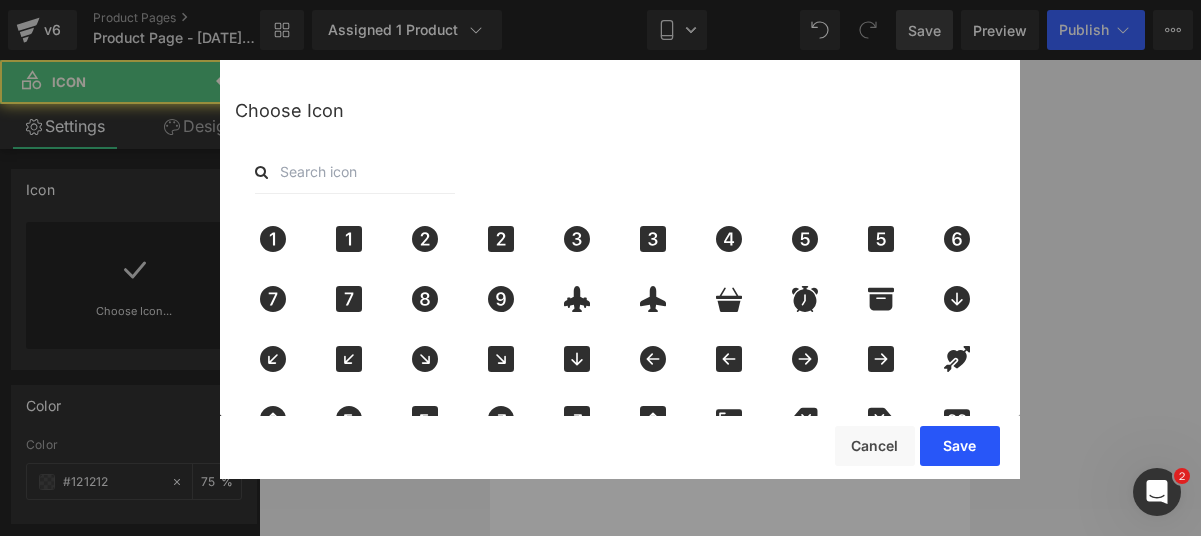 click on "Save" at bounding box center (960, 446) 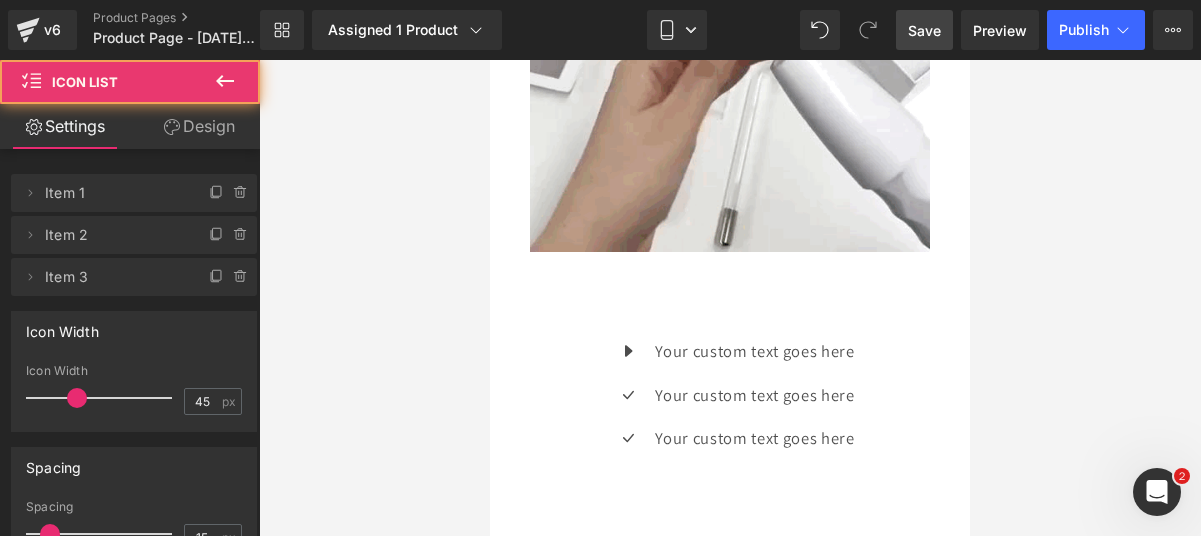 click on "Icon
Your custom text goes here
Text Block
Icon
Your custom text goes here
Text Block
Icon
Your custom text goes here
Text Block" at bounding box center (730, 402) 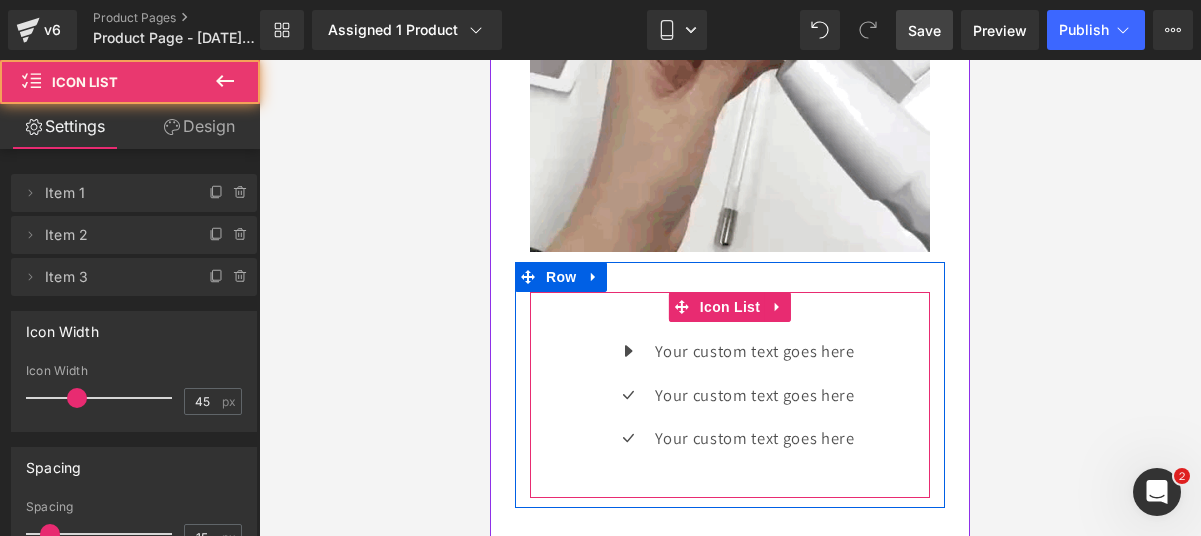 click on "Icon
Your custom text goes here
Text Block
Icon
Your custom text goes here
Text Block
Icon
Your custom text goes here
Text Block" at bounding box center (730, 402) 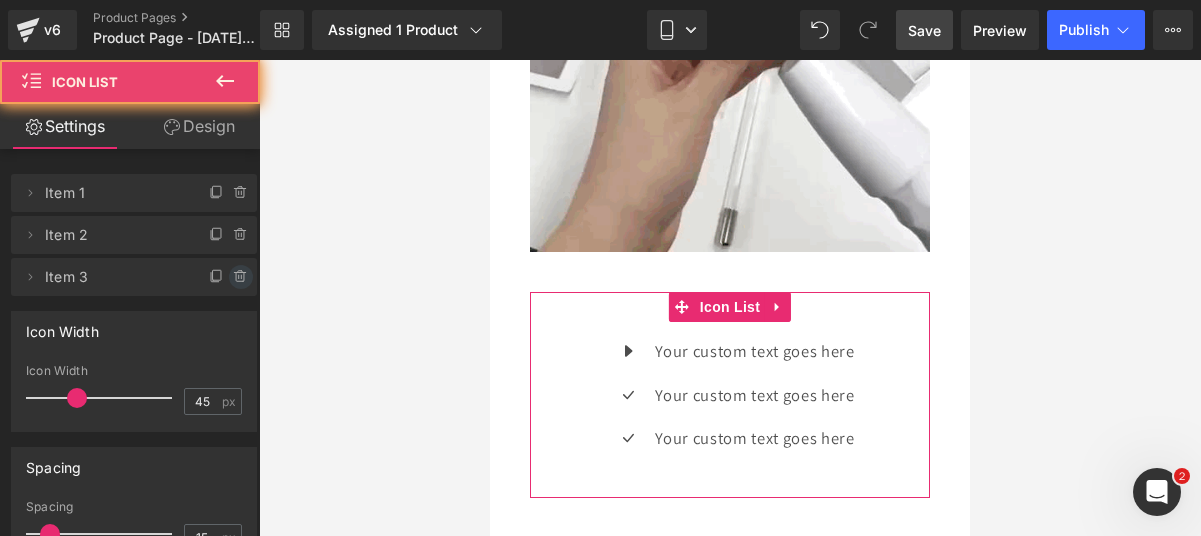 click 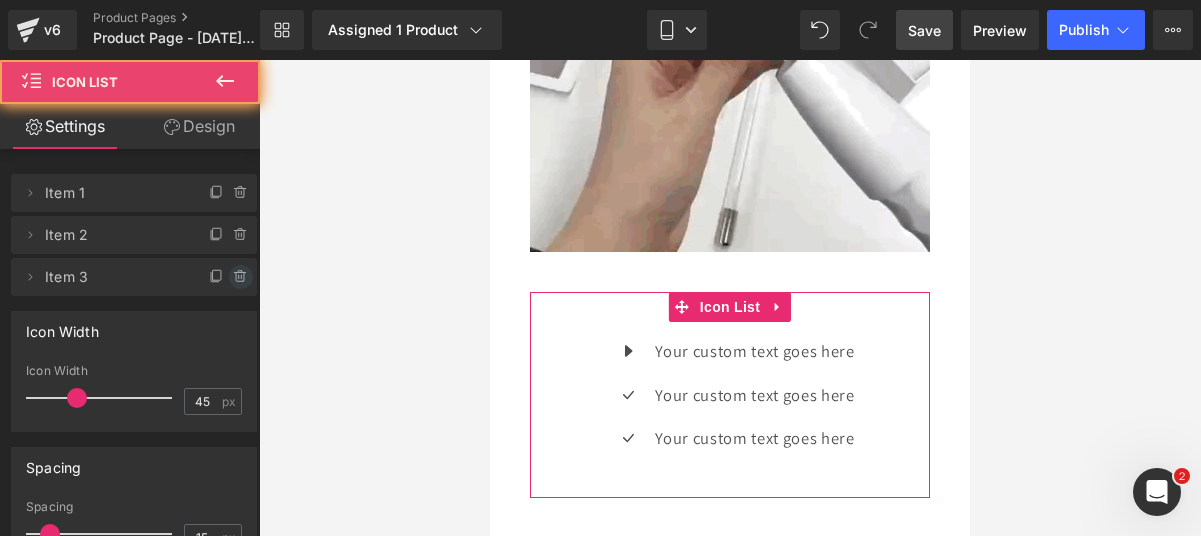 click on "Delete Cancel" at bounding box center [139, 277] 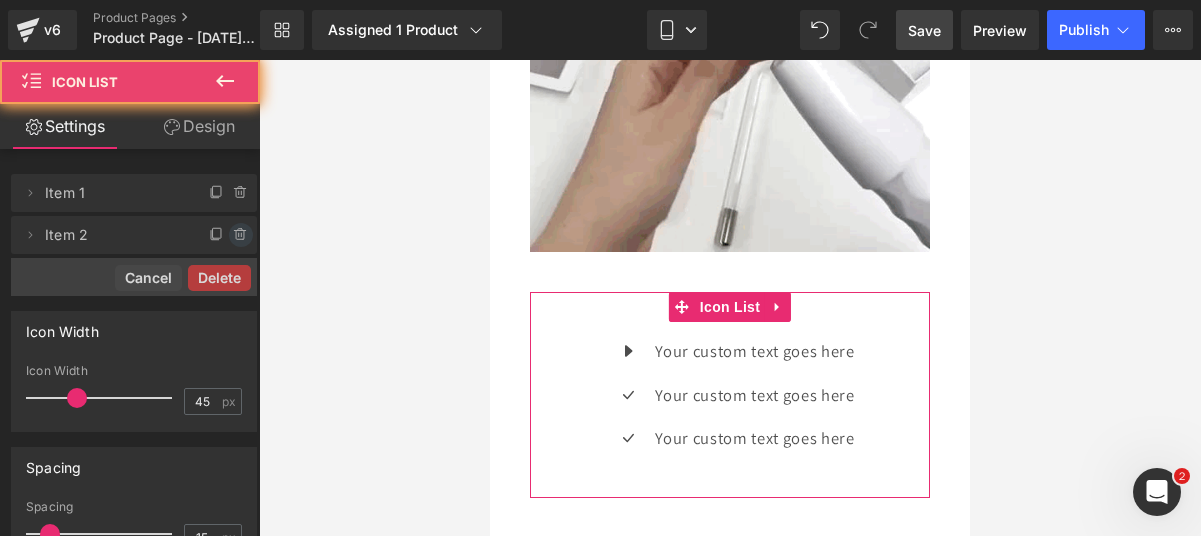 click 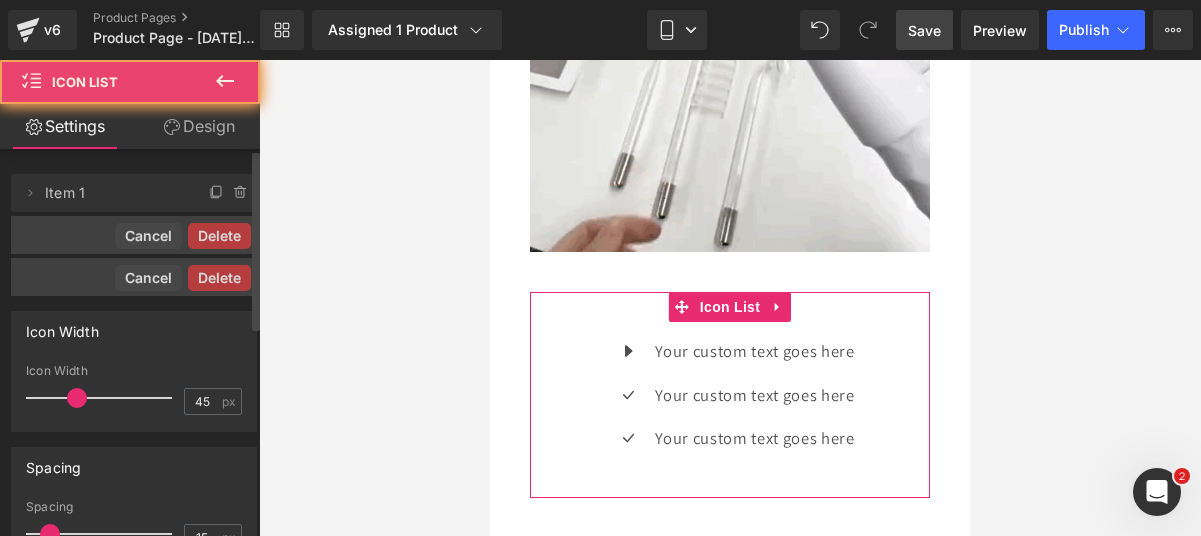 click on "Delete" at bounding box center [219, 236] 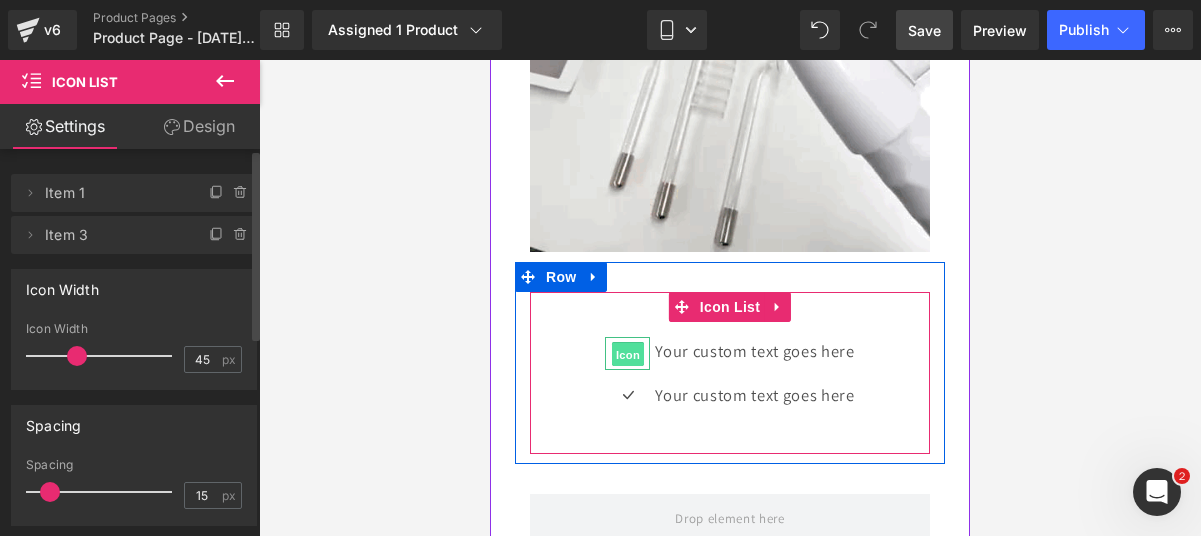 click on "Icon" at bounding box center (628, 355) 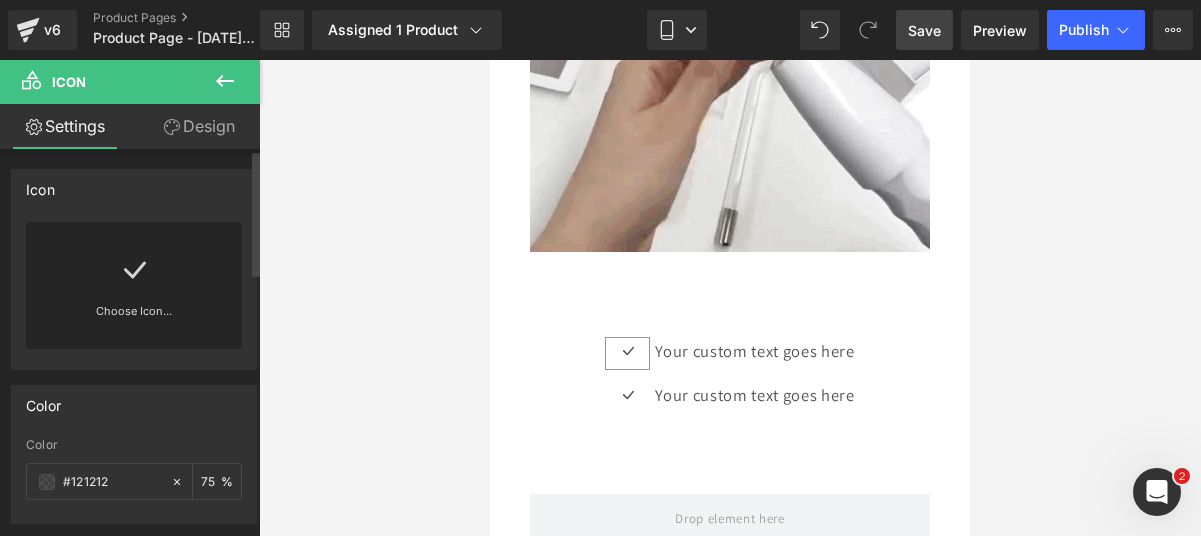 click on "Choose Icon..." at bounding box center (134, 285) 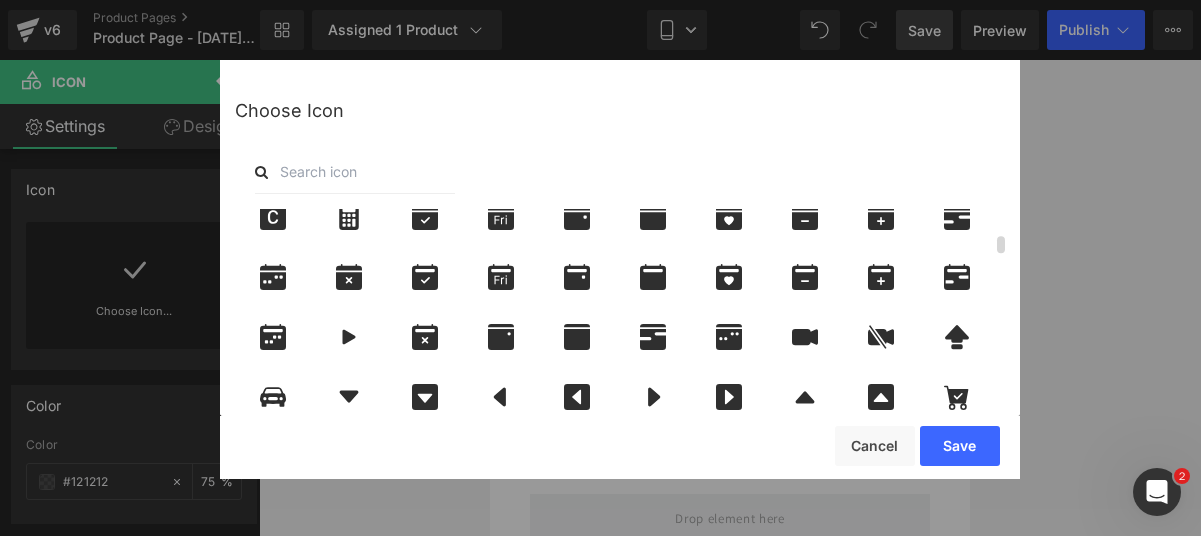 scroll, scrollTop: 500, scrollLeft: 0, axis: vertical 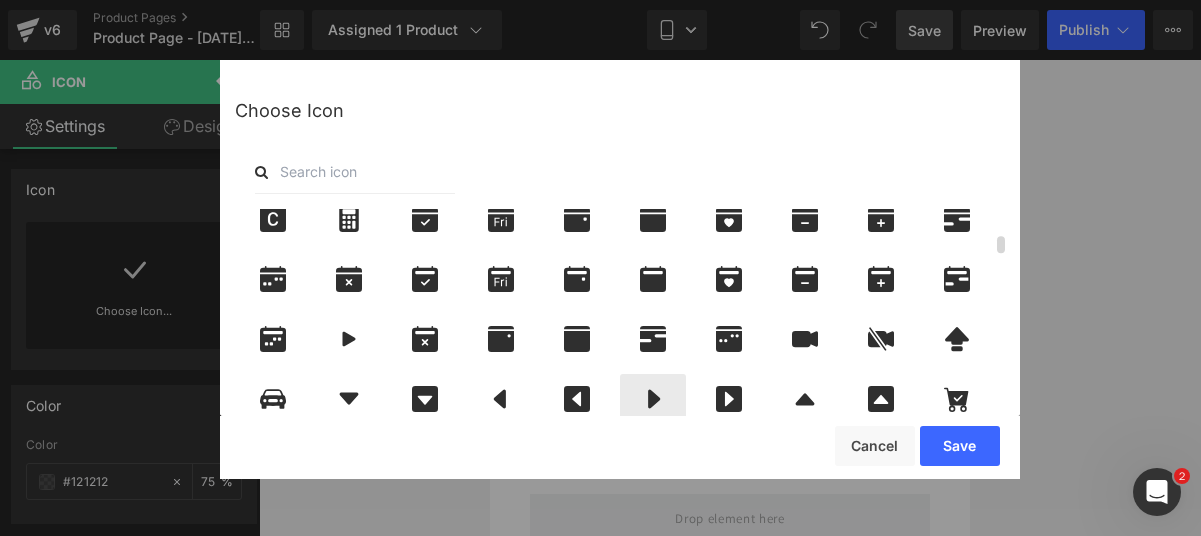 click at bounding box center [653, 399] 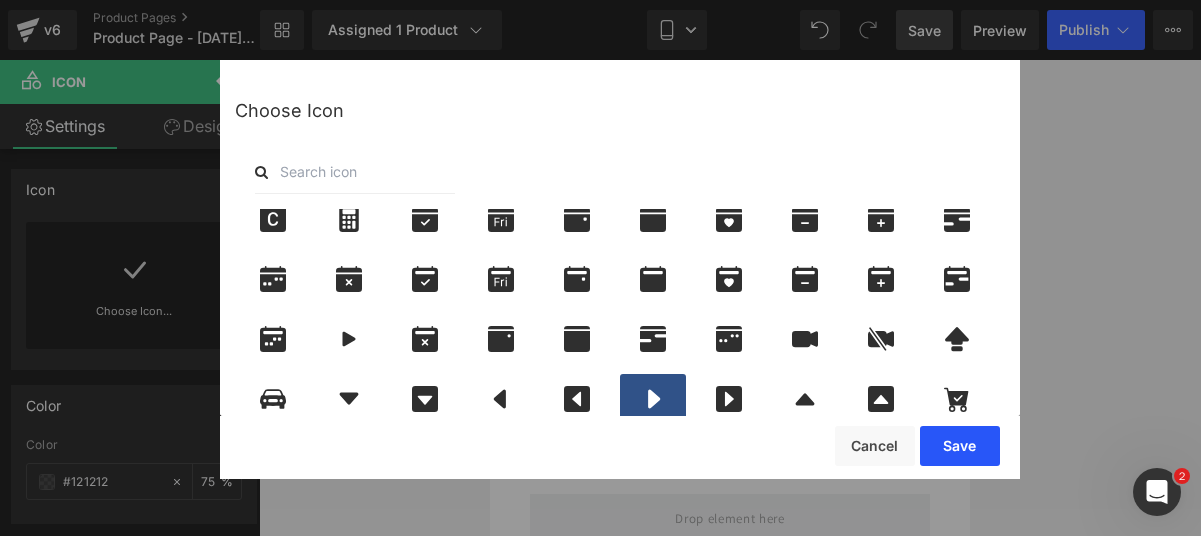 click on "Save" at bounding box center [960, 446] 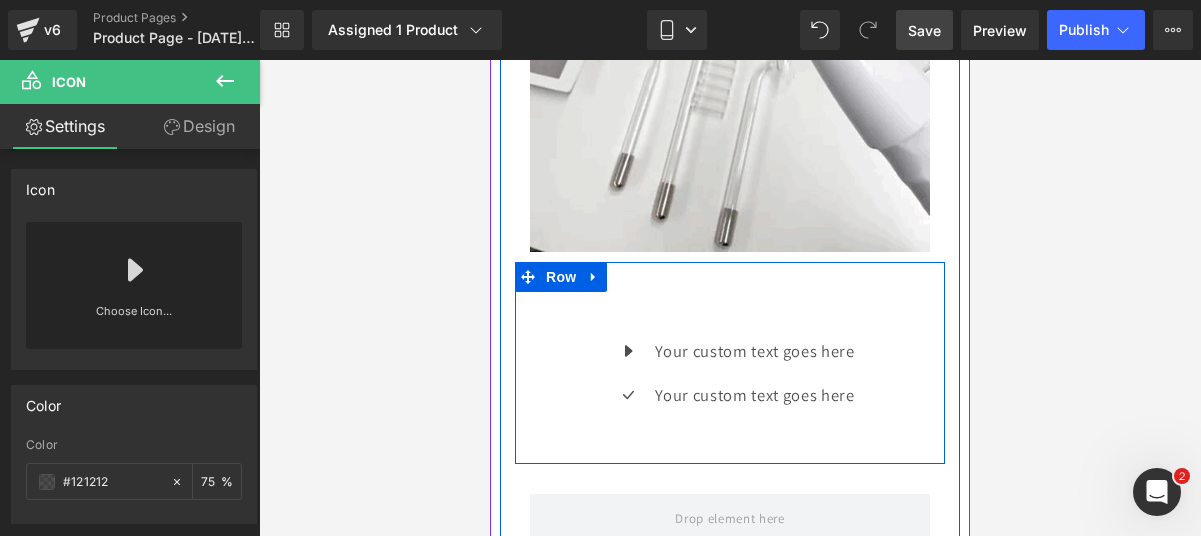 click on "Icon
Your custom text goes here
Text Block
Icon
Your custom text goes here
Text Block" at bounding box center [730, 380] 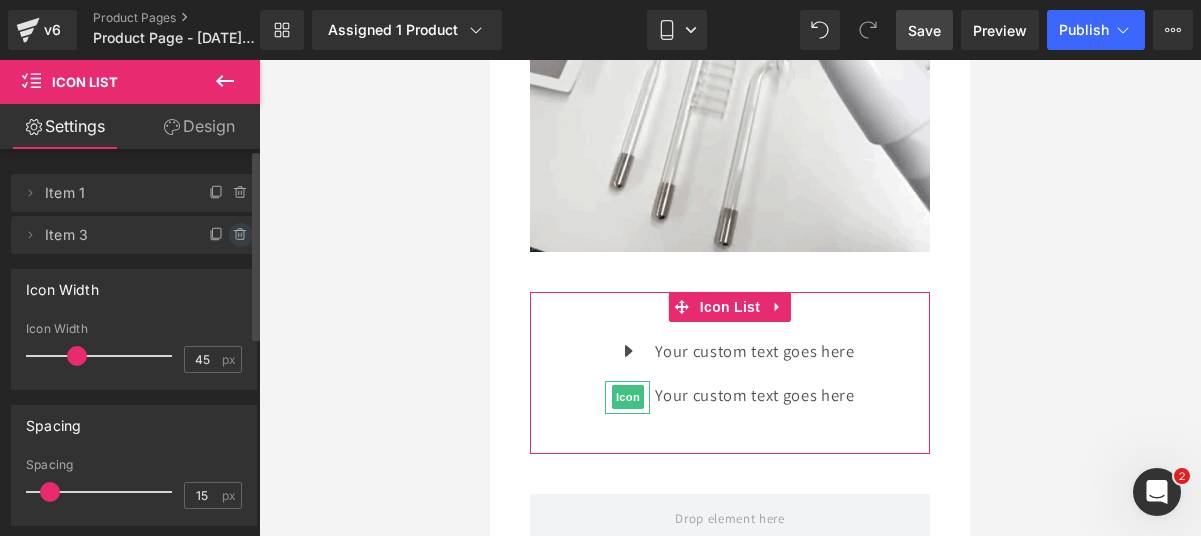 click at bounding box center (241, 235) 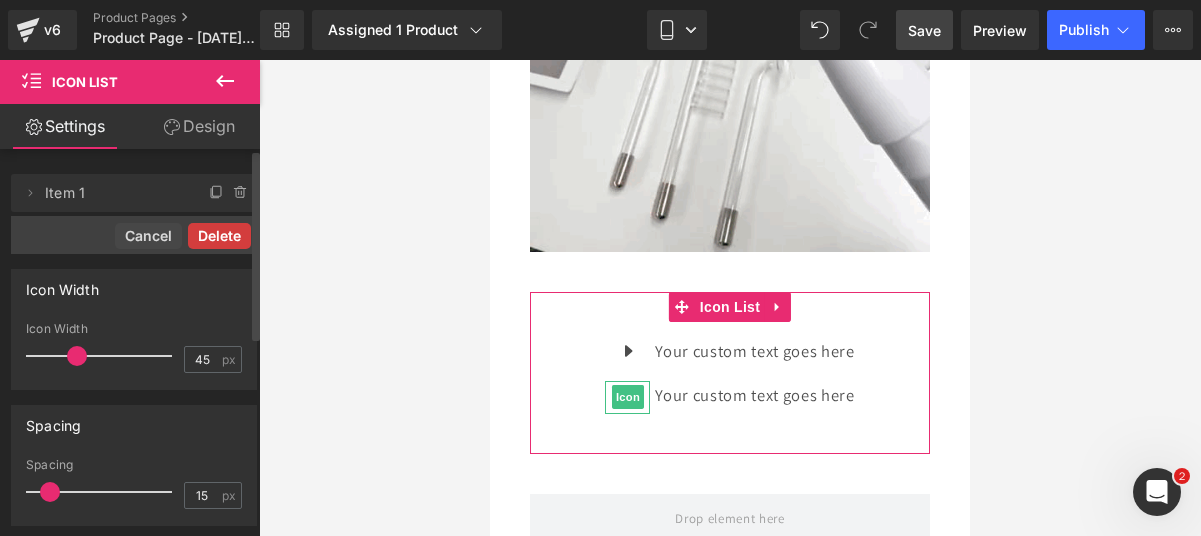 click on "Delete" at bounding box center (219, 236) 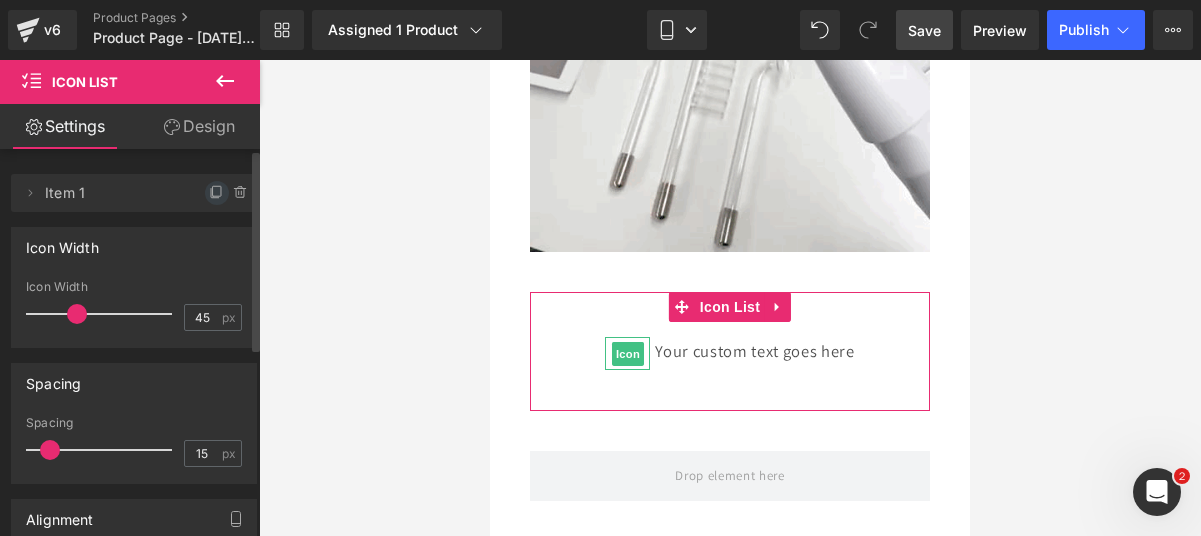 click 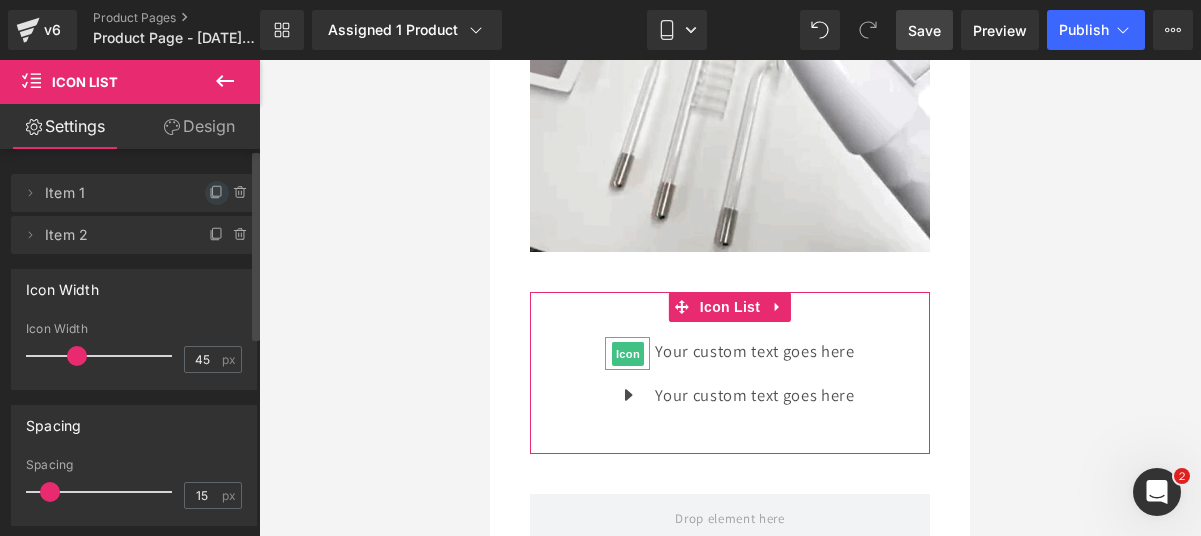click 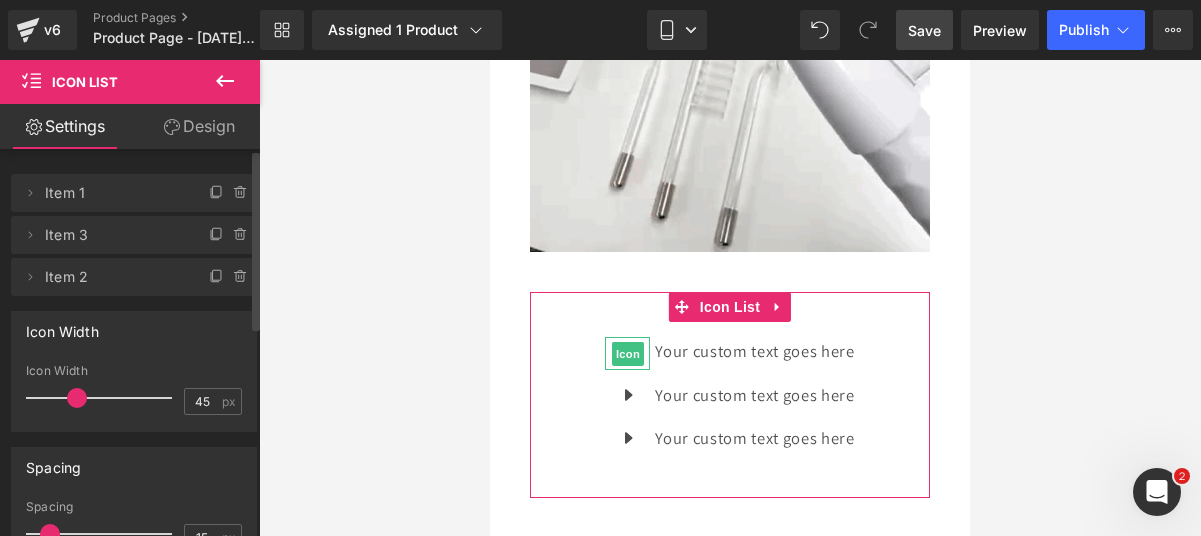click 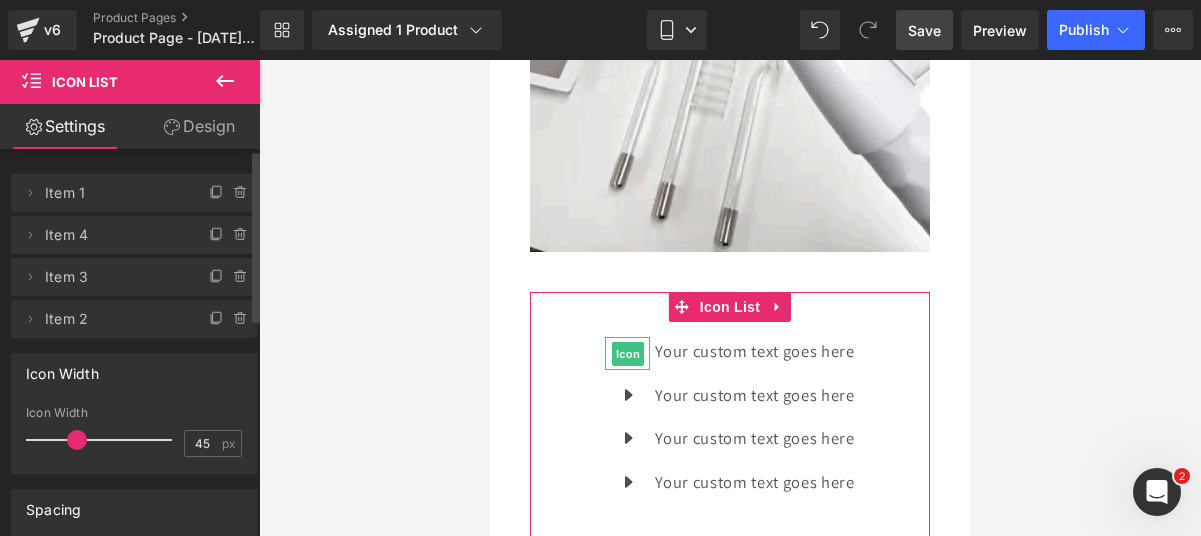 click 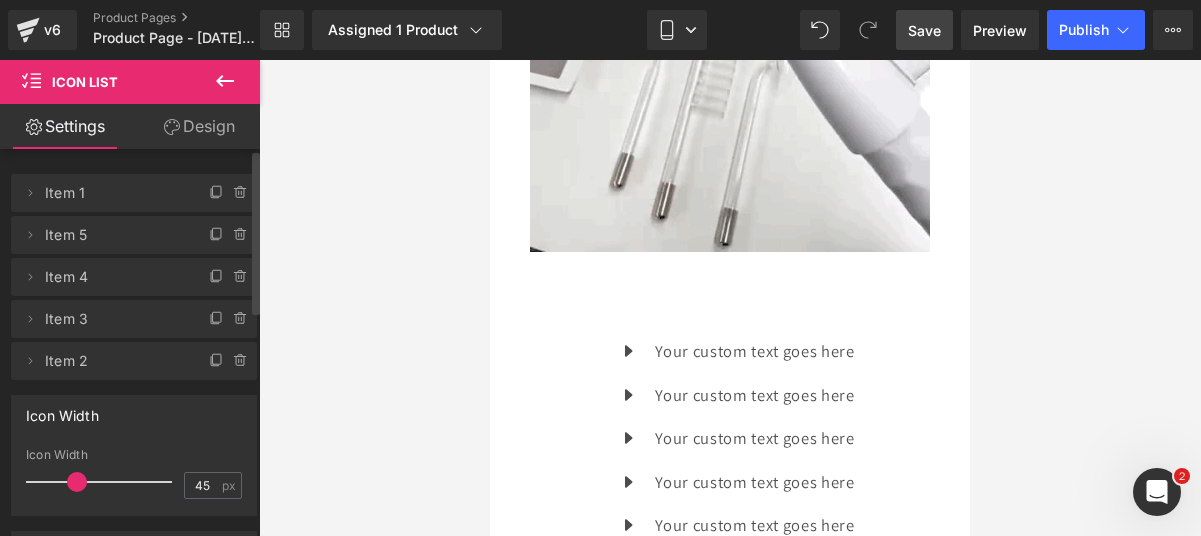 click on "Save" at bounding box center (924, 30) 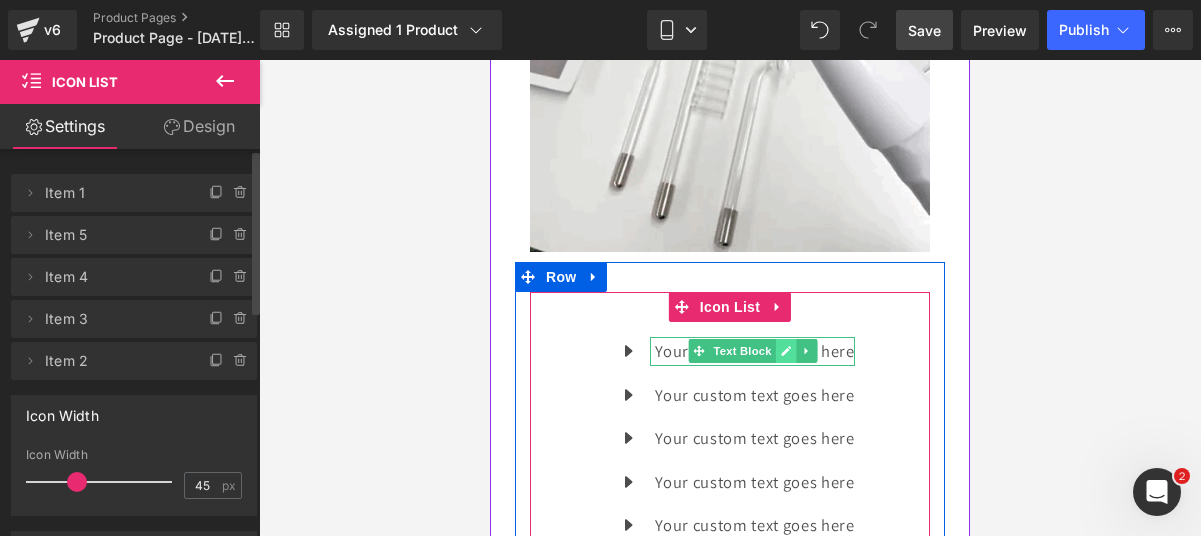 click at bounding box center [786, 351] 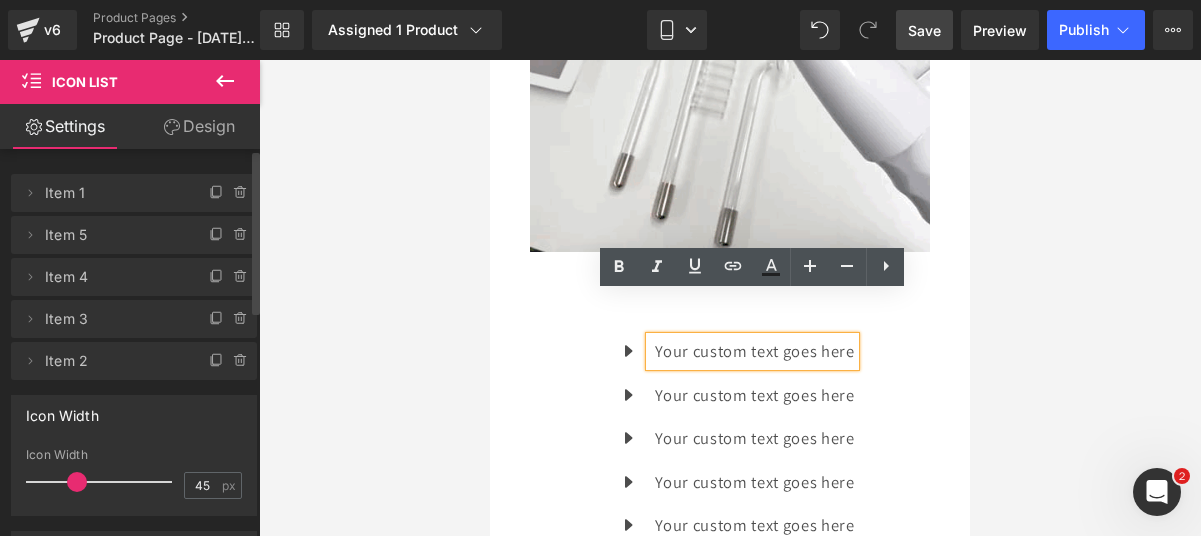 click on "Your custom text goes here" at bounding box center (754, 351) 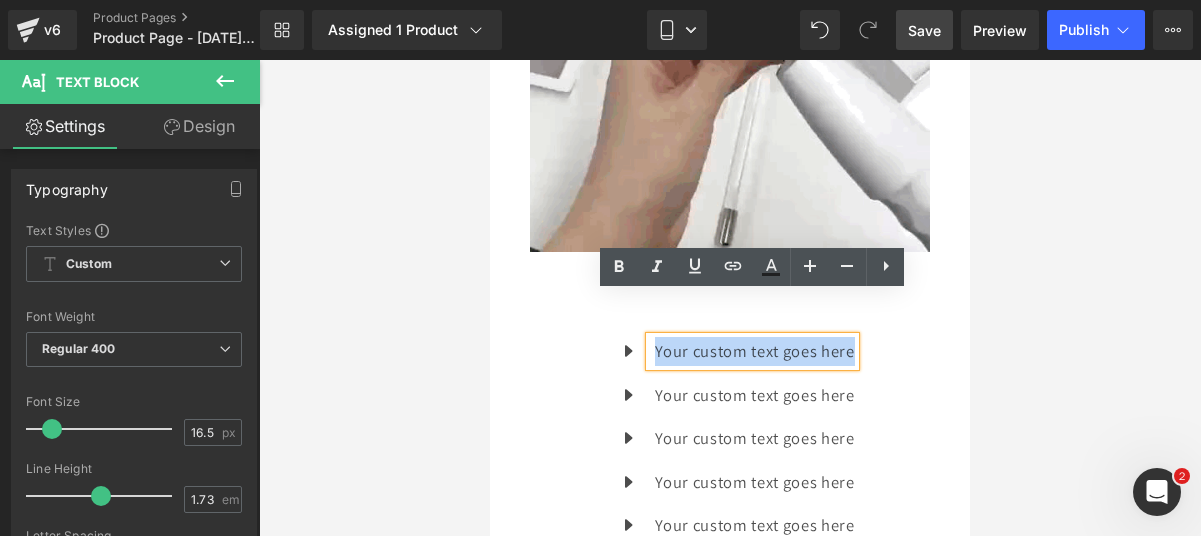 drag, startPoint x: 854, startPoint y: 308, endPoint x: 653, endPoint y: 311, distance: 201.02238 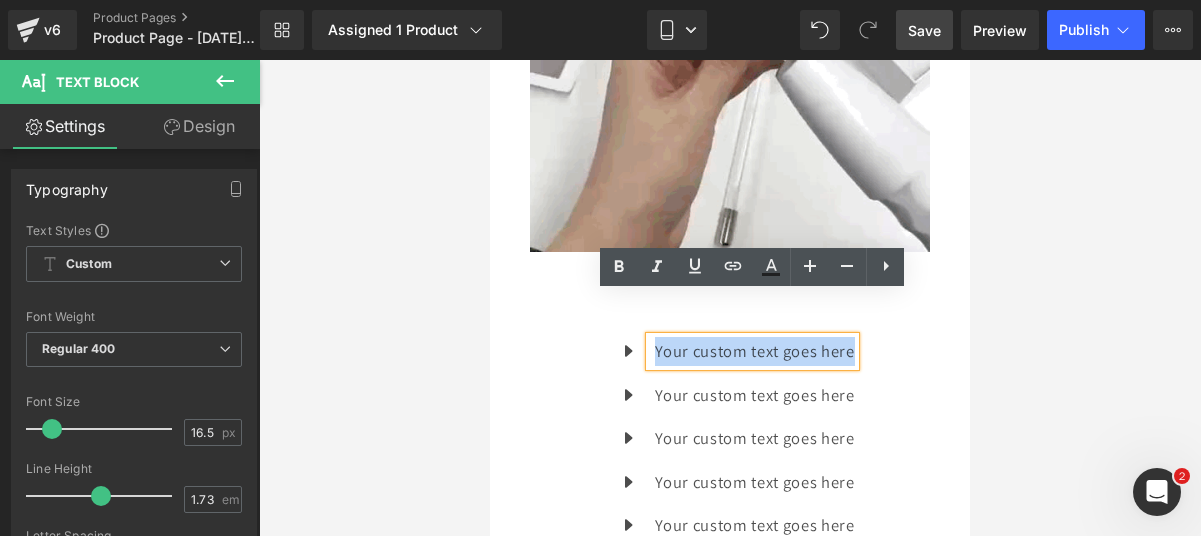 click on "Your custom text goes here" at bounding box center [752, 351] 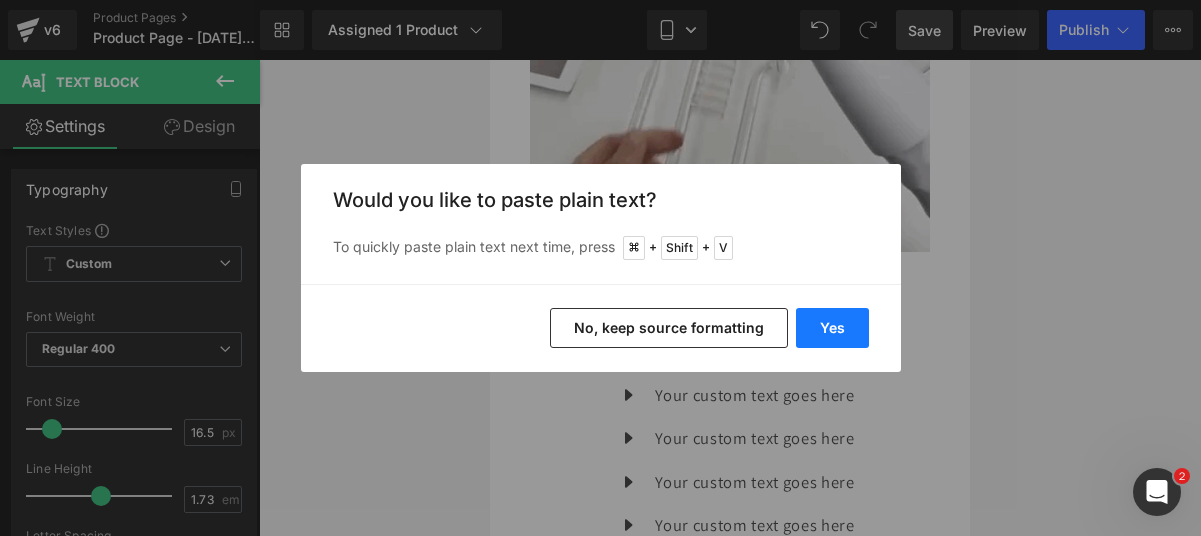 click on "Yes" at bounding box center [832, 328] 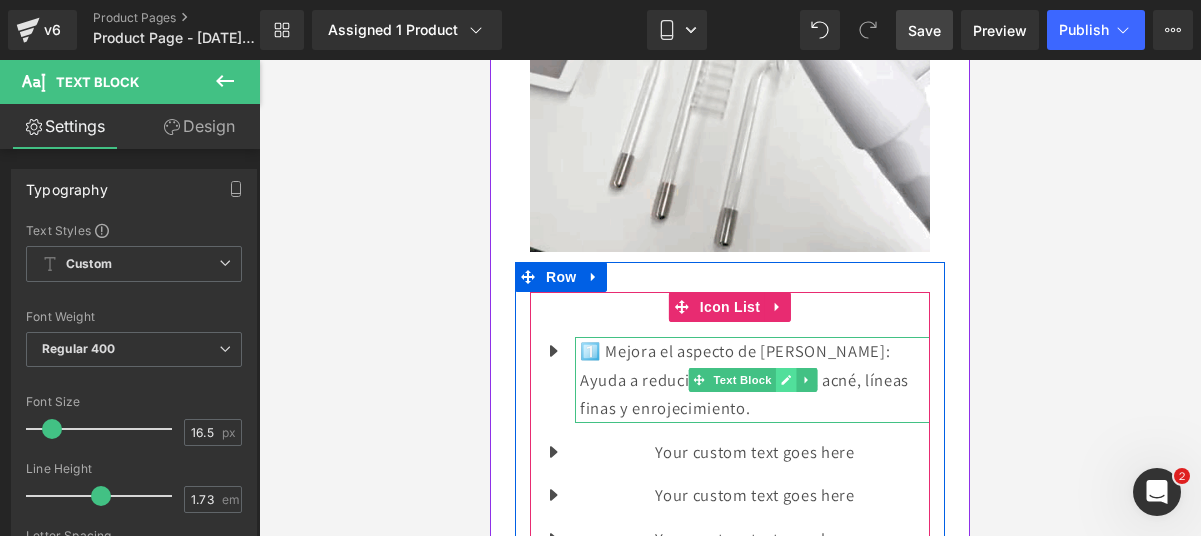 click 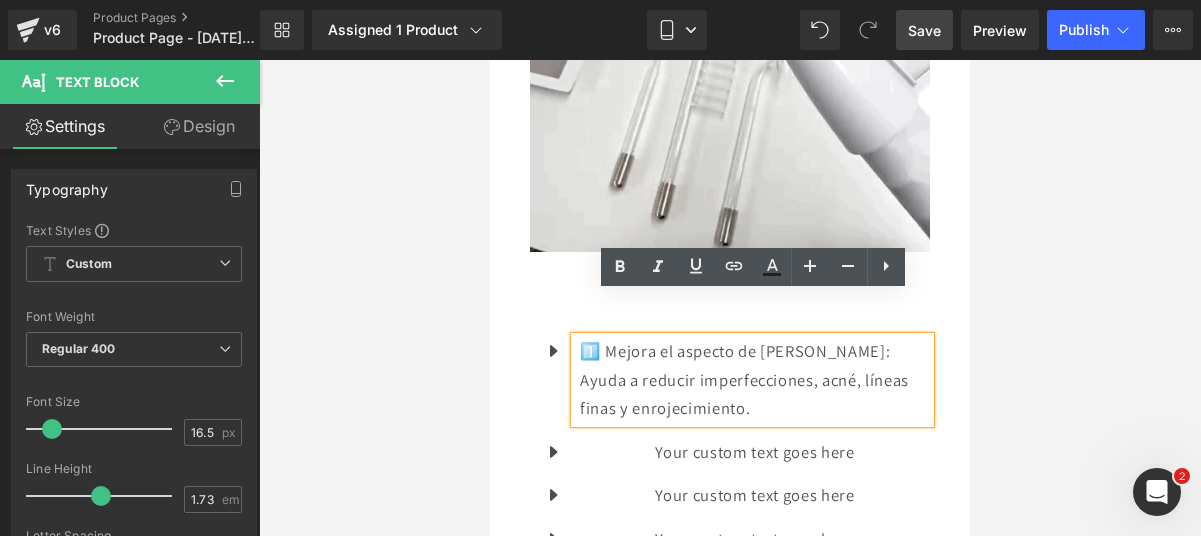 click on "1️⃣ Mejora el aspecto de la piel: Ayuda a reducir imperfecciones, acné, líneas finas y enrojecimiento." at bounding box center [755, 380] 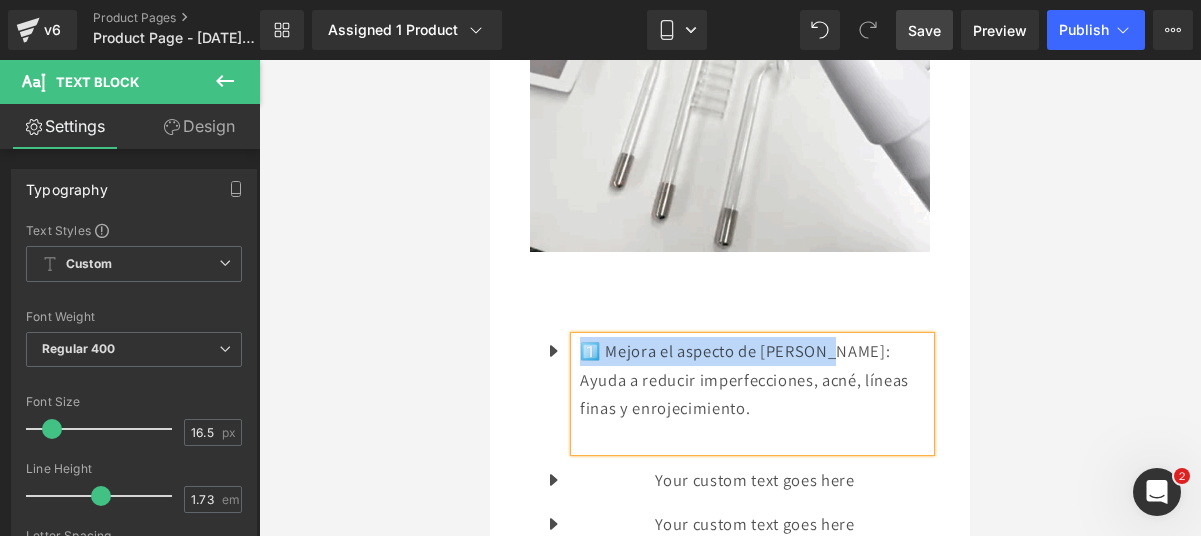 drag, startPoint x: 585, startPoint y: 307, endPoint x: 813, endPoint y: 309, distance: 228.00877 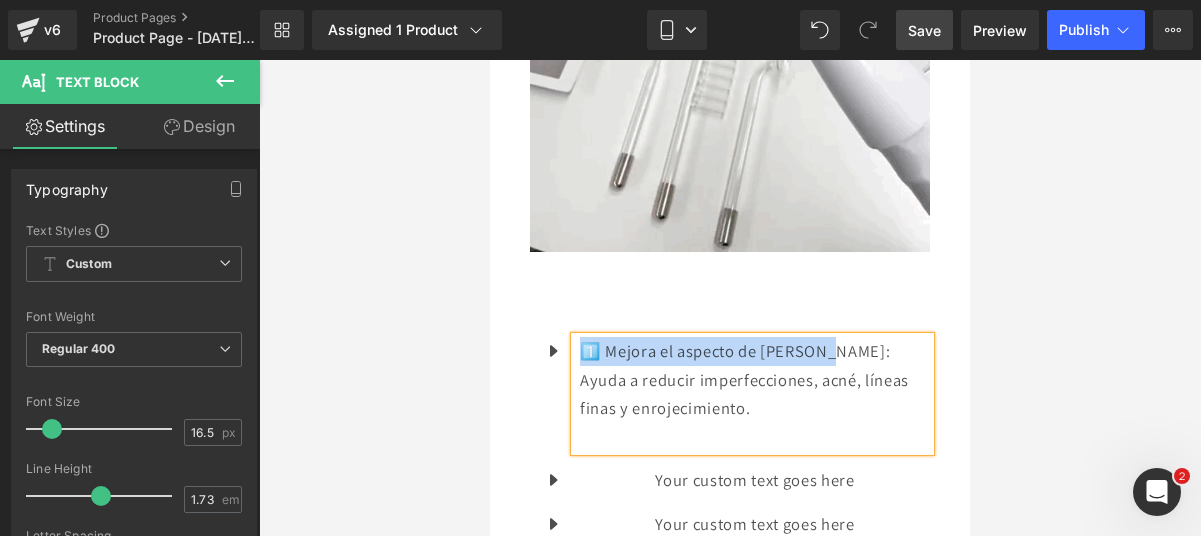 click on "1️⃣ Mejora el aspecto de la piel: Ayuda a reducir imperfecciones, acné, líneas finas y enrojecimiento." at bounding box center [755, 380] 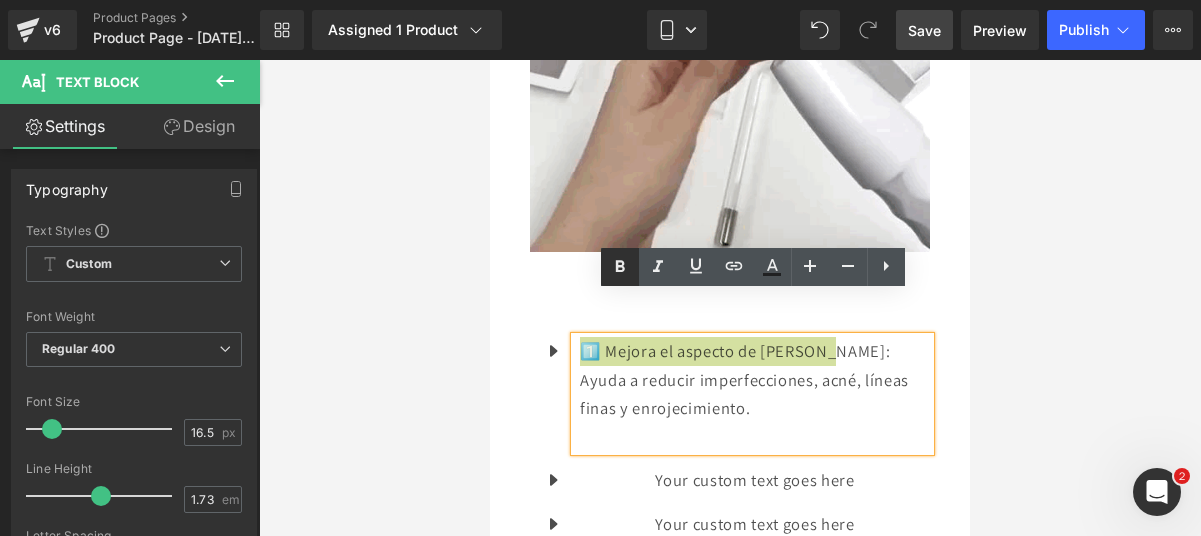 click at bounding box center (620, 267) 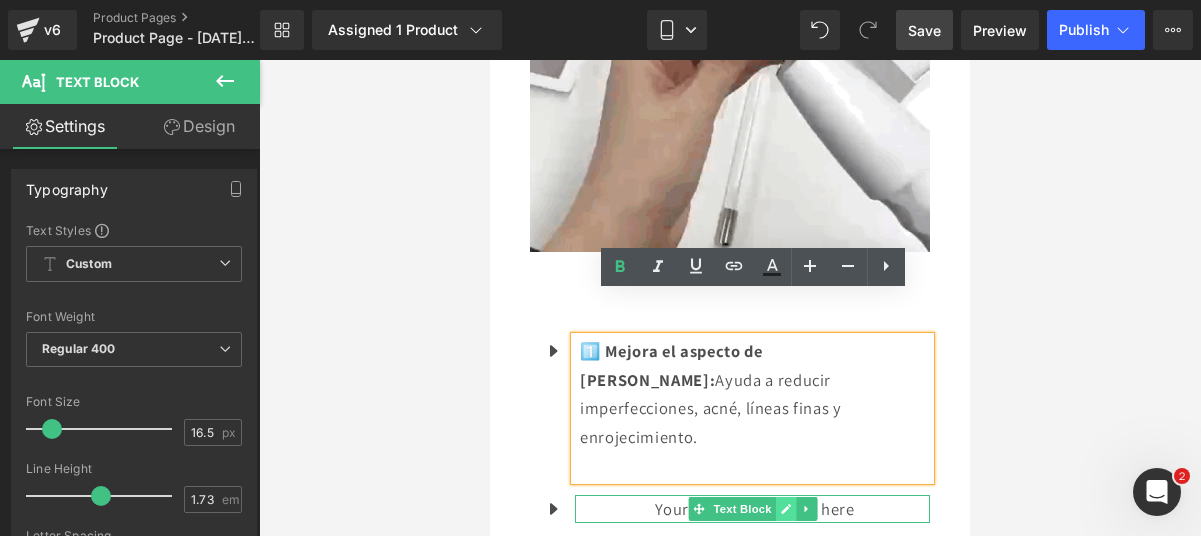 click at bounding box center (785, 509) 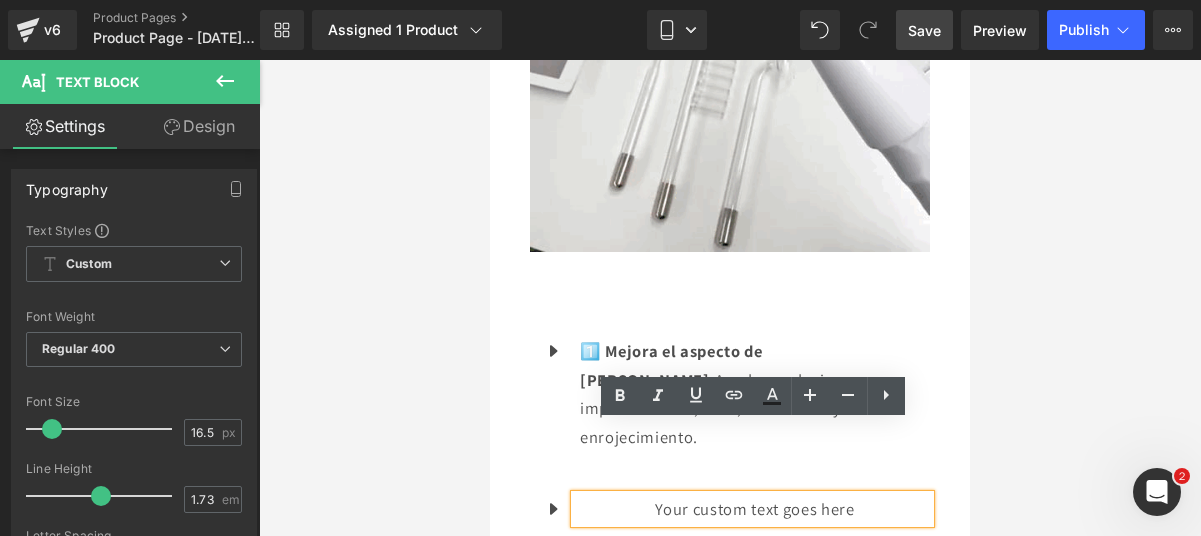 click on "Your custom text goes here" at bounding box center (755, 509) 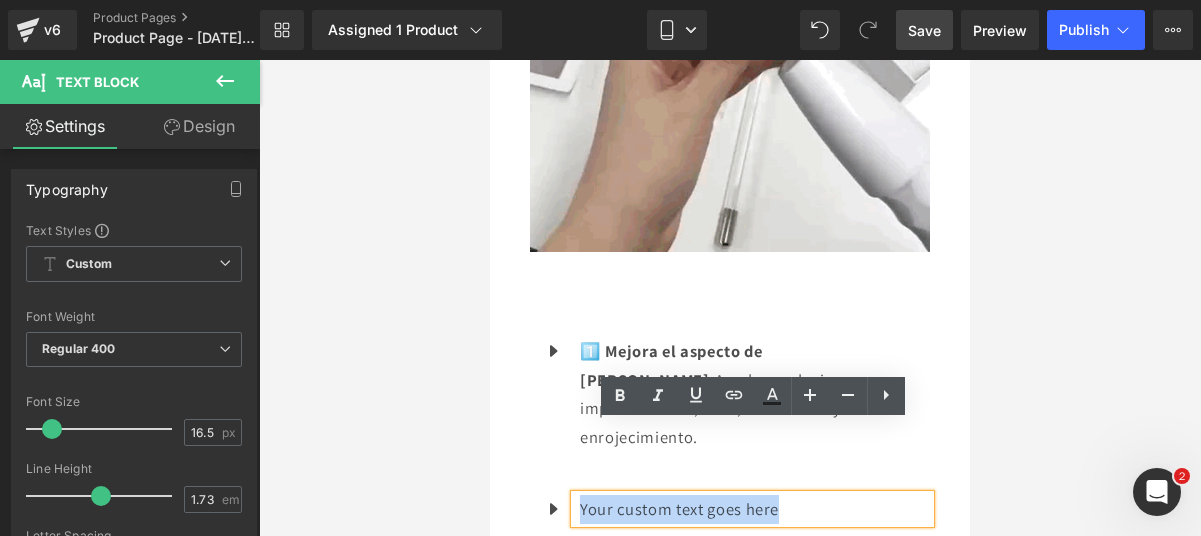 drag, startPoint x: 854, startPoint y: 431, endPoint x: 582, endPoint y: 430, distance: 272.00183 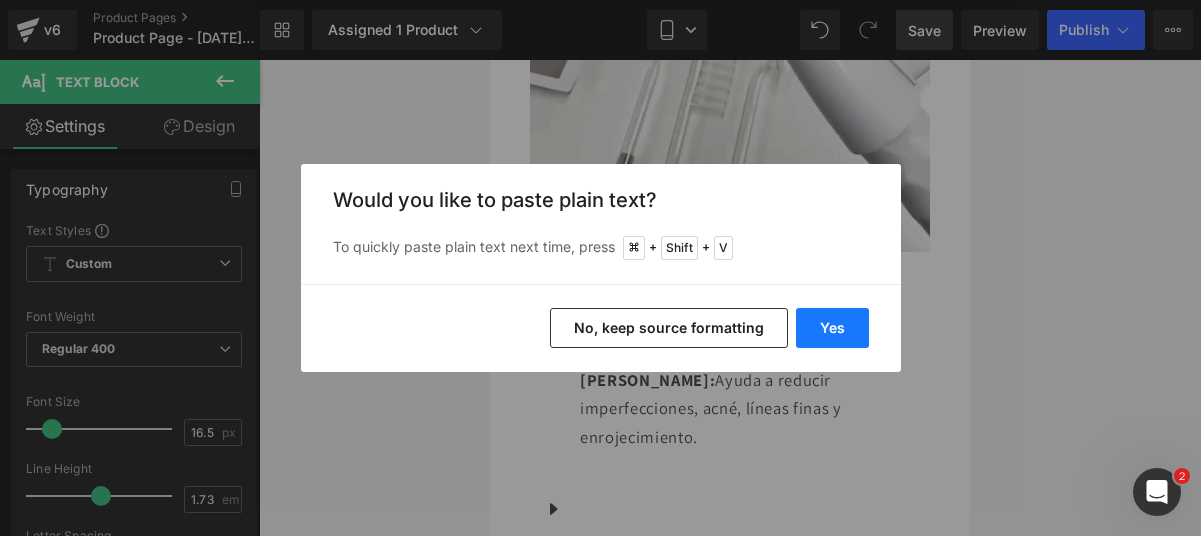 click on "Yes" at bounding box center [832, 328] 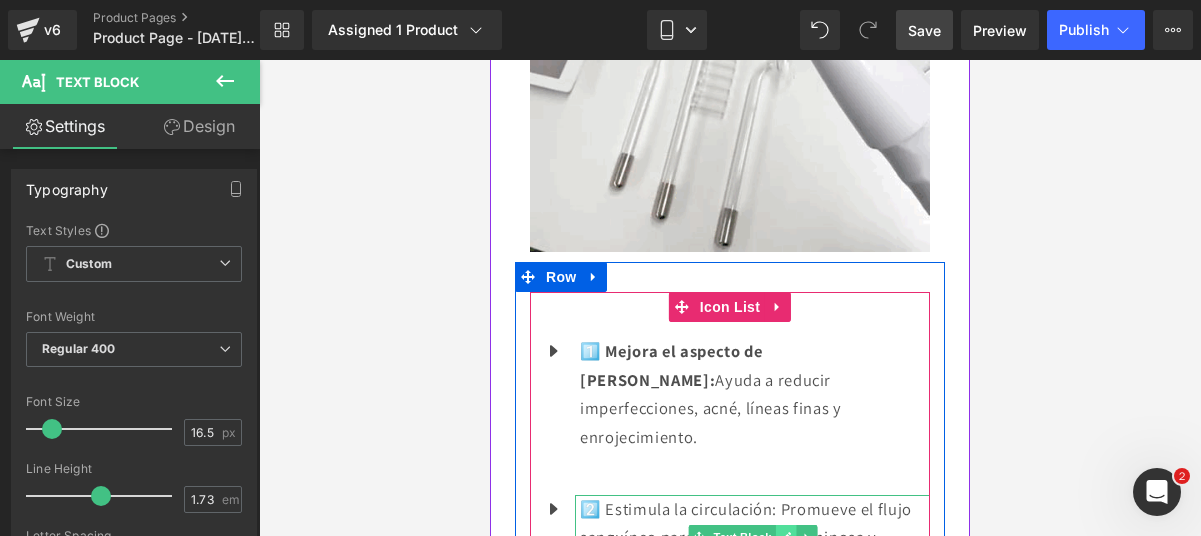 click at bounding box center (785, 537) 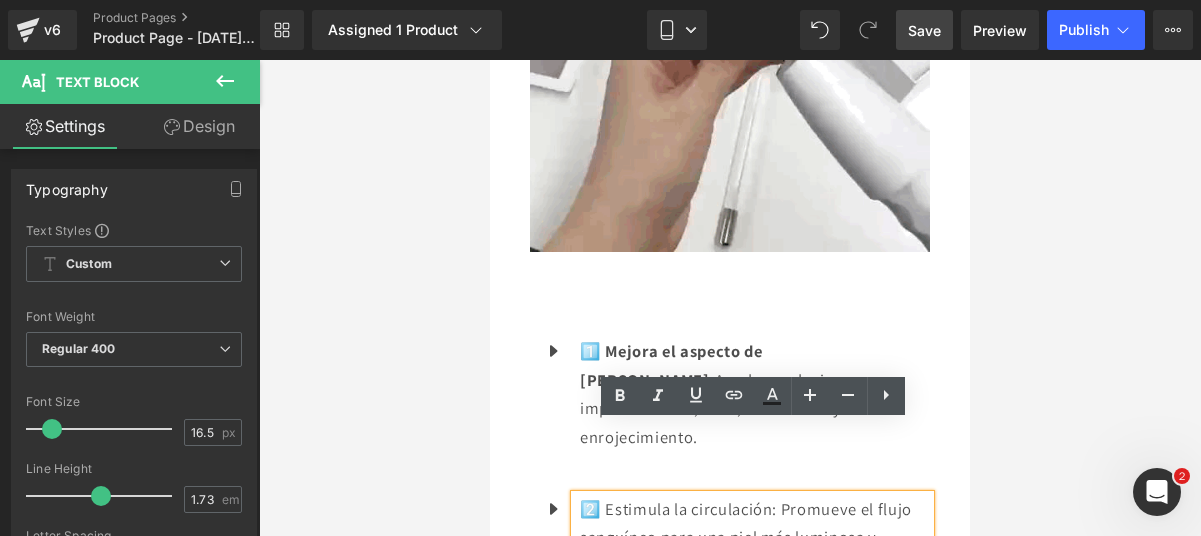 click on "2️⃣ Estimula la circulación: Promueve el flujo sanguíneo para una piel más luminosa y oxigenada." at bounding box center (755, 538) 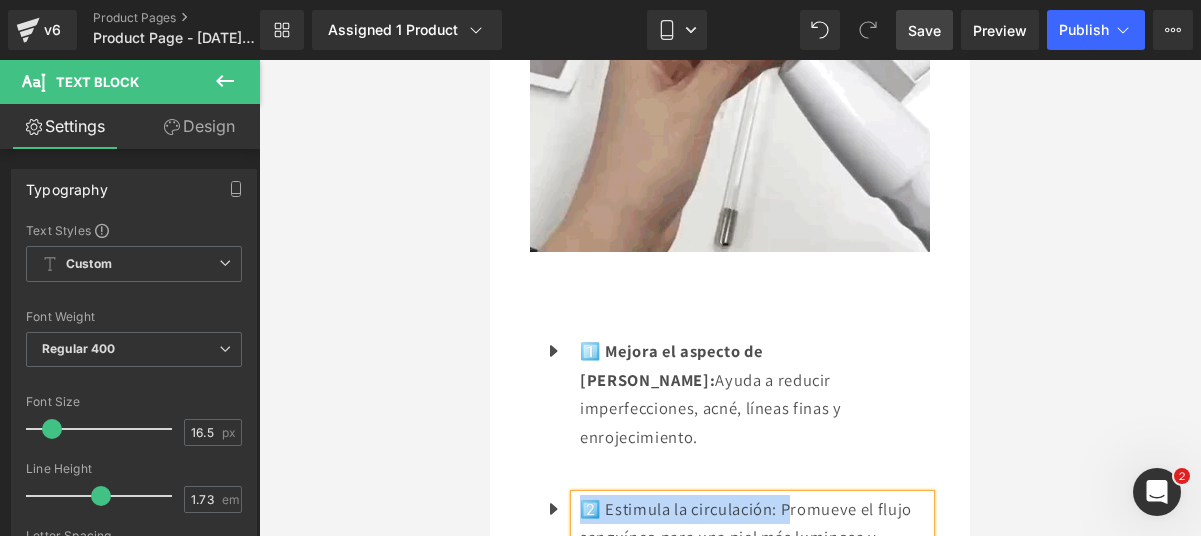 drag, startPoint x: 789, startPoint y: 437, endPoint x: 587, endPoint y: 435, distance: 202.0099 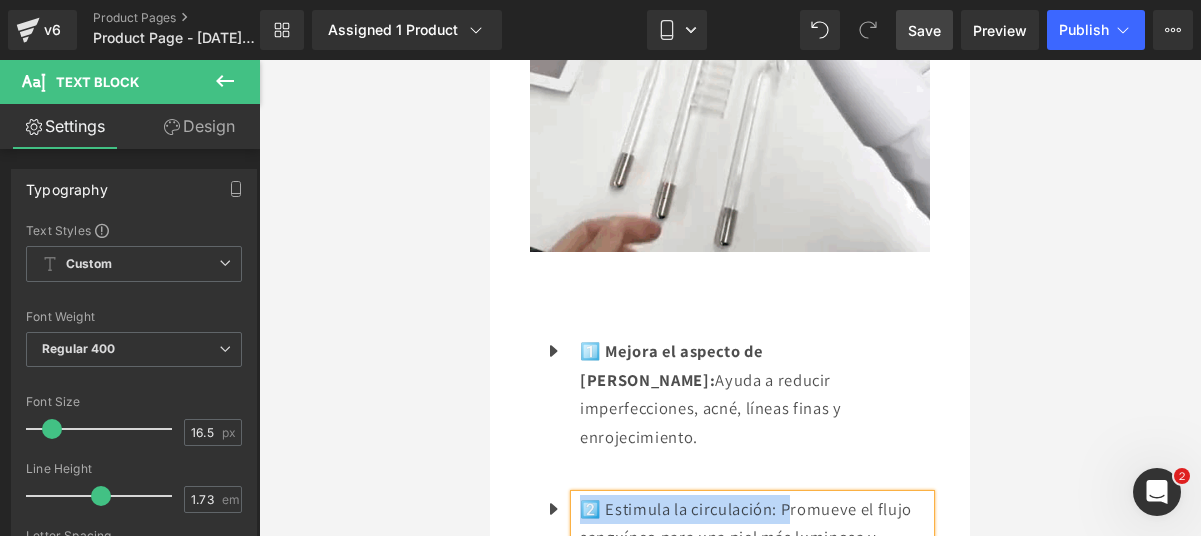 click on "2️⃣ Estimula la circulación: Promueve el flujo sanguíneo para una piel más luminosa y oxigenada." at bounding box center [755, 538] 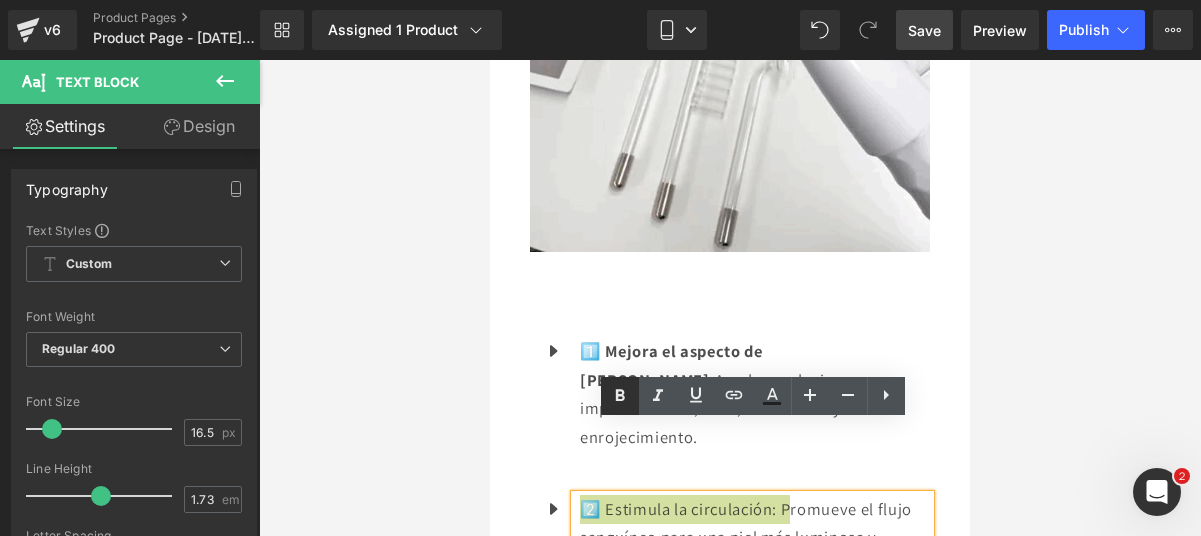 click 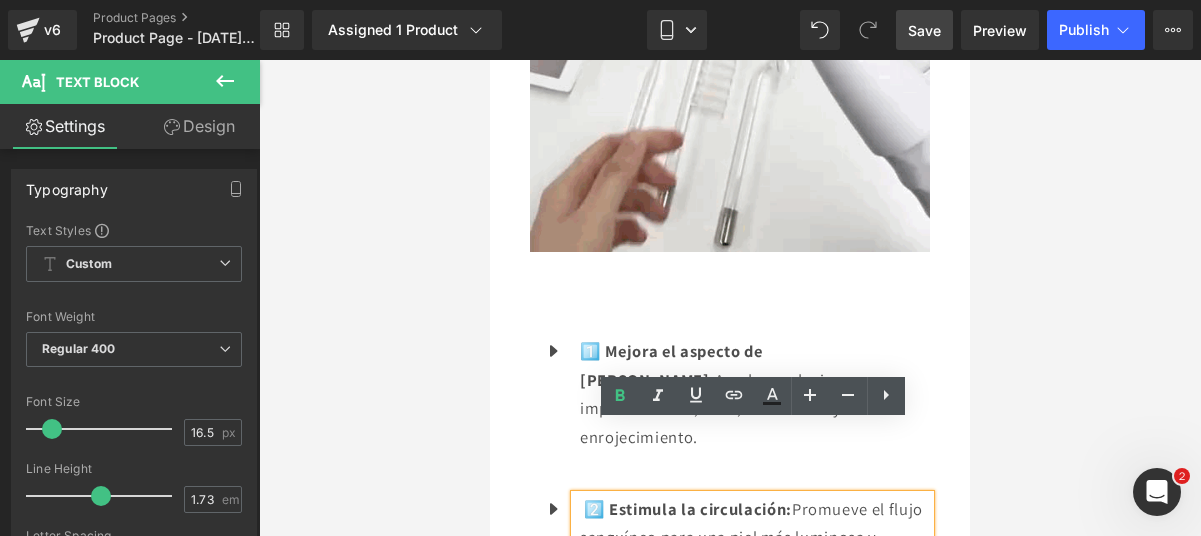 click on "2️⃣ Estimula la circulación:  Promueve el flujo sanguíneo para una piel más luminosa y oxigenada." at bounding box center (755, 538) 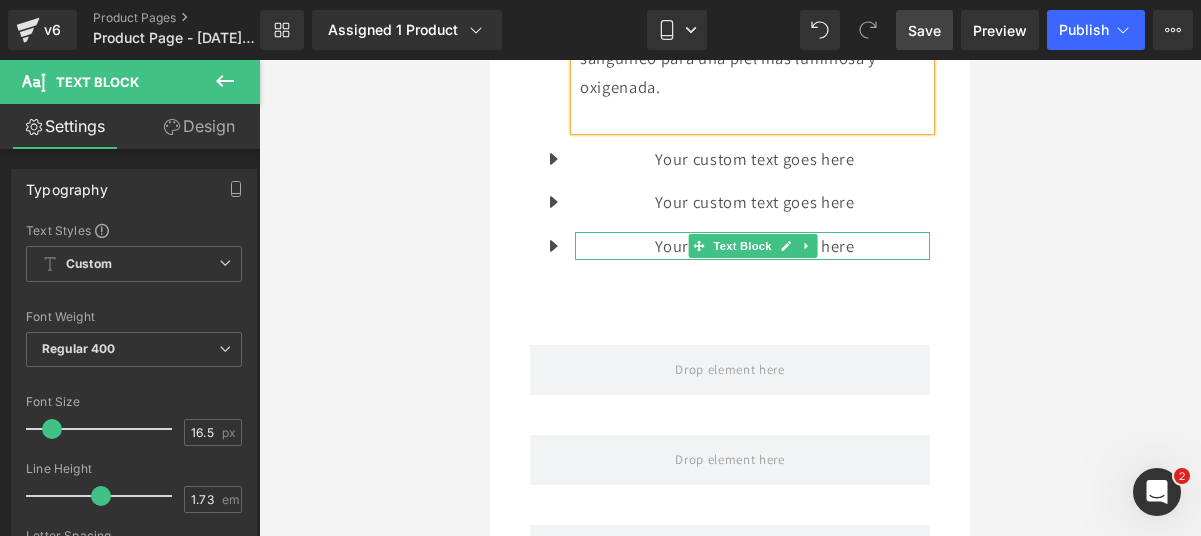 scroll, scrollTop: 2831, scrollLeft: 0, axis: vertical 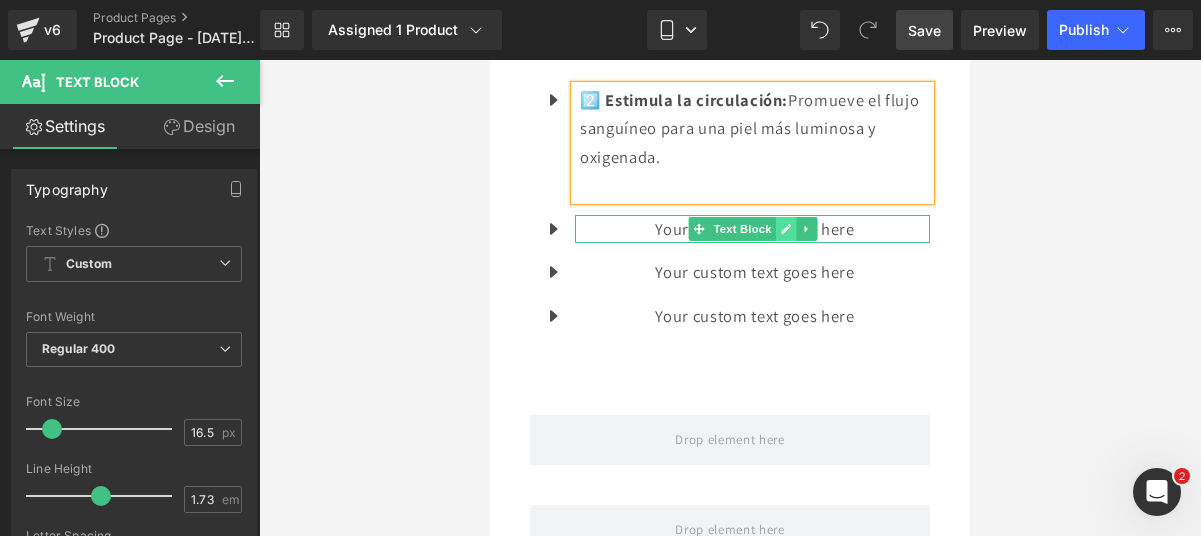 click 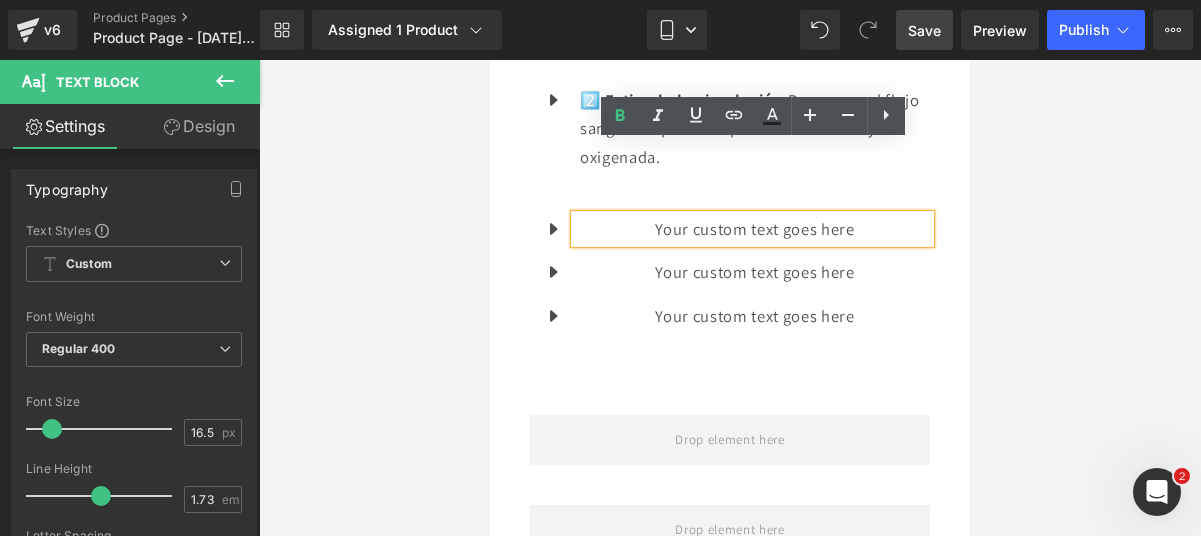click on "Your custom text goes here" at bounding box center (755, 229) 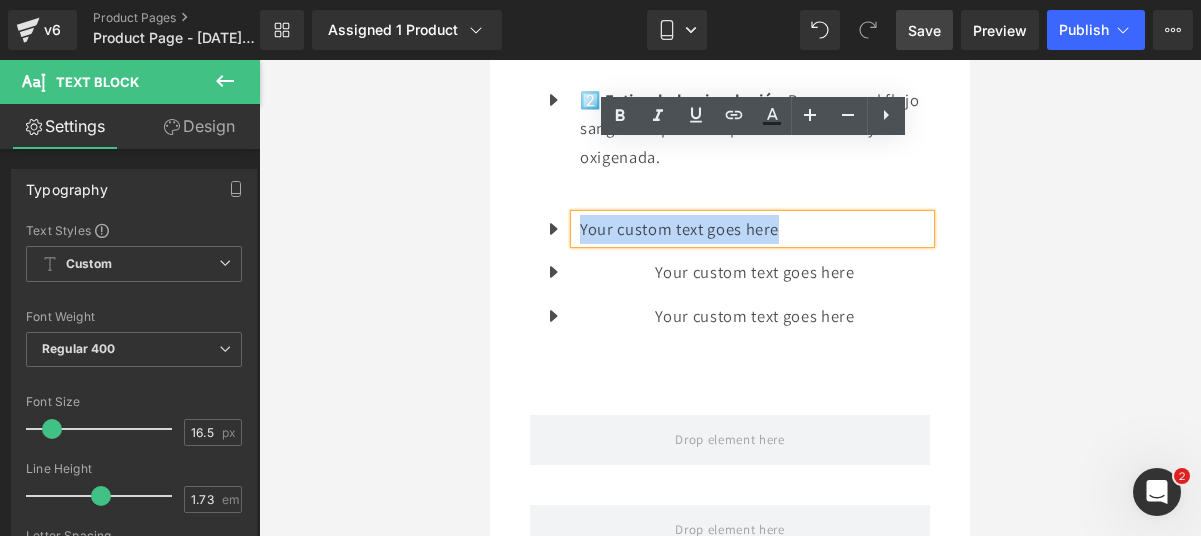 drag, startPoint x: 863, startPoint y: 160, endPoint x: 583, endPoint y: 157, distance: 280.01608 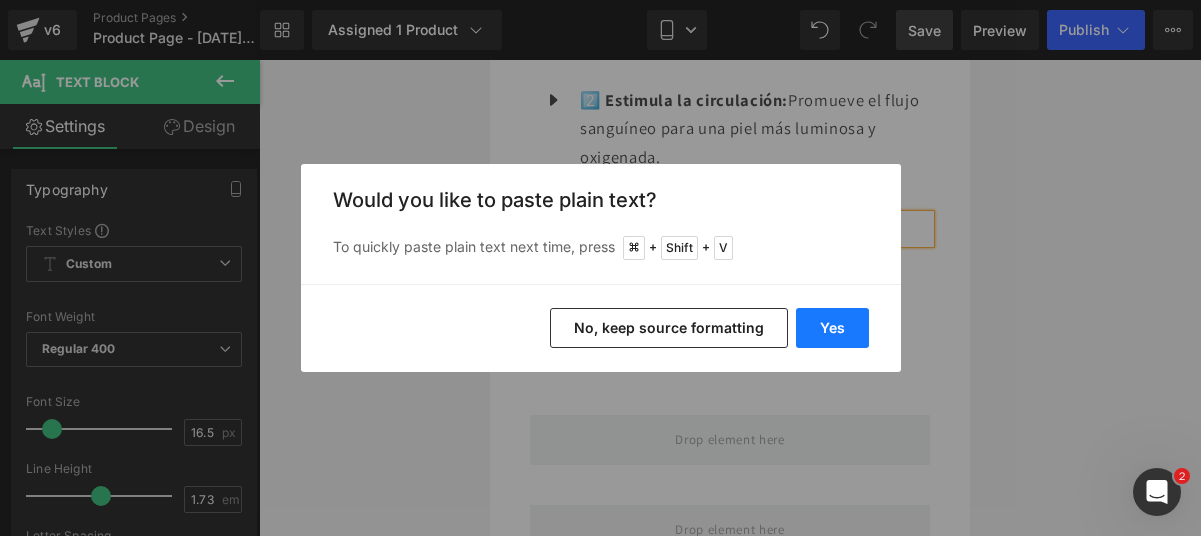 drag, startPoint x: 840, startPoint y: 320, endPoint x: 350, endPoint y: 259, distance: 493.78235 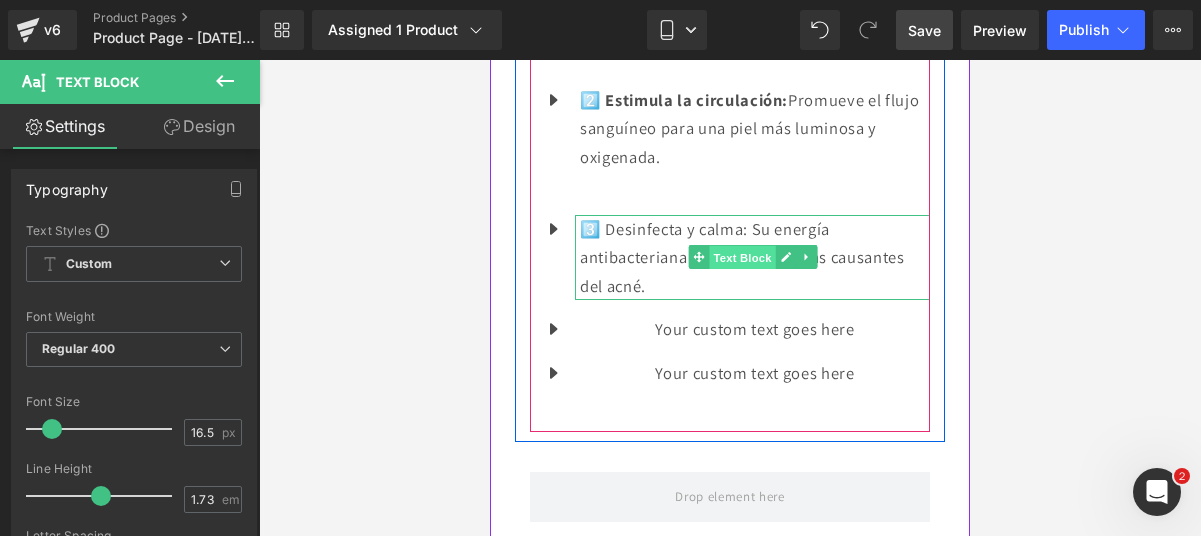 click on "Text Block" at bounding box center [742, 258] 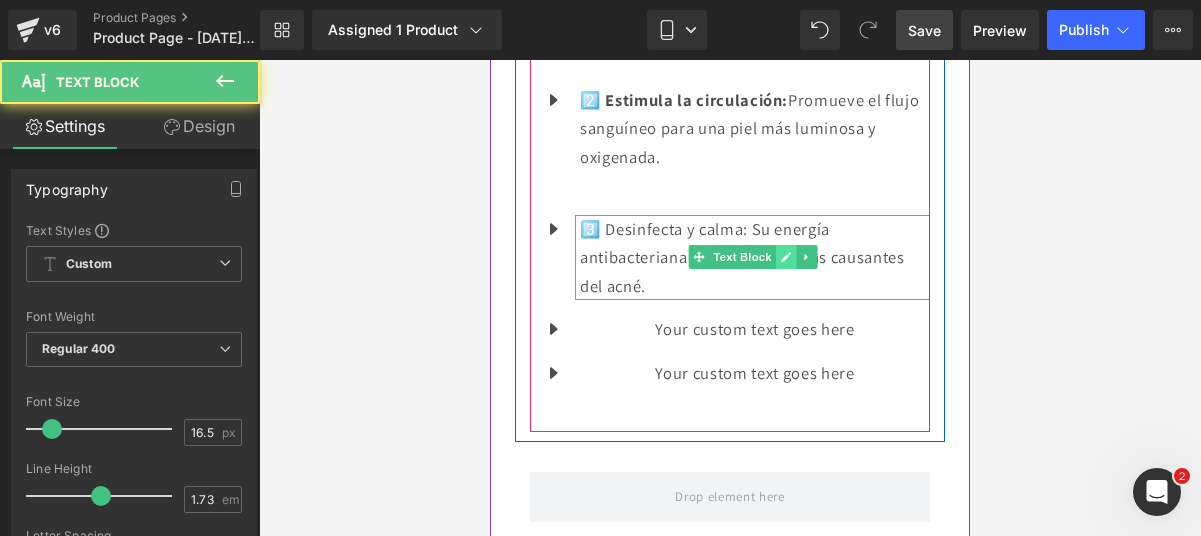 click 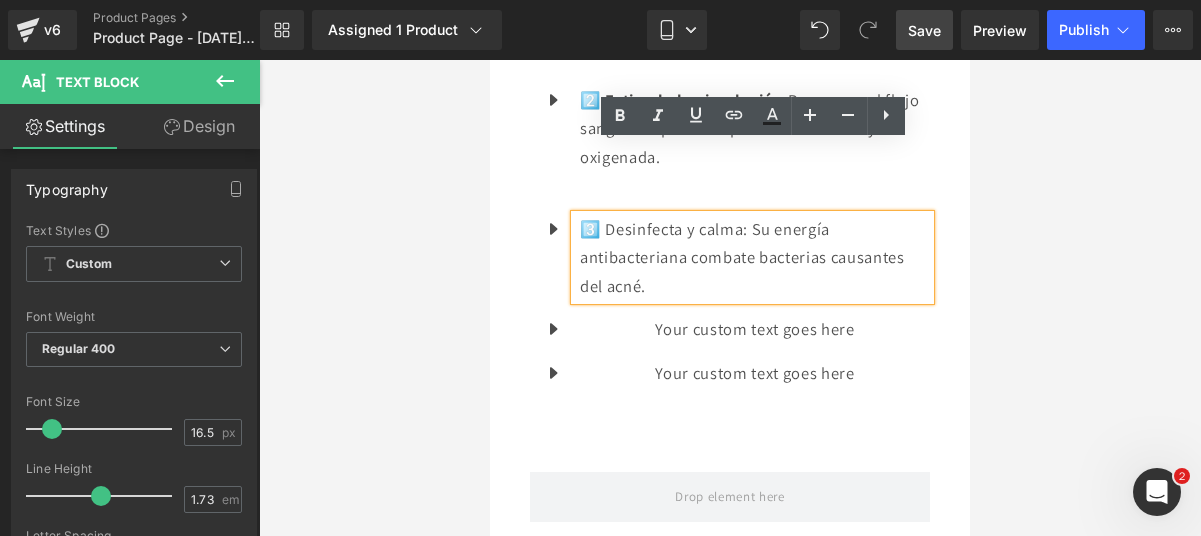 click on "3️⃣ Desinfecta y calma: Su energía antibacteriana combate bacterias causantes del acné." at bounding box center (755, 258) 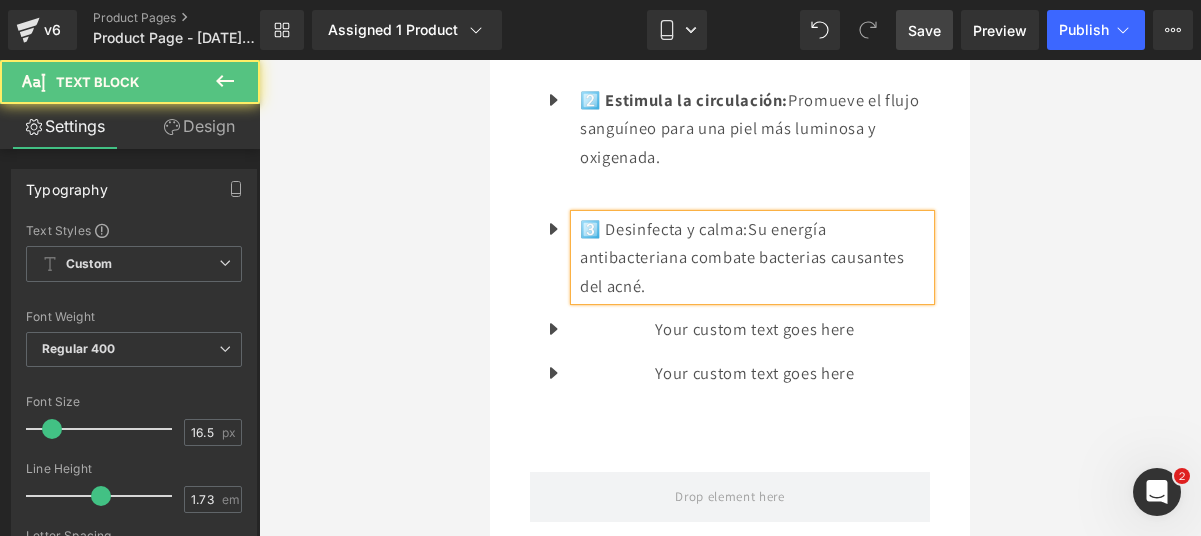 click on "3️⃣ Desinfecta y calma:  Su energía antibacteriana combate bacterias causantes del acné." at bounding box center [755, 258] 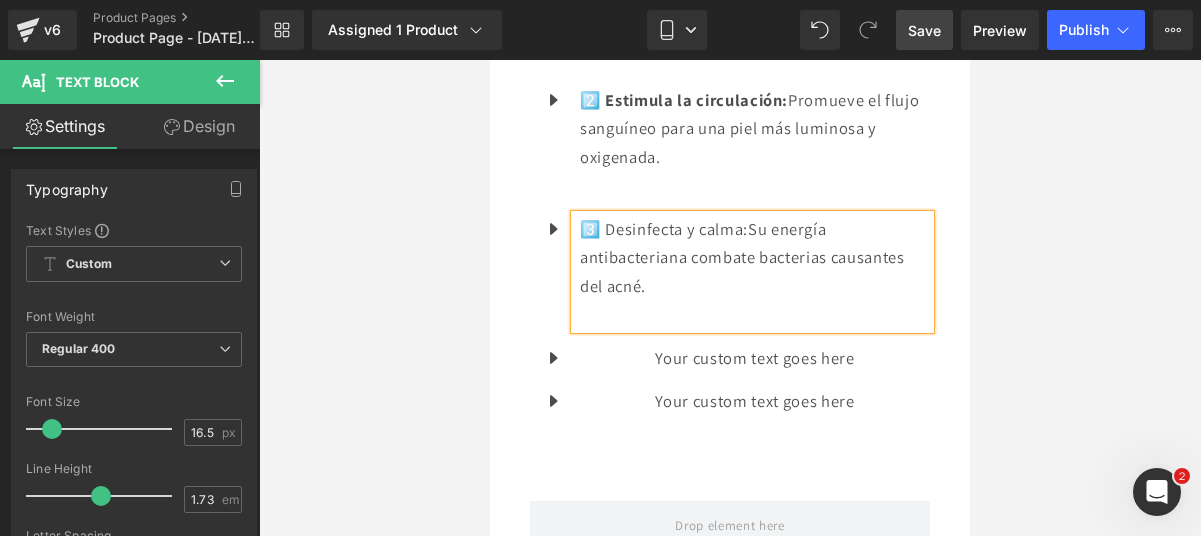 drag, startPoint x: 751, startPoint y: 160, endPoint x: 589, endPoint y: 153, distance: 162.15117 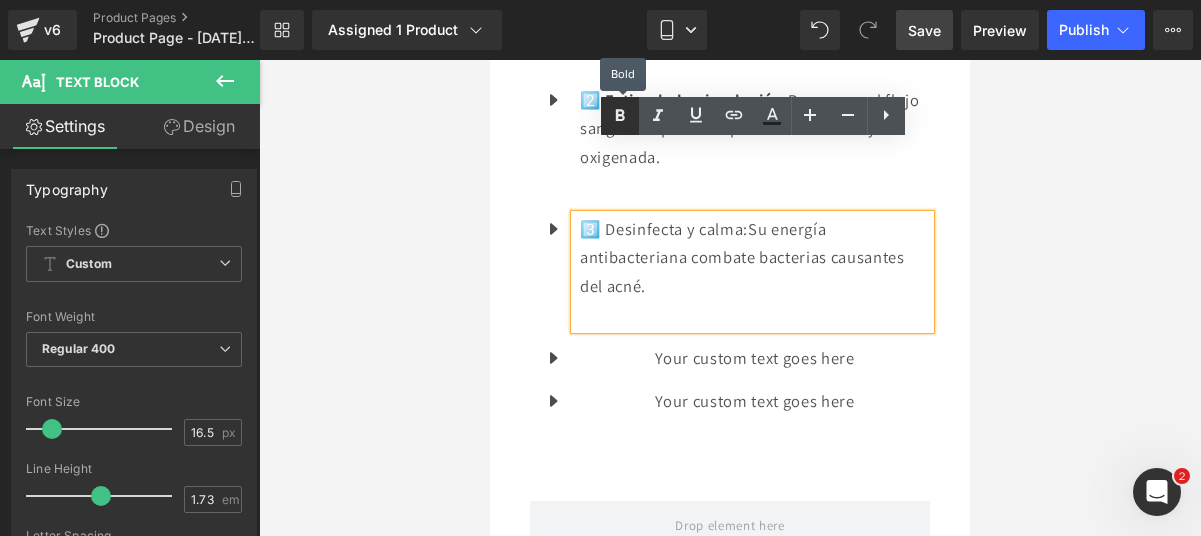 click at bounding box center [620, 116] 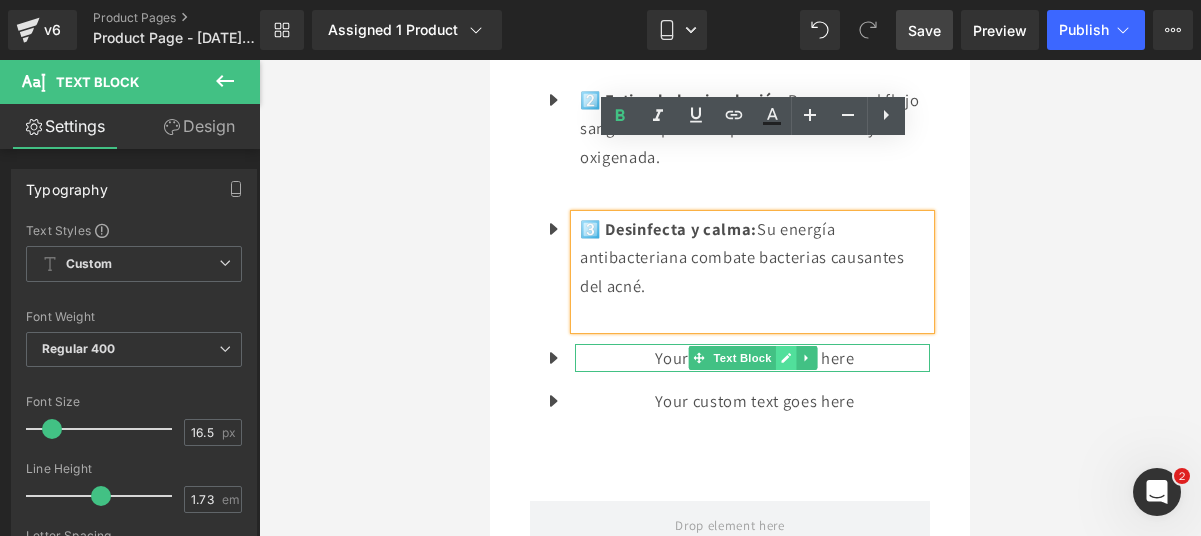 click 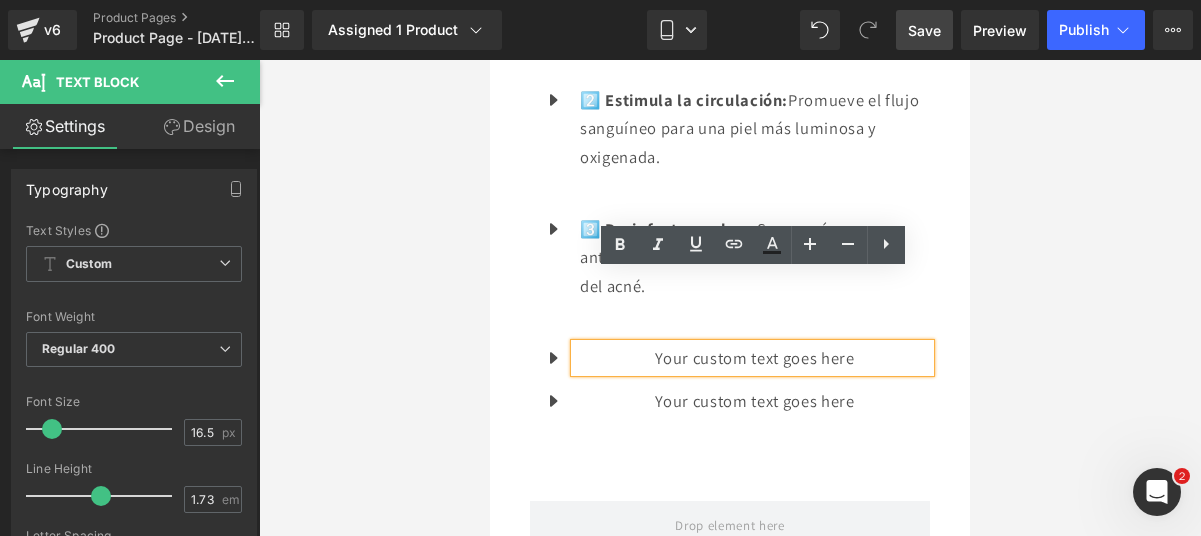 click on "Your custom text goes here" at bounding box center [755, 358] 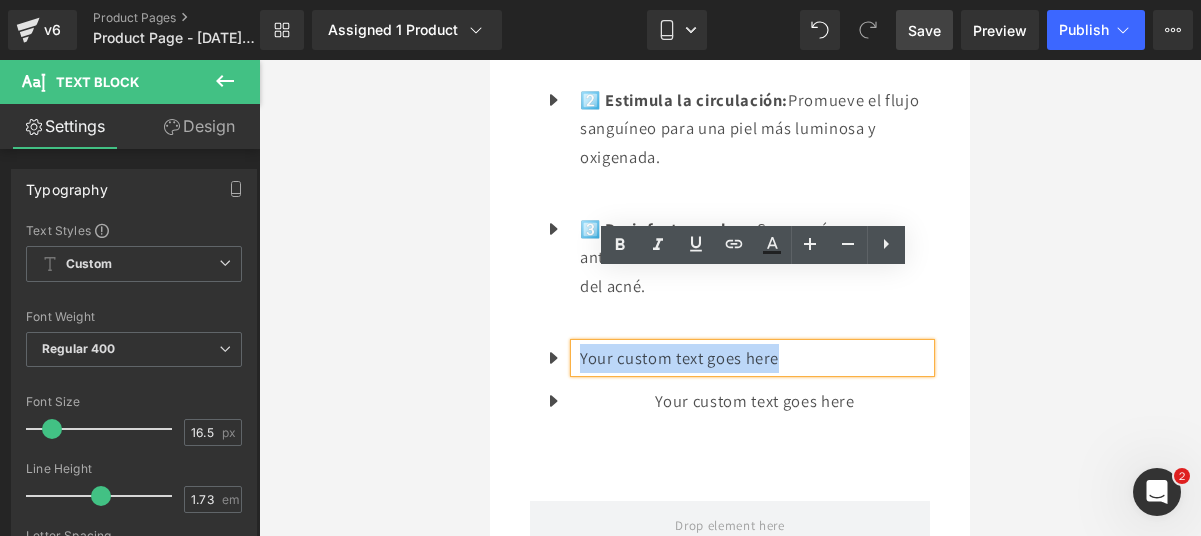 drag, startPoint x: 856, startPoint y: 282, endPoint x: 578, endPoint y: 277, distance: 278.04495 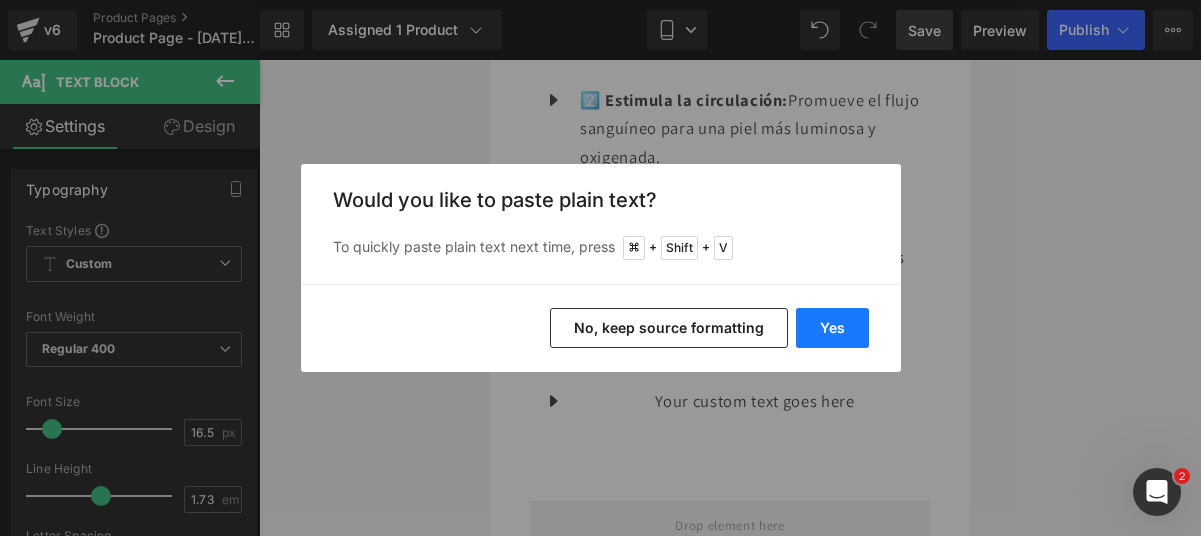 click on "Yes" at bounding box center [832, 328] 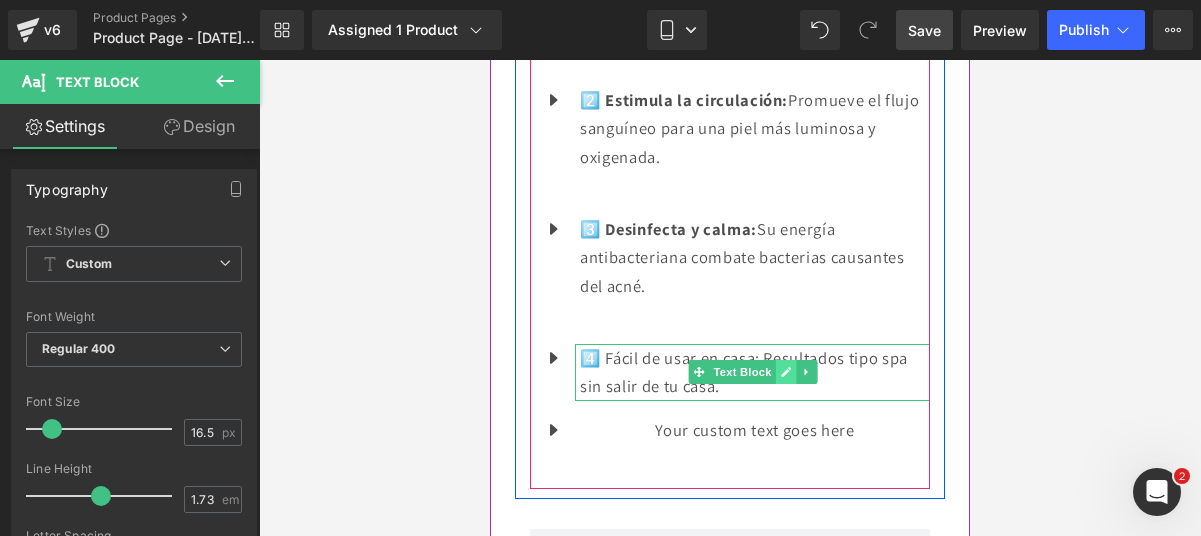click at bounding box center (785, 372) 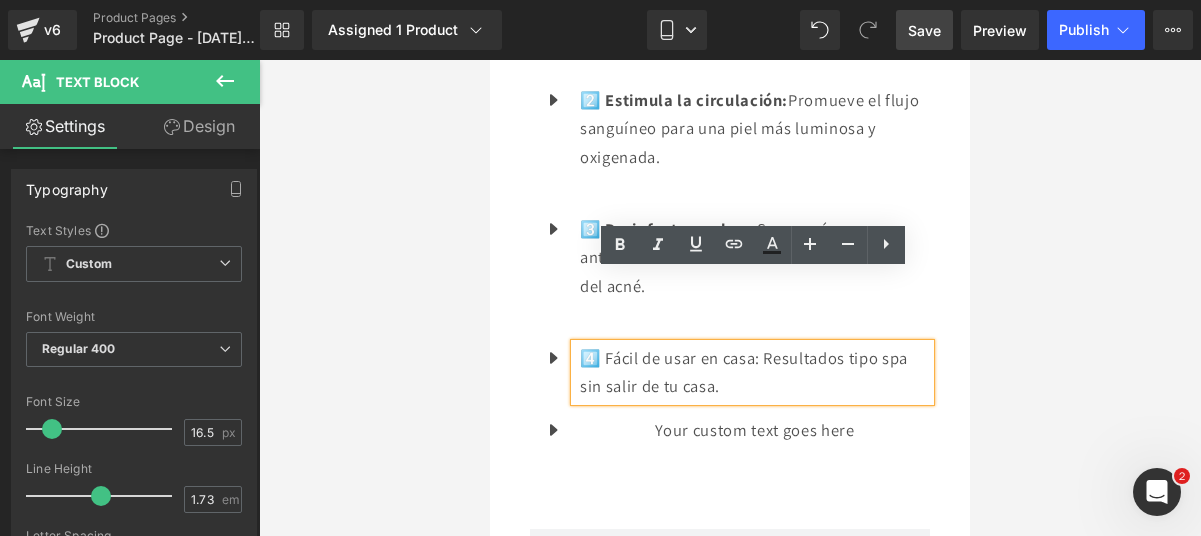 click on "4️⃣ Fácil de usar en casa: Resultados tipo spa sin salir de tu casa." at bounding box center [755, 372] 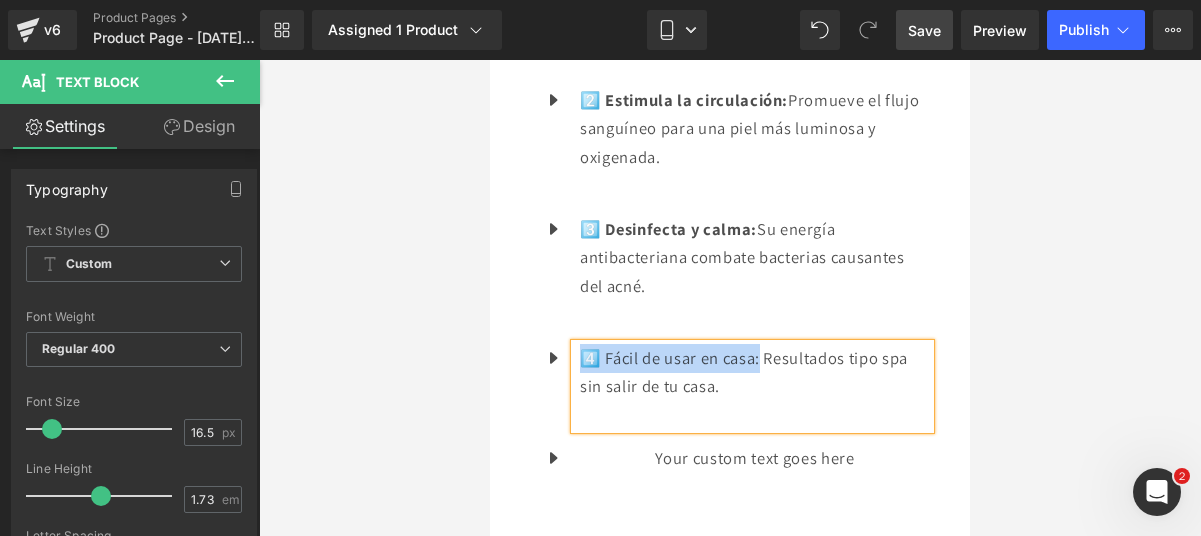 drag, startPoint x: 763, startPoint y: 292, endPoint x: 584, endPoint y: 291, distance: 179.00279 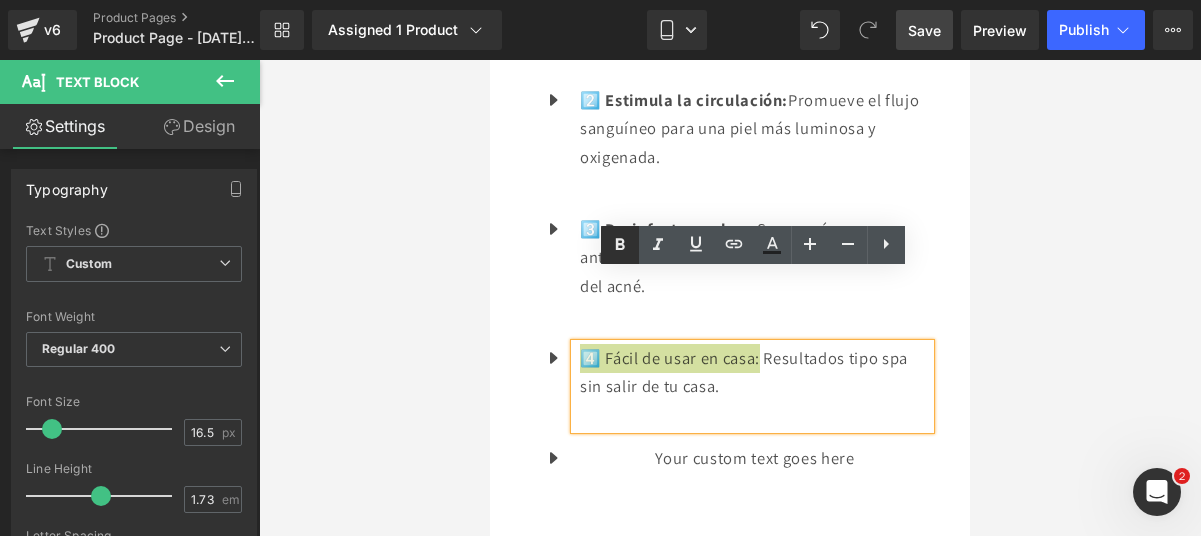 click 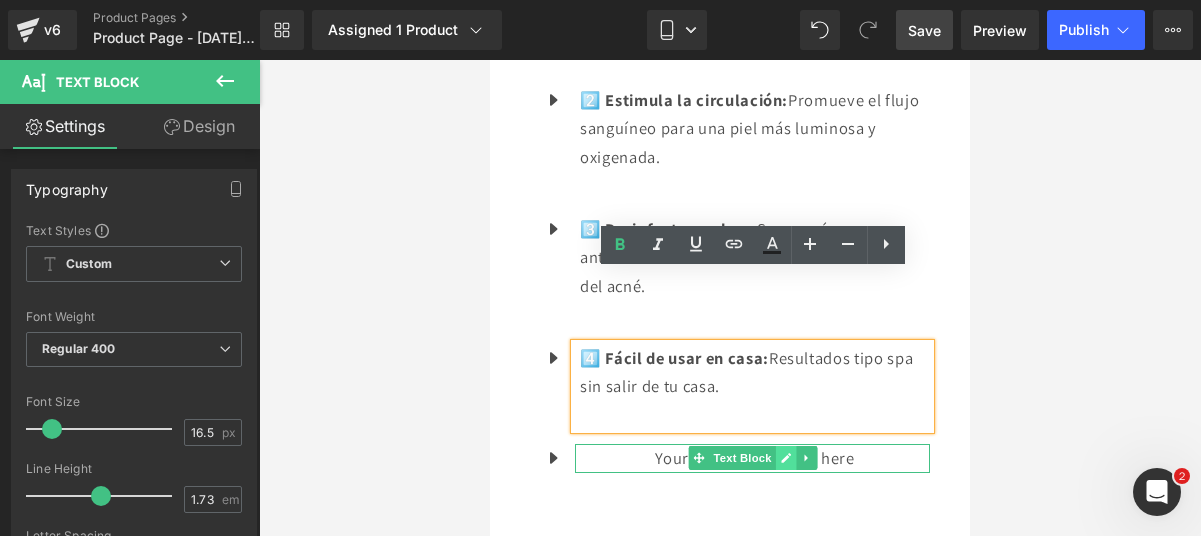 click at bounding box center (785, 458) 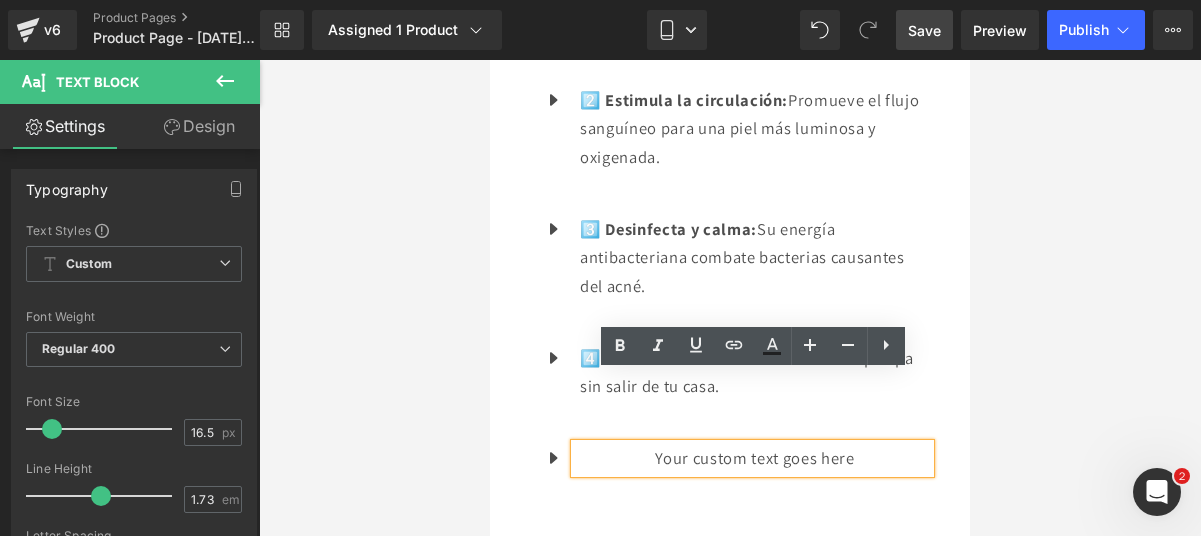 click on "Your custom text goes here" at bounding box center (755, 458) 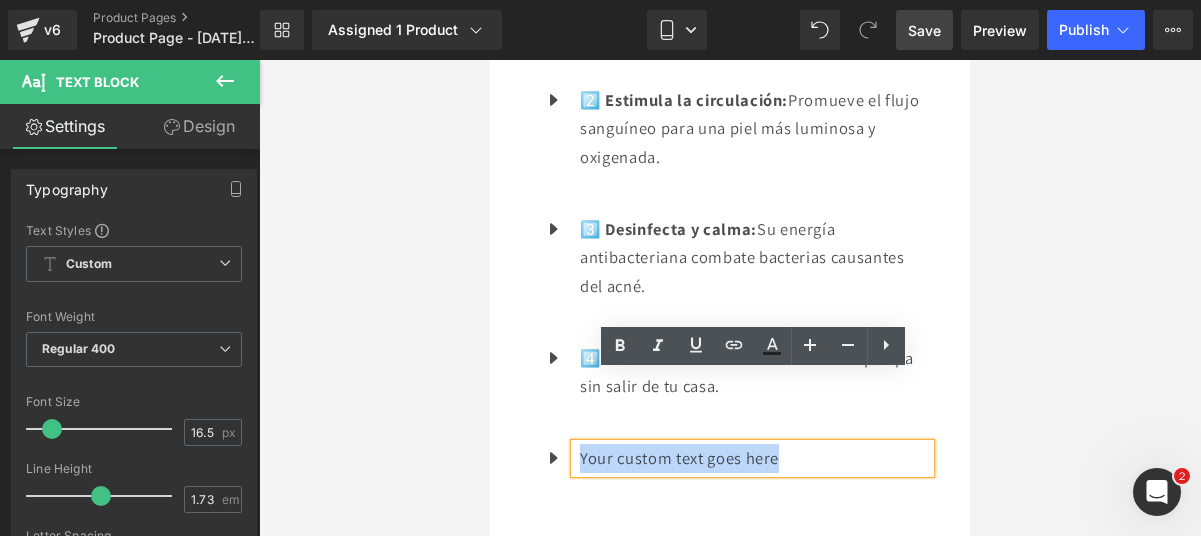 drag, startPoint x: 849, startPoint y: 385, endPoint x: 581, endPoint y: 382, distance: 268.01678 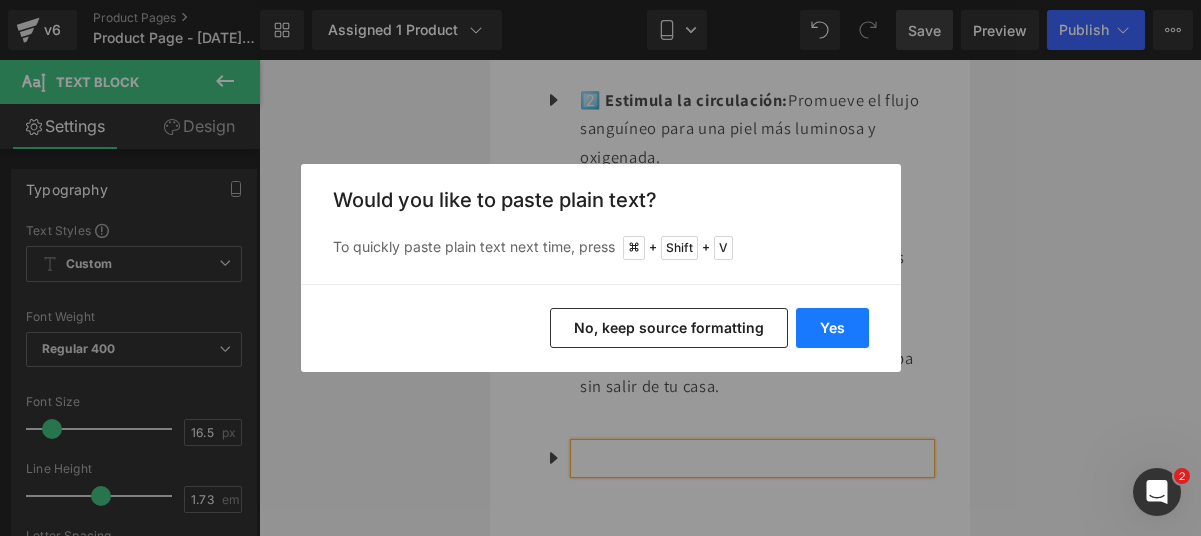click on "Yes" at bounding box center (832, 328) 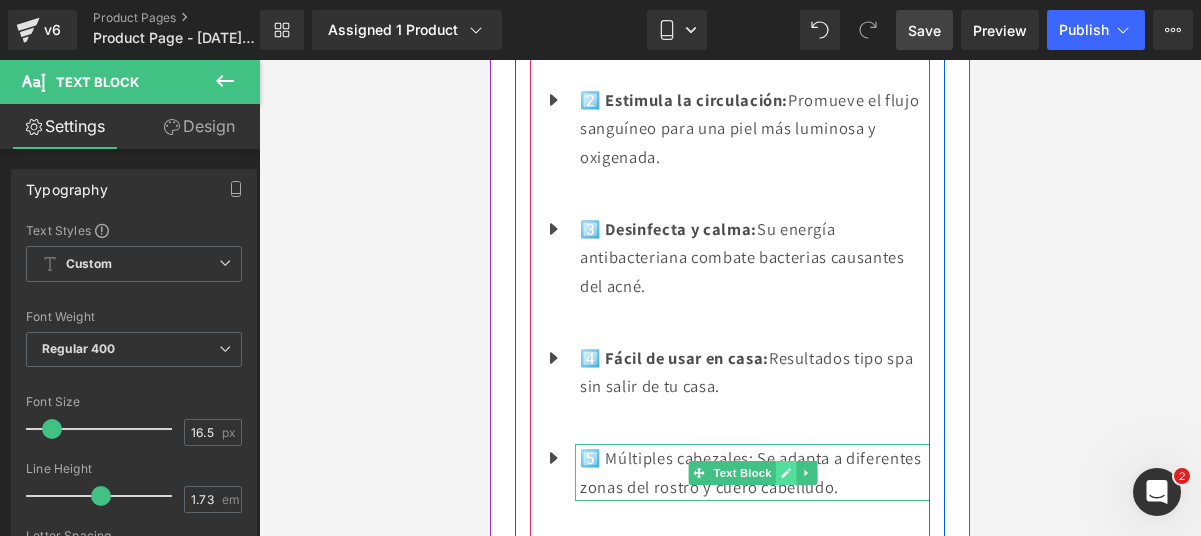 click at bounding box center (785, 473) 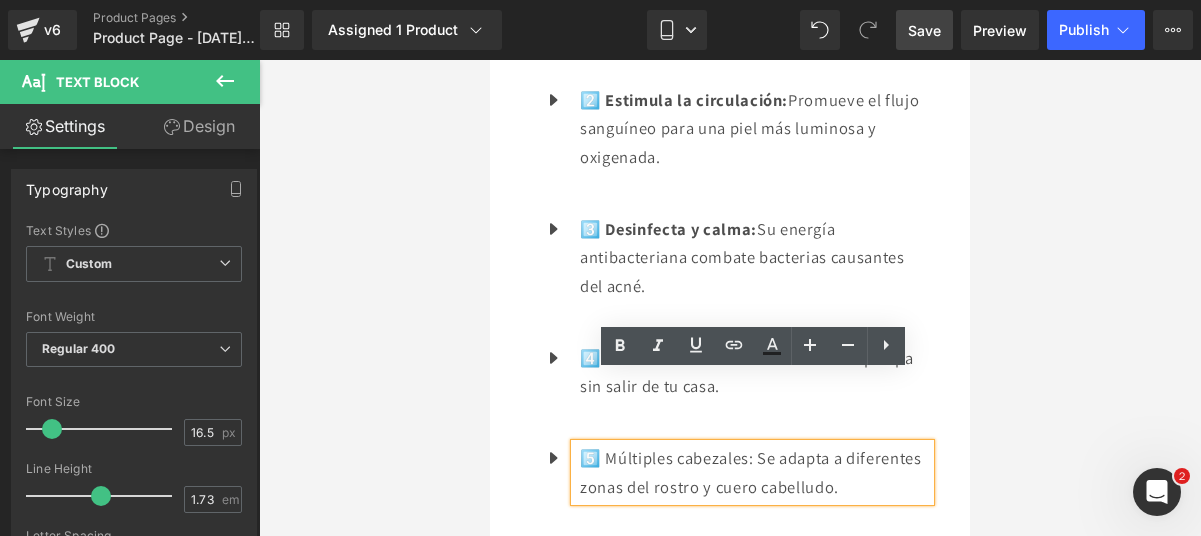 click on "5️⃣ Múltiples cabezales: Se adapta a diferentes zonas del rostro y cuero cabelludo." at bounding box center (755, 472) 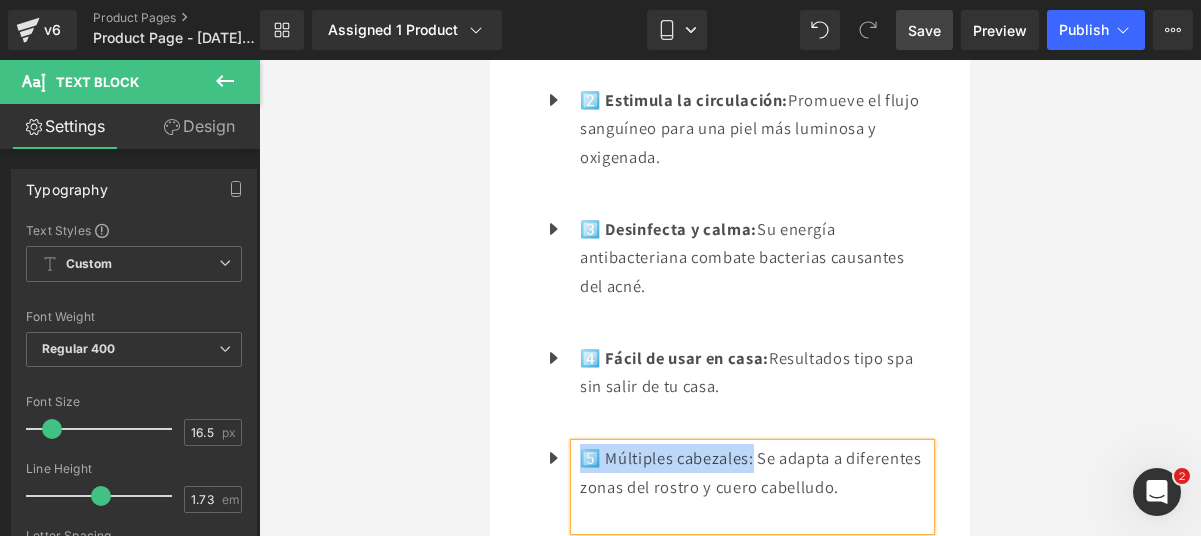 drag, startPoint x: 756, startPoint y: 385, endPoint x: 587, endPoint y: 385, distance: 169 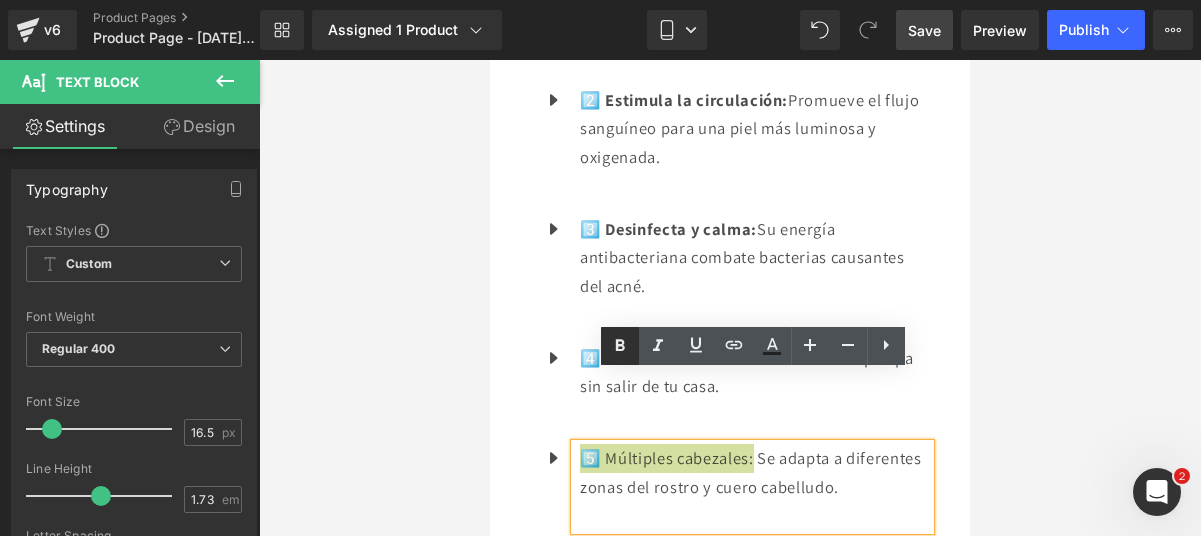 click 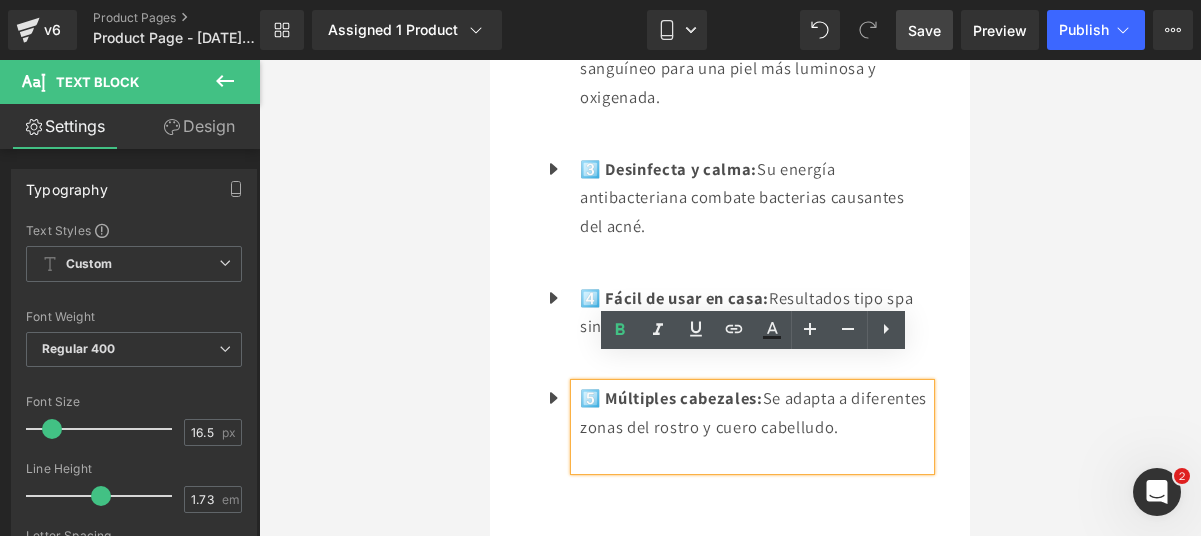 scroll, scrollTop: 2894, scrollLeft: 0, axis: vertical 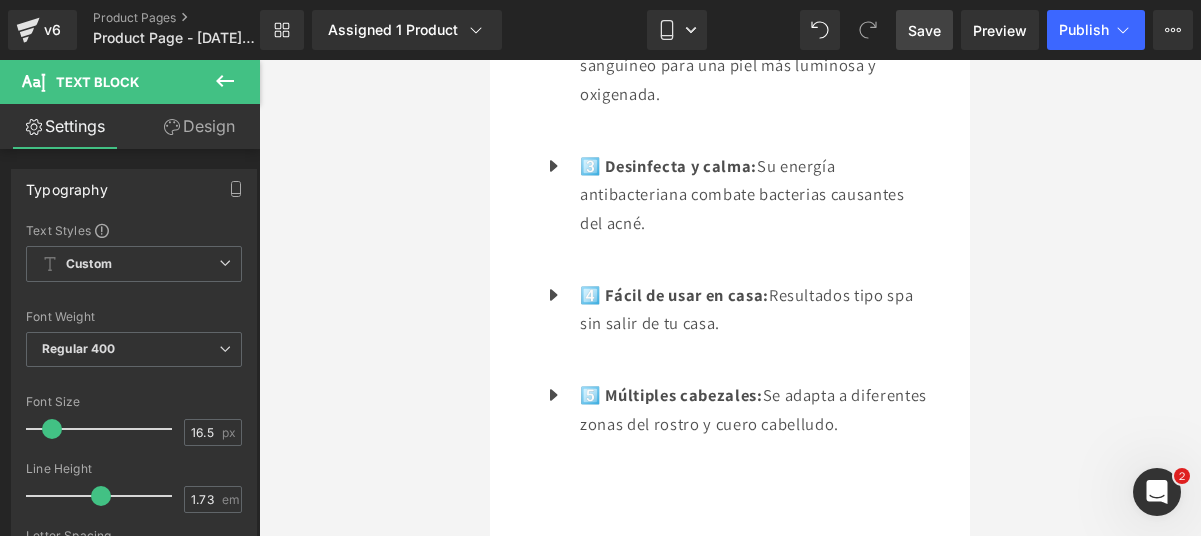 click 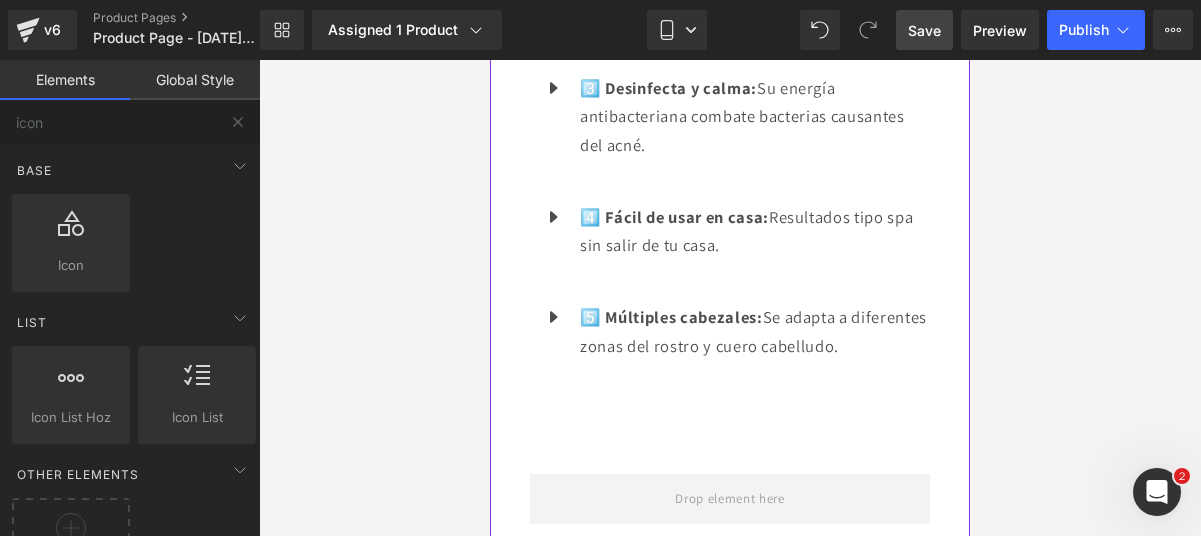 scroll, scrollTop: 3073, scrollLeft: 0, axis: vertical 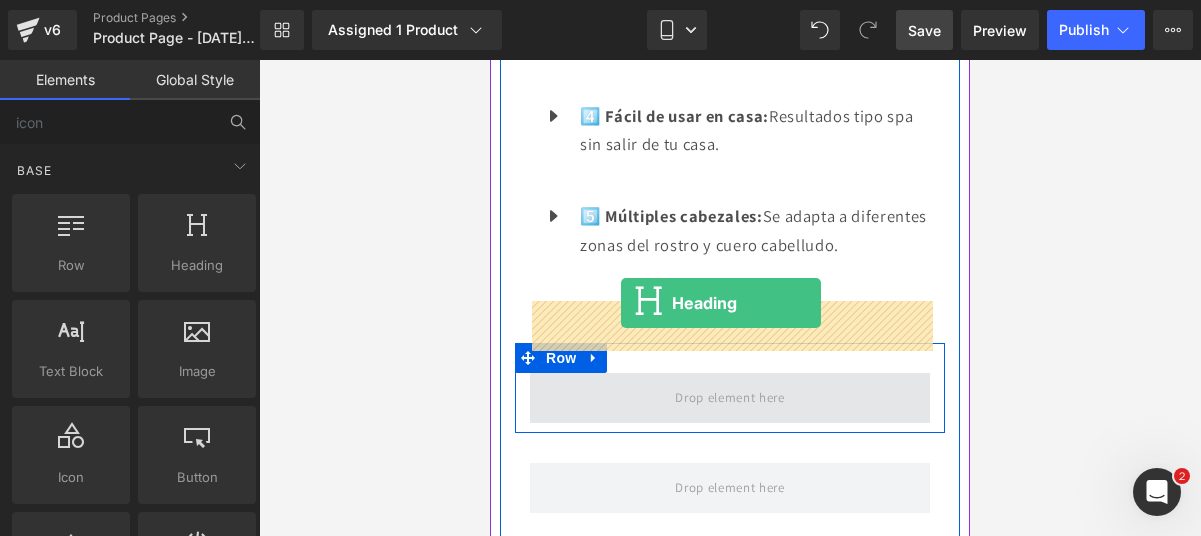 drag, startPoint x: 686, startPoint y: 281, endPoint x: 621, endPoint y: 303, distance: 68.622154 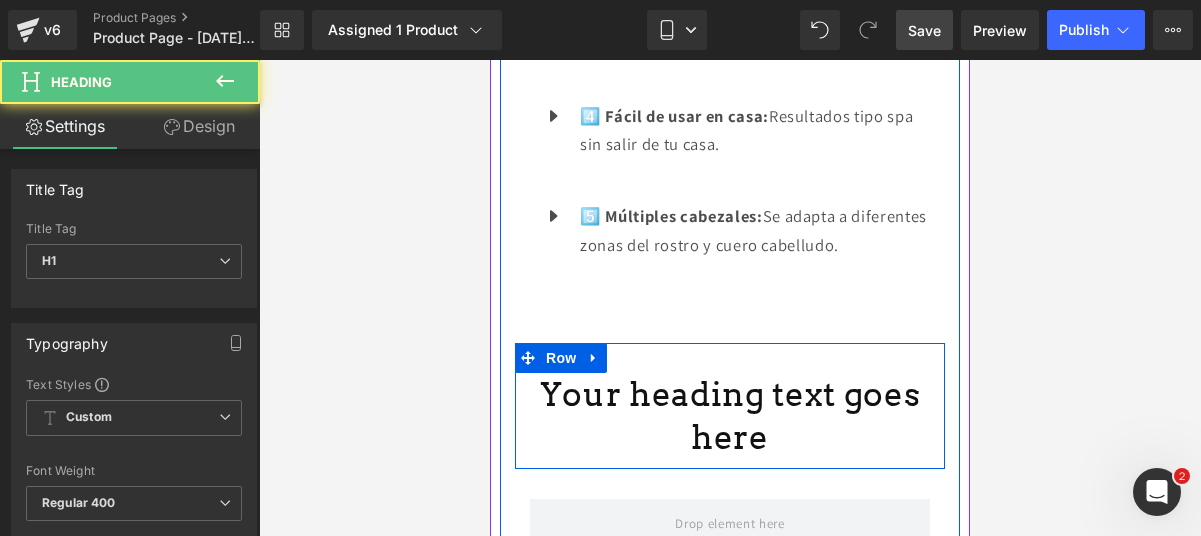 scroll, scrollTop: 3097, scrollLeft: 0, axis: vertical 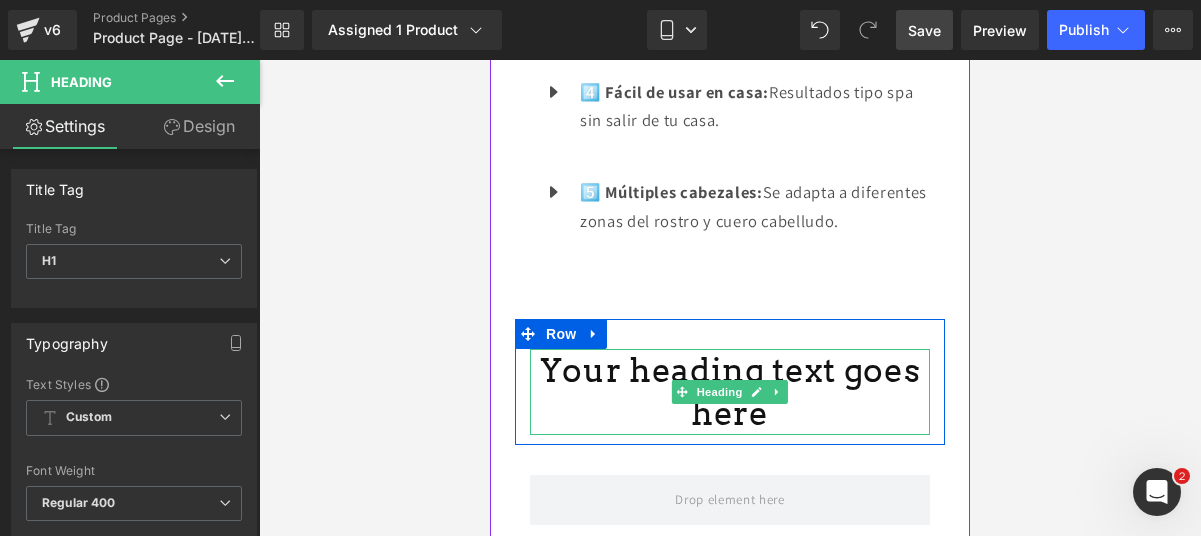 click on "Your heading text goes here" at bounding box center [730, 392] 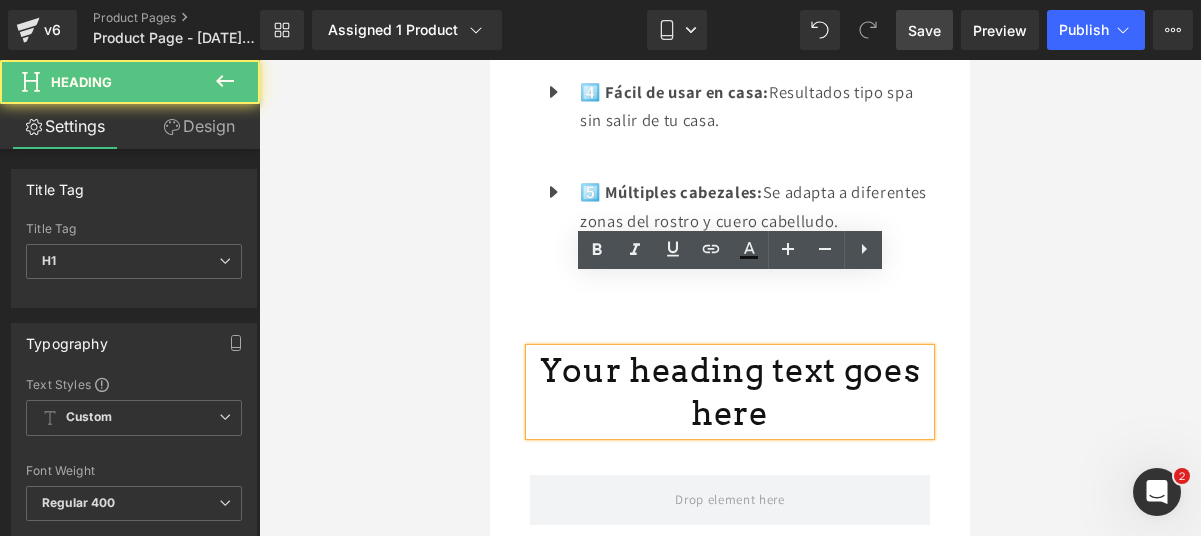 click on "Your heading text goes here" at bounding box center (730, 392) 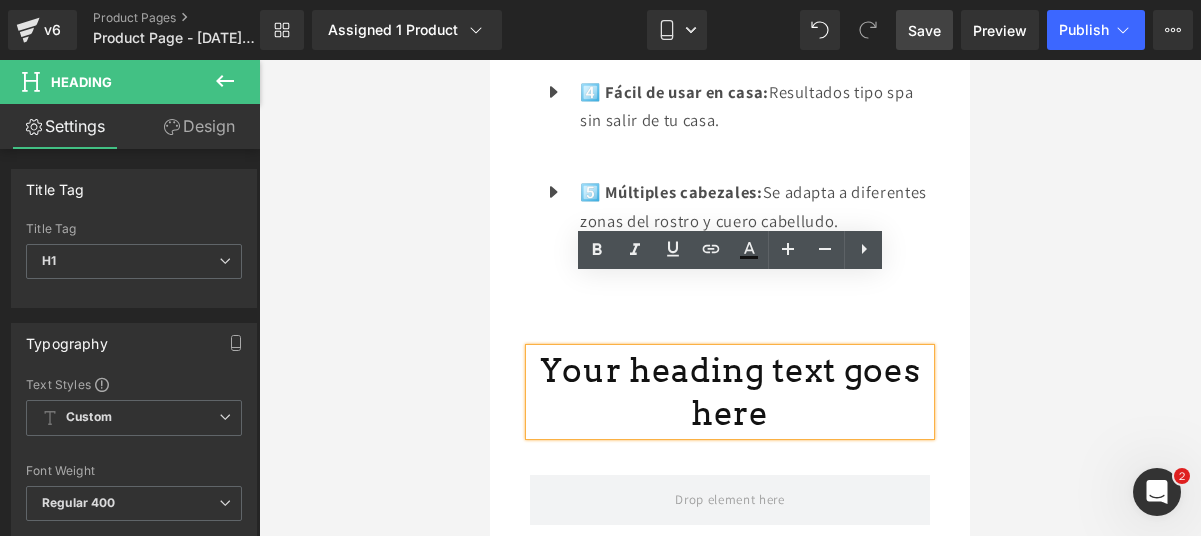drag, startPoint x: 921, startPoint y: 298, endPoint x: 552, endPoint y: 307, distance: 369.10974 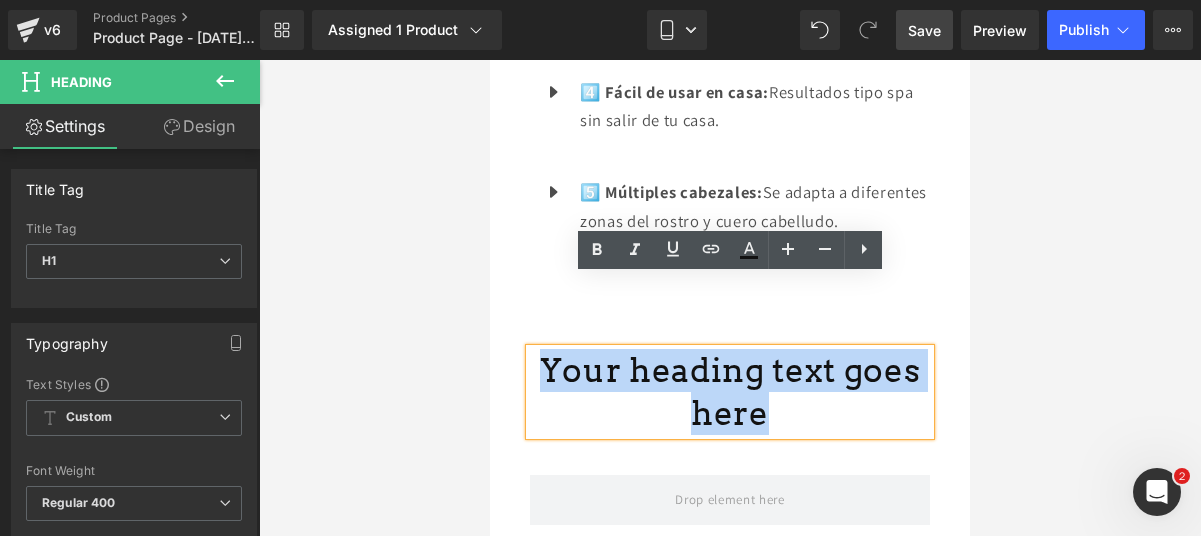 drag, startPoint x: 547, startPoint y: 301, endPoint x: 925, endPoint y: 291, distance: 378.13226 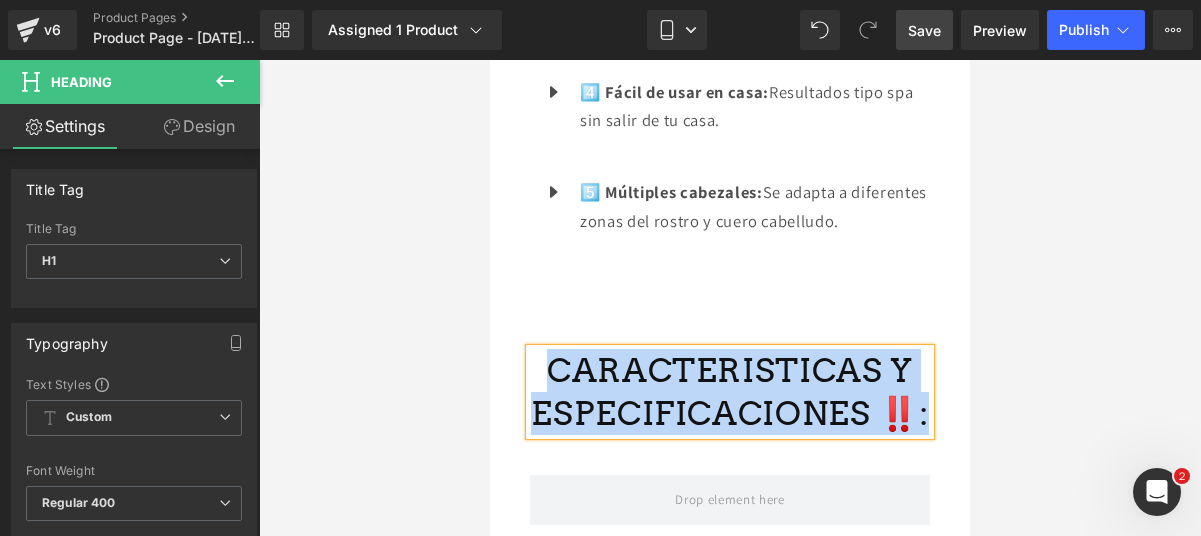 drag, startPoint x: 919, startPoint y: 328, endPoint x: 569, endPoint y: 306, distance: 350.69073 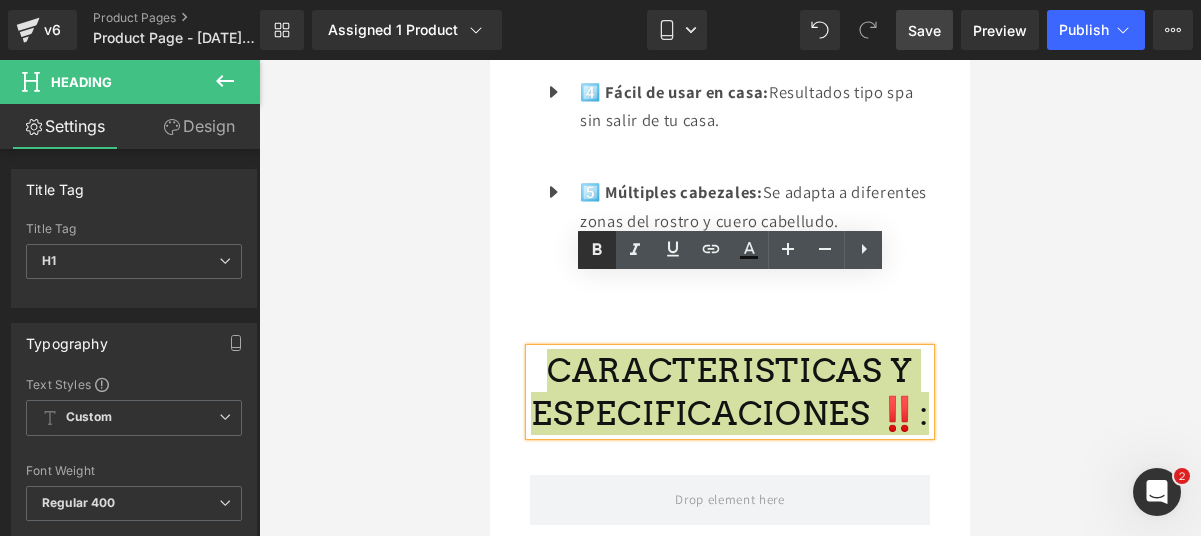 click 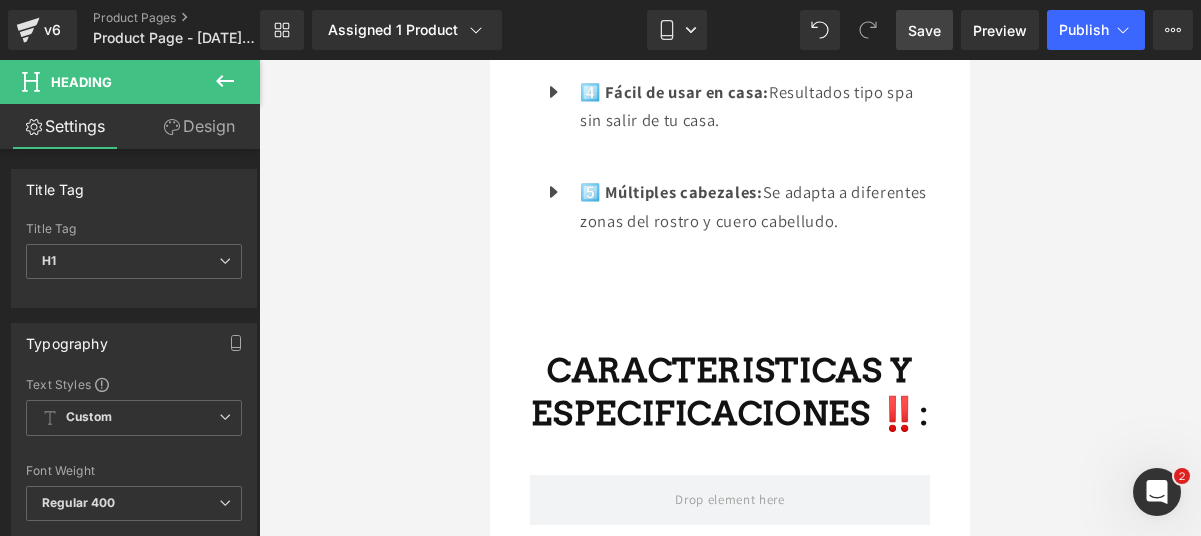 click 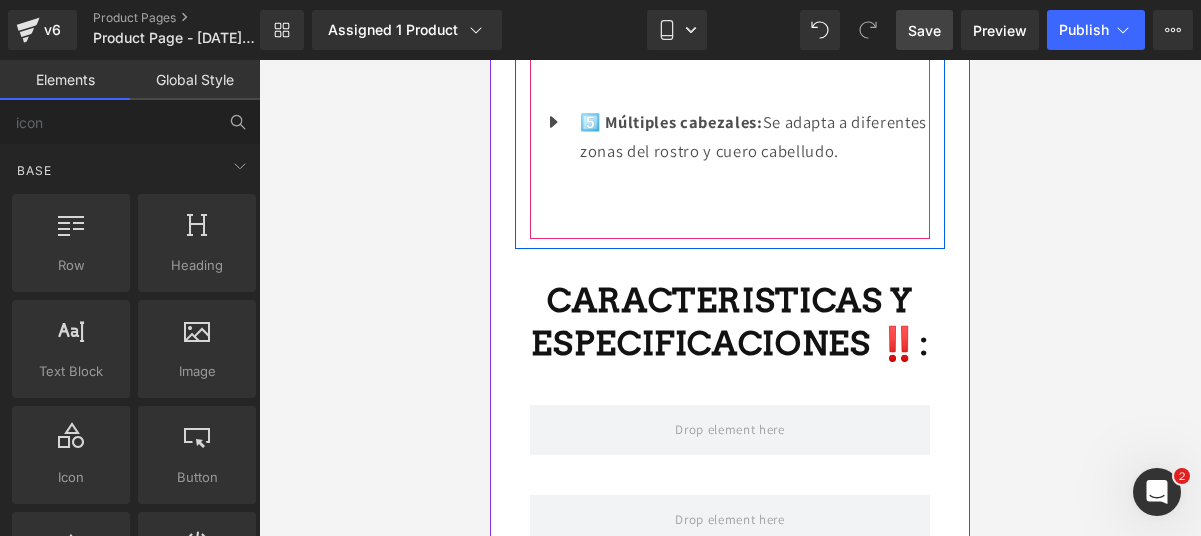 scroll, scrollTop: 3171, scrollLeft: 0, axis: vertical 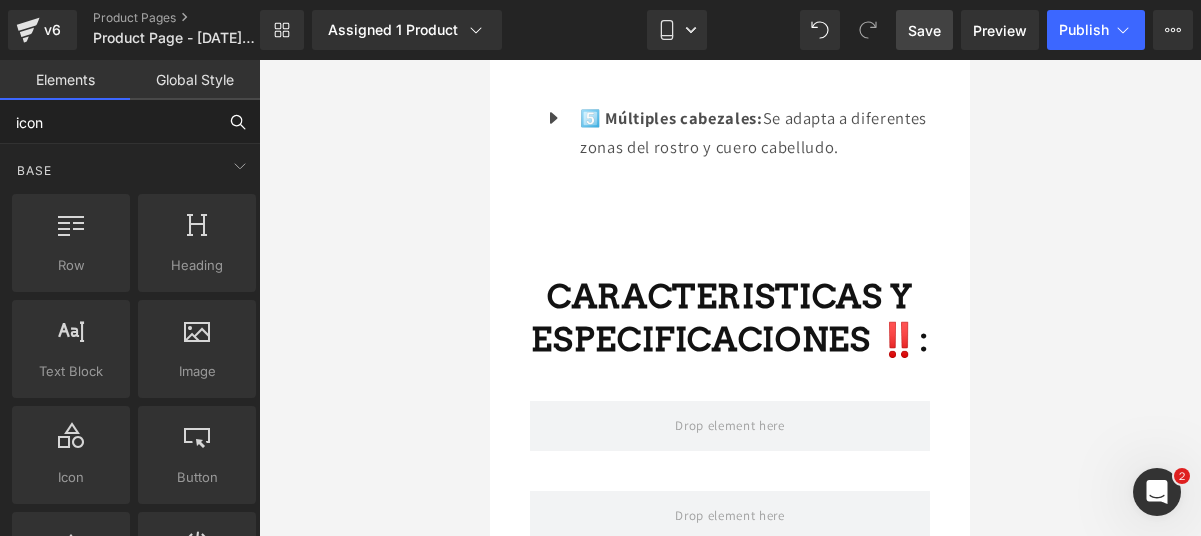 click on "icon" at bounding box center (108, 122) 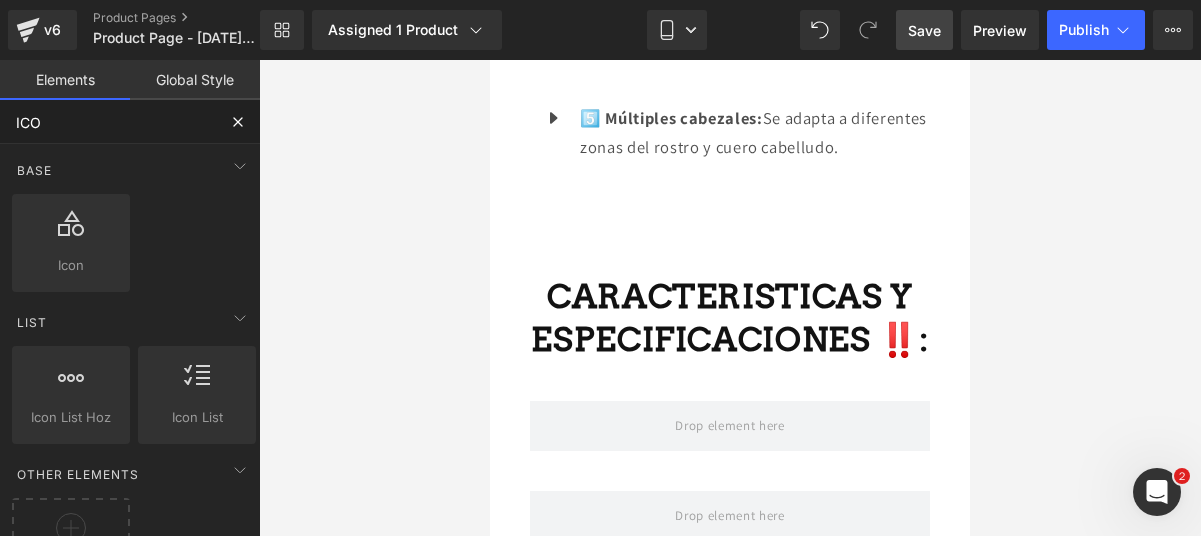 type on "ICON" 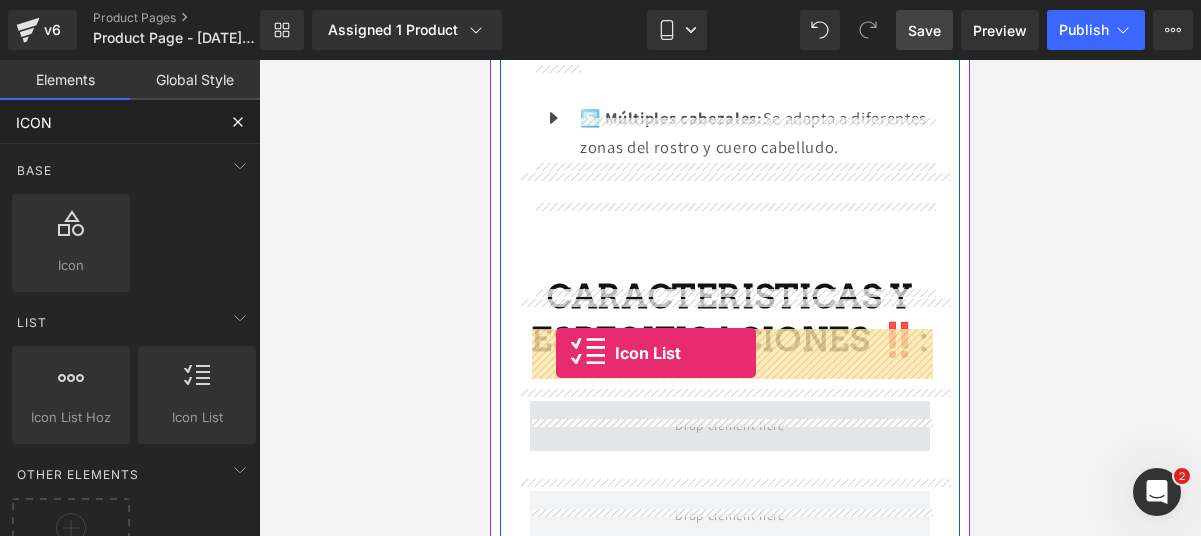 drag, startPoint x: 646, startPoint y: 450, endPoint x: 558, endPoint y: 353, distance: 130.96947 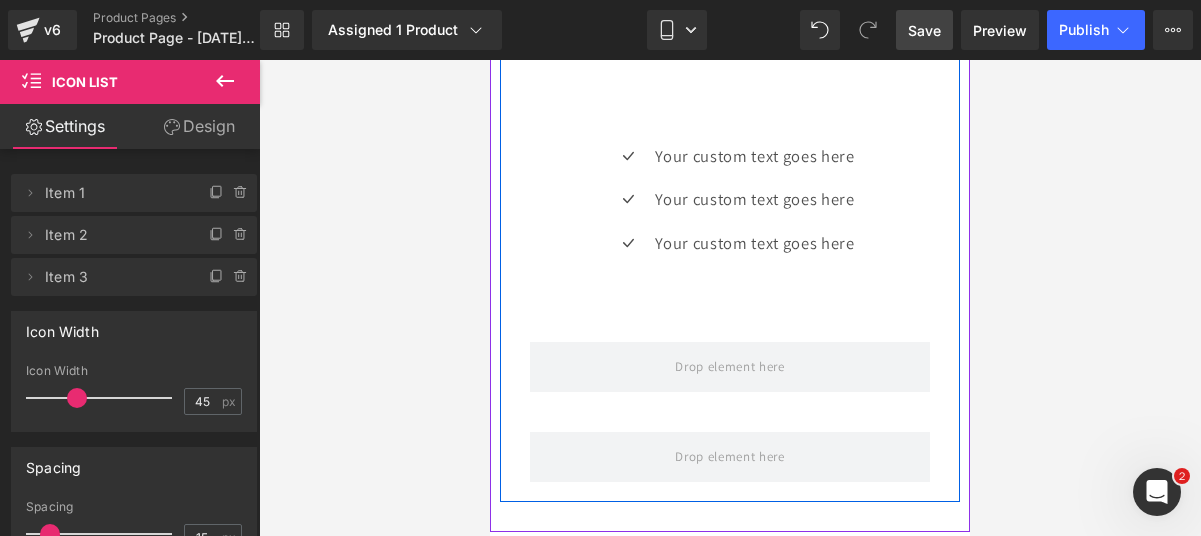 scroll, scrollTop: 3357, scrollLeft: 0, axis: vertical 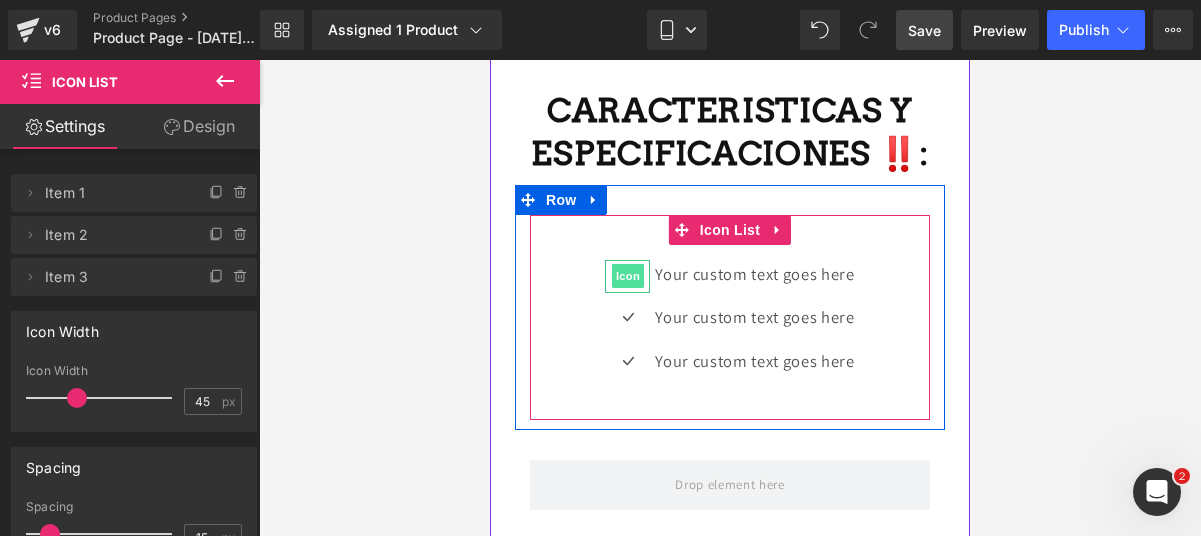 click on "Icon" at bounding box center (628, 276) 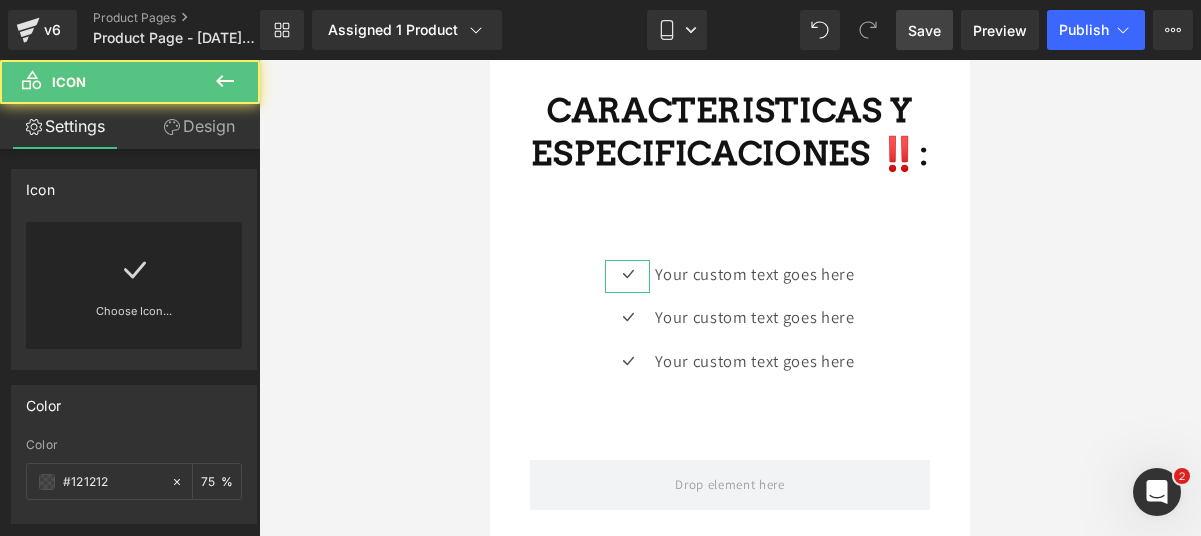 click on "Choose Icon..." at bounding box center [134, 285] 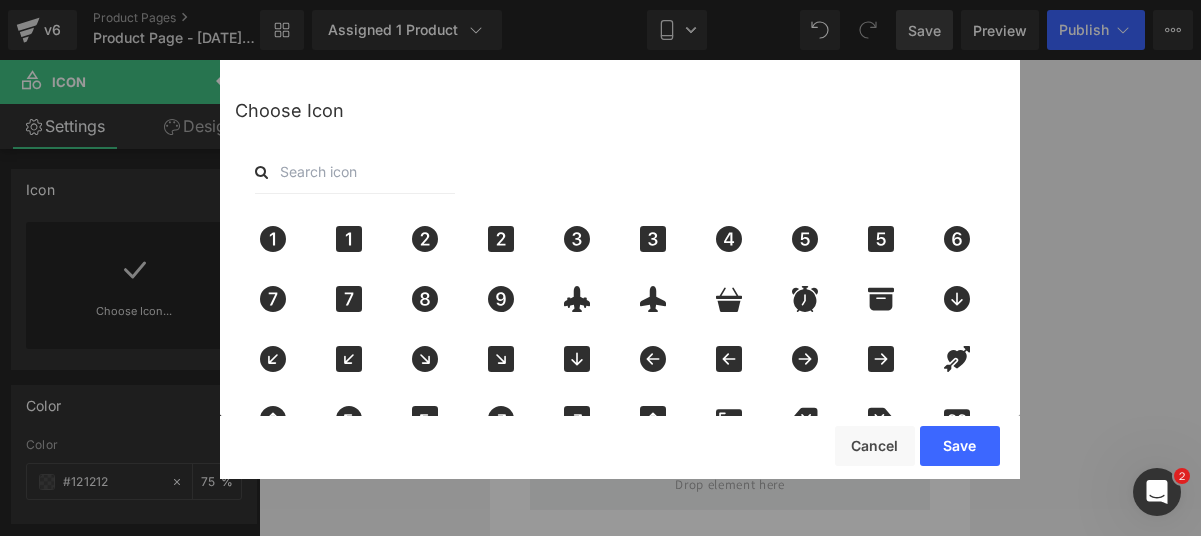click at bounding box center [355, 172] 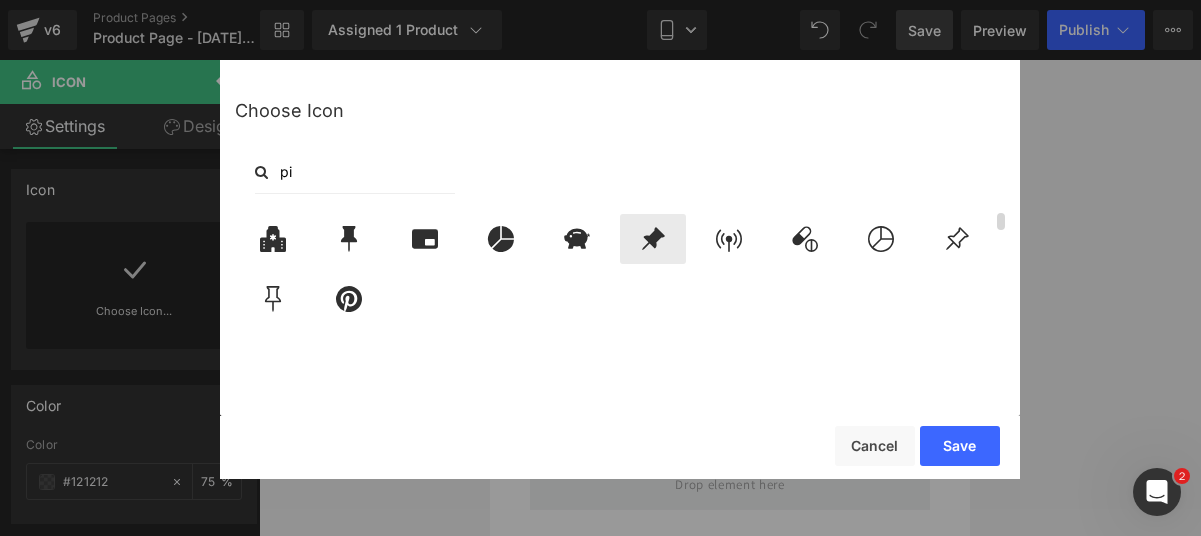 click 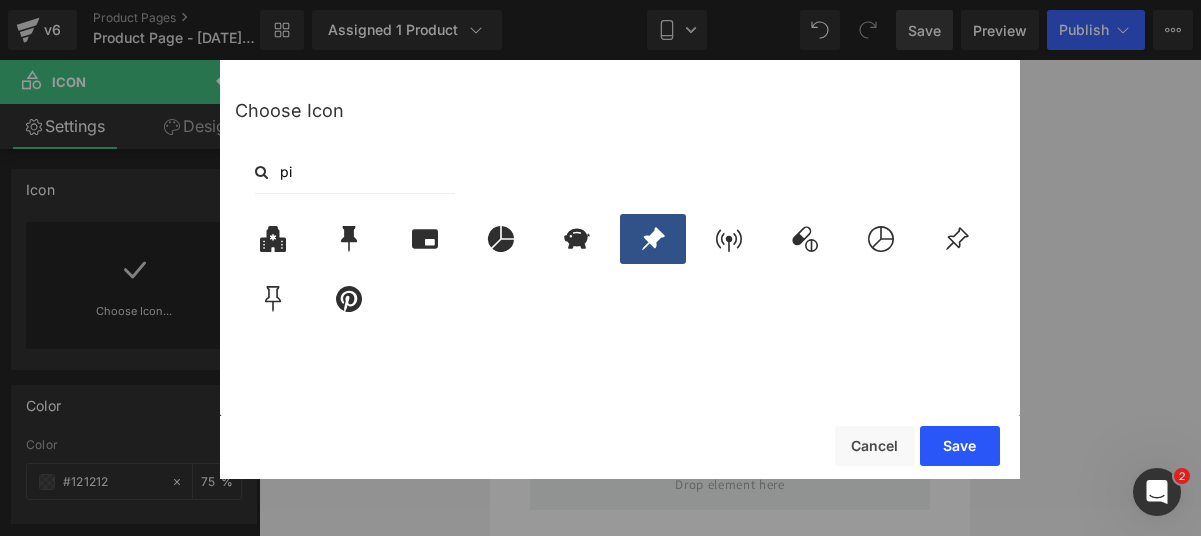 click on "Save" at bounding box center [960, 446] 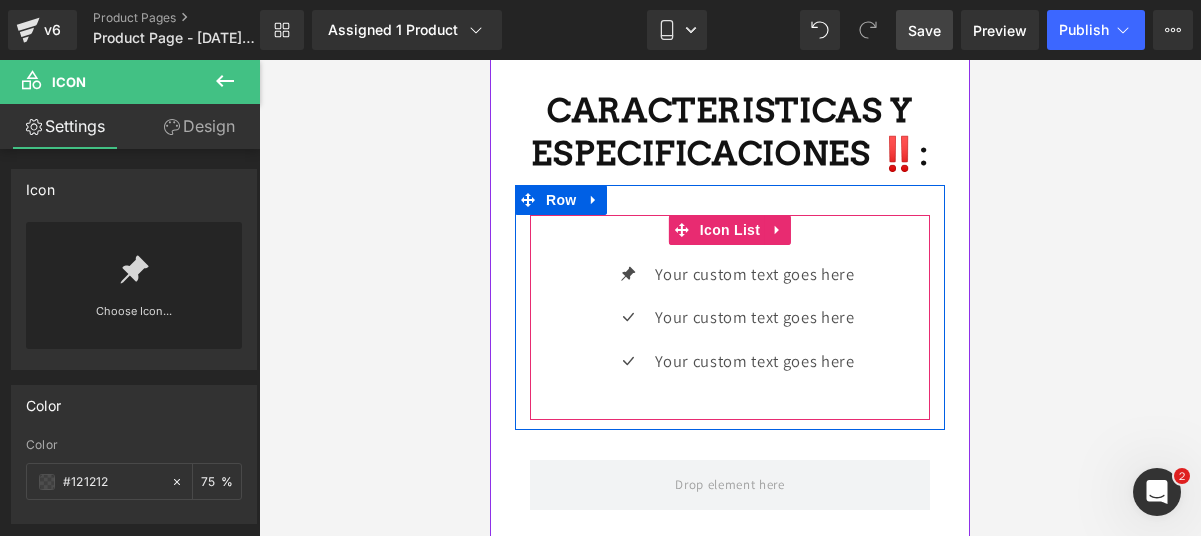 click on "Icon
Your custom text goes here
Text Block
Icon
Your custom text goes here
Text Block
Icon
Your custom text goes here
Text Block" at bounding box center [730, 325] 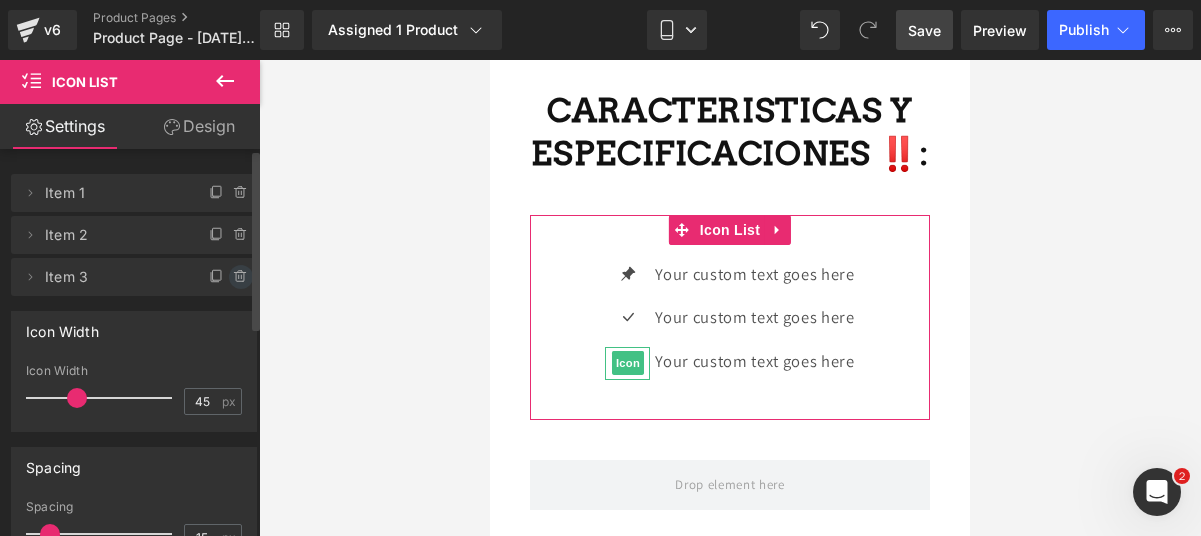 click 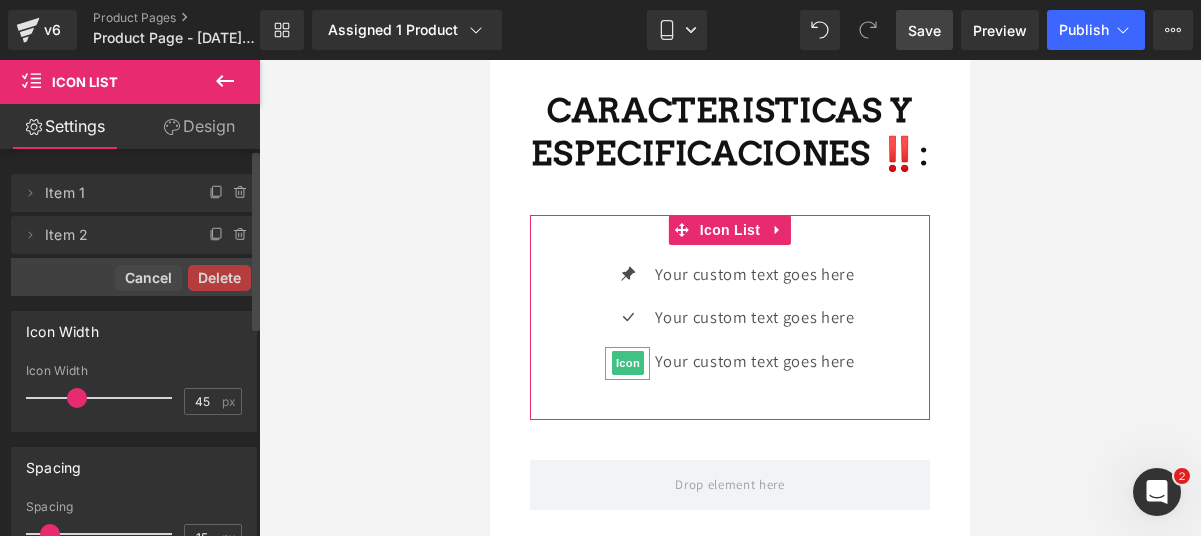 click on "Delete" at bounding box center [219, 278] 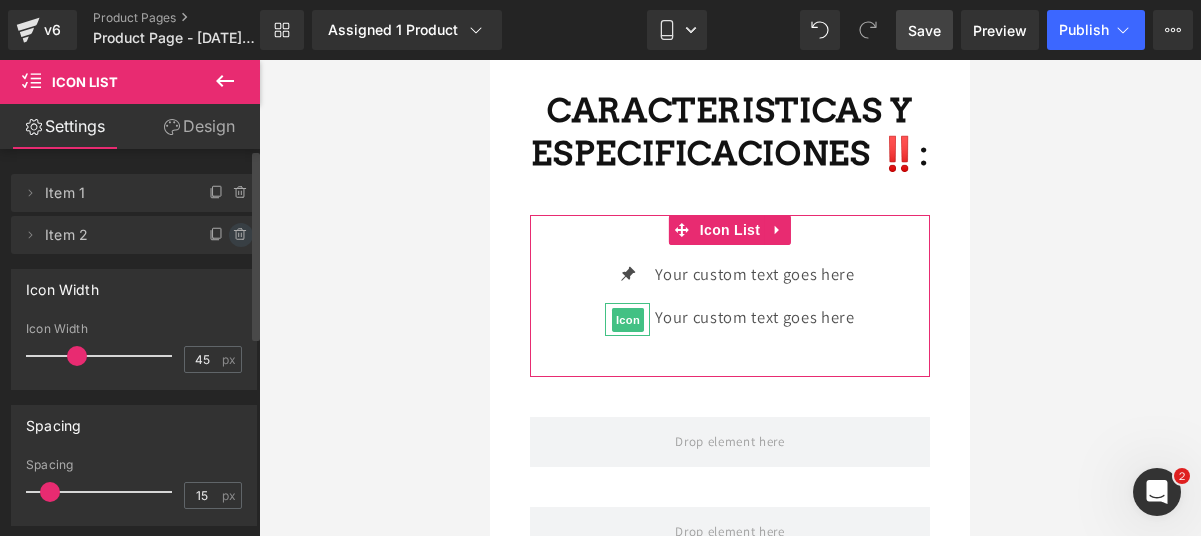 click 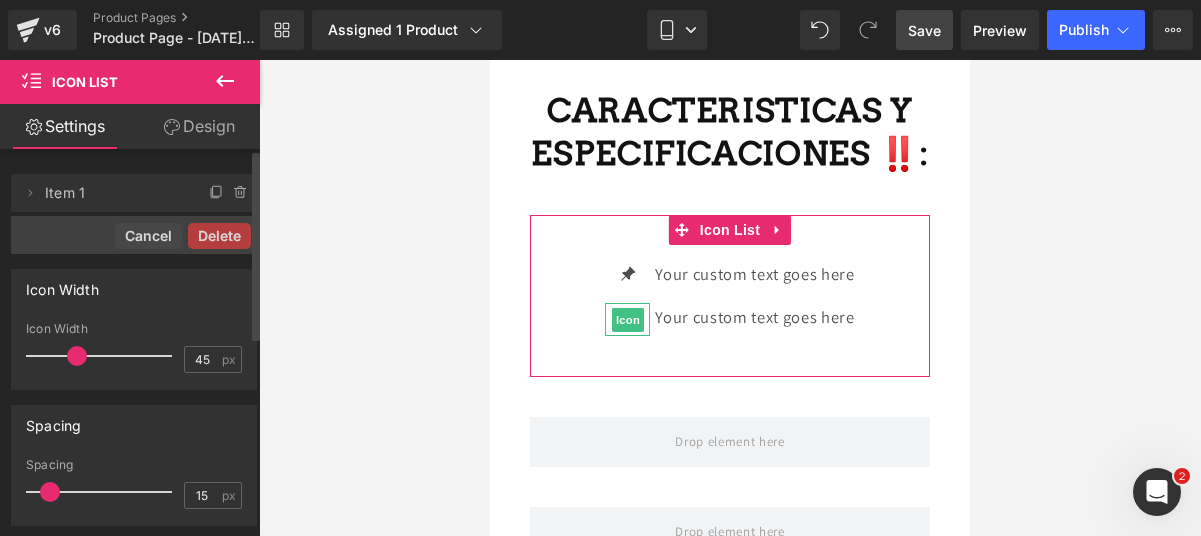 click on "Delete" at bounding box center [219, 236] 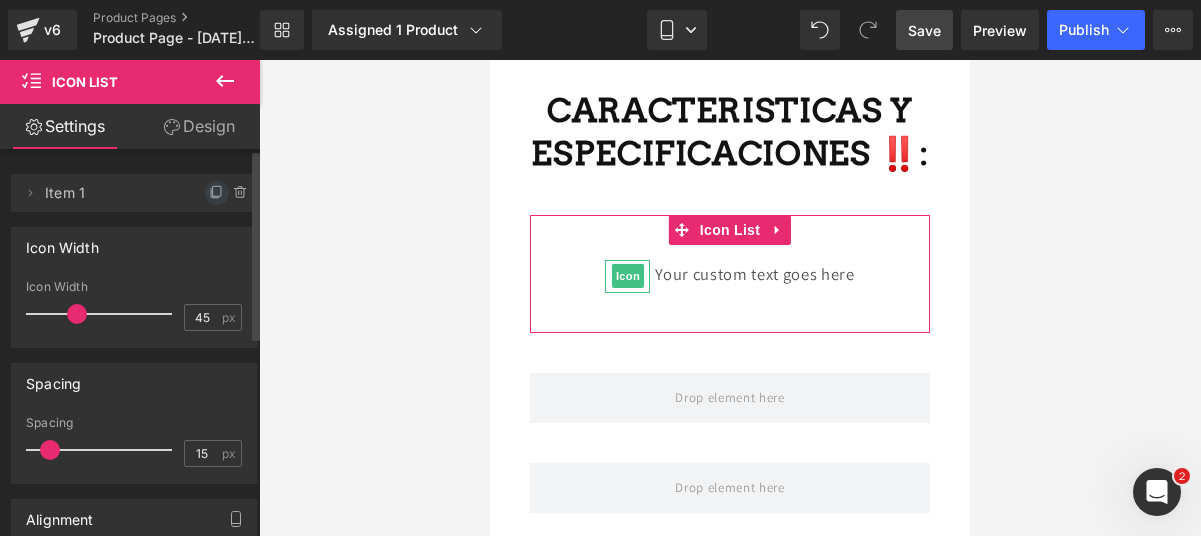 click 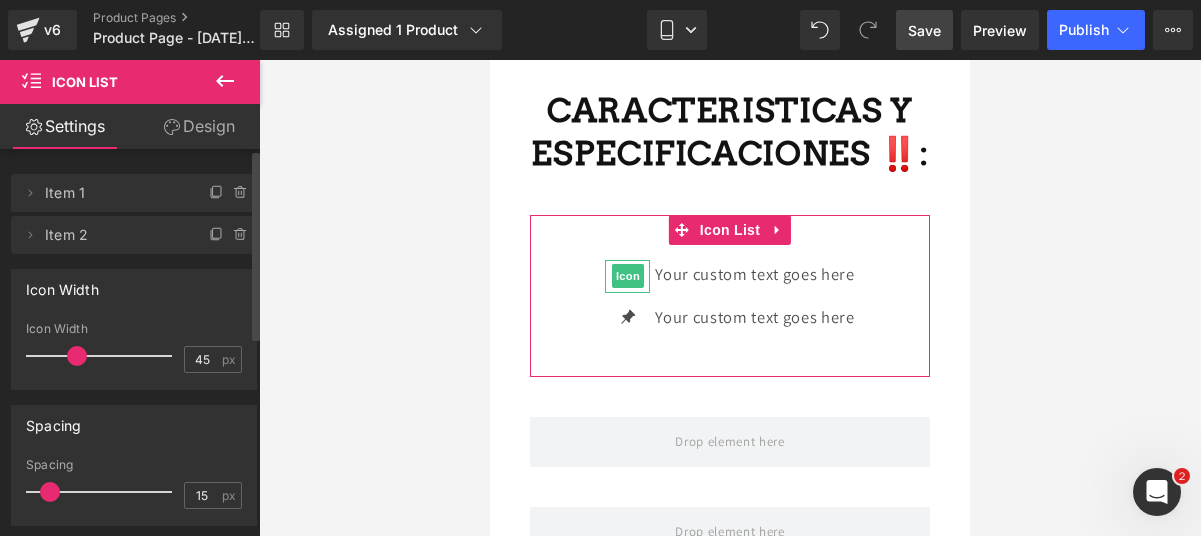 click 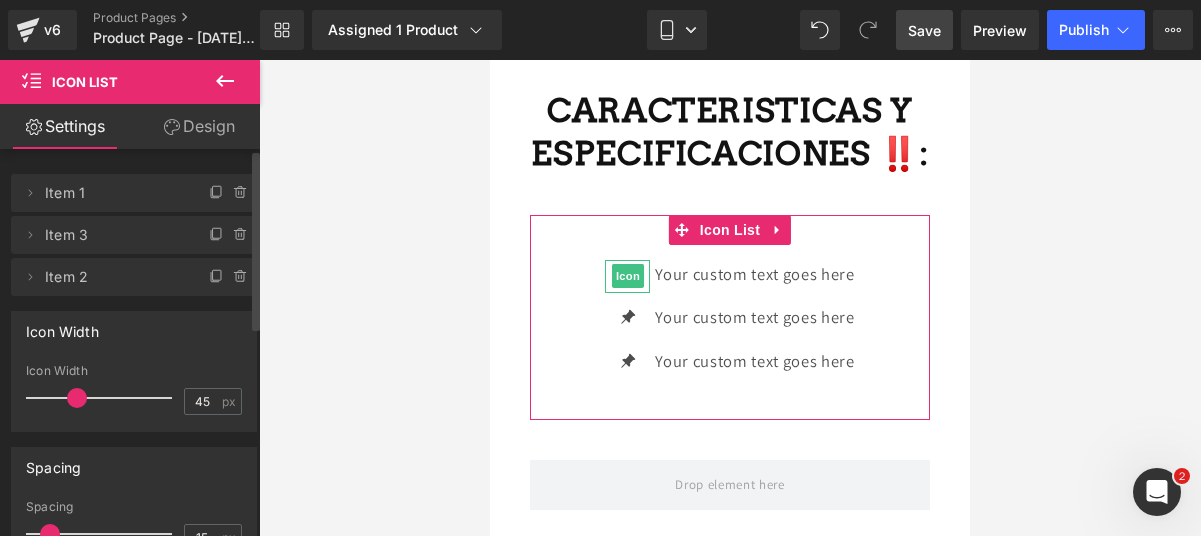 click 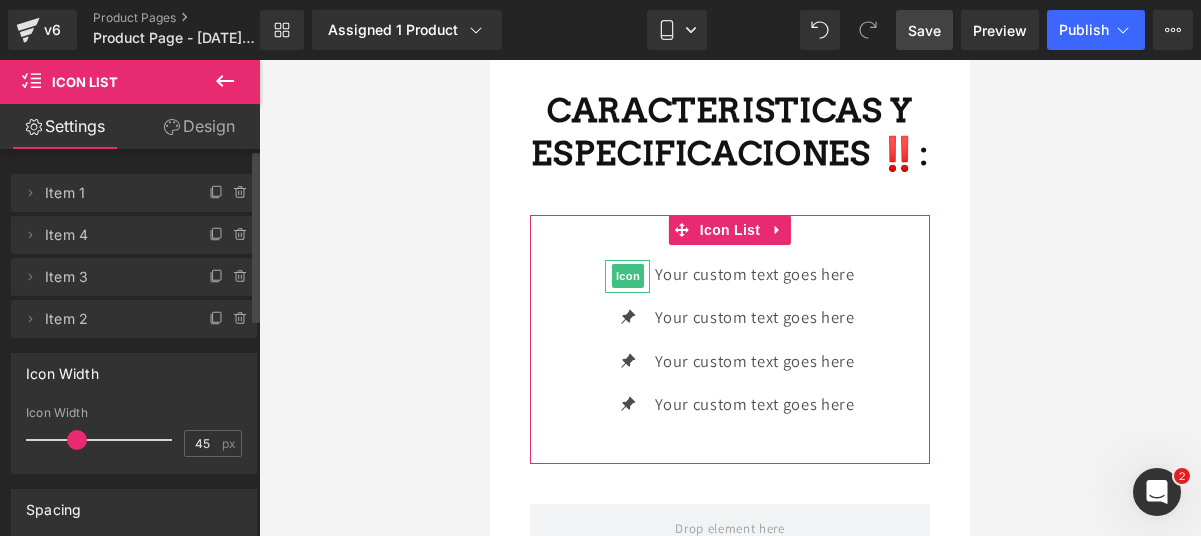 click 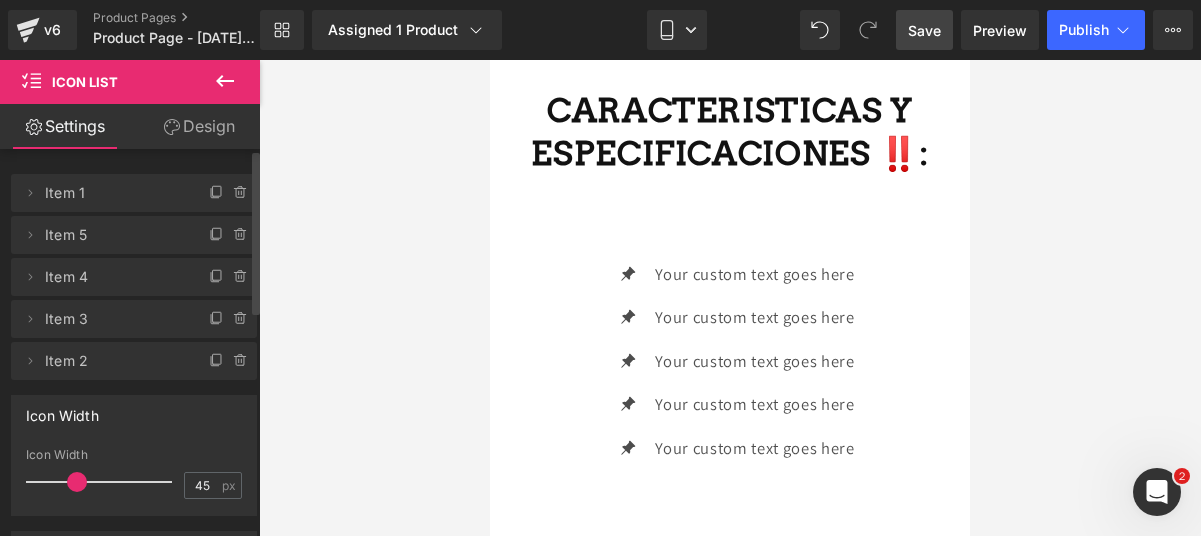 click on "Save" at bounding box center [924, 30] 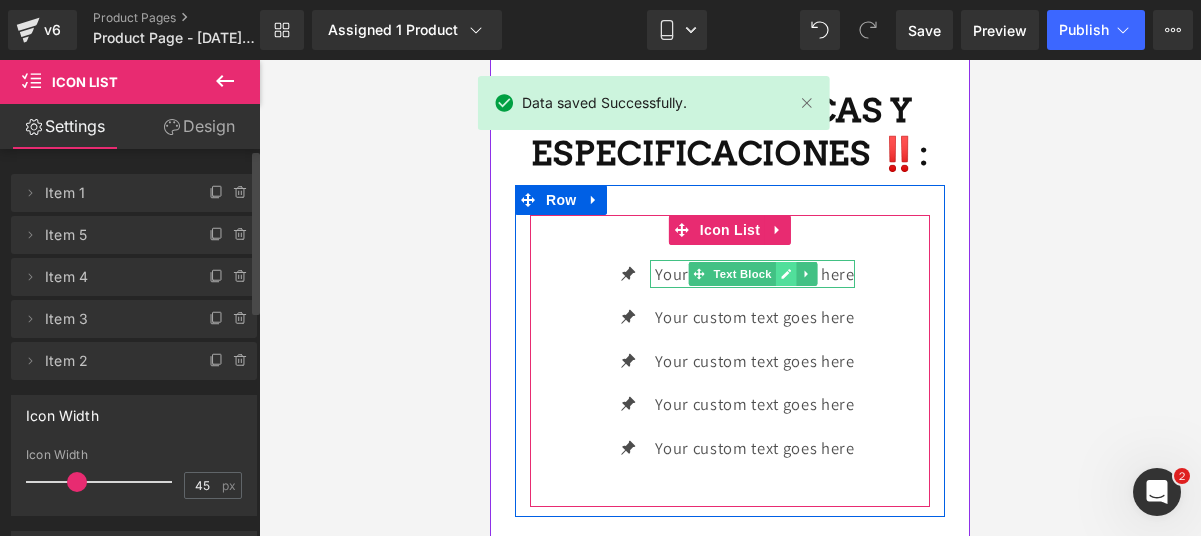 click 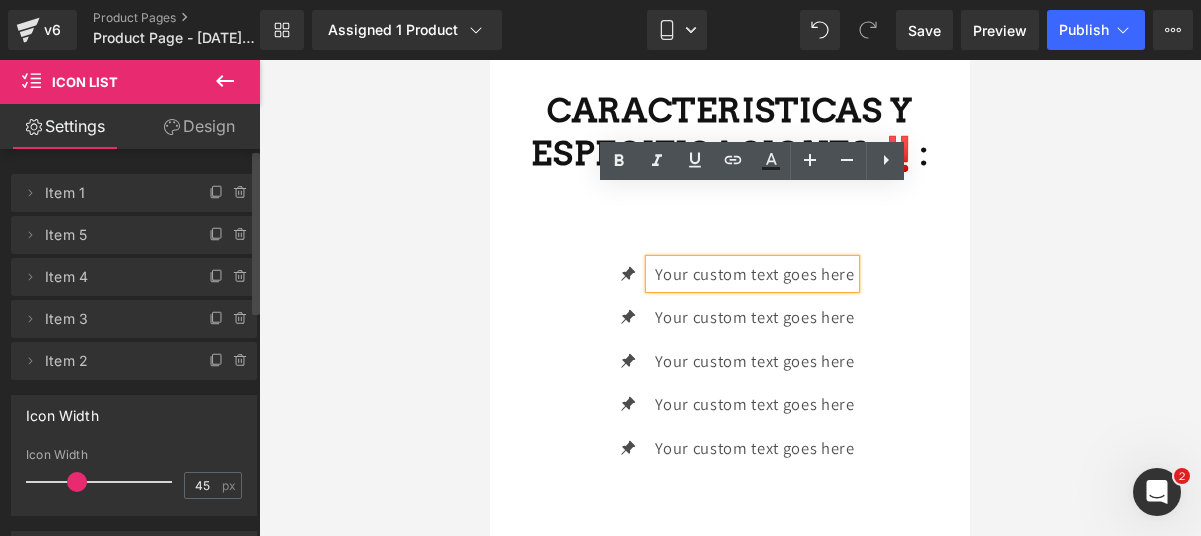 click on "Your custom text goes here" at bounding box center [754, 274] 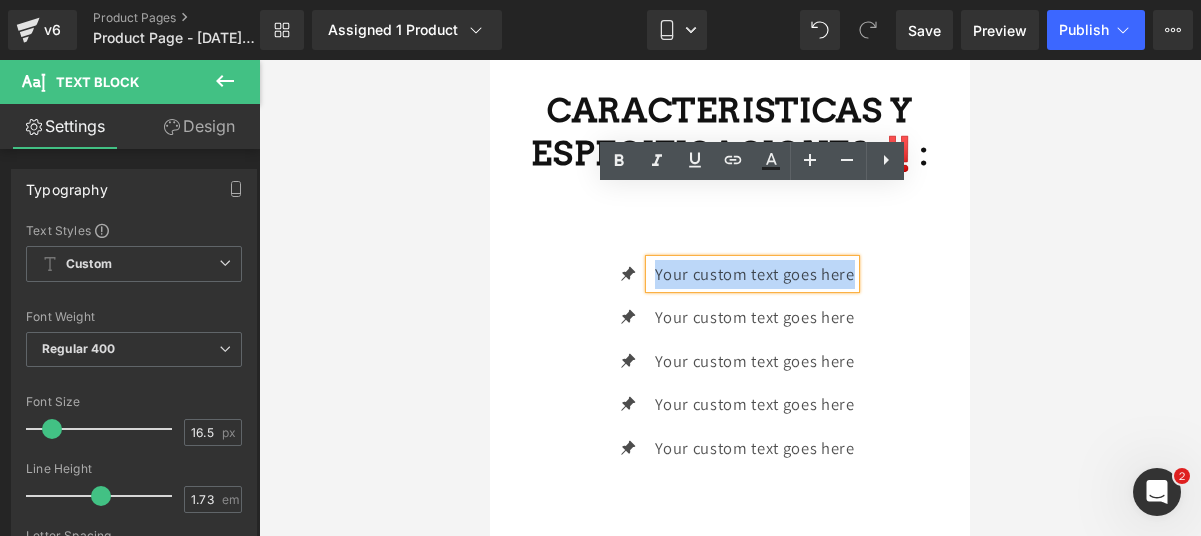 drag, startPoint x: 852, startPoint y: 198, endPoint x: 658, endPoint y: 198, distance: 194 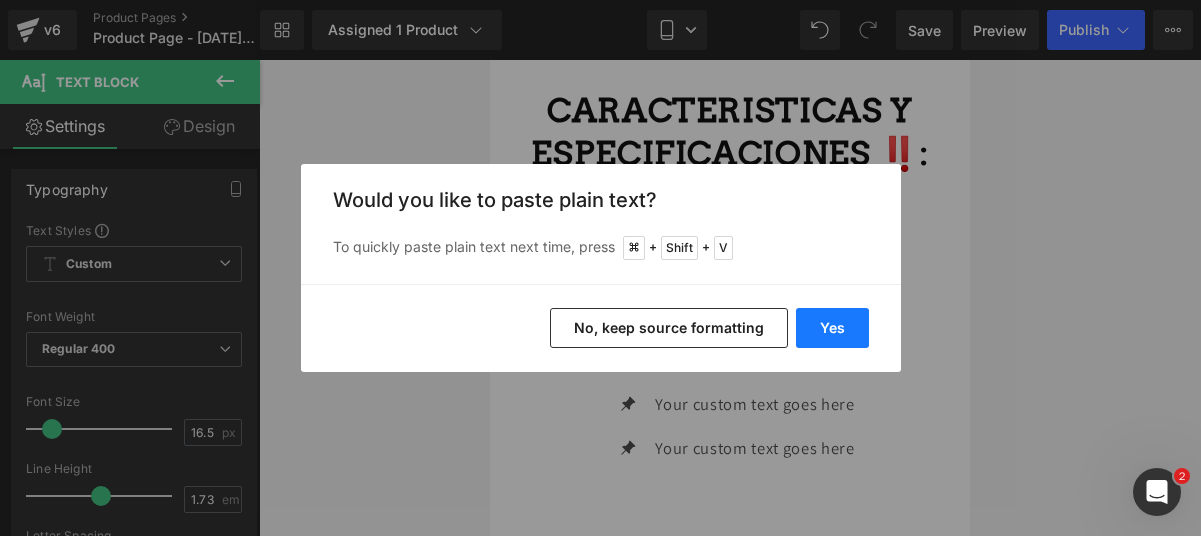 click on "Yes" at bounding box center (832, 328) 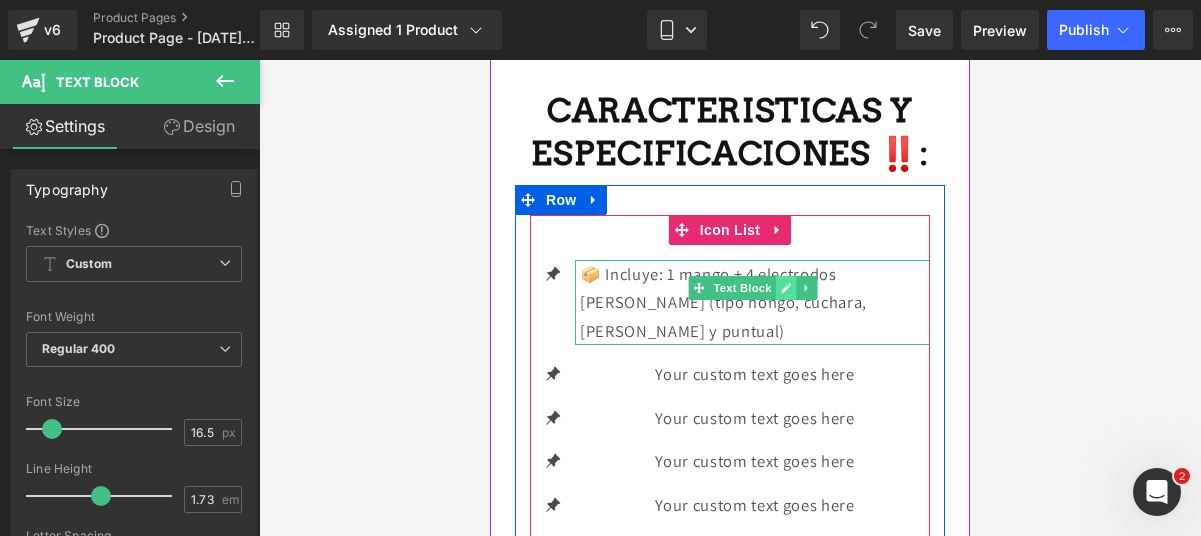 click 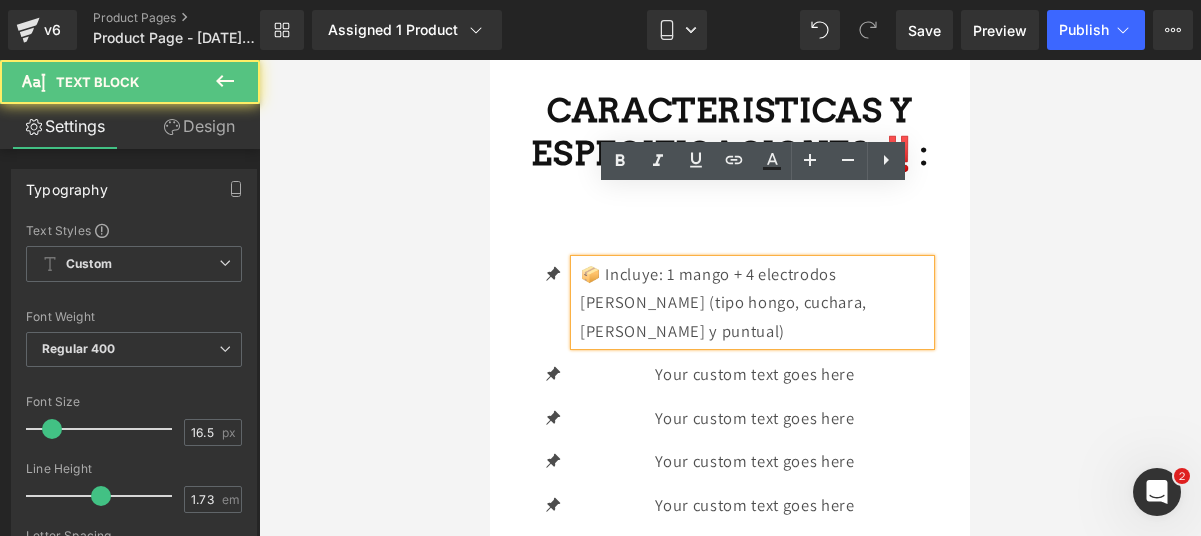 click on "📦 Incluye: 1 mango + 4 electrodos de vidrio (tipo hongo, cuchara, peine y puntual)" at bounding box center [755, 303] 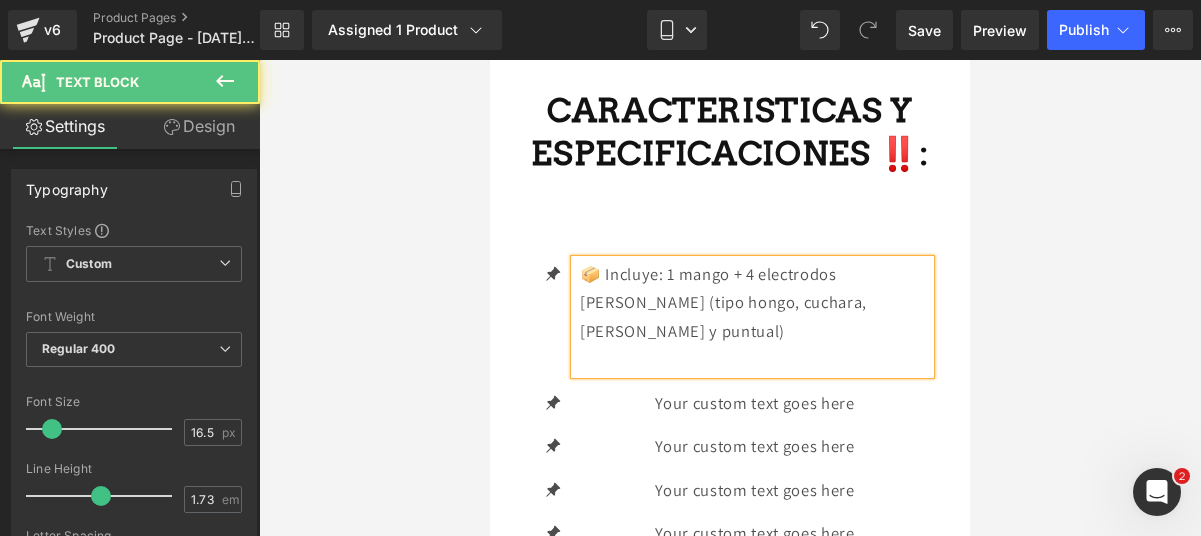 click on "📦 Incluye: 1 mango + 4 electrodos de vidrio (tipo hongo, cuchara, peine y puntual)" at bounding box center [755, 303] 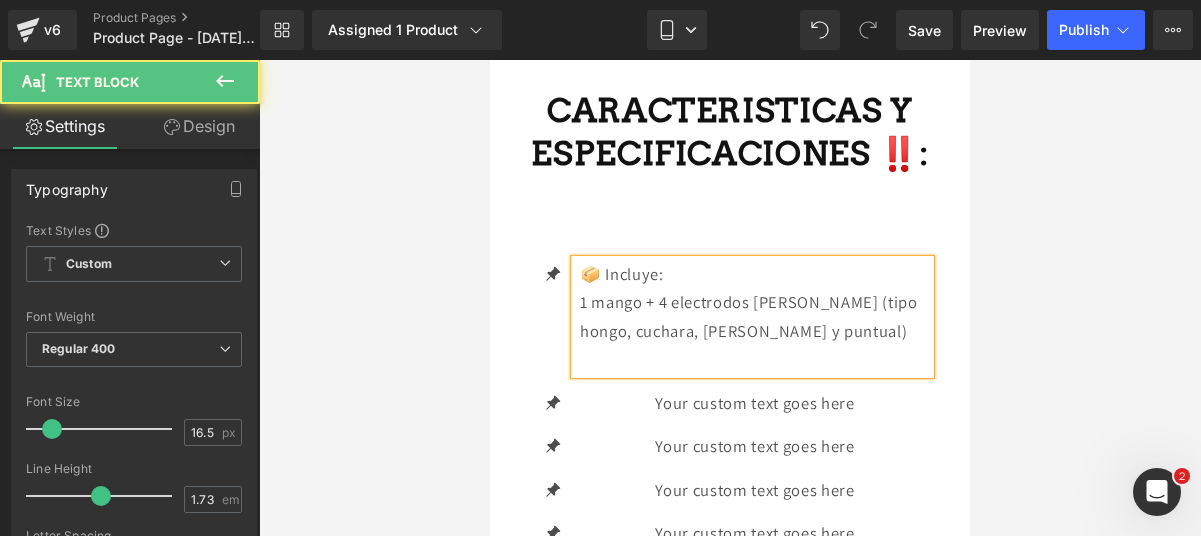 drag, startPoint x: 689, startPoint y: 198, endPoint x: 576, endPoint y: 198, distance: 113 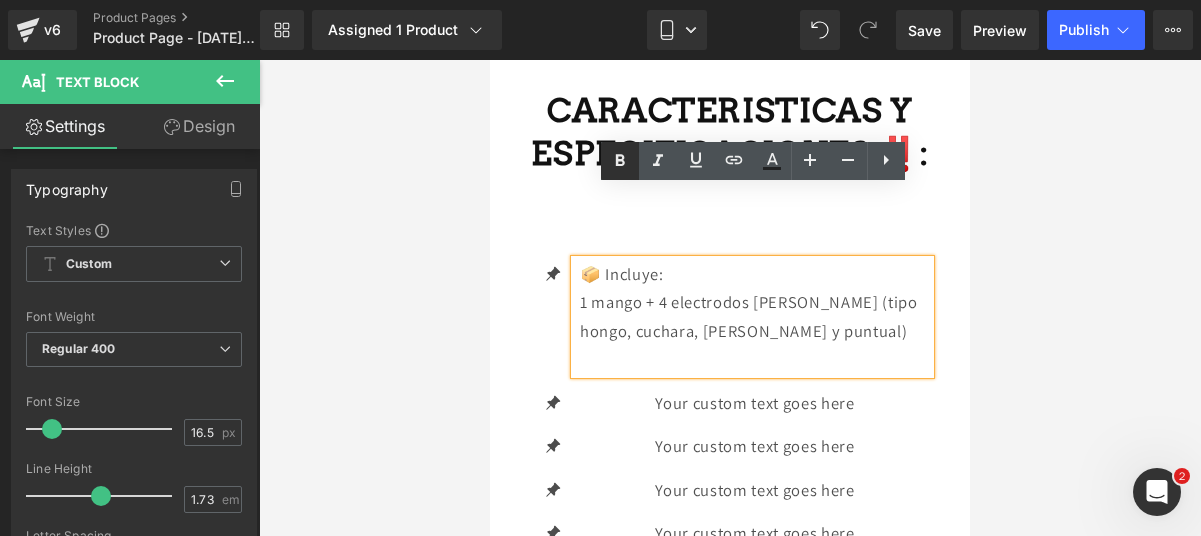 click 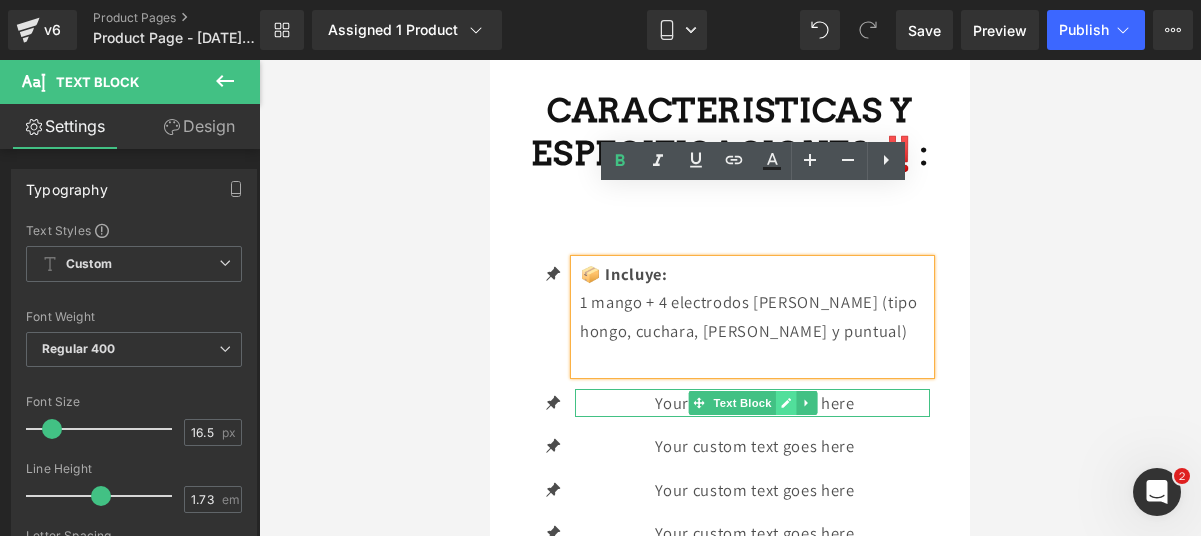 click at bounding box center [785, 403] 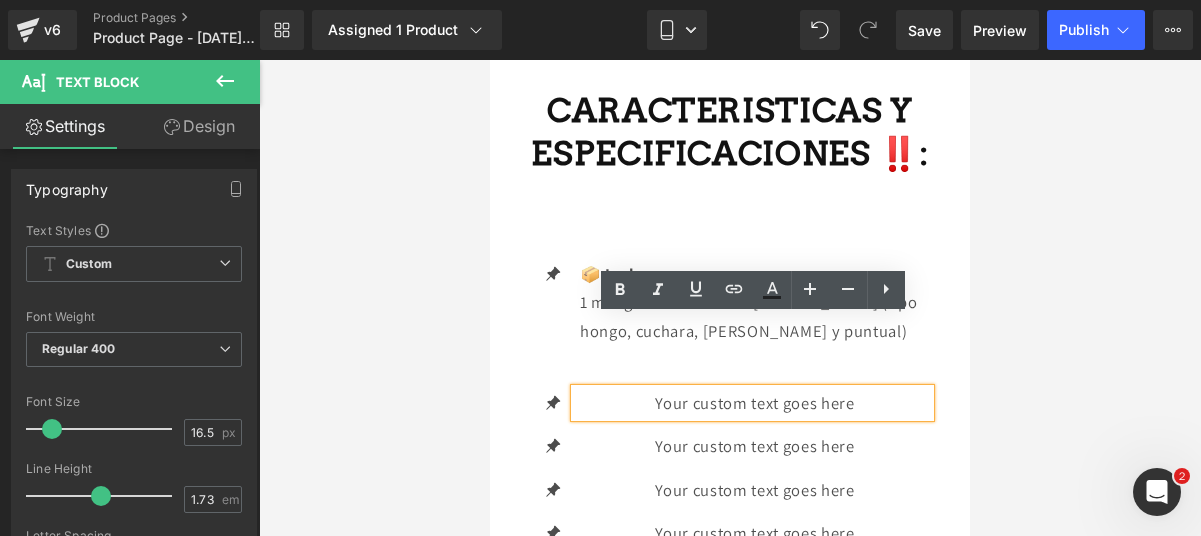click on "Your custom text goes here" at bounding box center (755, 403) 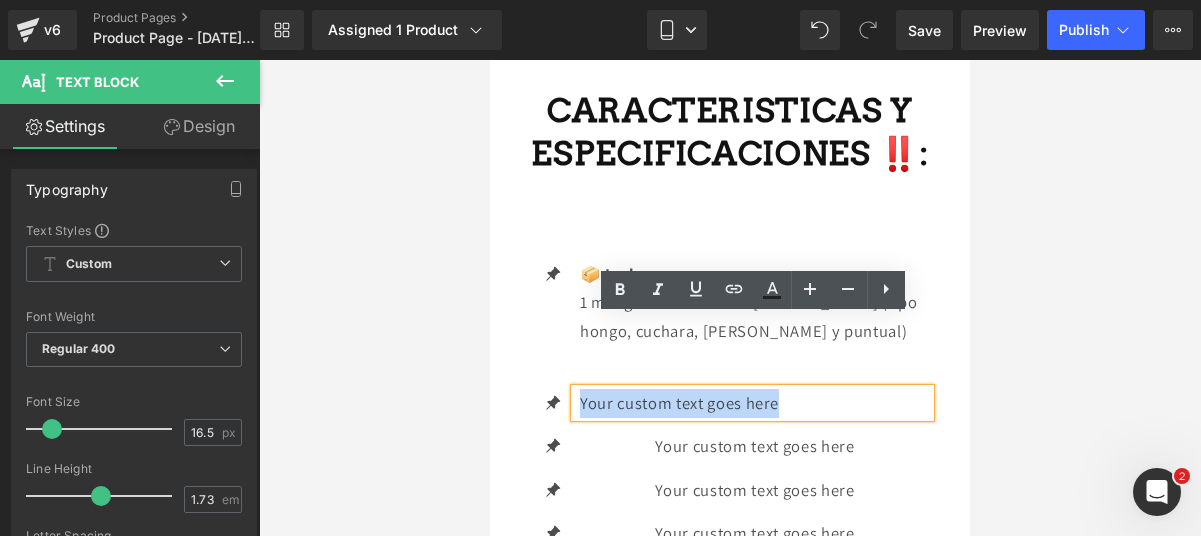 drag, startPoint x: 860, startPoint y: 329, endPoint x: 578, endPoint y: 331, distance: 282.00708 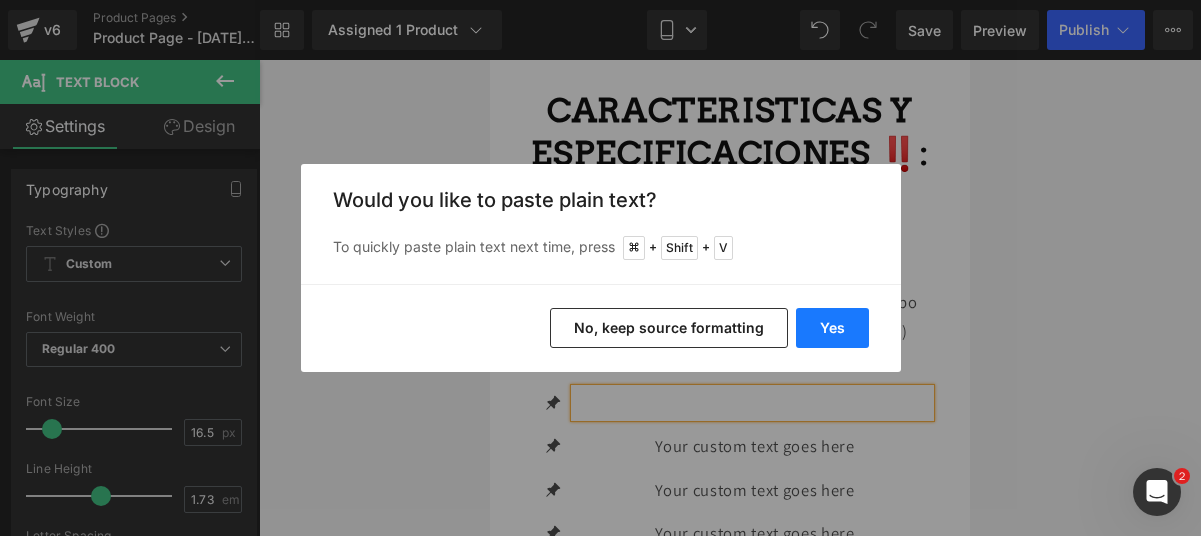 click on "Yes" at bounding box center [832, 328] 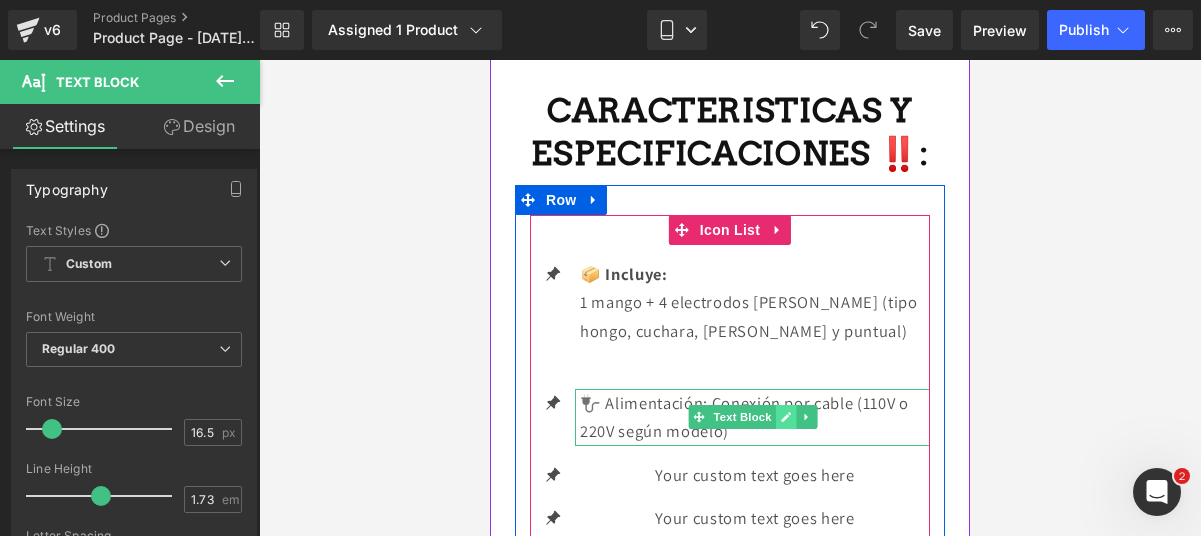 click 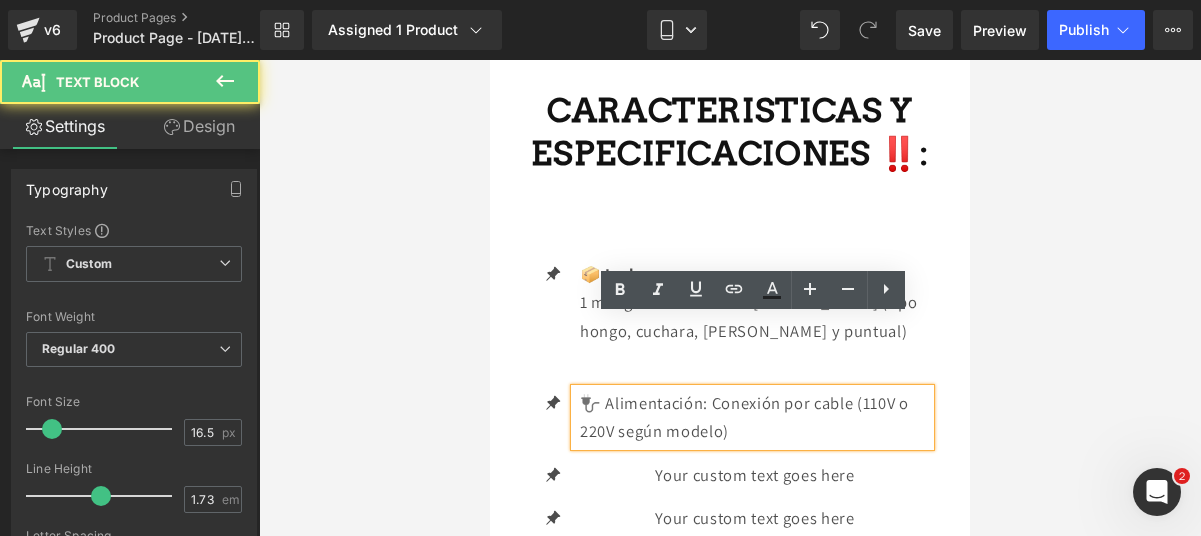 click on "🔌 Alimentación: Conexión por cable (110V o 220V según modelo)" at bounding box center [755, 417] 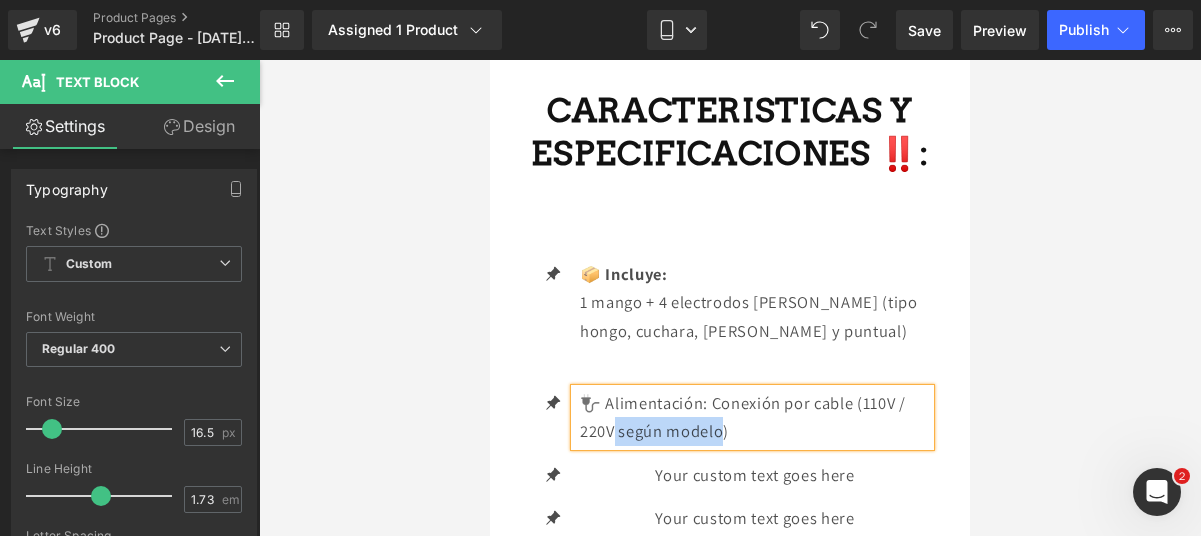 drag, startPoint x: 723, startPoint y: 360, endPoint x: 616, endPoint y: 361, distance: 107.00467 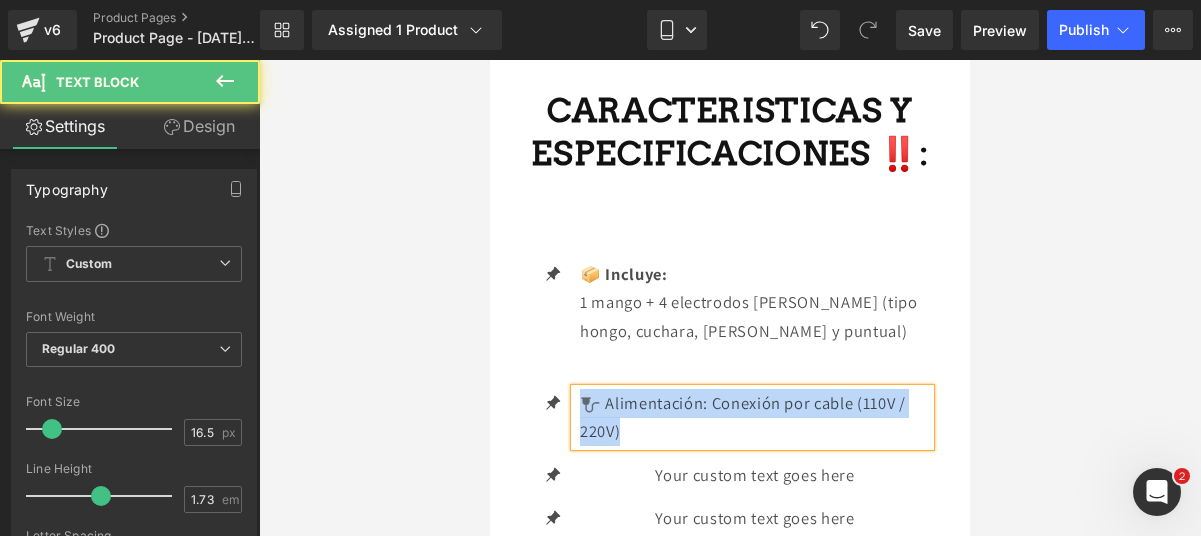 drag, startPoint x: 628, startPoint y: 357, endPoint x: 582, endPoint y: 334, distance: 51.42956 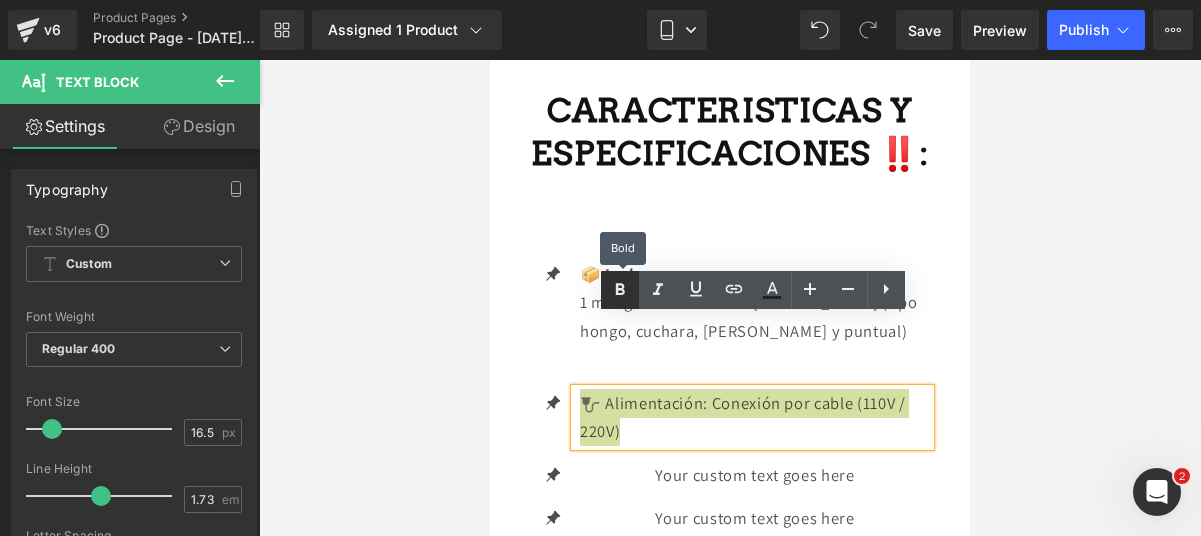 click 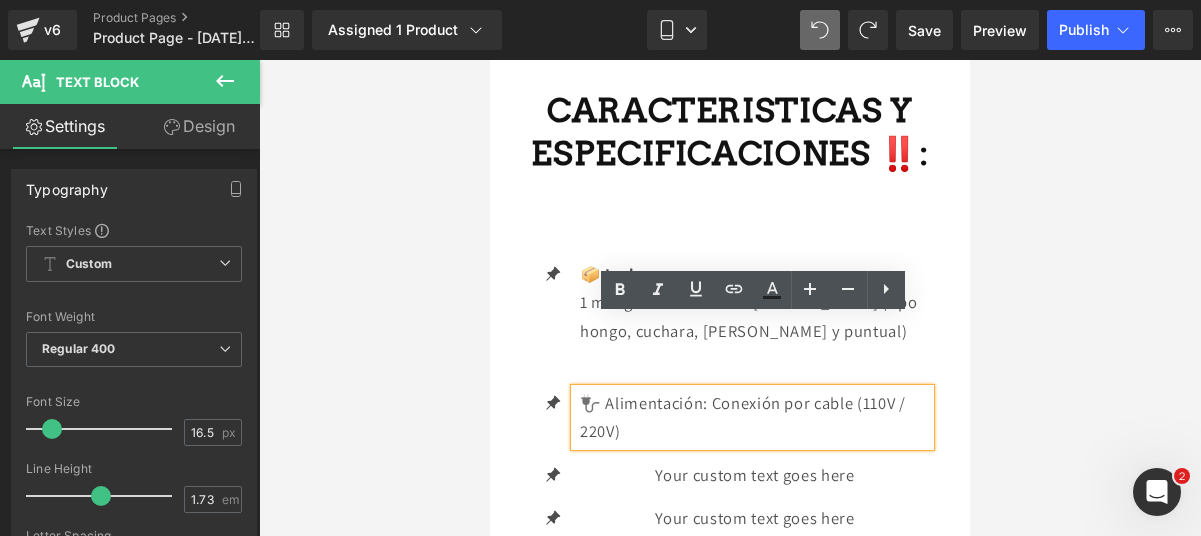 click on "🔌 Alimentación: Conexión por cable (110V / 220V)" at bounding box center (755, 417) 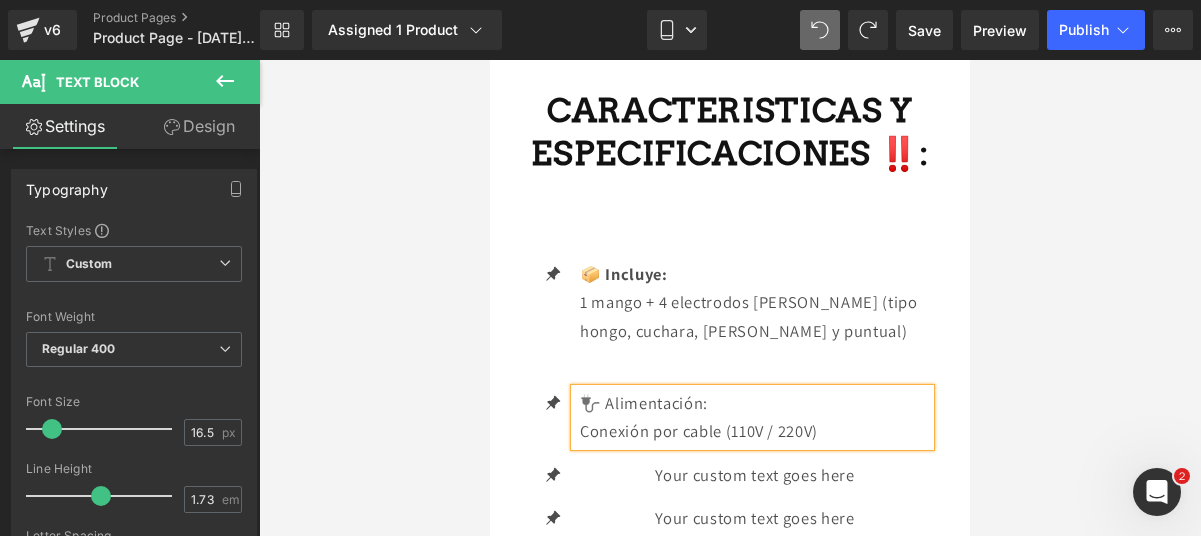 click on "Conexión por cable (110V / 220V)" at bounding box center [755, 431] 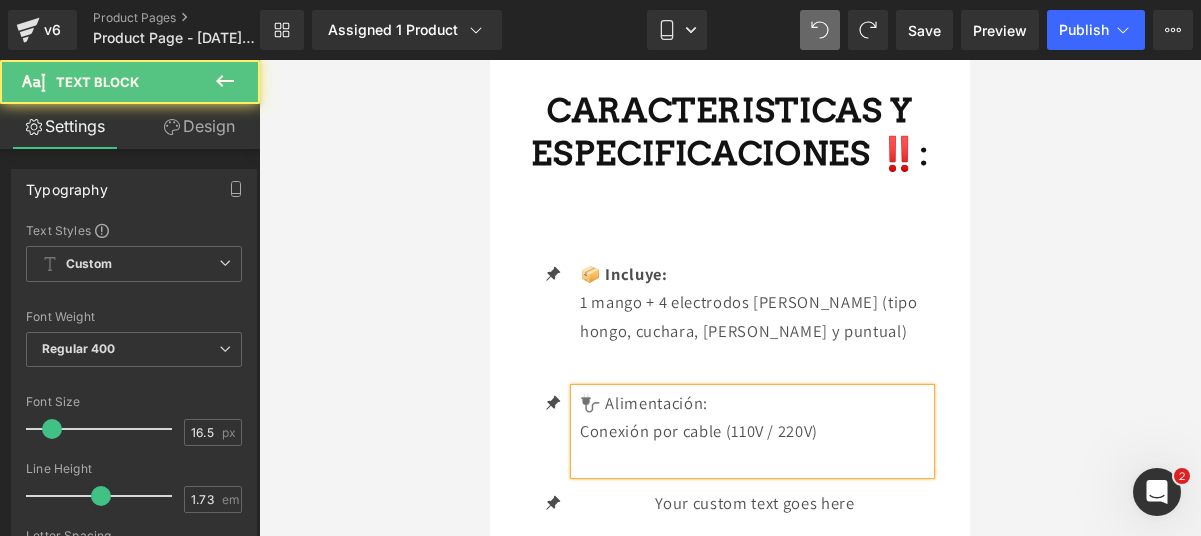 drag, startPoint x: 762, startPoint y: 328, endPoint x: 583, endPoint y: 326, distance: 179.01117 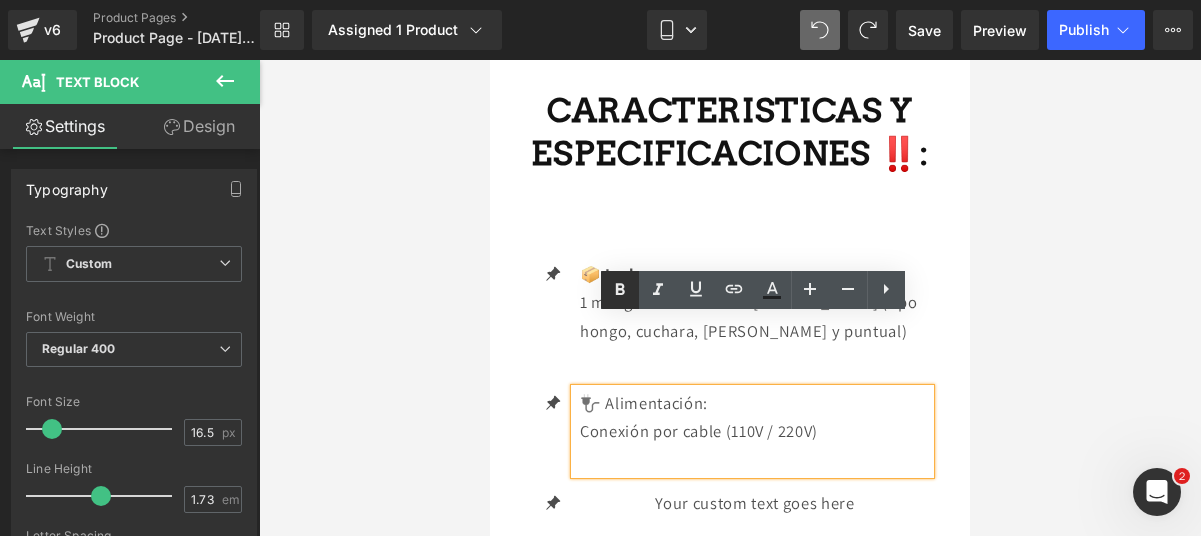 drag, startPoint x: 611, startPoint y: 294, endPoint x: 143, endPoint y: 188, distance: 479.85416 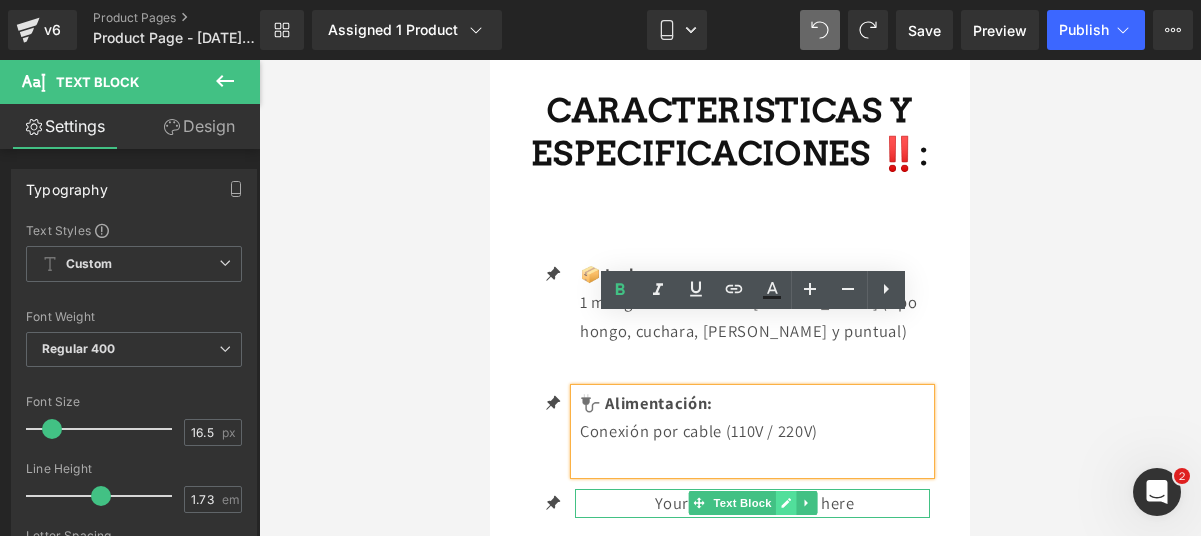 click 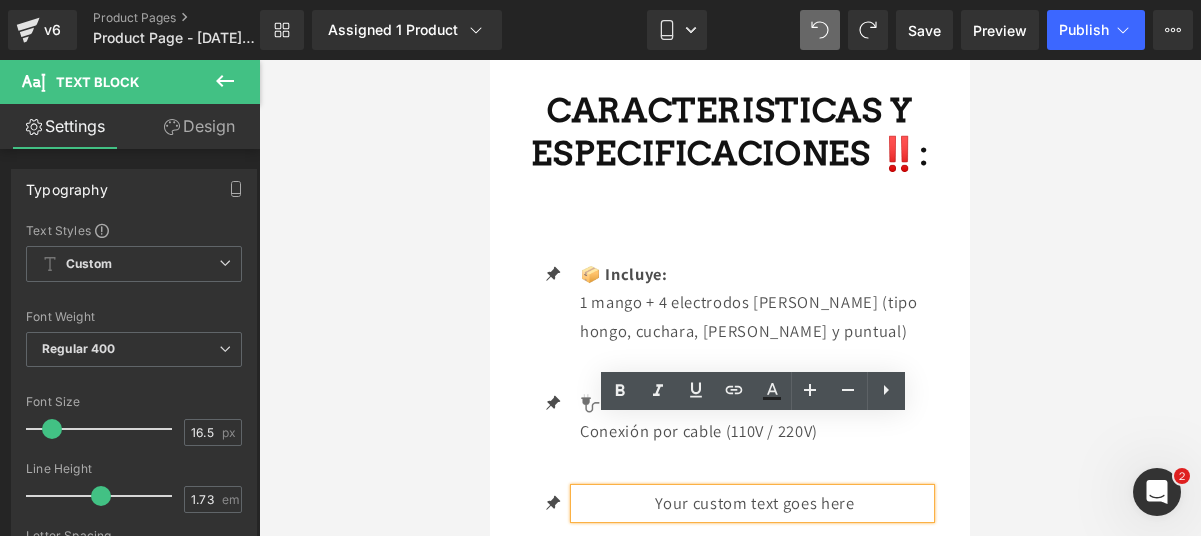 click on "Your custom text goes here" at bounding box center (755, 503) 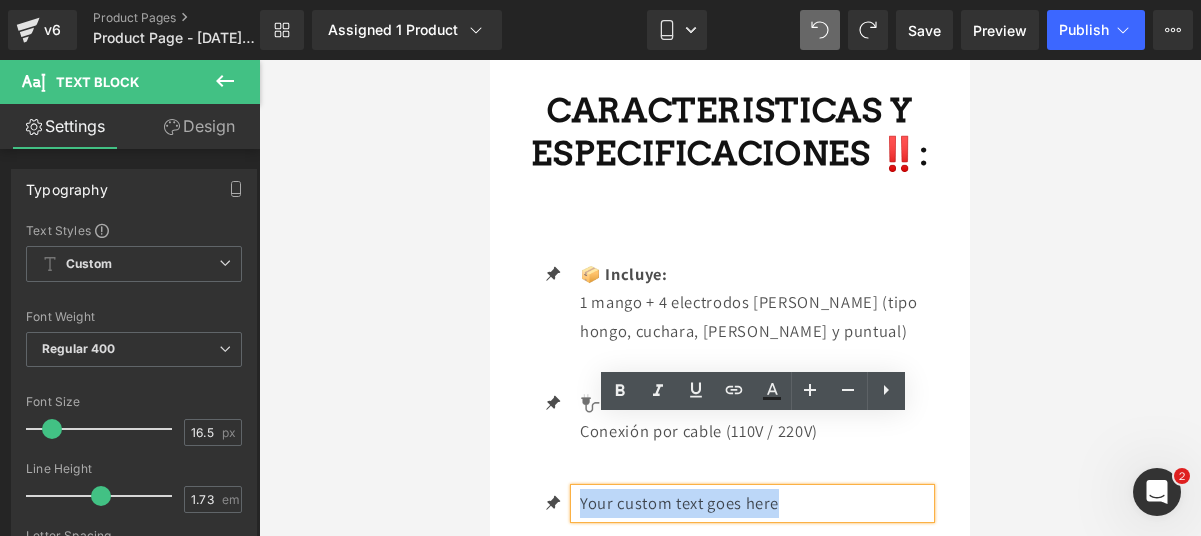 drag, startPoint x: 872, startPoint y: 431, endPoint x: 581, endPoint y: 432, distance: 291.0017 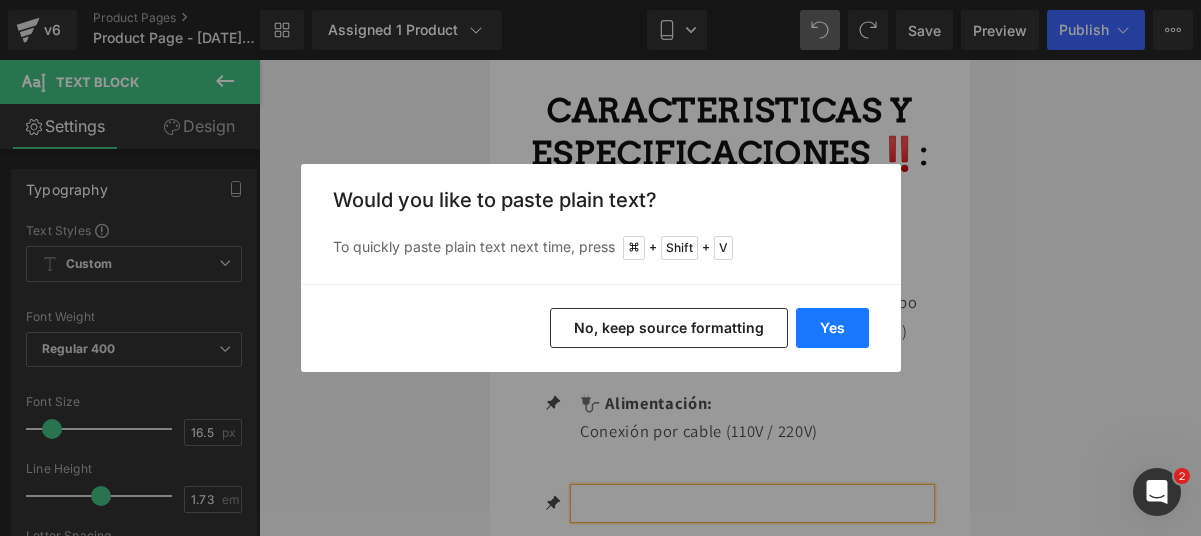 click on "Yes" at bounding box center [832, 328] 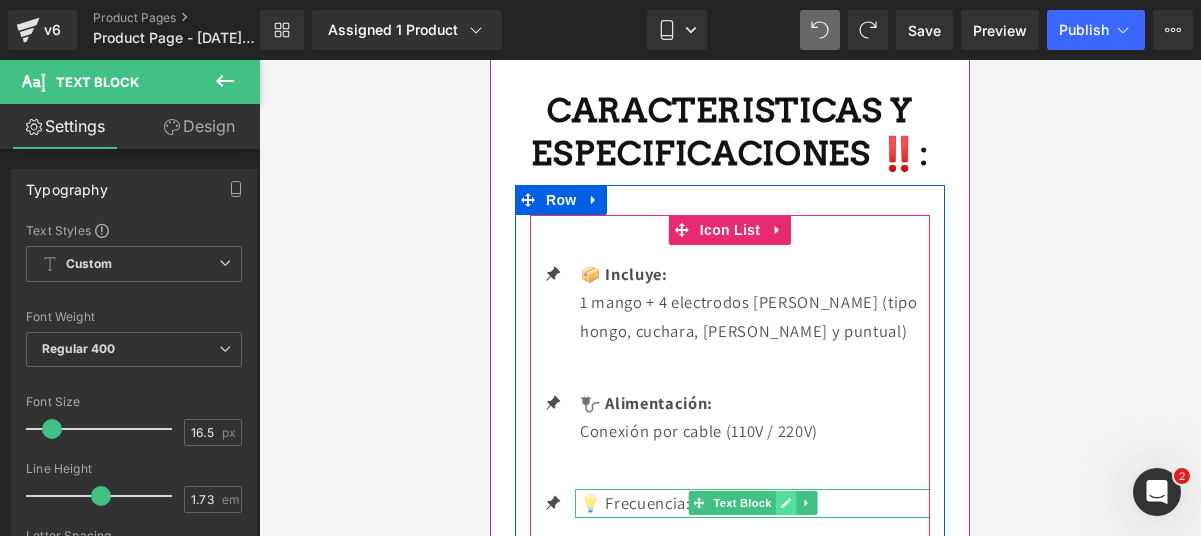 click 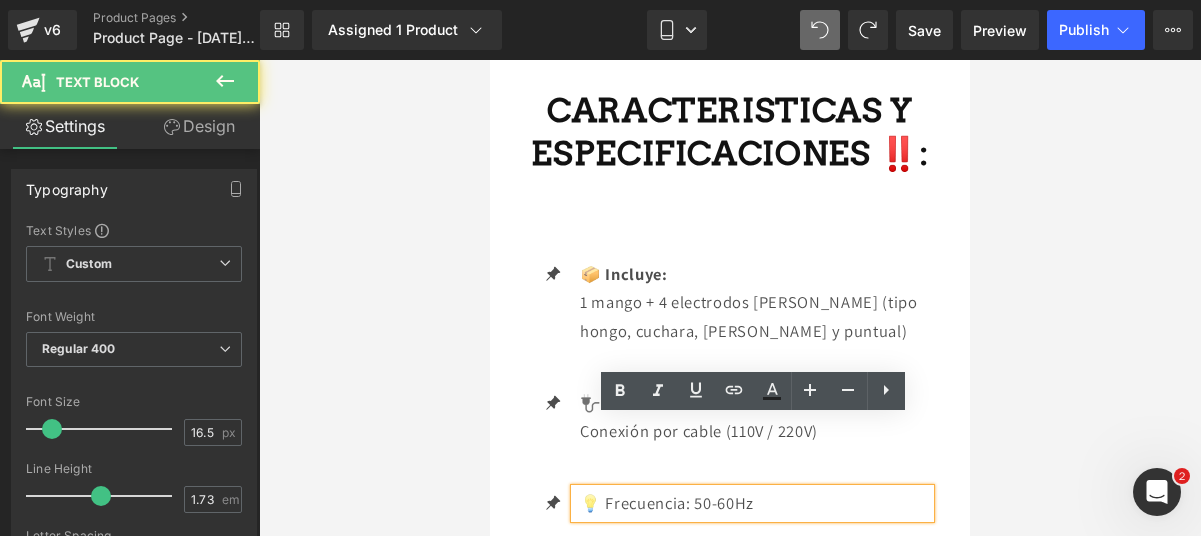 click on "💡 Frecuencia: 50-60Hz" at bounding box center (755, 503) 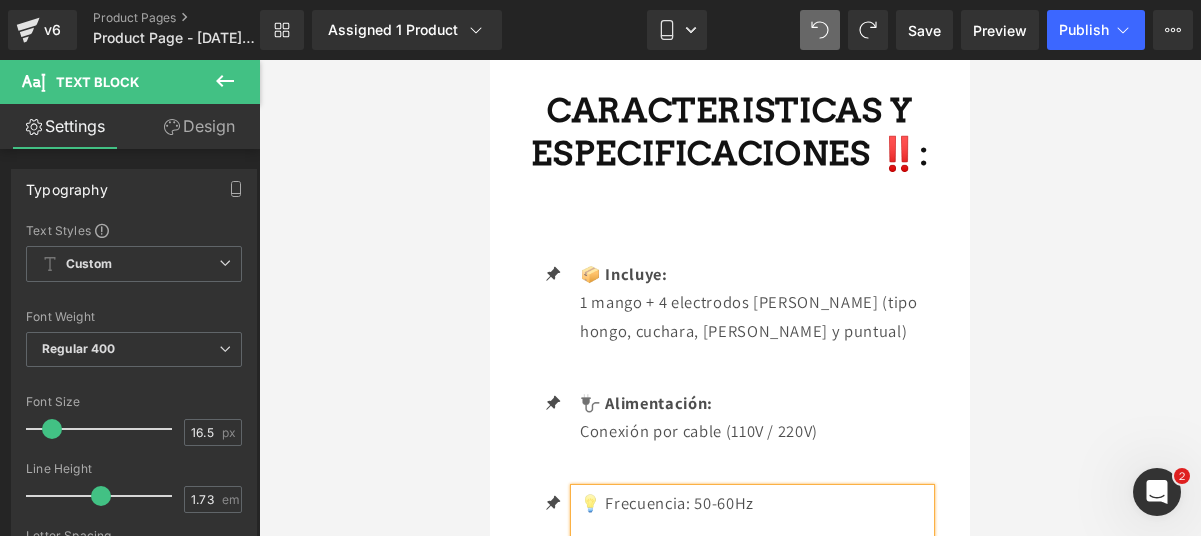 click on "💡 Frecuencia: 50-60Hz" at bounding box center (755, 503) 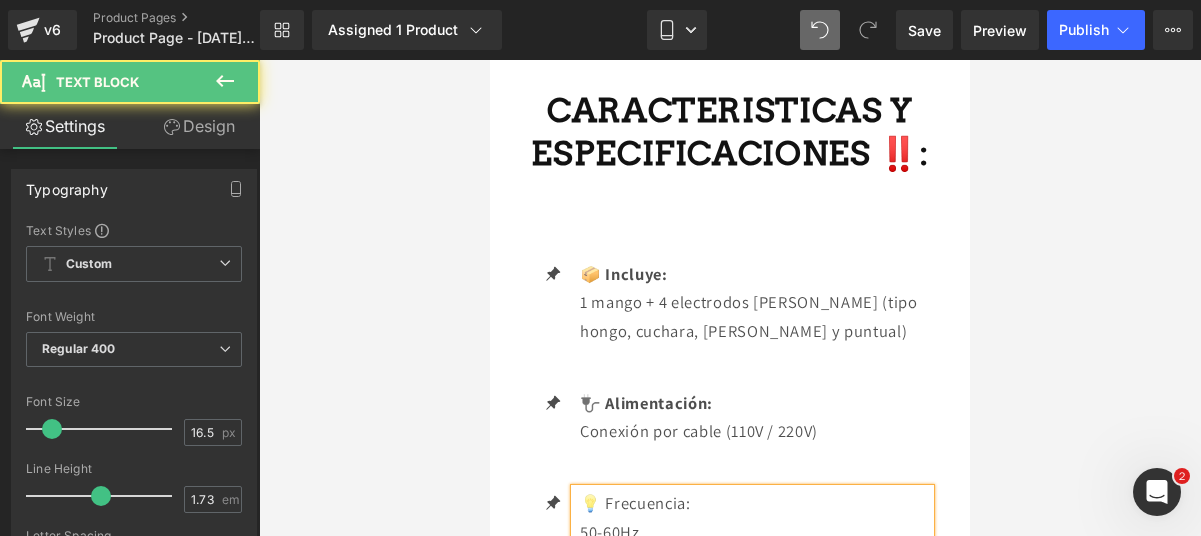 drag, startPoint x: 715, startPoint y: 423, endPoint x: 583, endPoint y: 427, distance: 132.0606 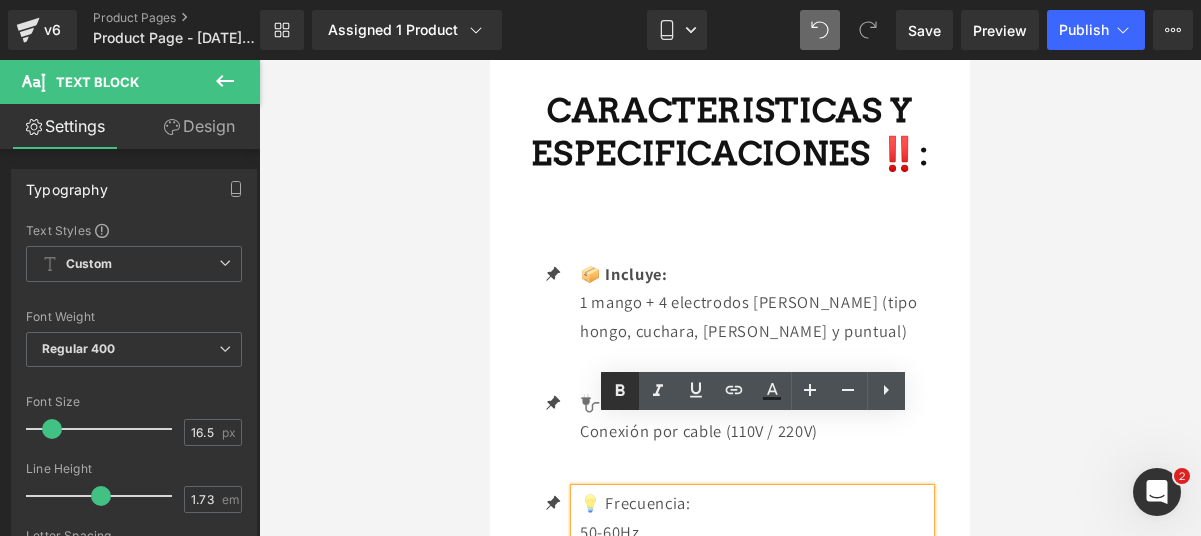 click 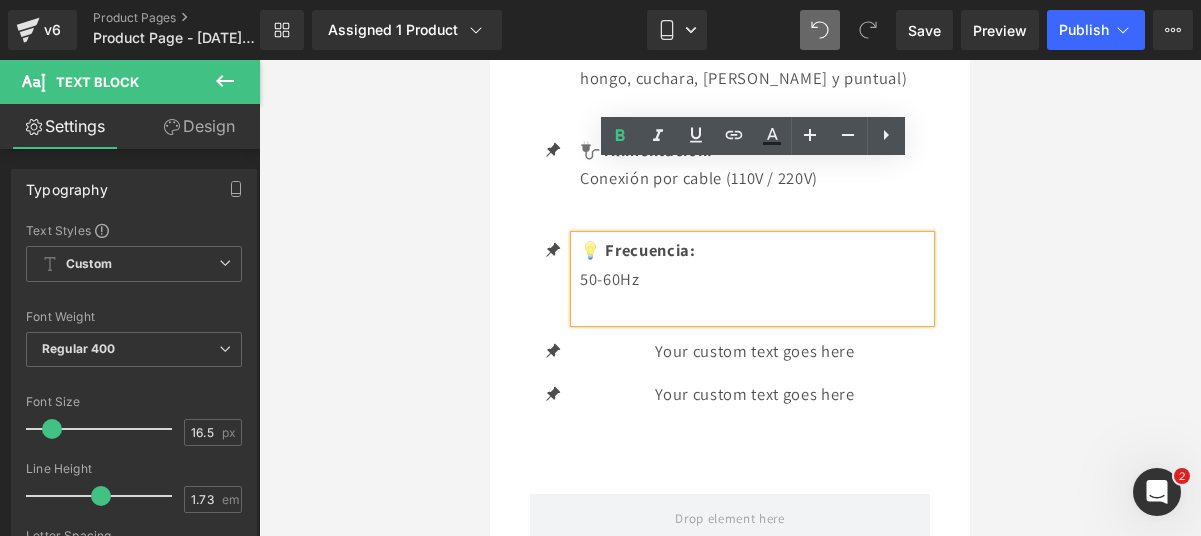 scroll, scrollTop: 3614, scrollLeft: 0, axis: vertical 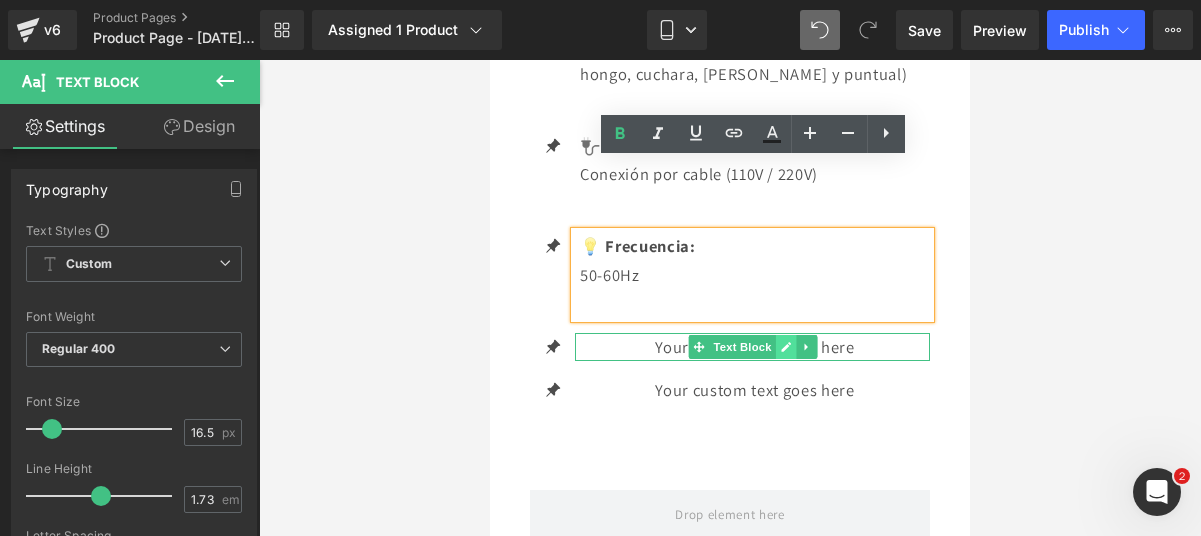 click 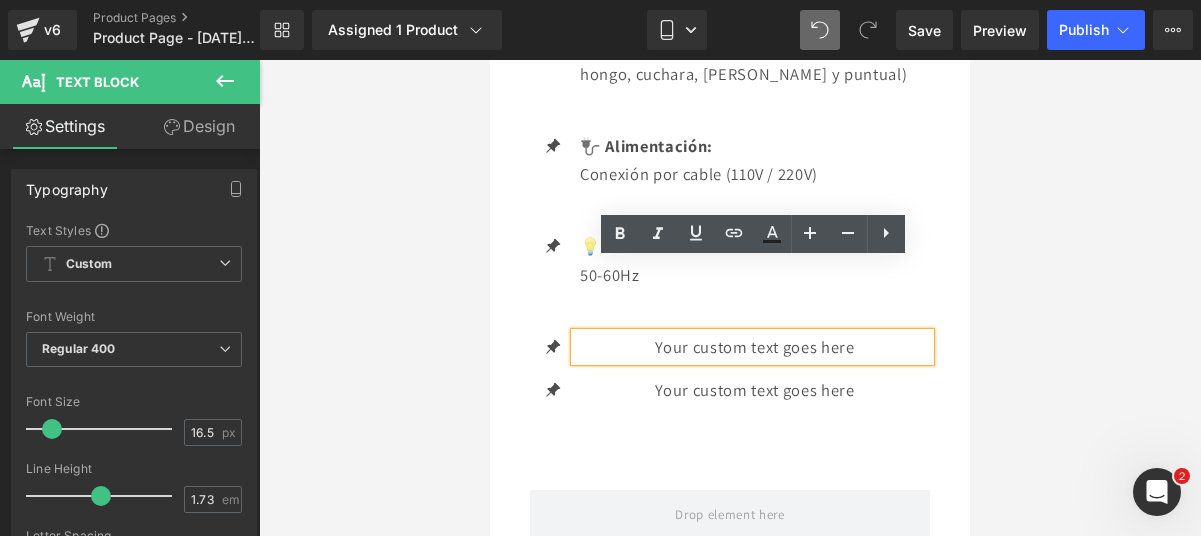 click on "Your custom text goes here" at bounding box center (755, 347) 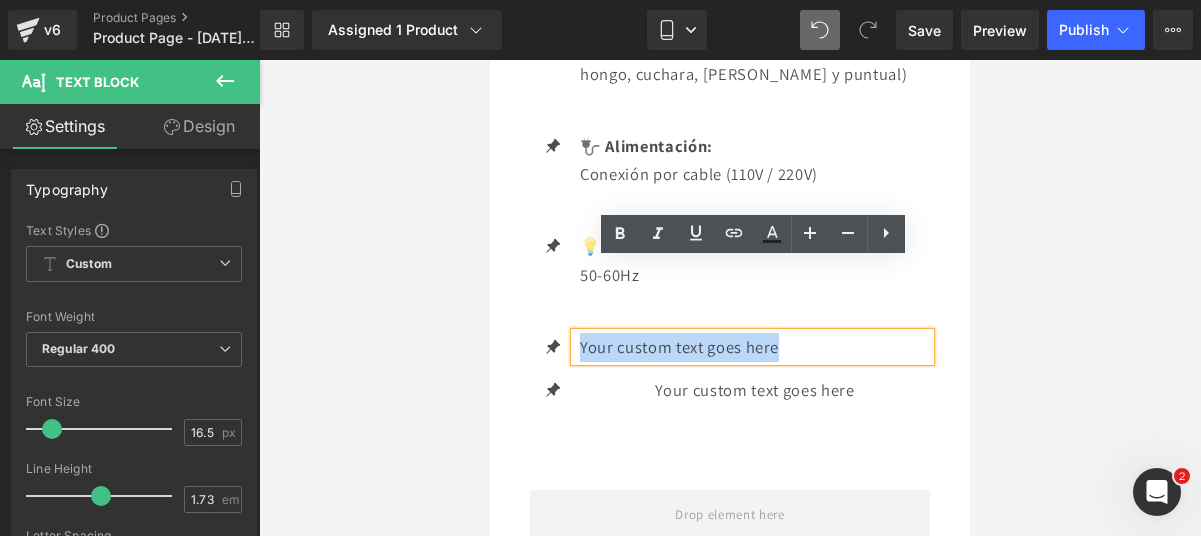 drag, startPoint x: 856, startPoint y: 276, endPoint x: 581, endPoint y: 269, distance: 275.08908 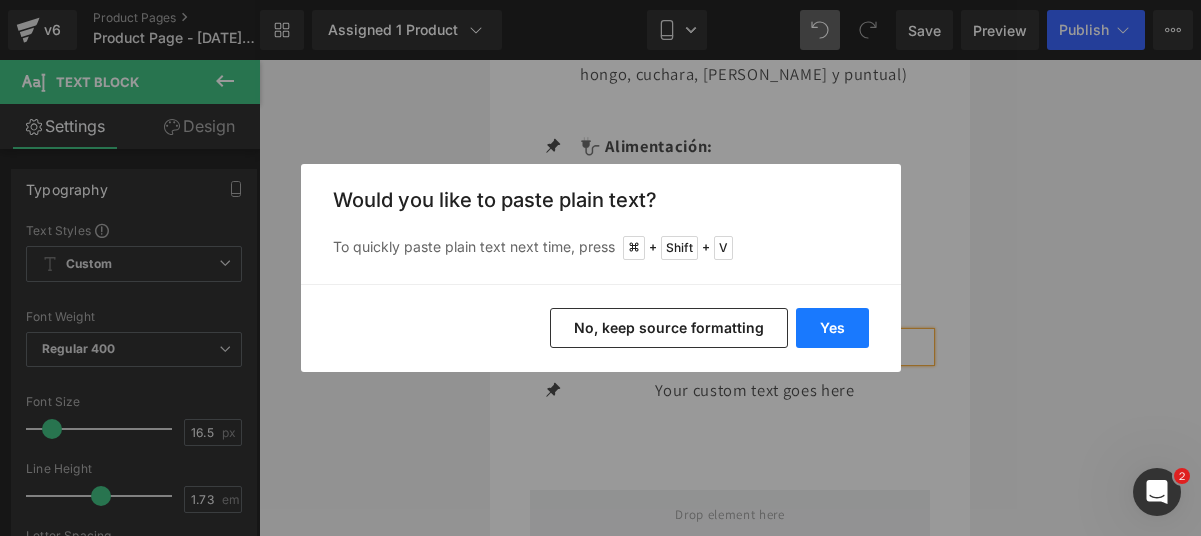 click on "Yes" at bounding box center (832, 328) 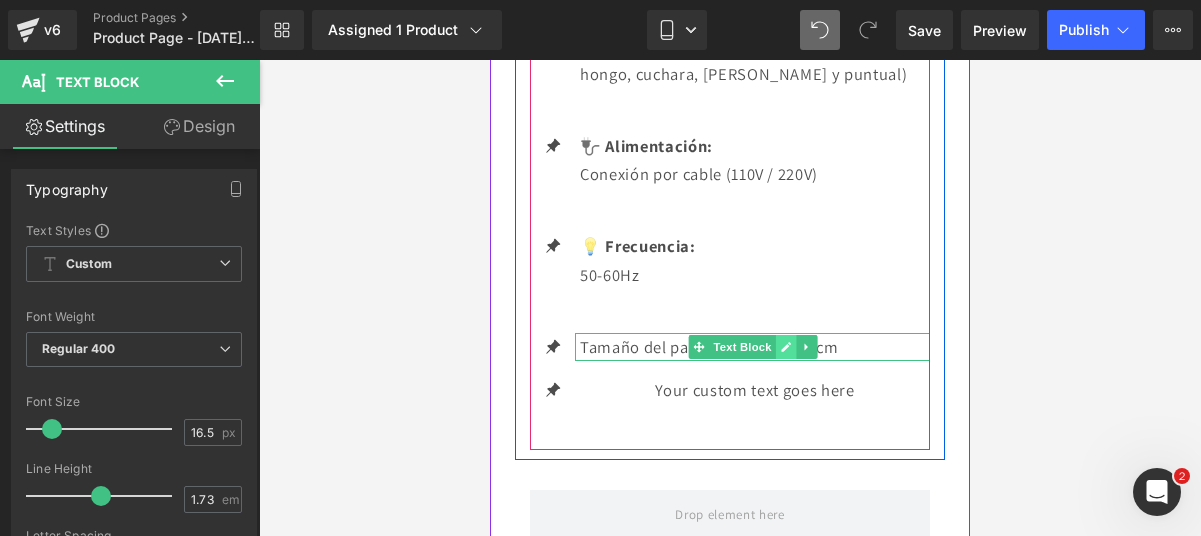 click 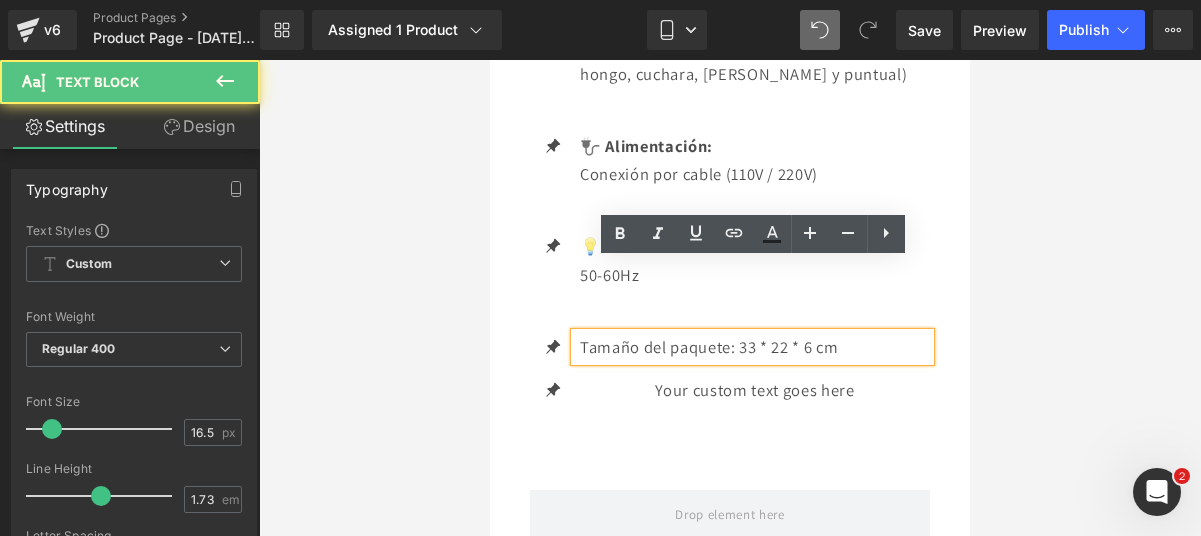 click on "Tamaño del paquete: 33 * 22 * 6 cm" at bounding box center (755, 347) 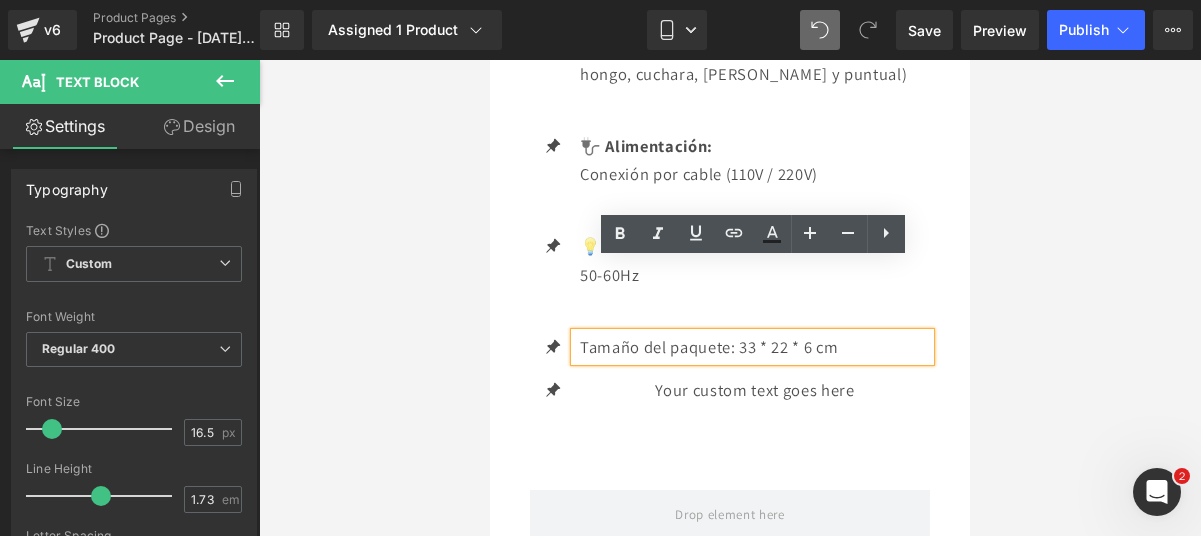 click on "Tamaño del paquete: 33 * 22 * 6 cm" at bounding box center [755, 347] 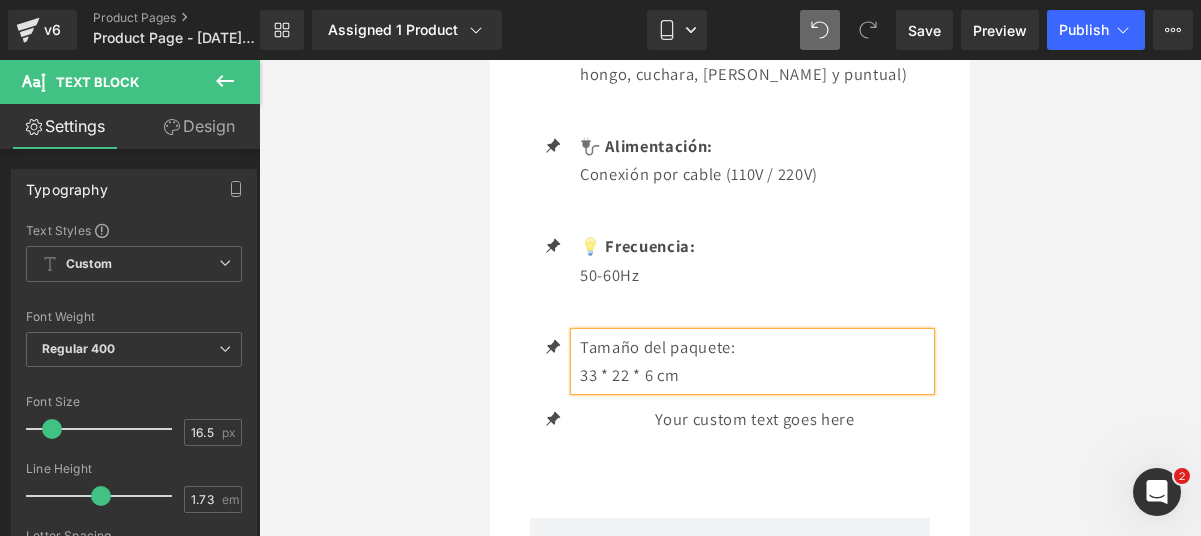 click on "33 * 22 * 6 cm" at bounding box center [755, 375] 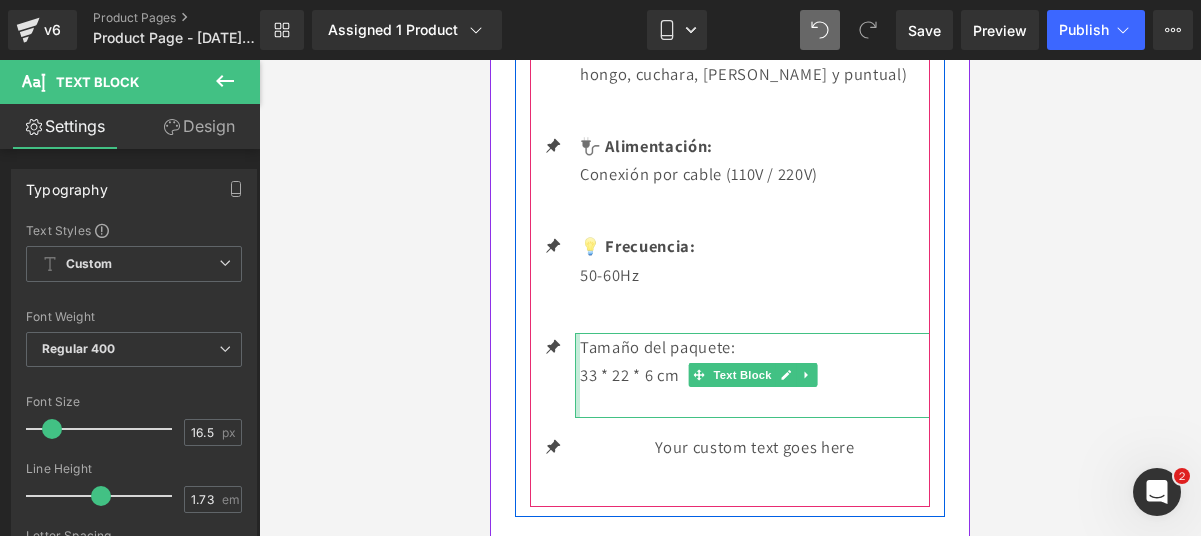 click at bounding box center (577, 376) 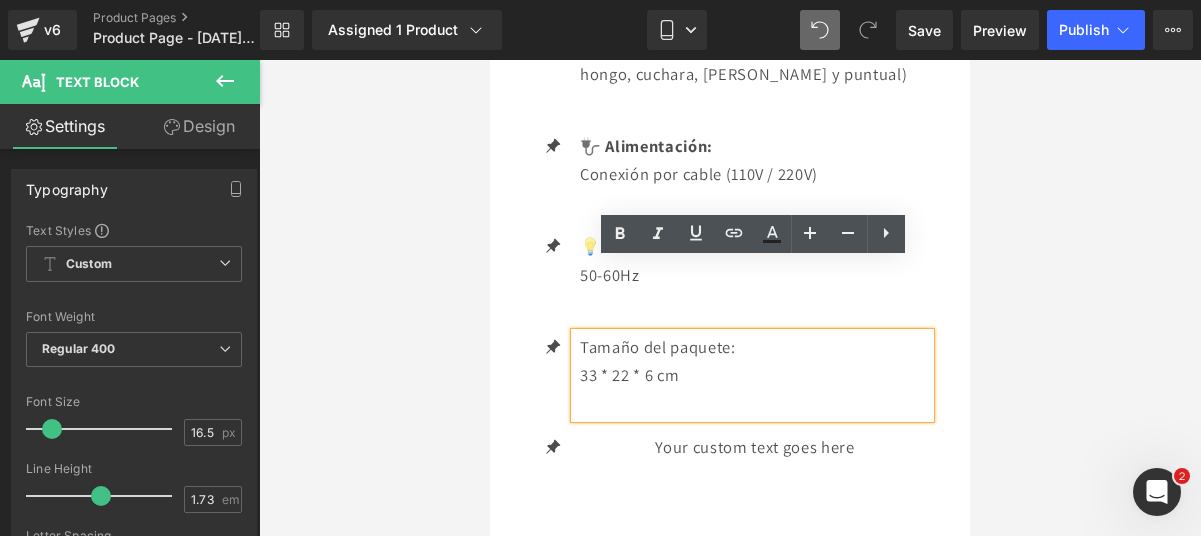 click on "Tamaño del paquete:" at bounding box center (755, 347) 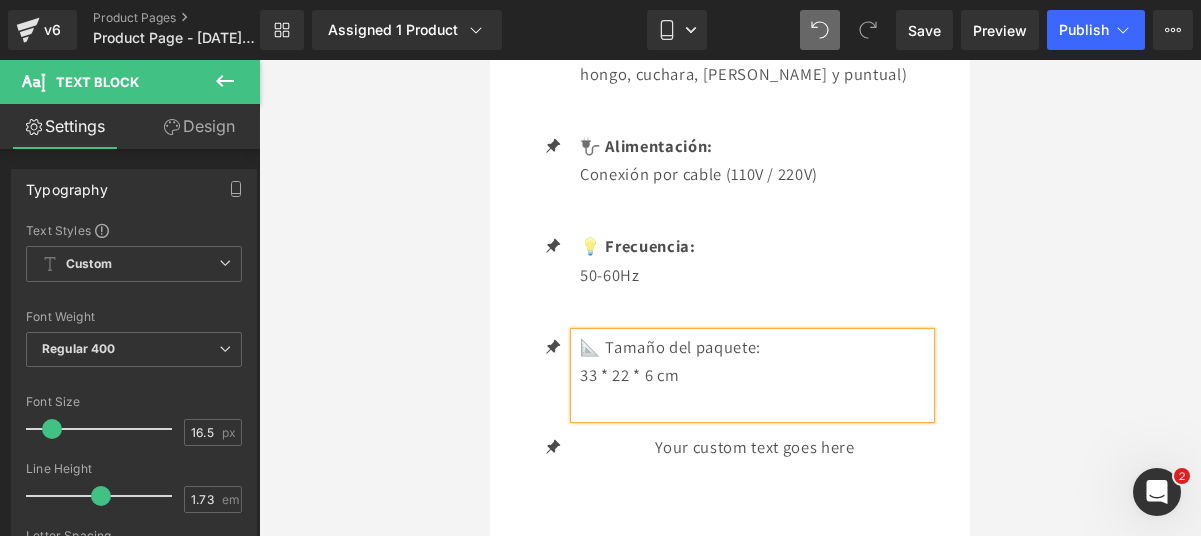 drag, startPoint x: 769, startPoint y: 279, endPoint x: 573, endPoint y: 271, distance: 196.1632 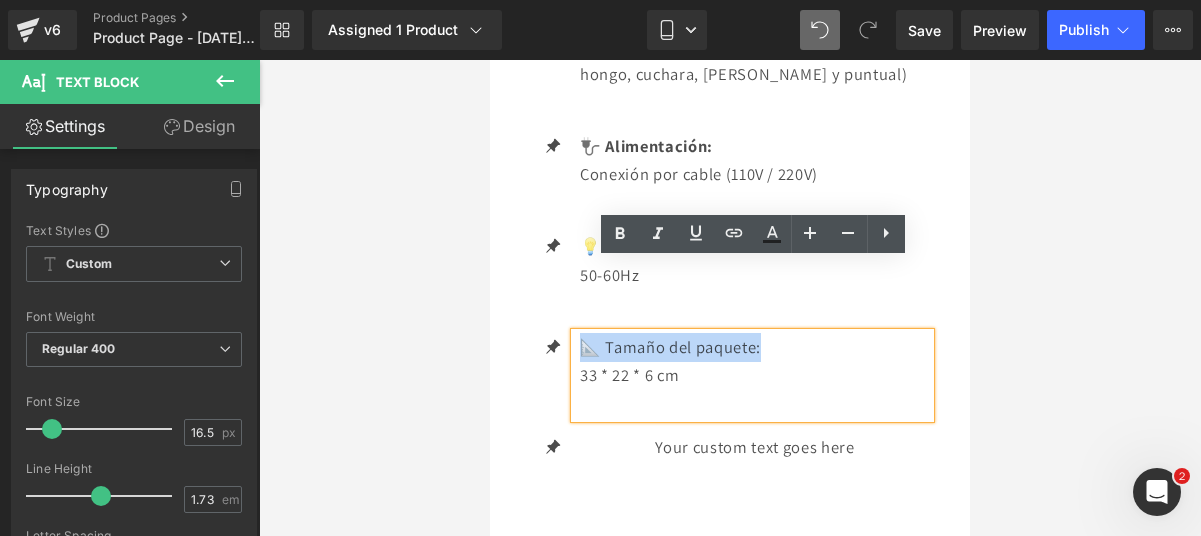 drag, startPoint x: 578, startPoint y: 274, endPoint x: 759, endPoint y: 269, distance: 181.06905 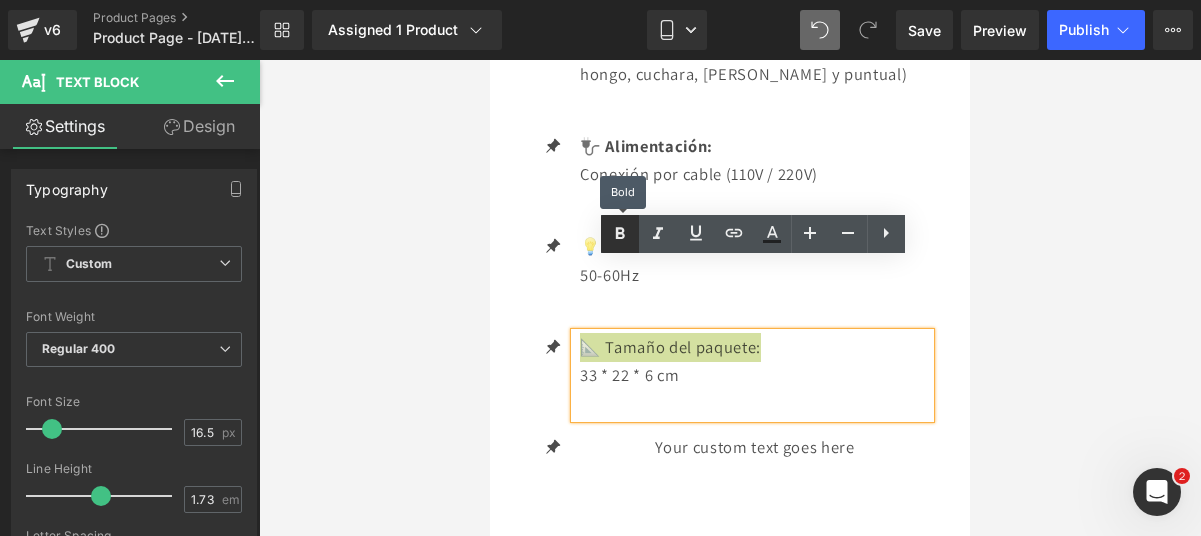 click 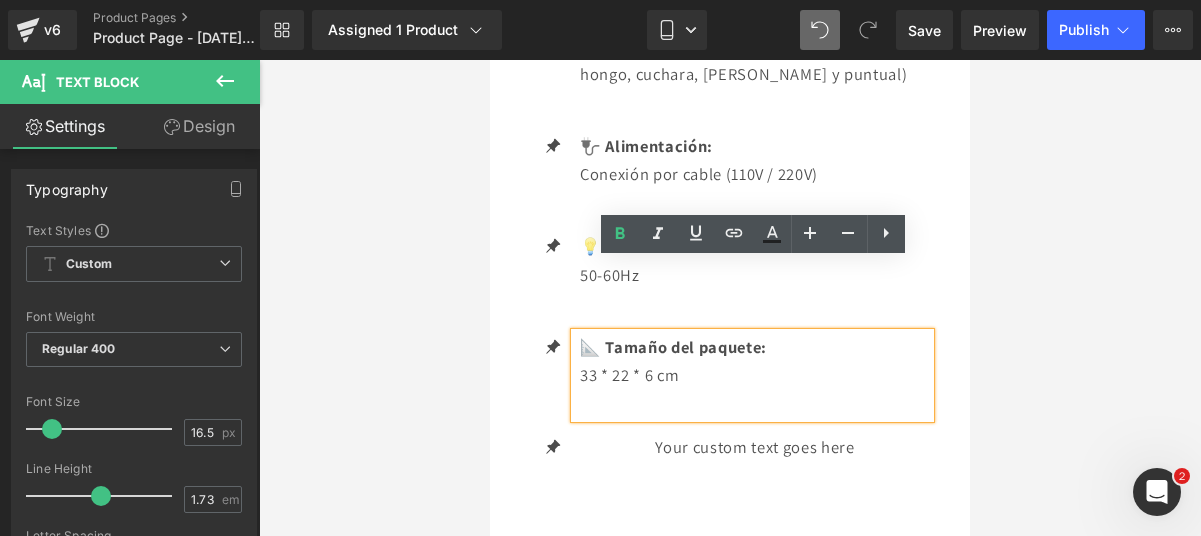 click on "📐 Tamaño del paquete:" at bounding box center [673, 347] 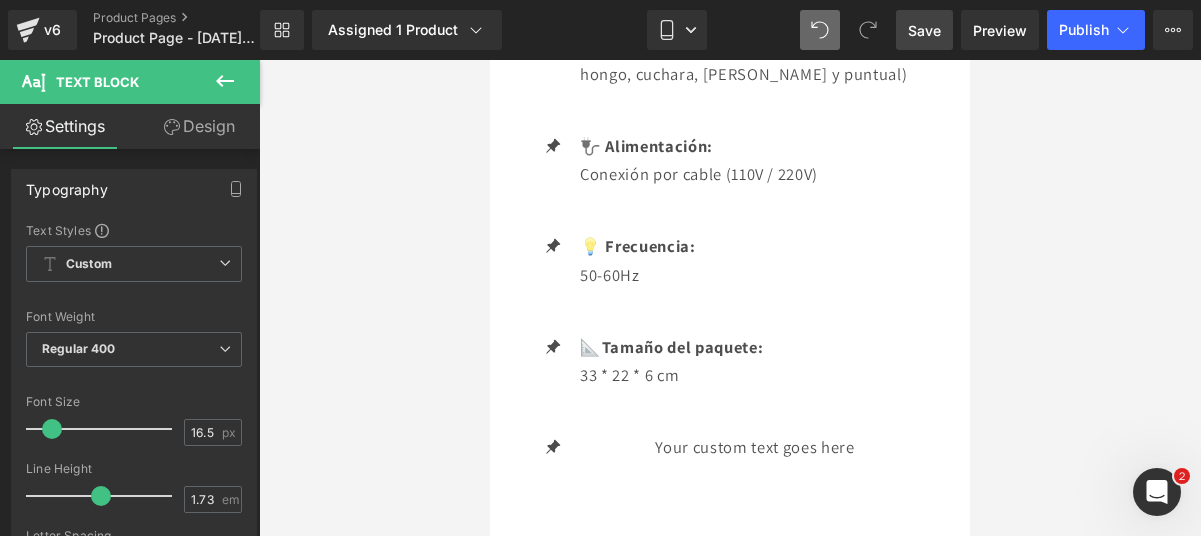 click on "Save" at bounding box center (924, 30) 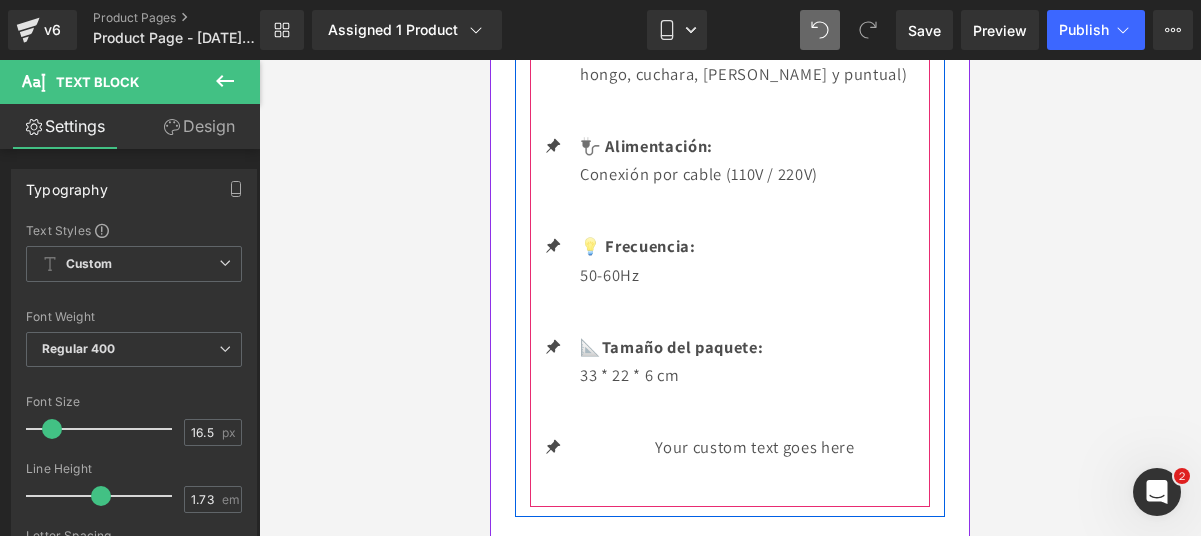 click on "Icon
📦 Incluye:  1 mango + 4 electrodos de vidrio (tipo hongo, cuchara, peine y puntual)
Text Block
Icon
🔌 Alimentación:  Conexión por cable (110V / 220V) Text Block
Icon
💡 Frecuencia:  50-60Hz Text Block
Icon
📐Tamaño del paquete:   33 * 22 * 6 cm  Text Block
Icon
Your custom text goes here Text Block" at bounding box center [730, 240] 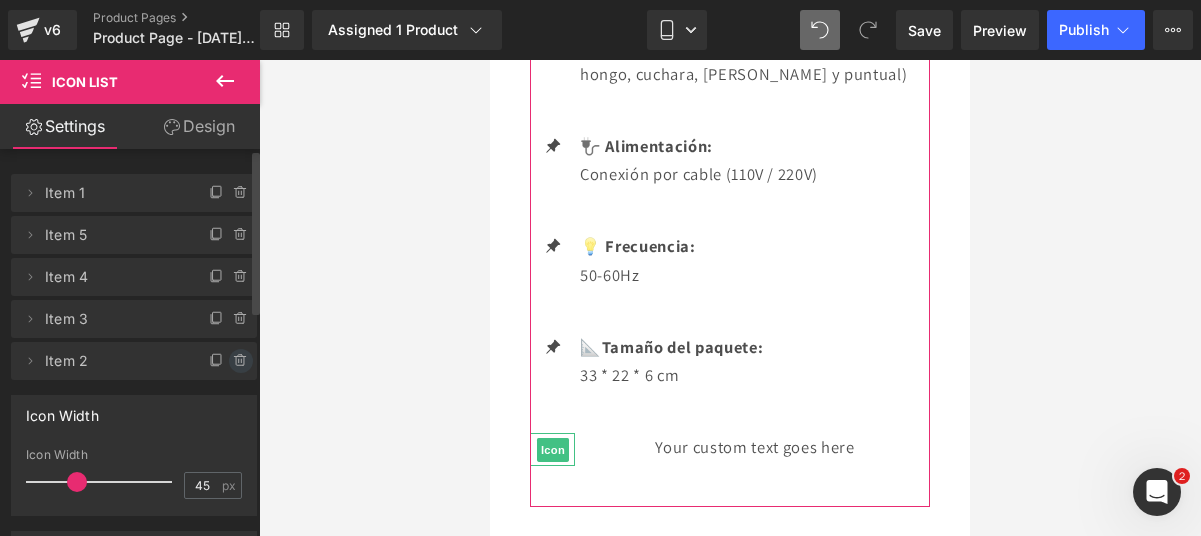 click 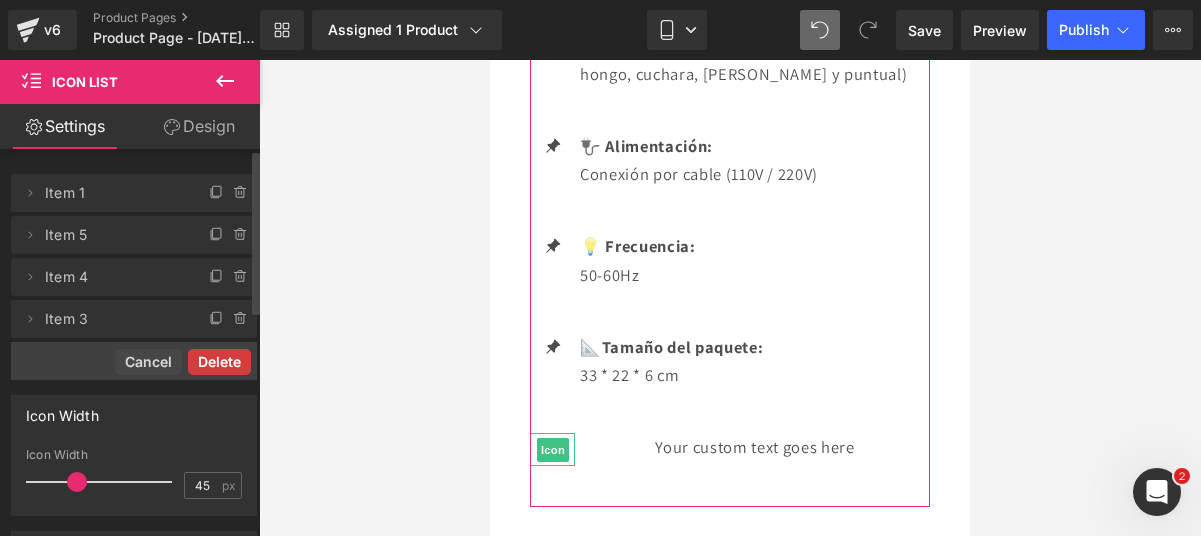 click on "Delete" at bounding box center (219, 362) 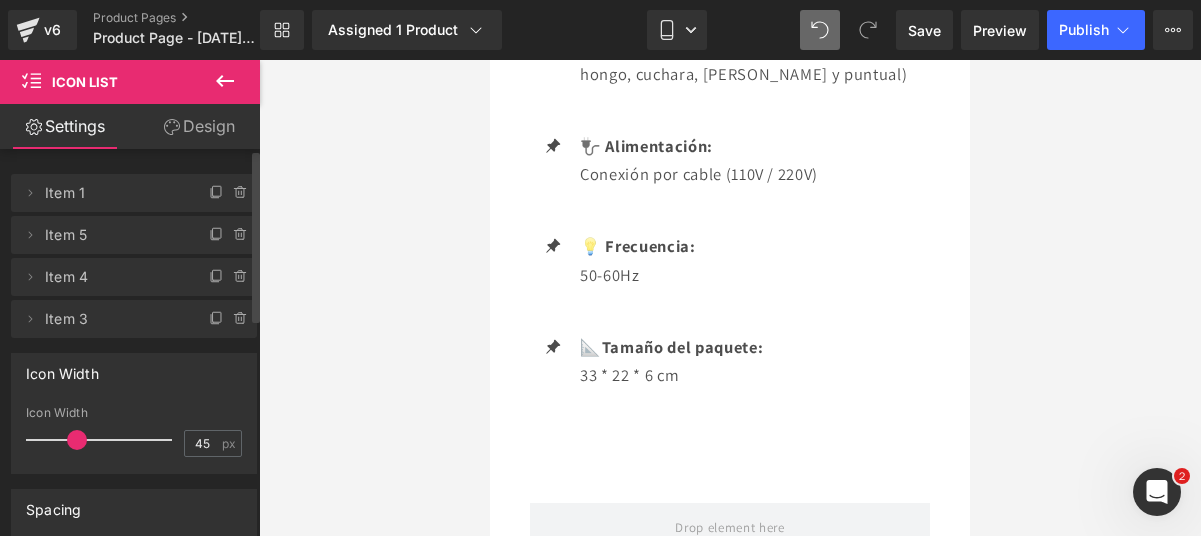 click 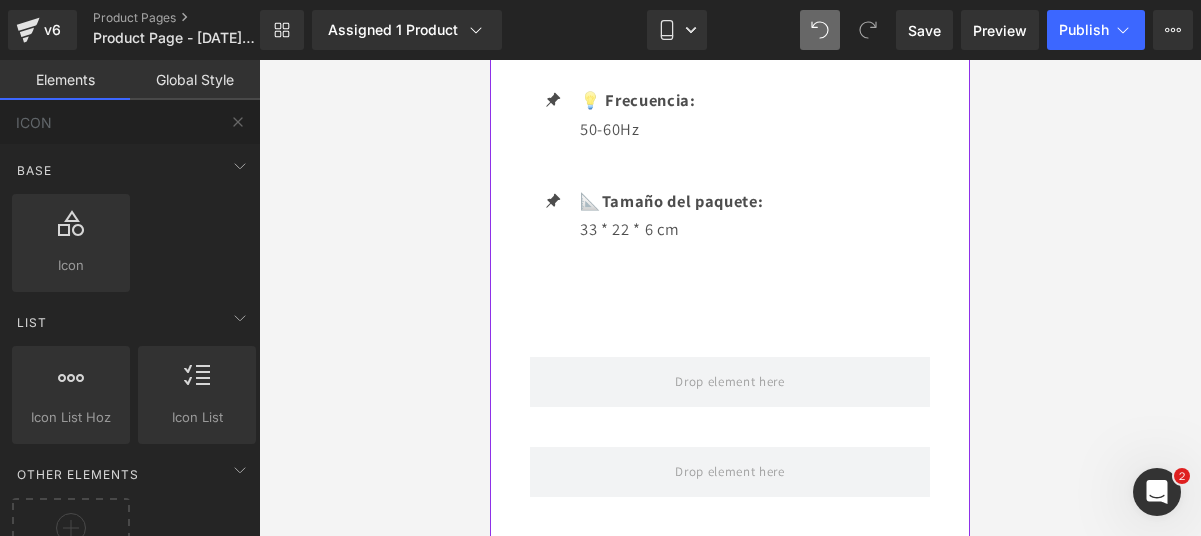 scroll, scrollTop: 3773, scrollLeft: 0, axis: vertical 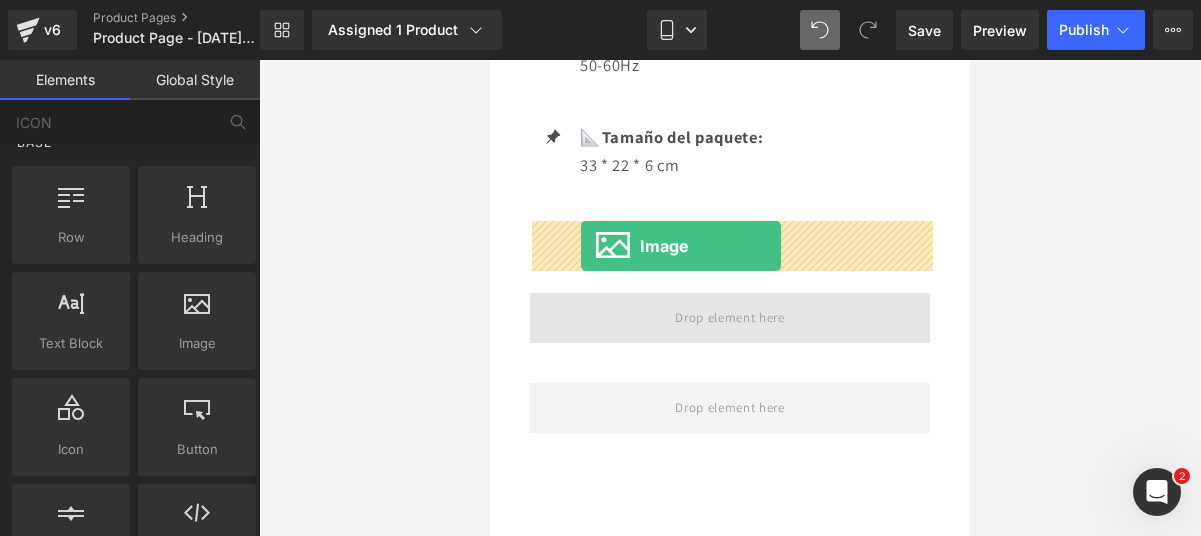 drag, startPoint x: 674, startPoint y: 354, endPoint x: 581, endPoint y: 246, distance: 142.52368 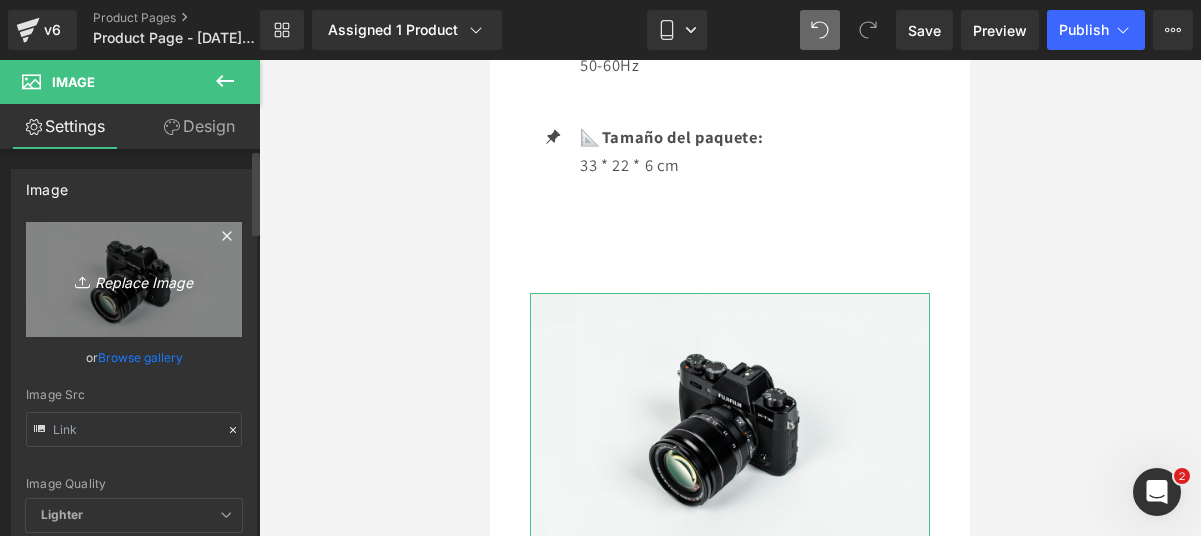 click on "Replace Image" at bounding box center (134, 279) 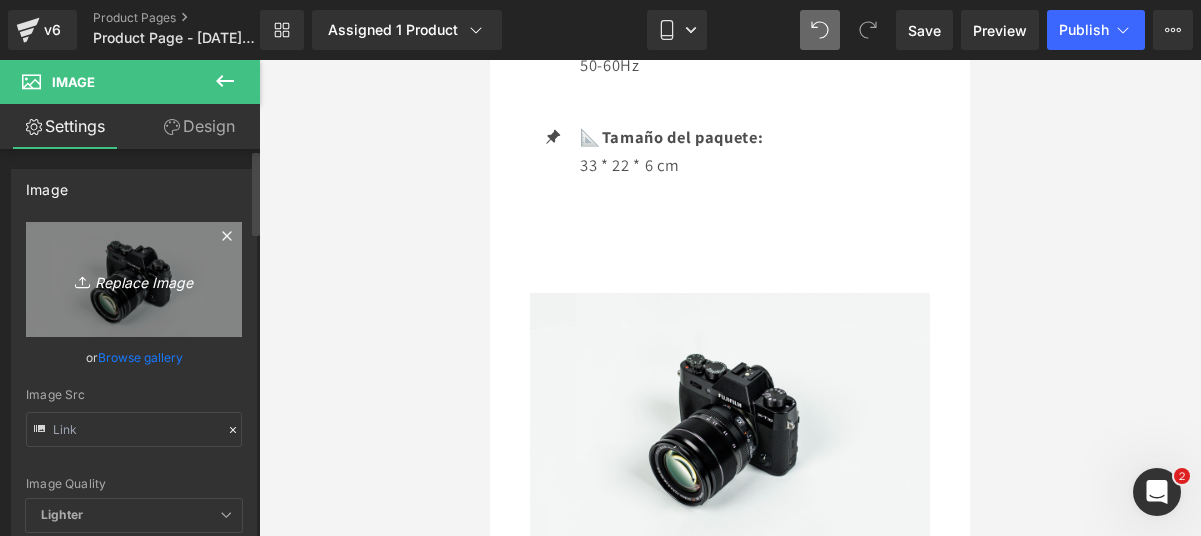 type on "C:\fakepath\WhatsApp GIF 2025-07-15 at 15.35.12.gif" 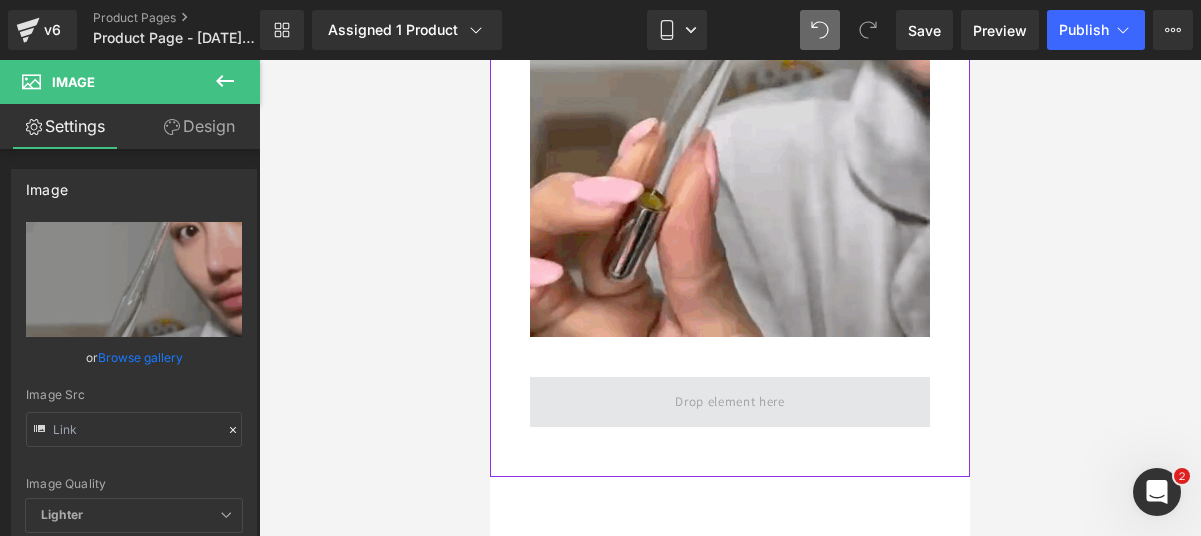 scroll, scrollTop: 4504, scrollLeft: 0, axis: vertical 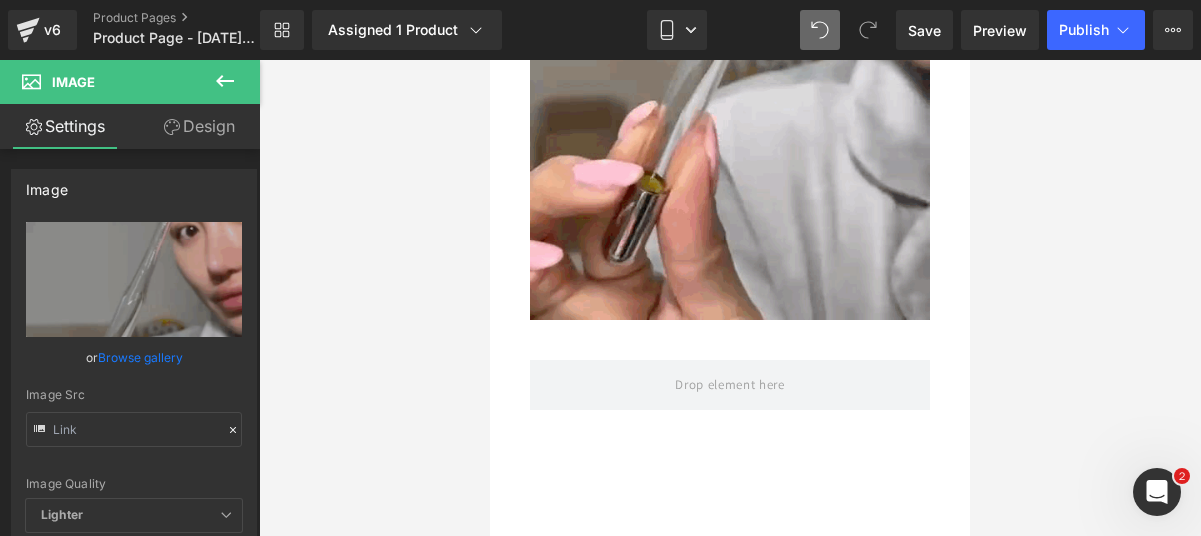 click 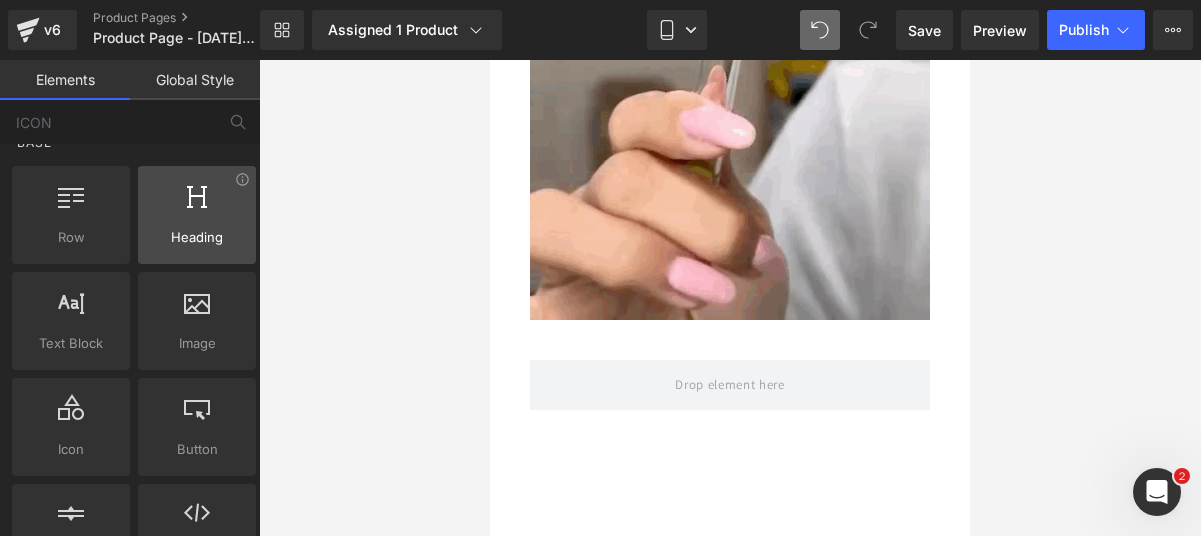 scroll, scrollTop: 0, scrollLeft: 0, axis: both 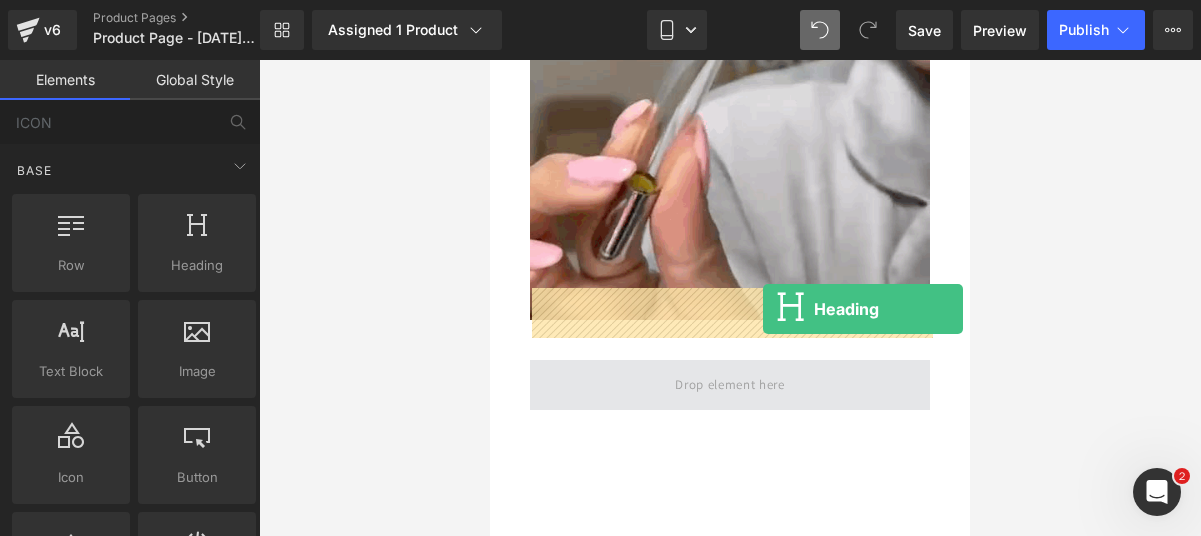 drag, startPoint x: 672, startPoint y: 314, endPoint x: 761, endPoint y: 308, distance: 89.20202 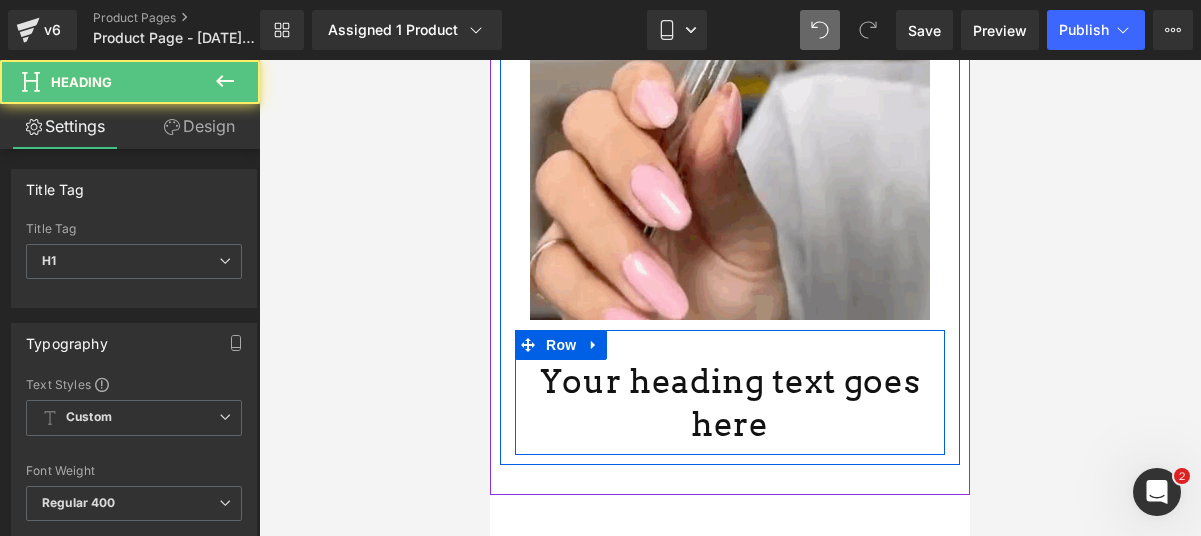 click on "Your heading text goes here" at bounding box center (730, 403) 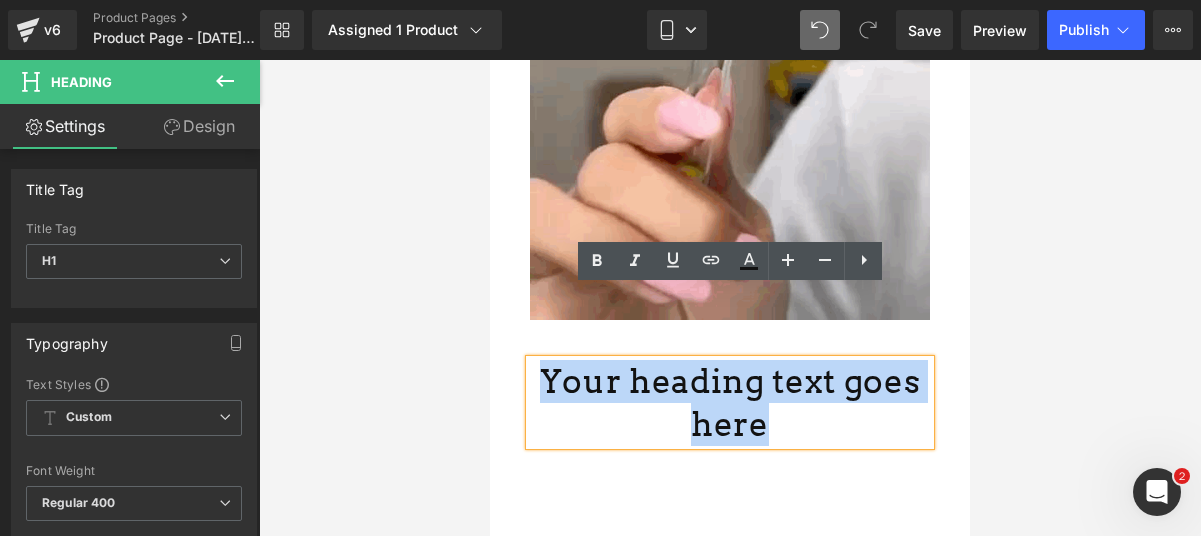 drag, startPoint x: 926, startPoint y: 310, endPoint x: 546, endPoint y: 304, distance: 380.04736 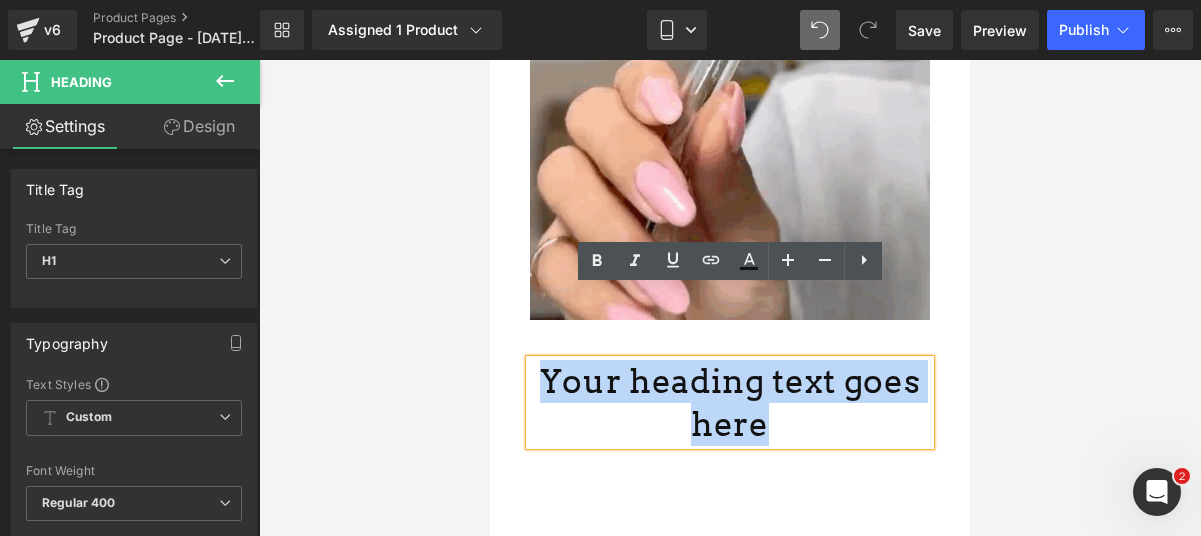 click on "Your heading text goes here" at bounding box center [730, 403] 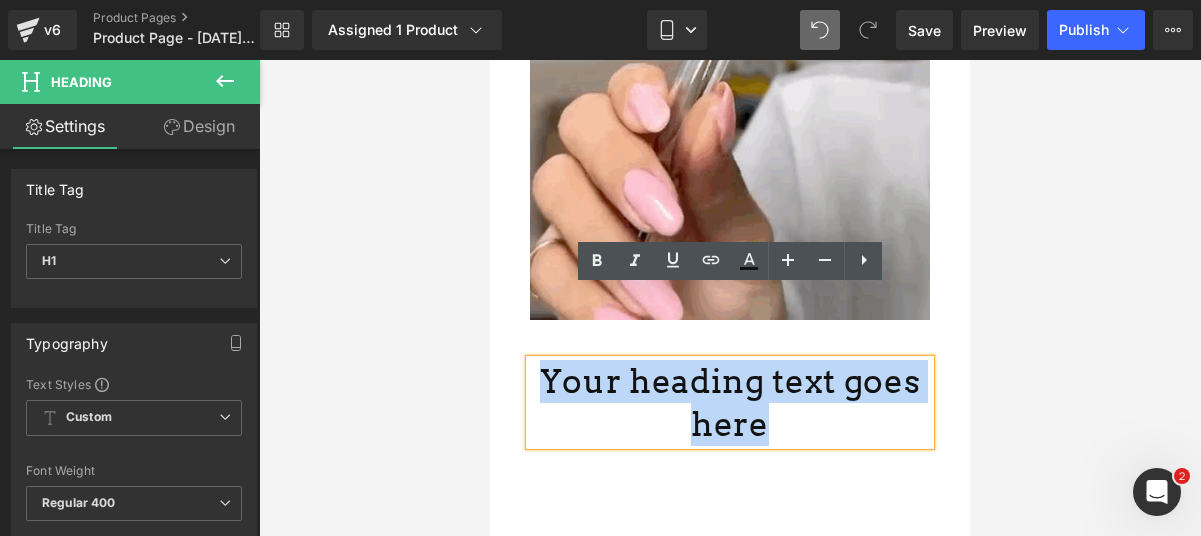 type 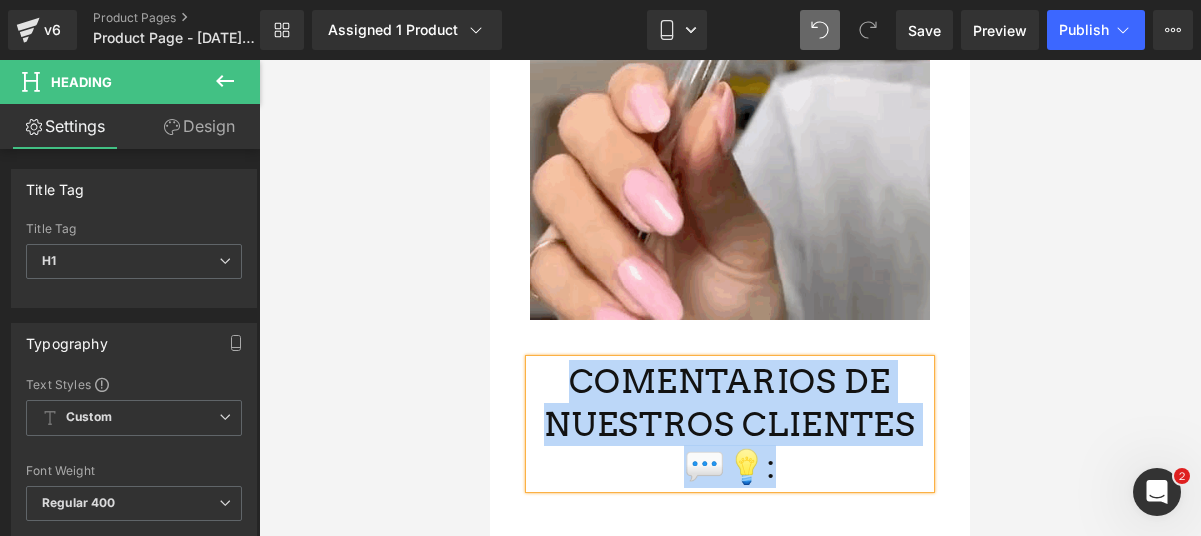 drag, startPoint x: 781, startPoint y: 391, endPoint x: 591, endPoint y: 310, distance: 206.5454 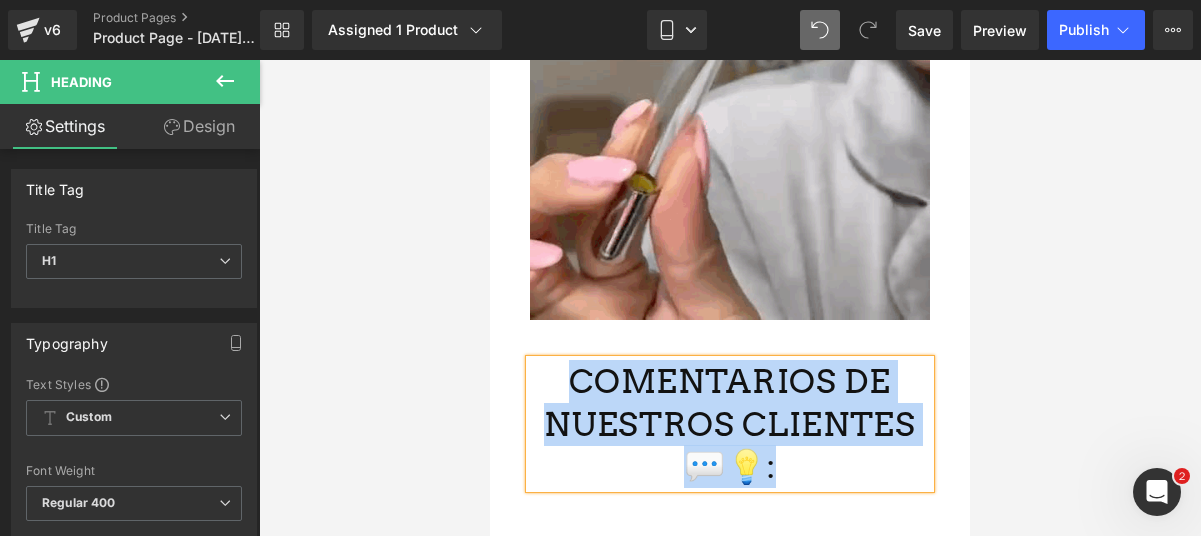 click on "COMENTARIOS DE NUESTROS CLIENTES 💬💡:" at bounding box center [730, 424] 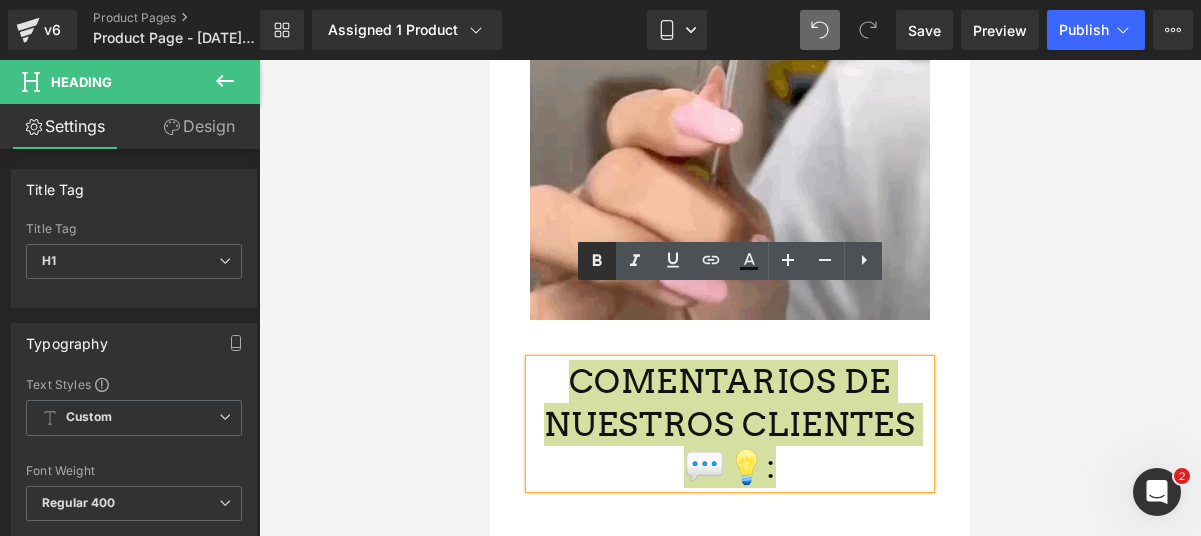 click 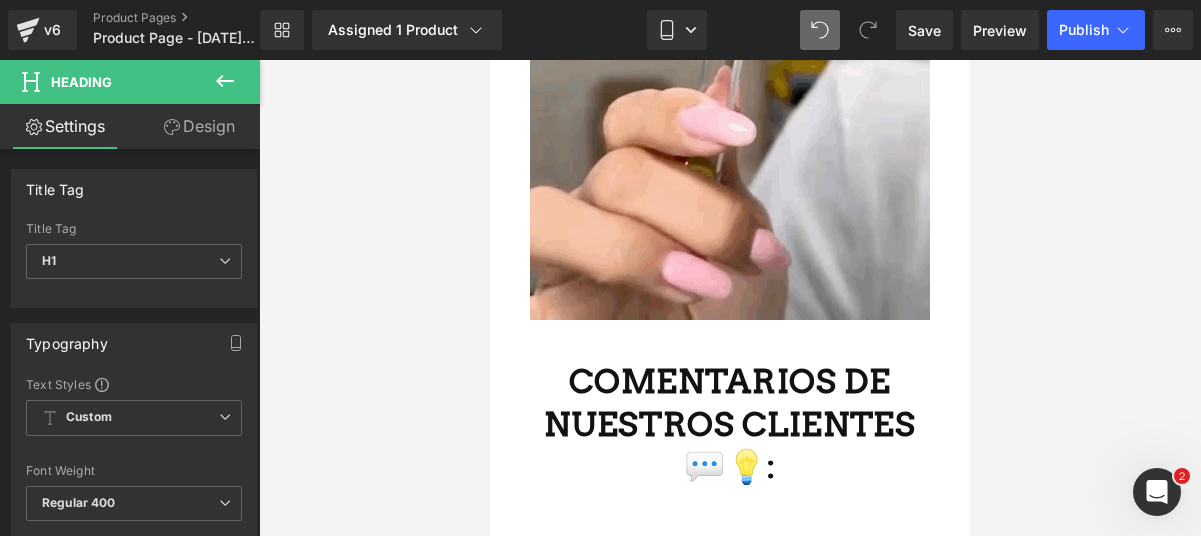 click at bounding box center [225, 82] 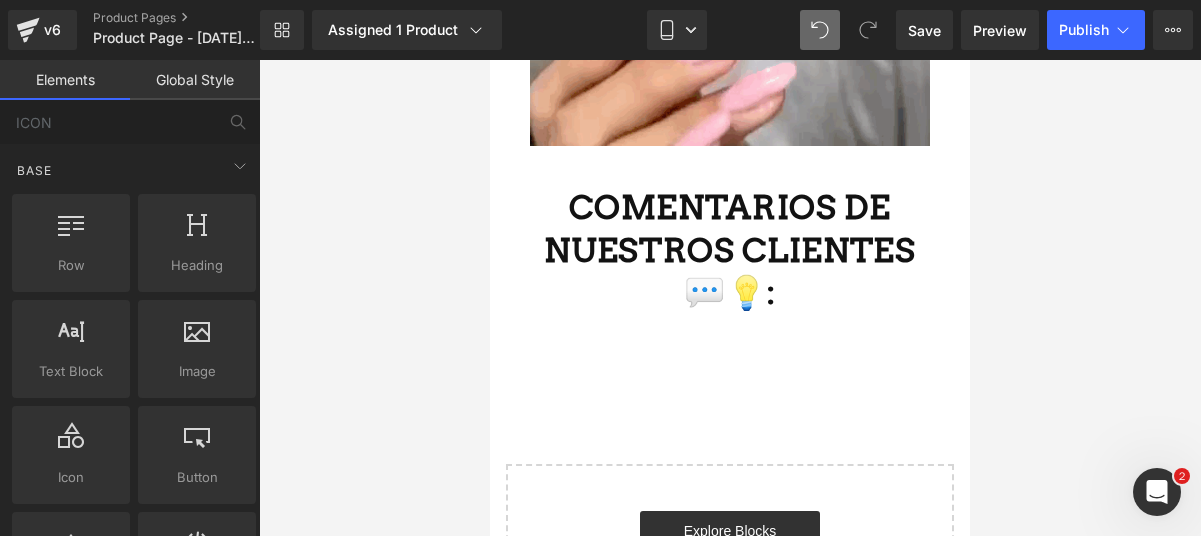 scroll, scrollTop: 4700, scrollLeft: 0, axis: vertical 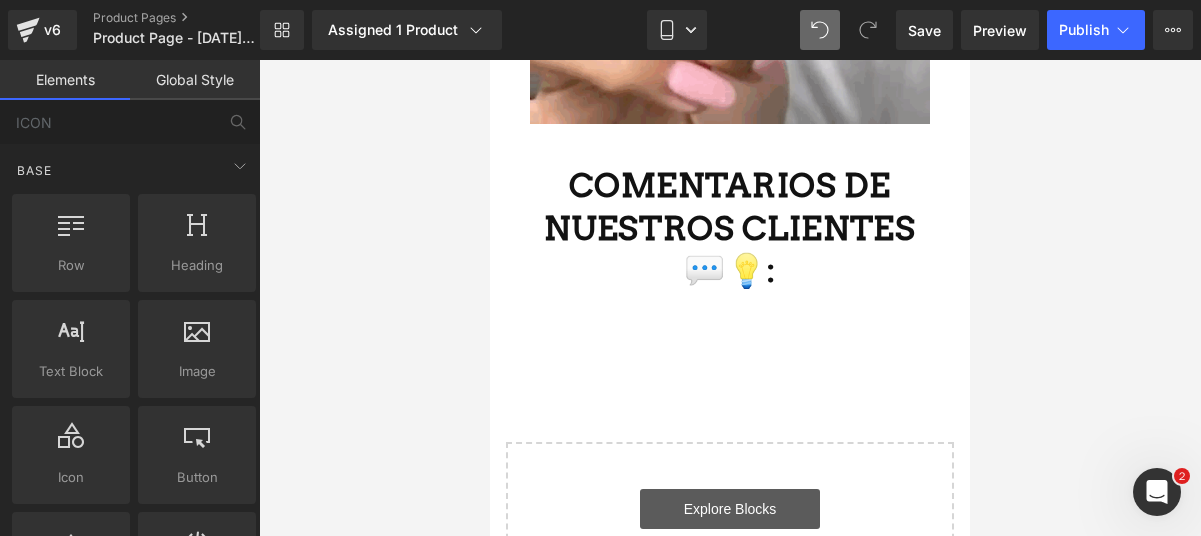 click on "Explore Blocks" at bounding box center [730, 509] 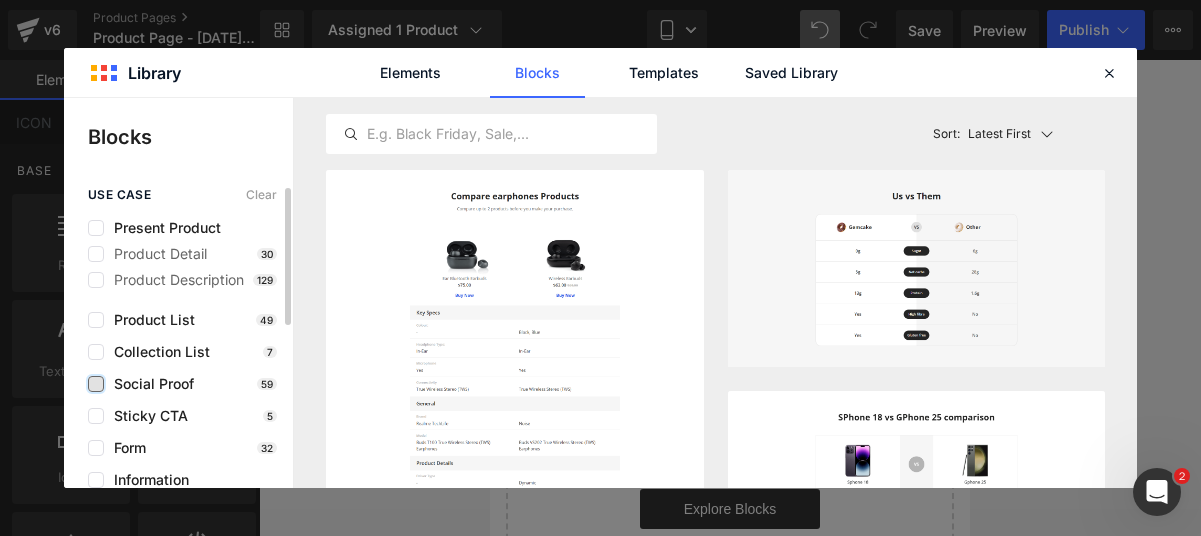click at bounding box center (96, 384) 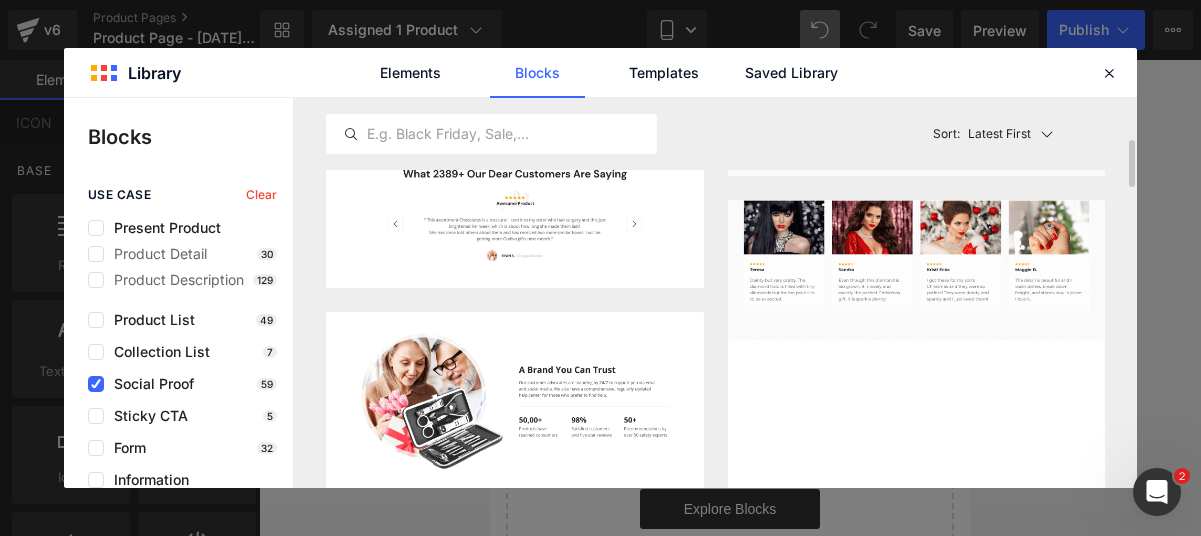 scroll, scrollTop: 435, scrollLeft: 0, axis: vertical 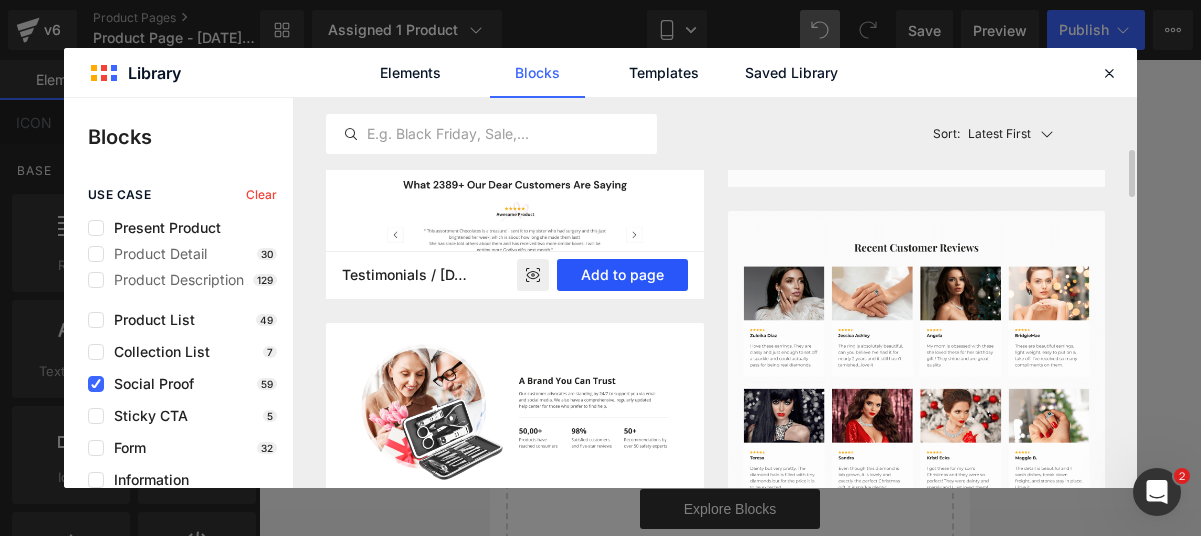 click on "Add to page" at bounding box center (622, 275) 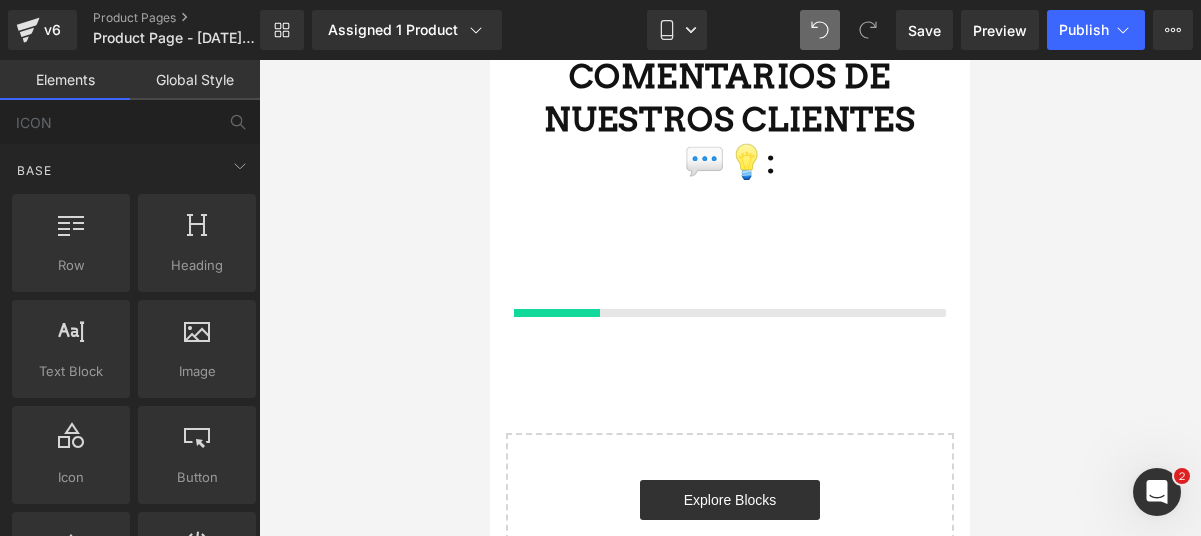 scroll, scrollTop: 4811, scrollLeft: 0, axis: vertical 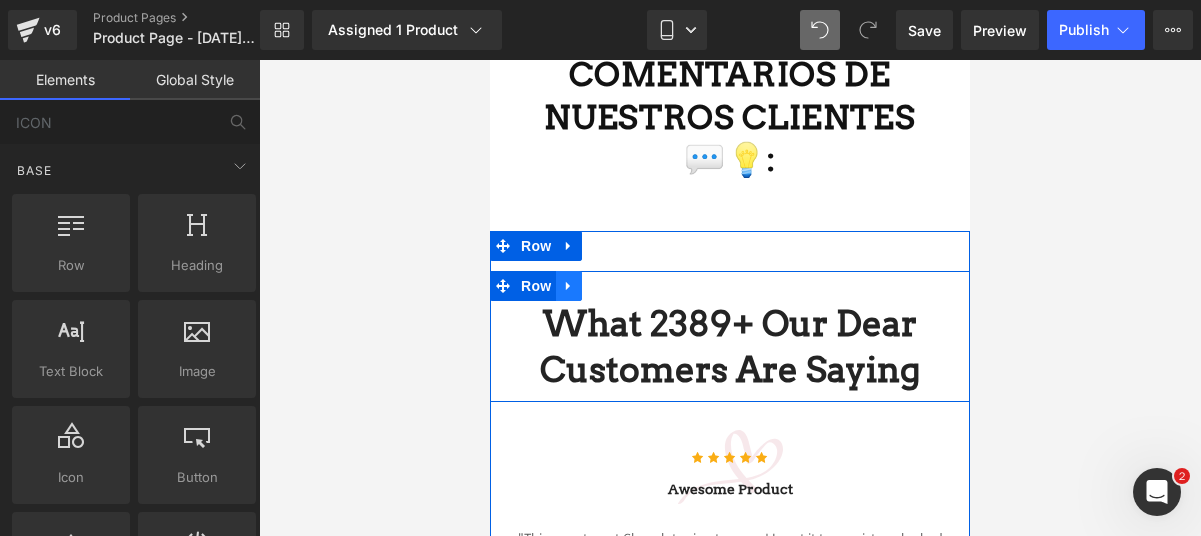 click 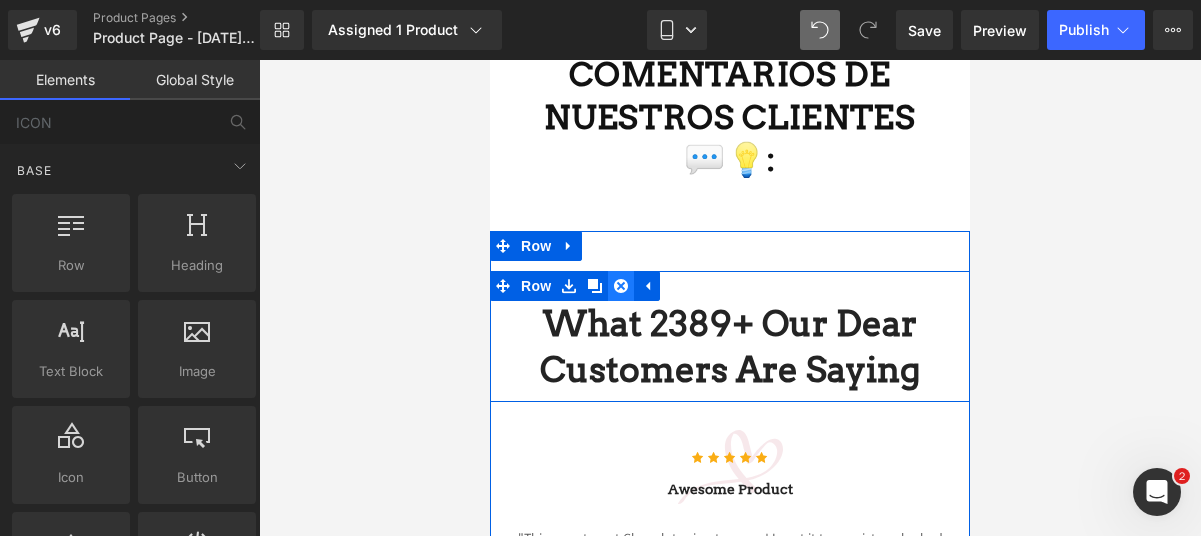 click 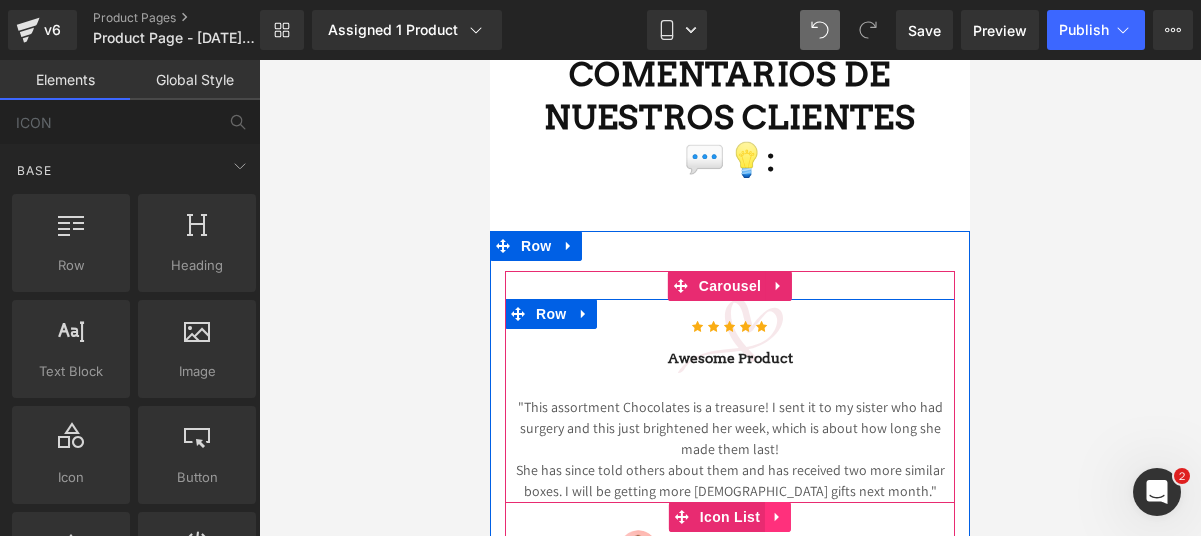 click 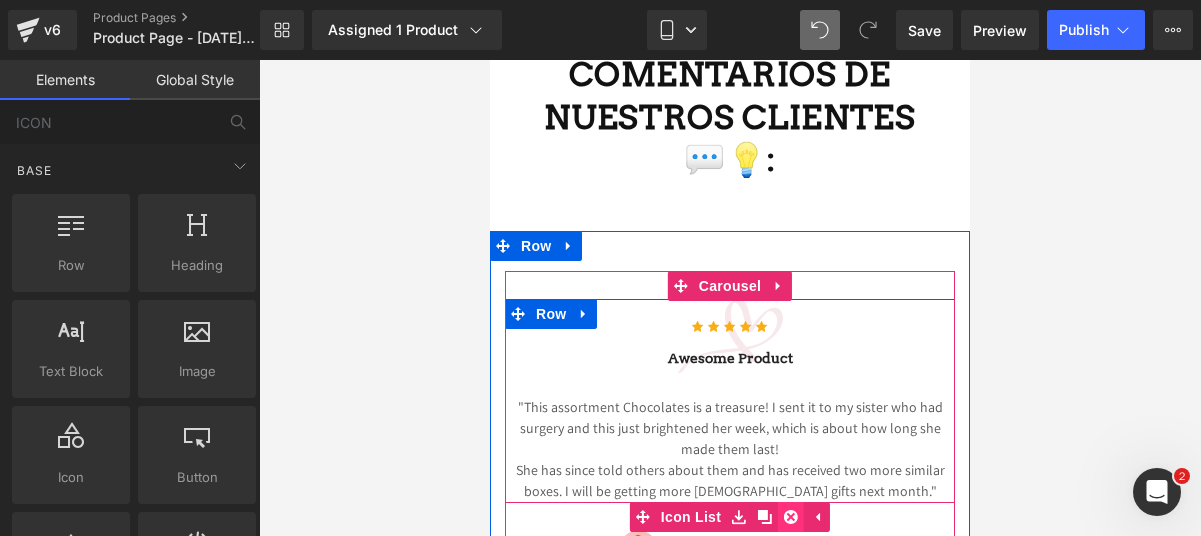 click 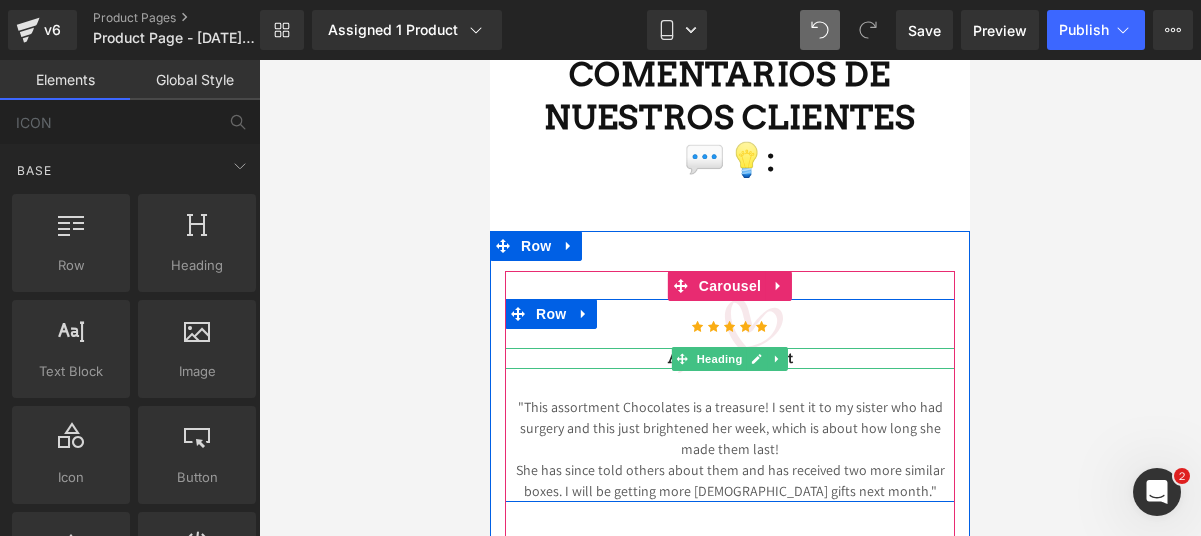 click on "Awesome Product" at bounding box center [730, 358] 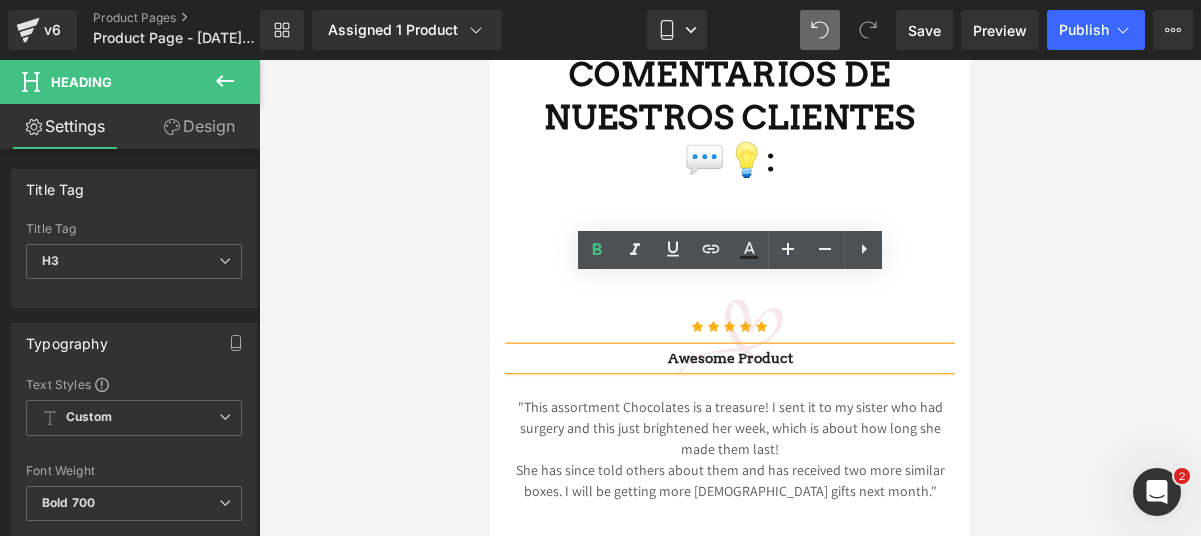 drag, startPoint x: 805, startPoint y: 287, endPoint x: 647, endPoint y: 292, distance: 158.0791 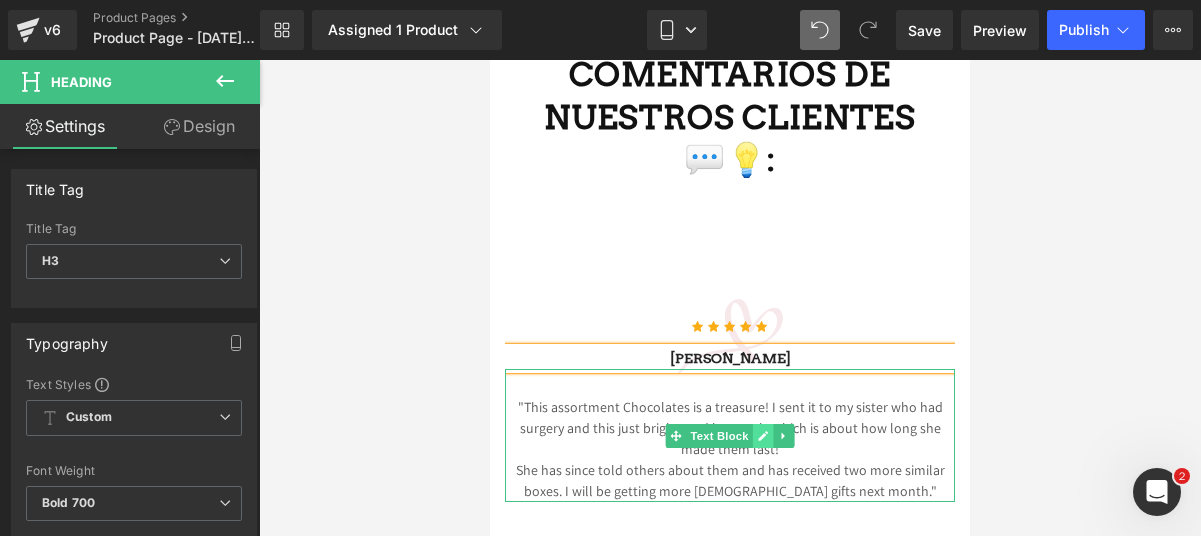 click at bounding box center (763, 436) 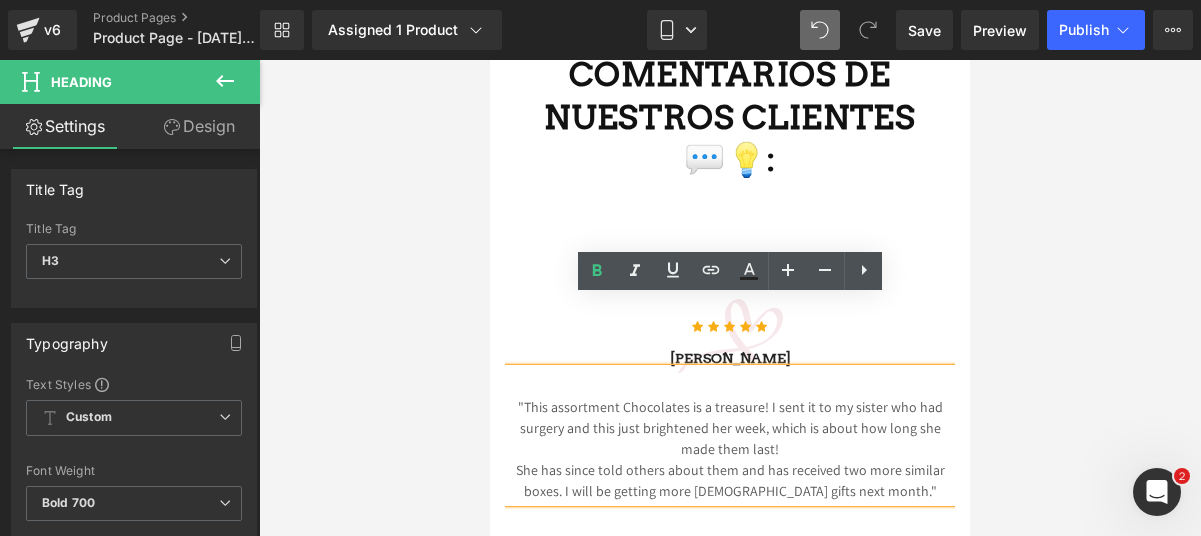 click on "She has since told others about them and has received two more similar boxes. I will be getting more Godiva gifts next month."" at bounding box center [730, 481] 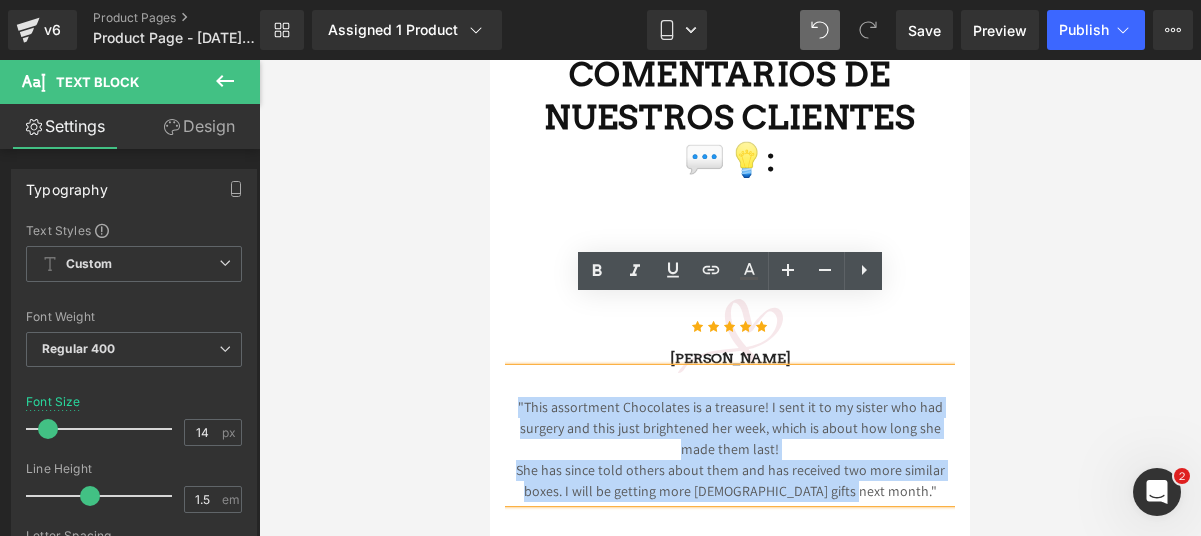 drag, startPoint x: 893, startPoint y: 415, endPoint x: 517, endPoint y: 341, distance: 383.21274 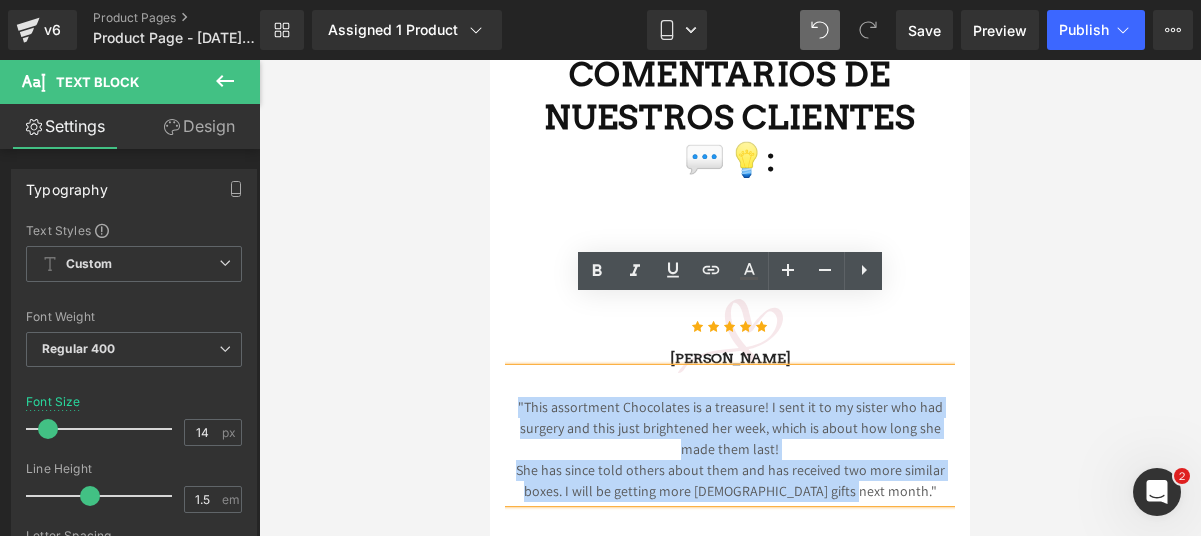 click on ""This assortment Chocolates is a treasure! I sent it to my sister who had surgery and this just brightened her week, which is about how long she made them last! She has since told others about them and has received two more similar boxes. I will be getting more Godiva gifts next month."" at bounding box center [730, 435] 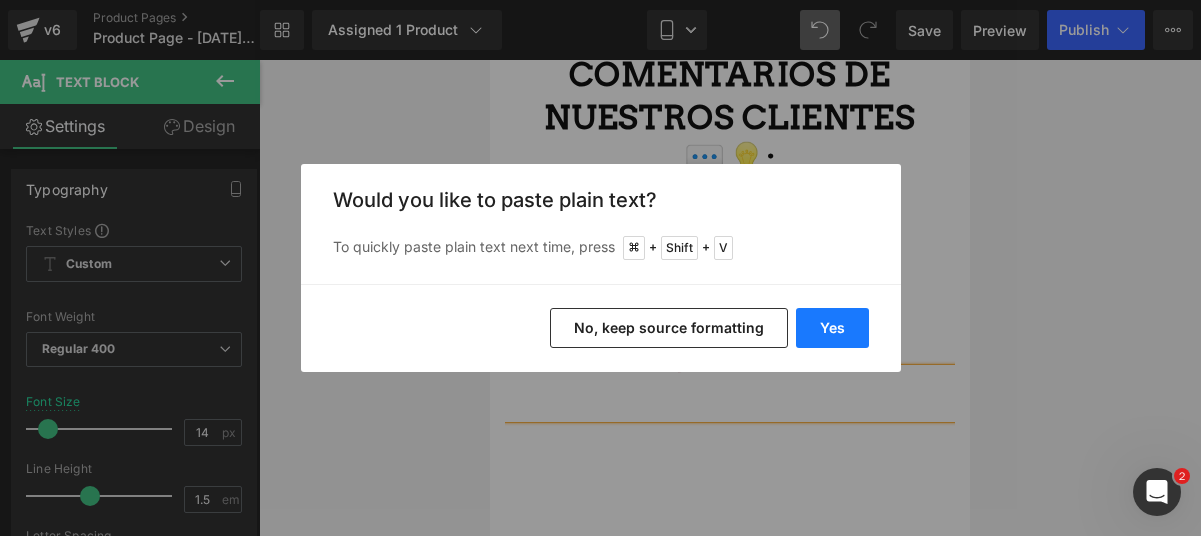 click on "Yes" at bounding box center (832, 328) 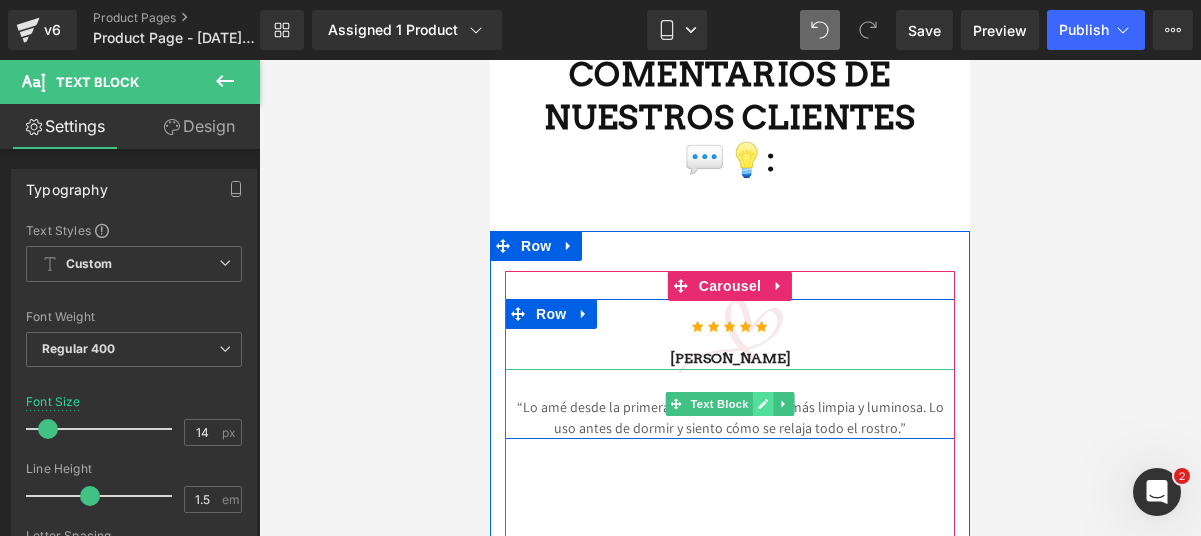click 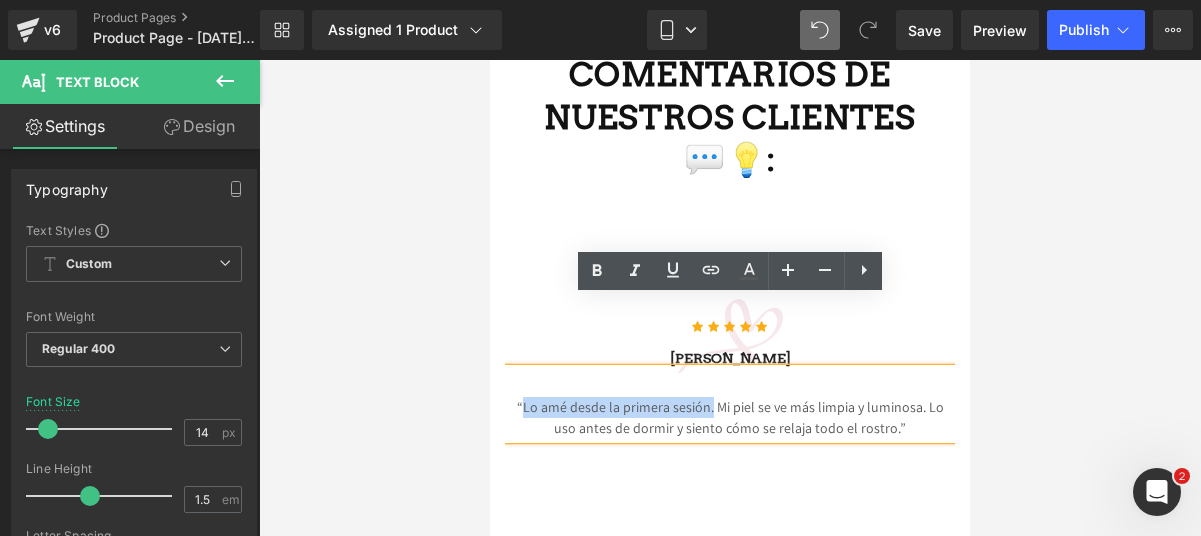drag, startPoint x: 516, startPoint y: 338, endPoint x: 701, endPoint y: 338, distance: 185 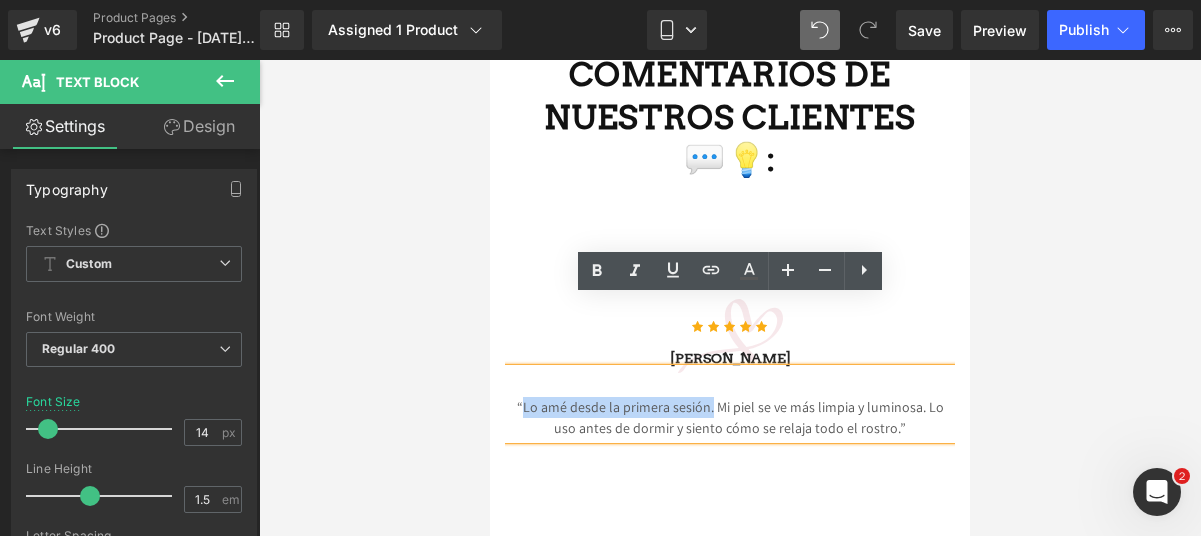 click on "“Lo amé desde la primera sesión. Mi piel se ve más limpia y luminosa. Lo uso antes de dormir y siento cómo se relaja todo el rostro.”" at bounding box center [730, 418] 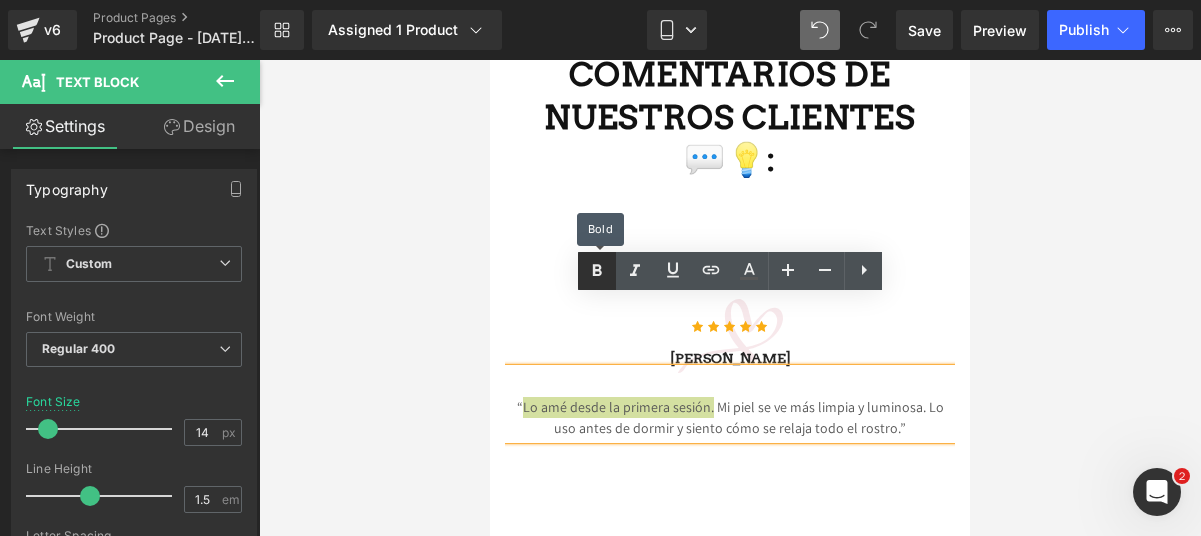 click 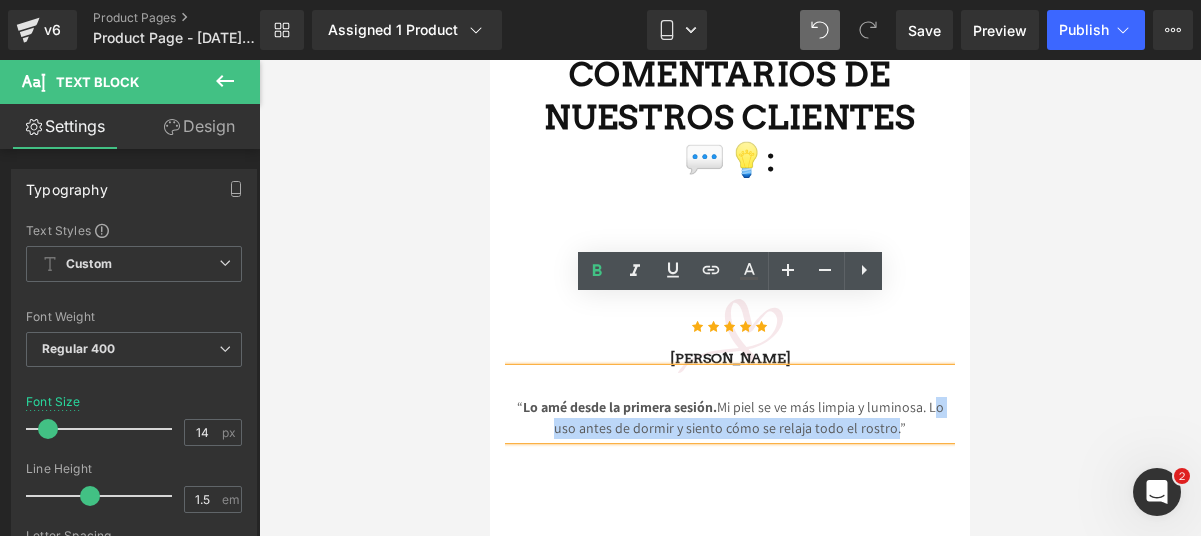 drag, startPoint x: 919, startPoint y: 332, endPoint x: 879, endPoint y: 357, distance: 47.169907 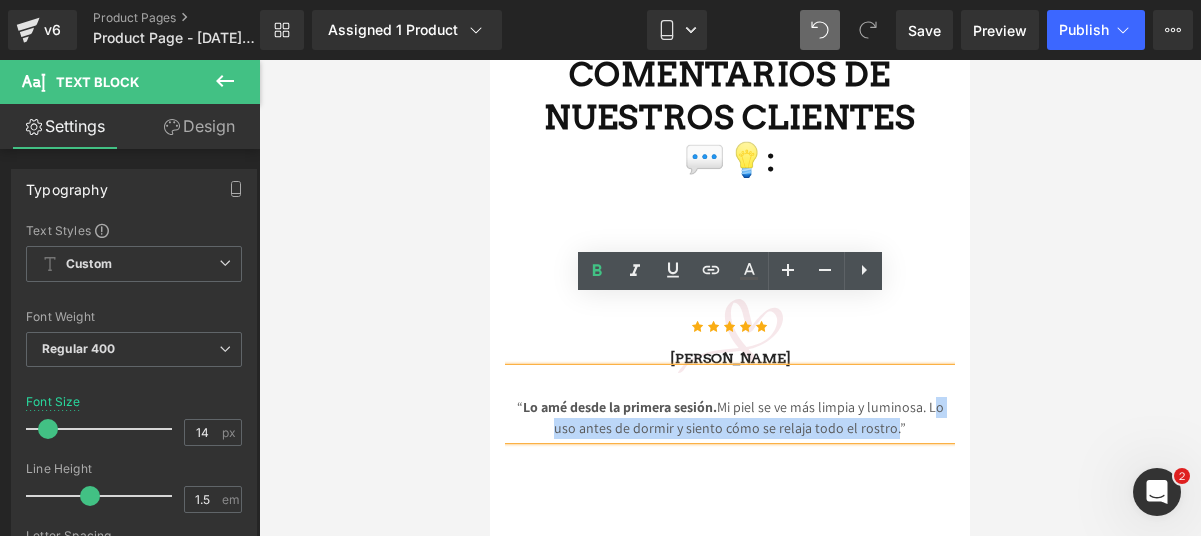 click on "“ Lo amé desde la primera sesión.  Mi piel se ve más limpia y luminosa. Lo uso antes de dormir y siento cómo se relaja todo el rostro.”" at bounding box center (730, 418) 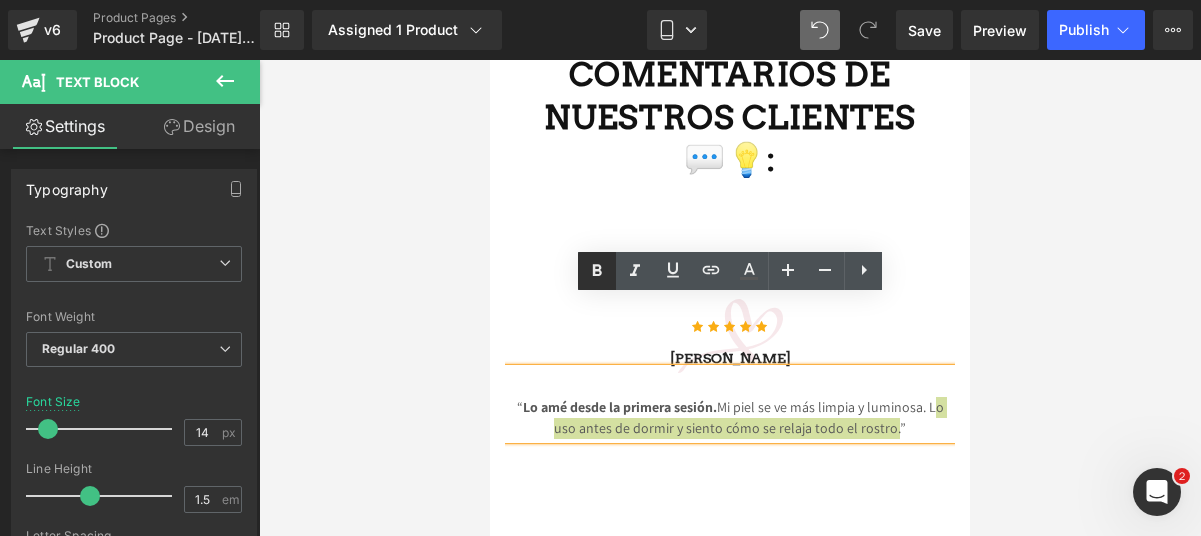 click at bounding box center (597, 271) 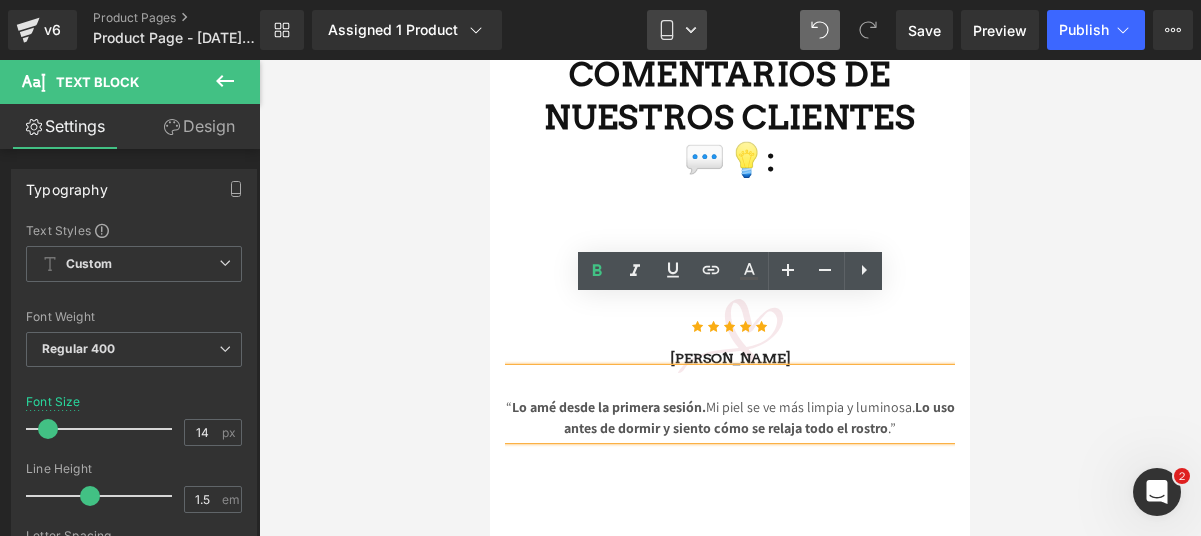 click on "Mobile" at bounding box center [677, 30] 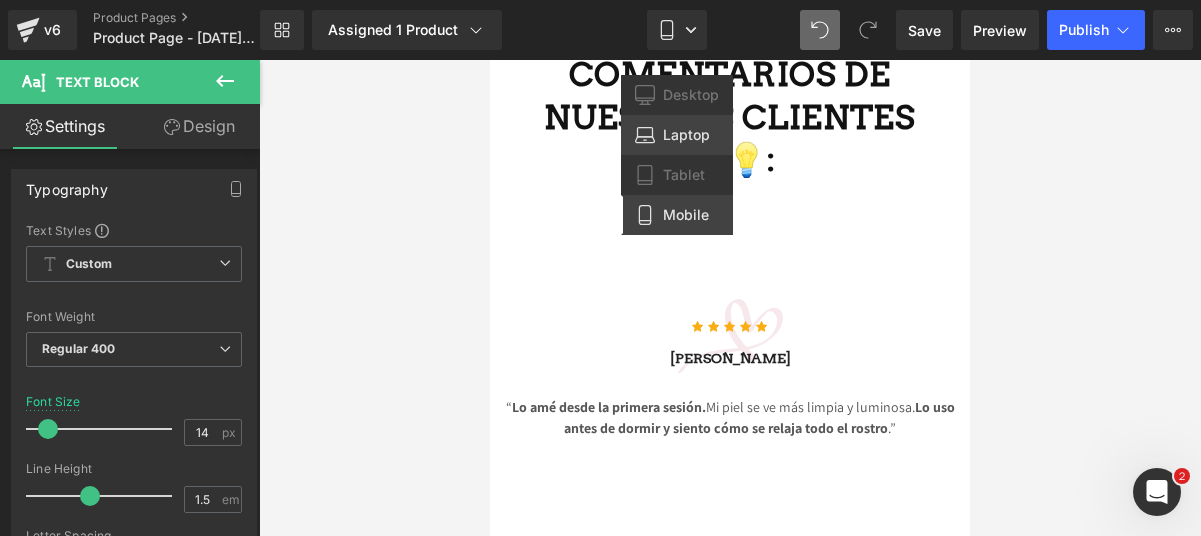 drag, startPoint x: 674, startPoint y: 143, endPoint x: 622, endPoint y: 259, distance: 127.12199 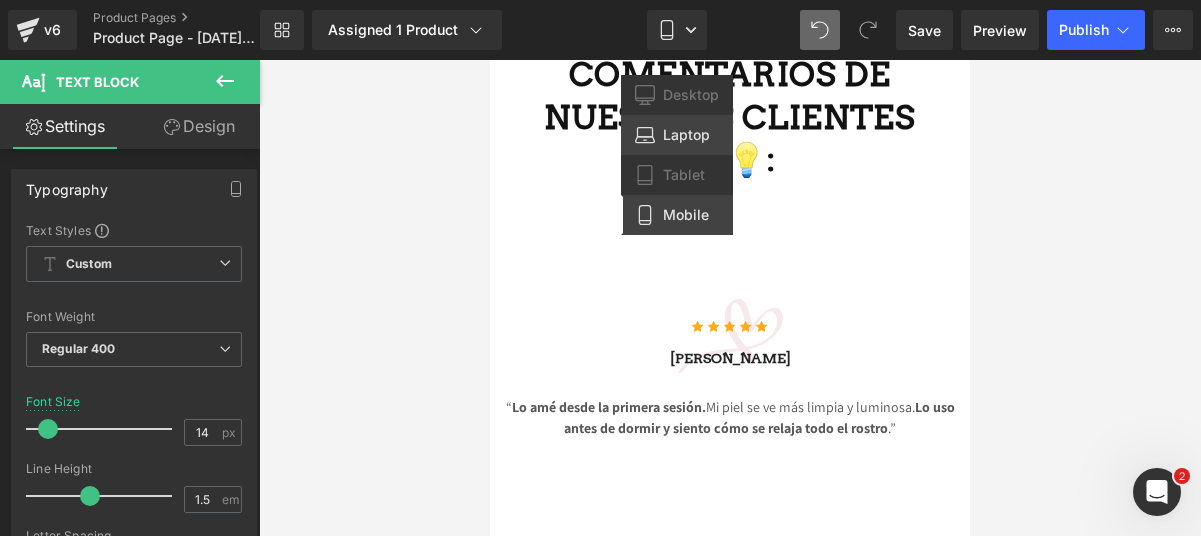 click on "Laptop" at bounding box center [686, 135] 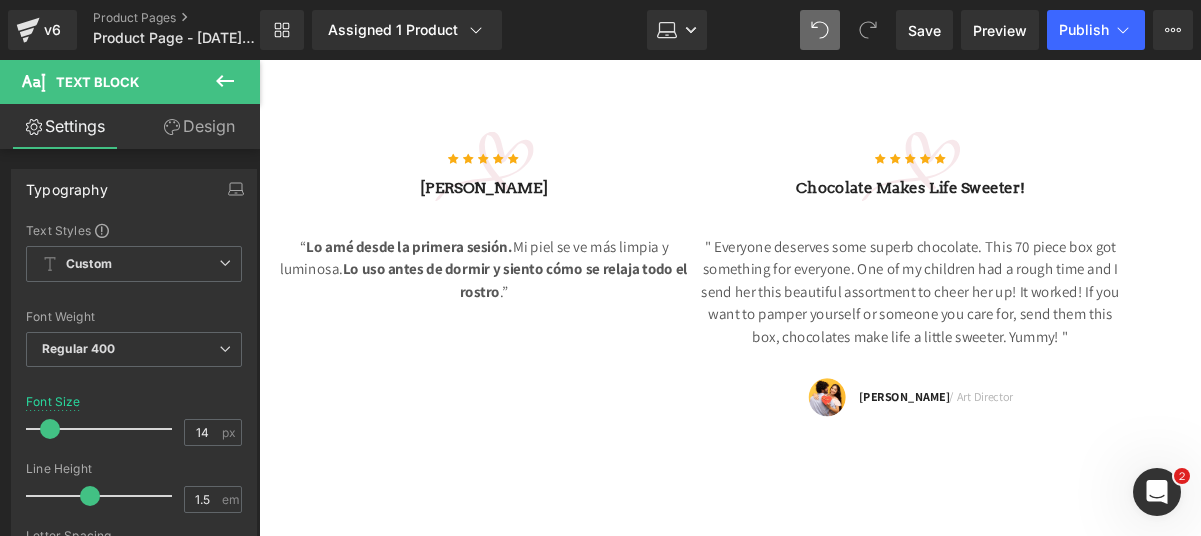 scroll, scrollTop: 4686, scrollLeft: 0, axis: vertical 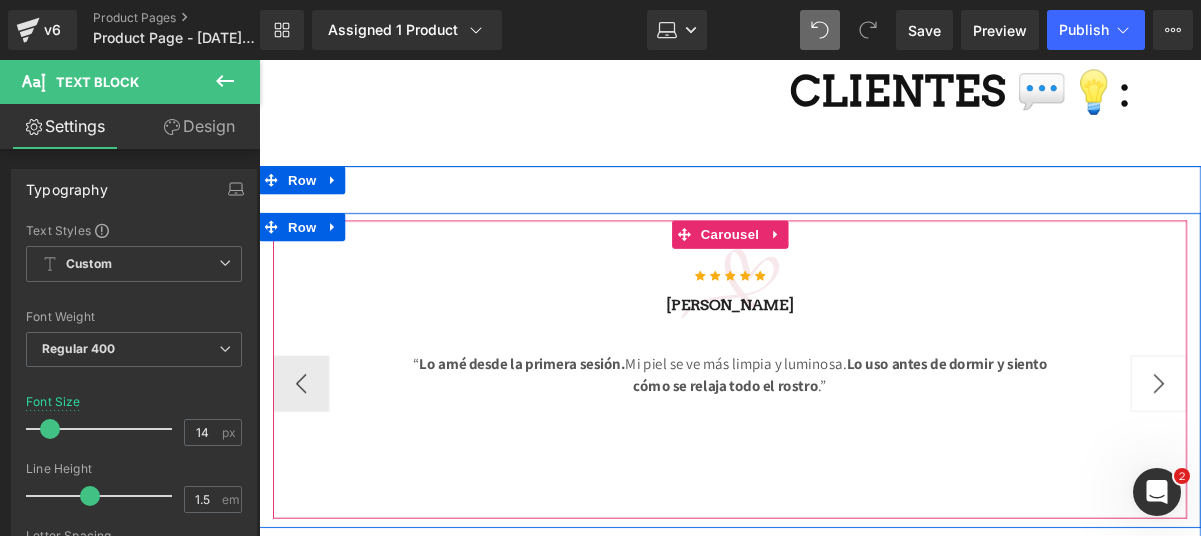 click on "›" at bounding box center (1219, 405) 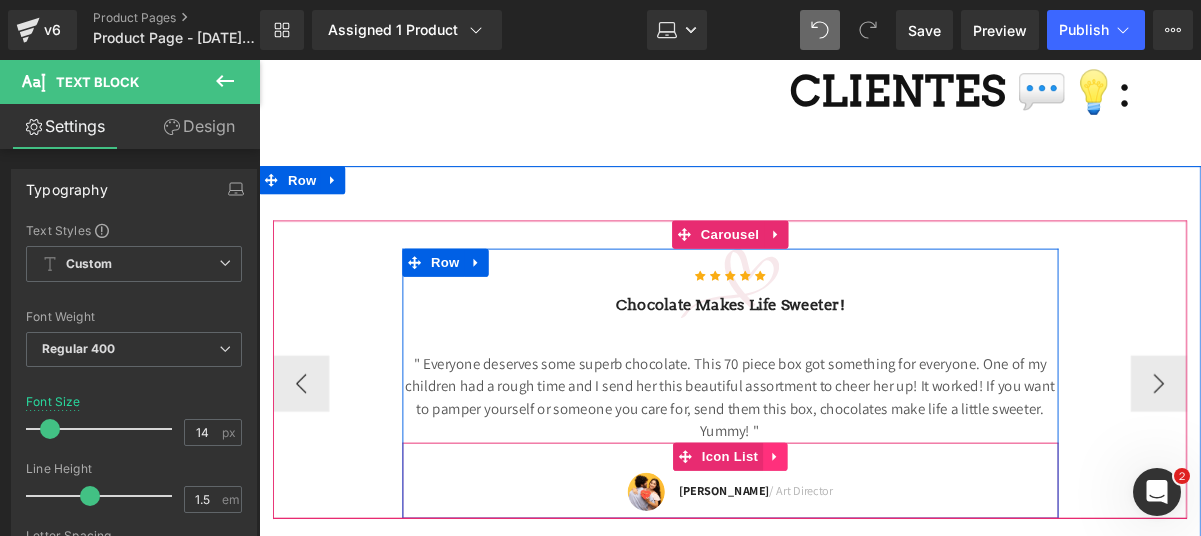 click 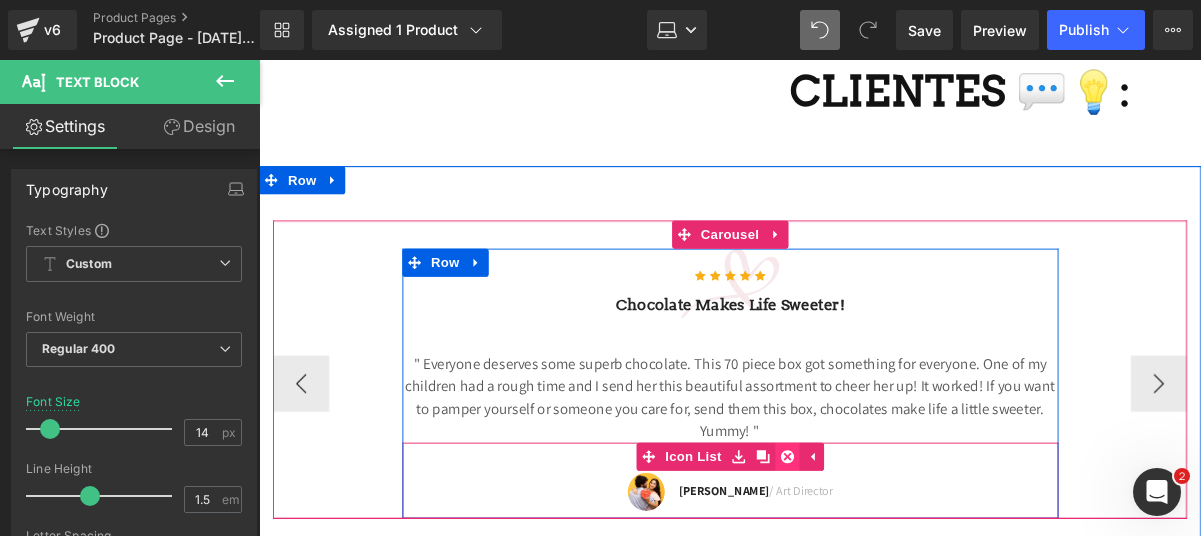 click at bounding box center (823, 483) 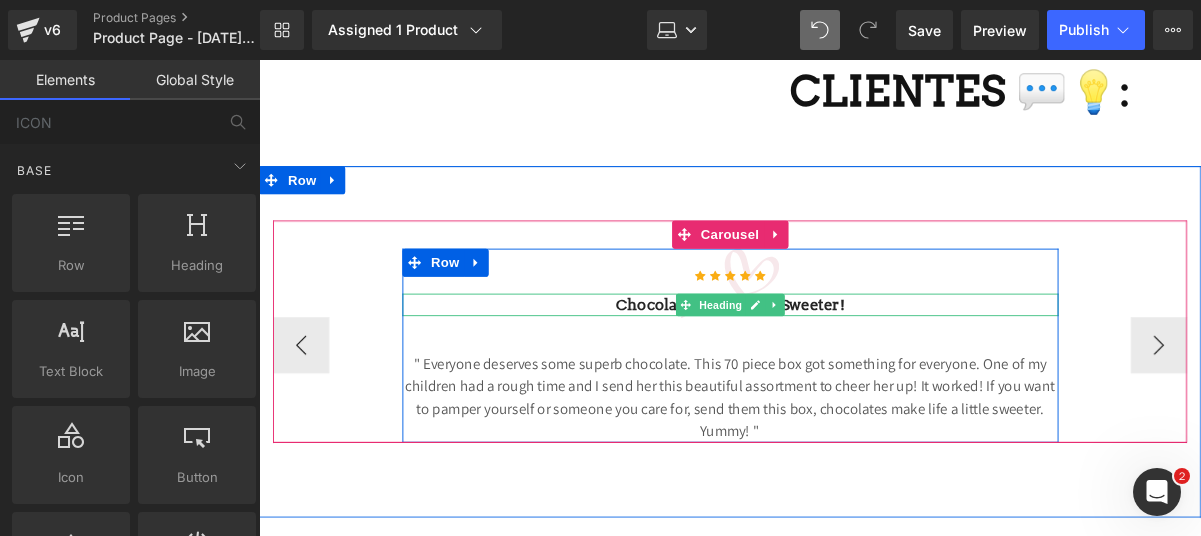 click on "Chocolate makes Life sweeter!" at bounding box center (762, 321) 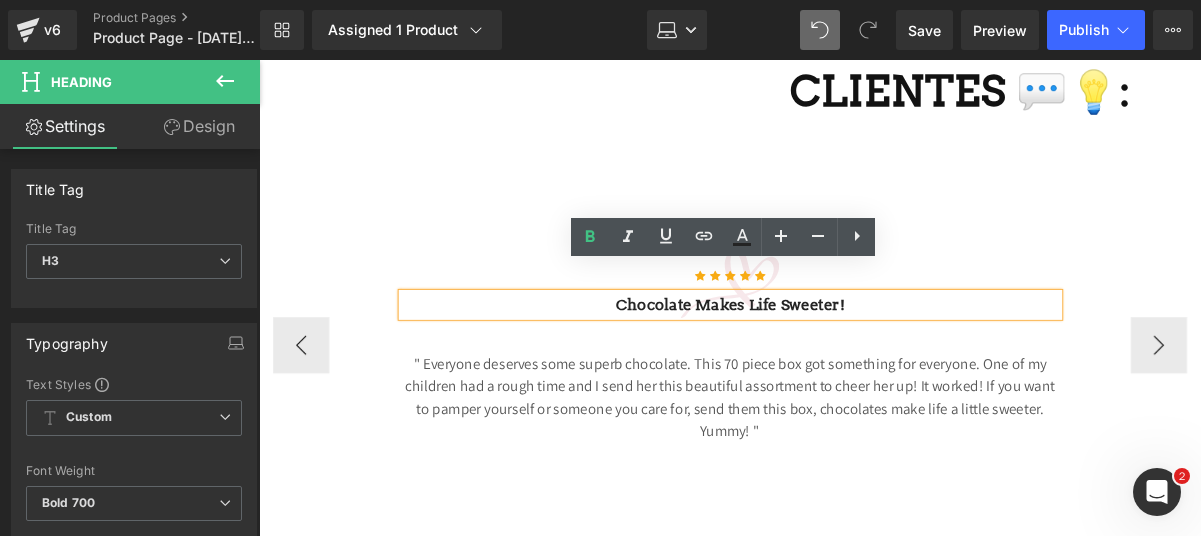 drag, startPoint x: 875, startPoint y: 291, endPoint x: 613, endPoint y: 296, distance: 262.0477 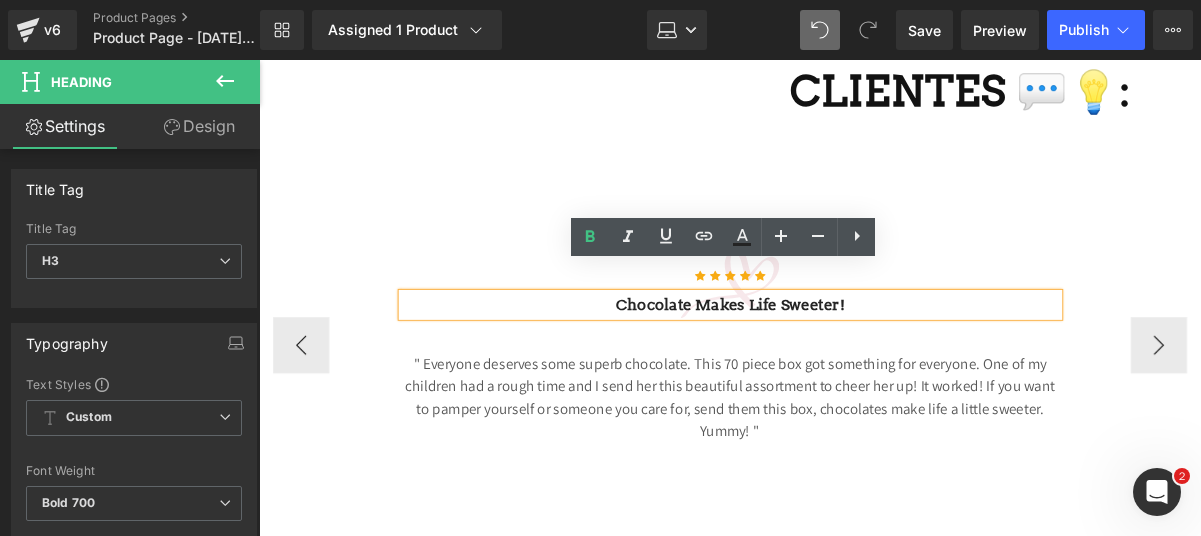 click on "Chocolate makes Life sweeter!" at bounding box center [762, 321] 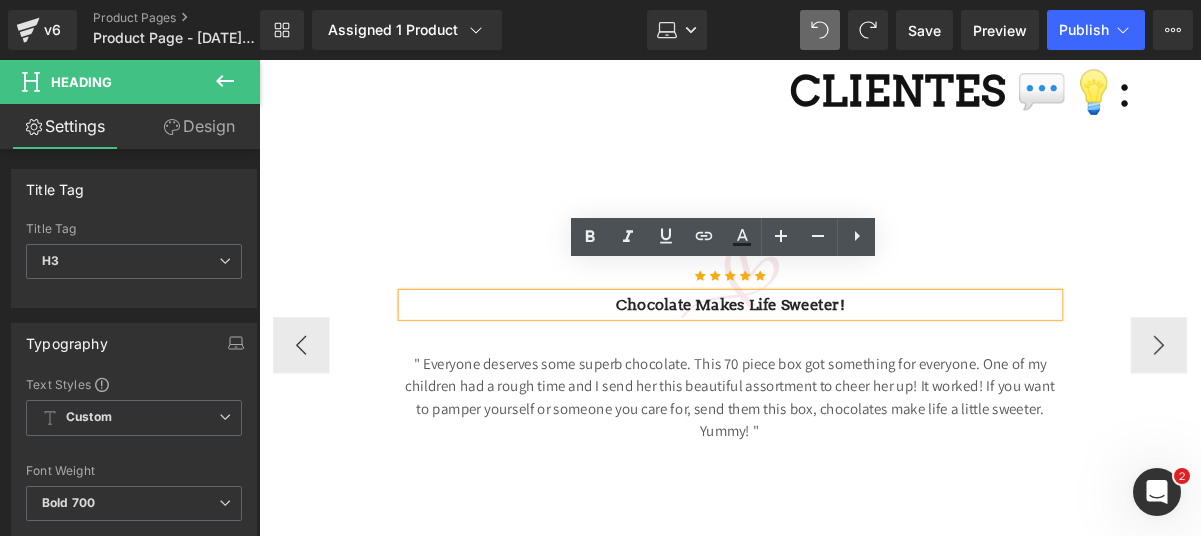 click on "Chocolate makes Life sweeter!" at bounding box center [762, 321] 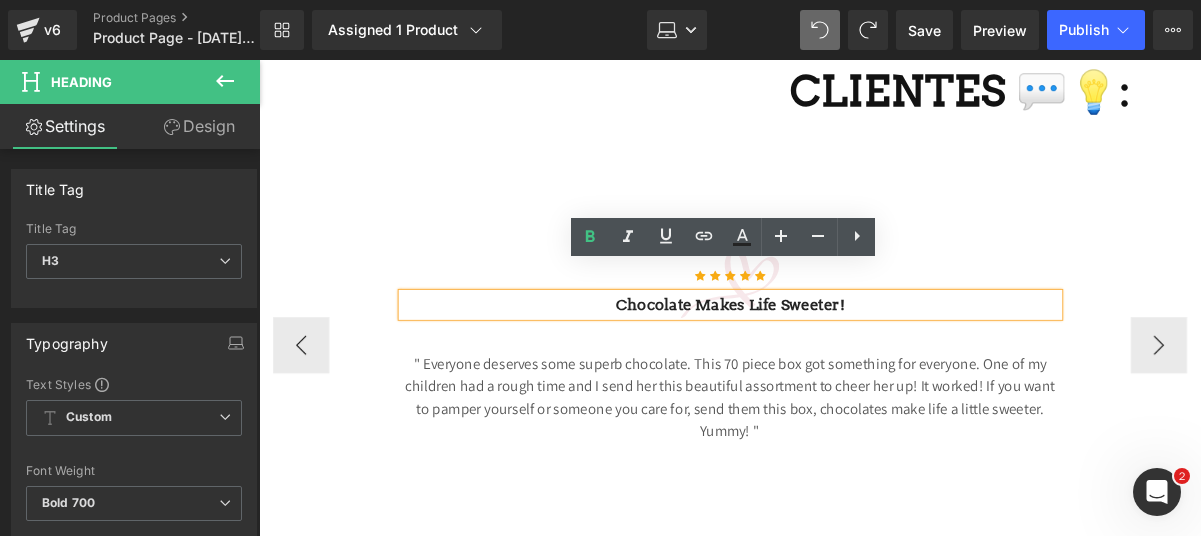 drag, startPoint x: 904, startPoint y: 286, endPoint x: 652, endPoint y: 286, distance: 252 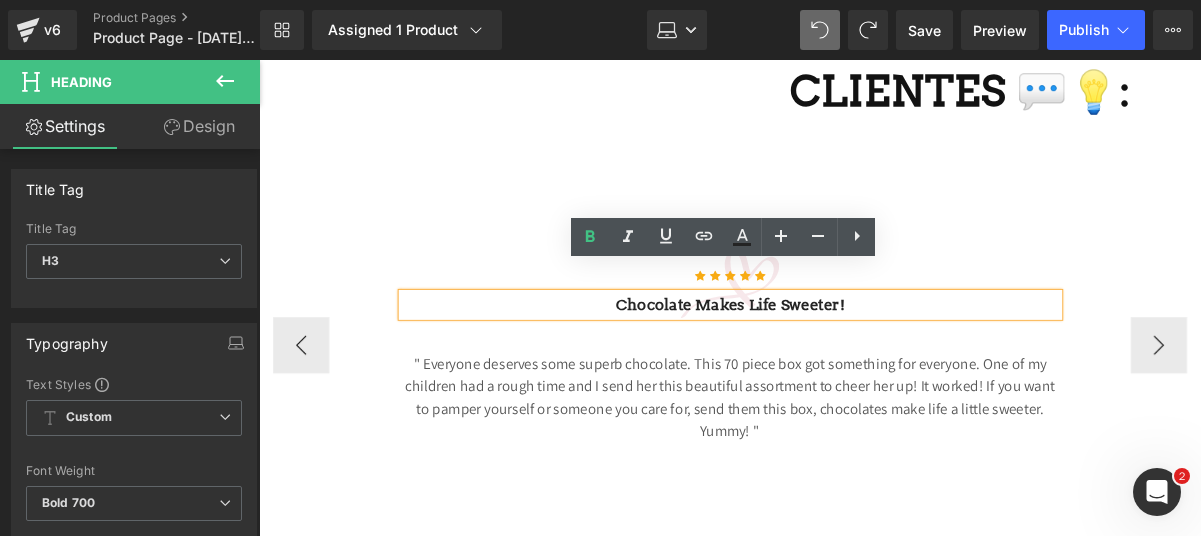 click on "Chocolate makes Life sweeter!" at bounding box center [762, 321] 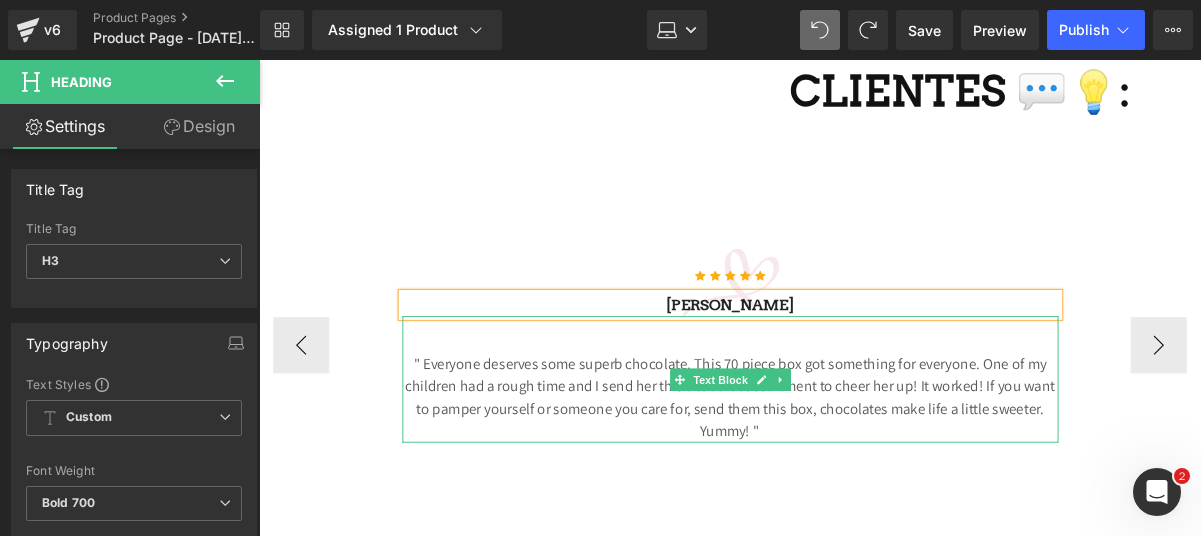 click on "" Everyone deserves some superb chocolate. This 70 piece box got something for everyone. One of my children had a rough time and I send her this beautiful assortment to cheer her up! It worked! If you want to pamper yourself or someone you care for, send them this box, chocolates make life a little sweeter. Yummy! "" at bounding box center (762, 420) 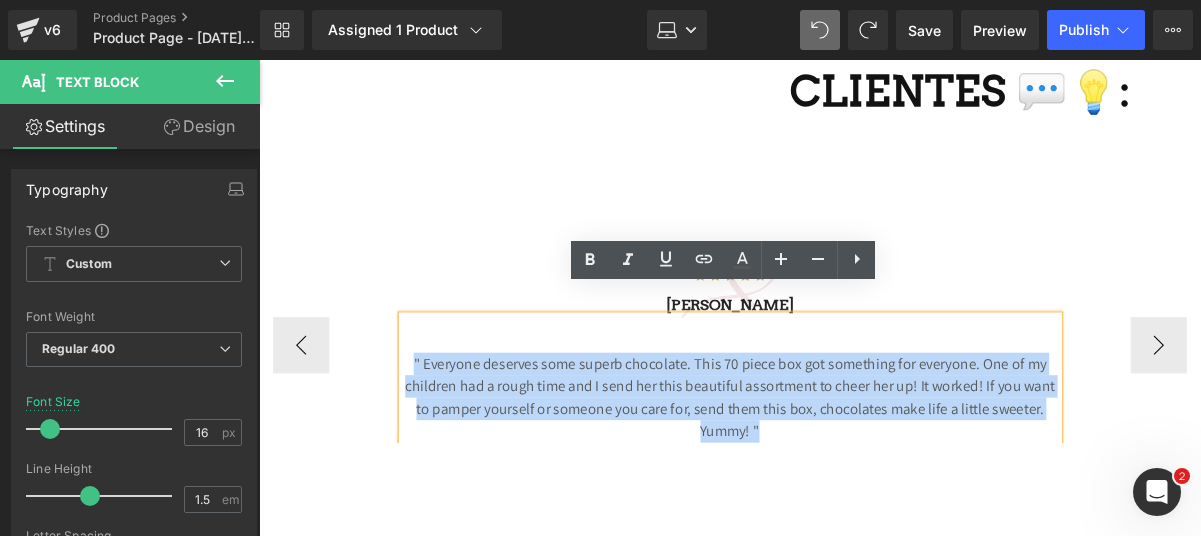drag, startPoint x: 804, startPoint y: 422, endPoint x: 426, endPoint y: 354, distance: 384.0677 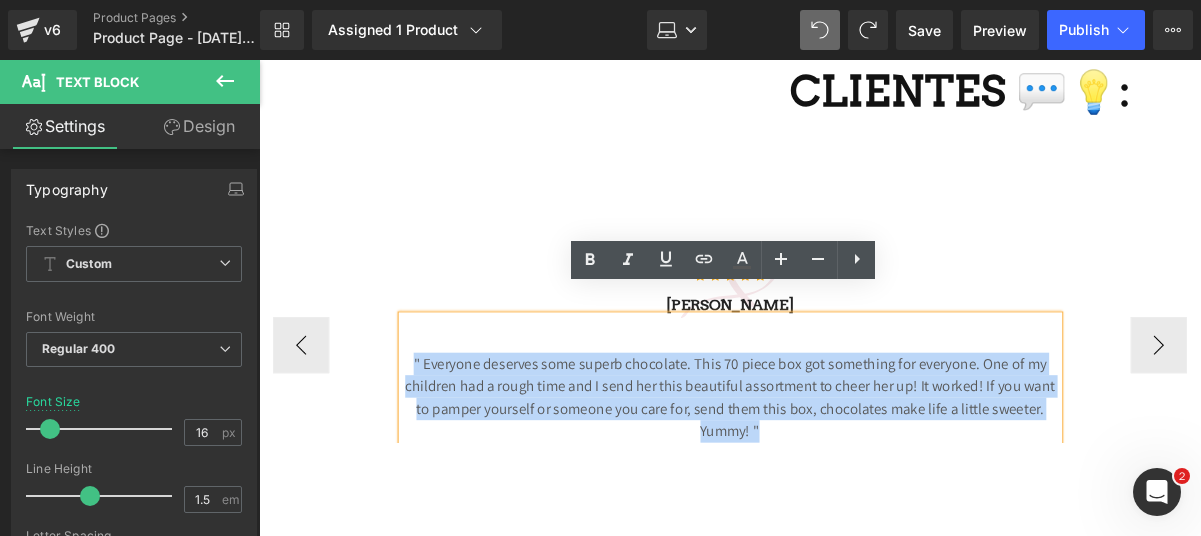 click on "" Everyone deserves some superb chocolate. This 70 piece box got something for everyone. One of my children had a rough time and I send her this beautiful assortment to cheer her up! It worked! If you want to pamper yourself or someone you care for, send them this box, chocolates make life a little sweeter. Yummy! "" at bounding box center [762, 420] 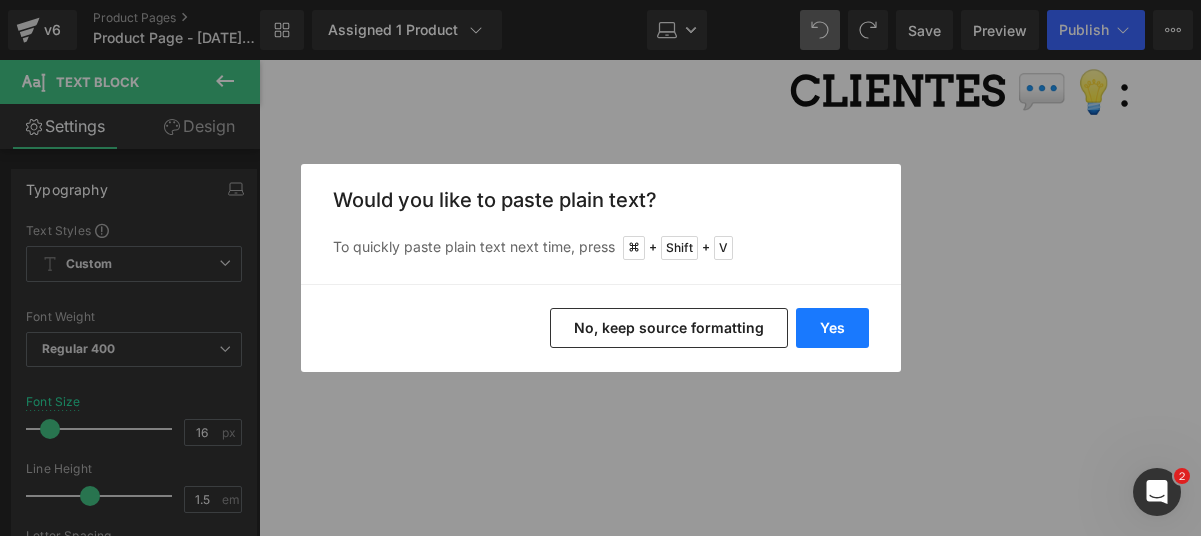 click on "Yes" at bounding box center (832, 328) 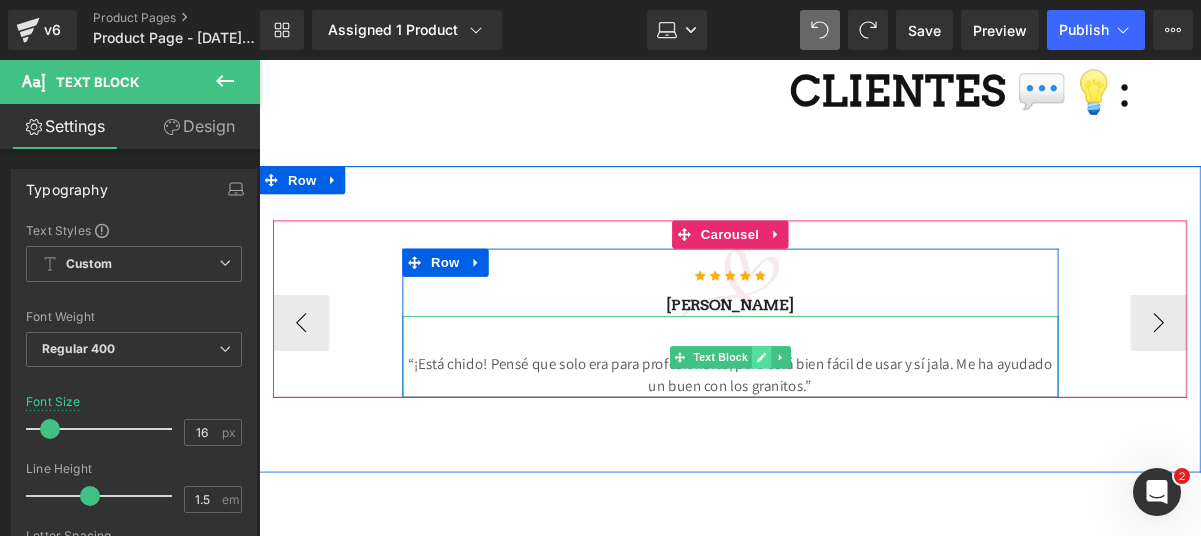 click 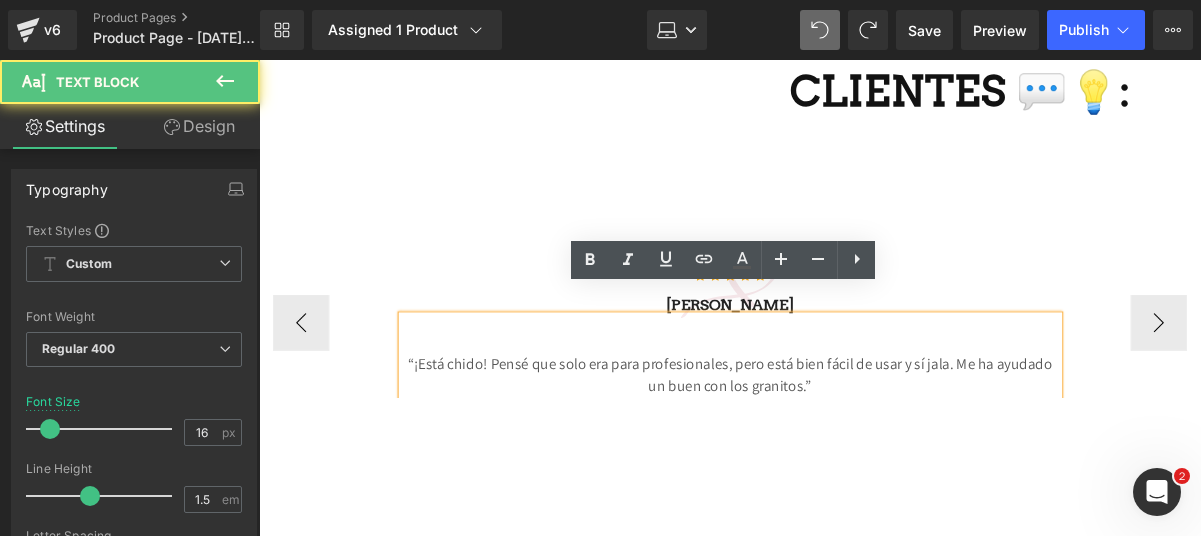 drag, startPoint x: 420, startPoint y: 358, endPoint x: 456, endPoint y: 354, distance: 36.221542 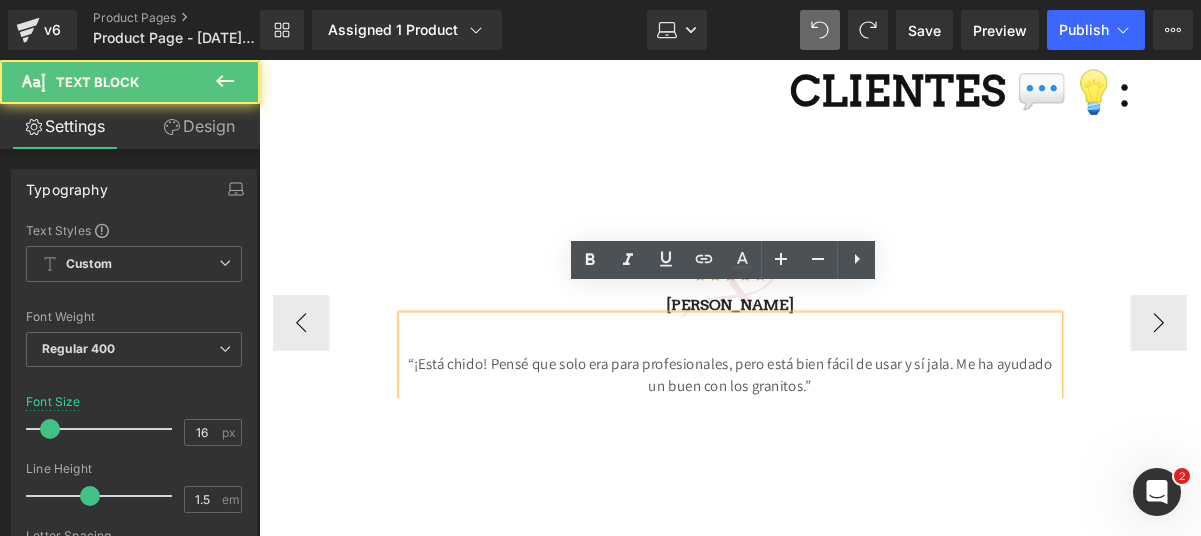 click on "“¡Está chido! Pensé que solo era para profesionales, pero está bien fácil de usar y sí jala. Me ha ayudado un buen con los granitos.”" at bounding box center (762, 396) 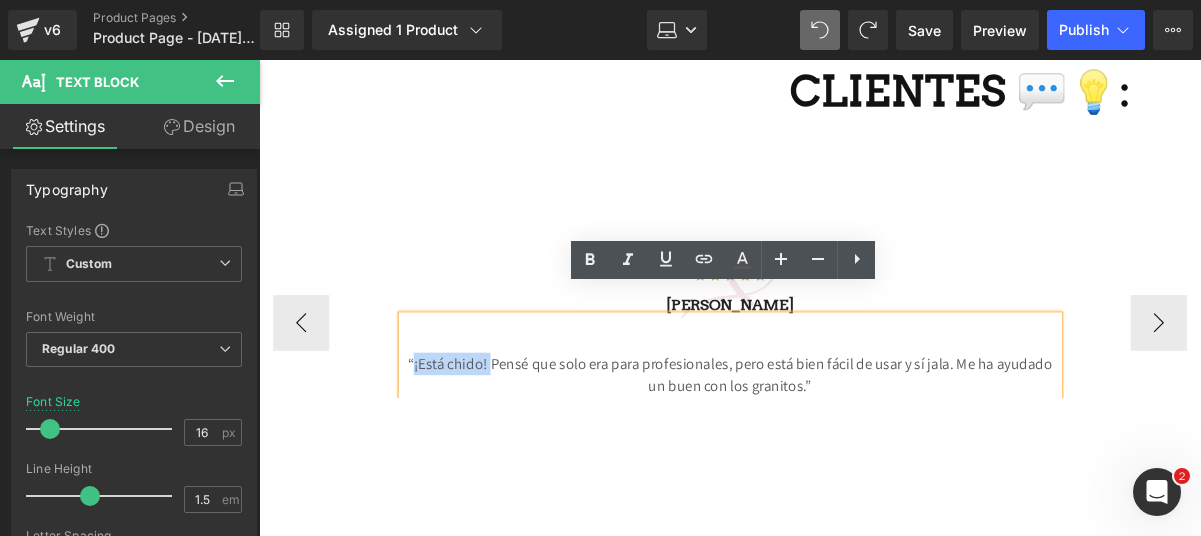 drag, startPoint x: 420, startPoint y: 356, endPoint x: 498, endPoint y: 351, distance: 78.160095 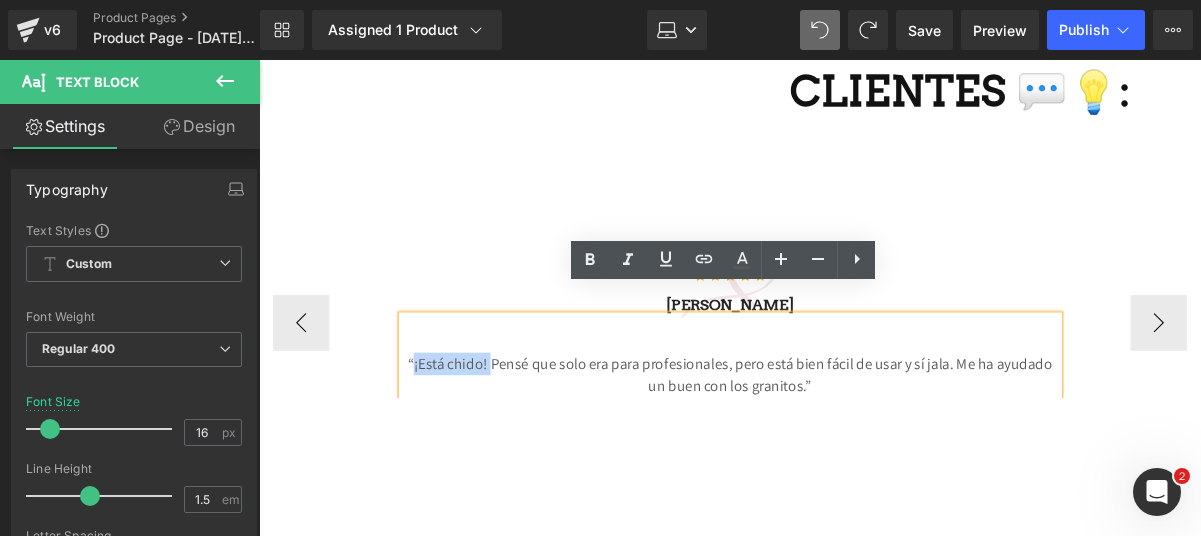 click on "“¡Está chido! Pensé que solo era para profesionales, pero está bien fácil de usar y sí jala. Me ha ayudado un buen con los granitos.”" at bounding box center (762, 396) 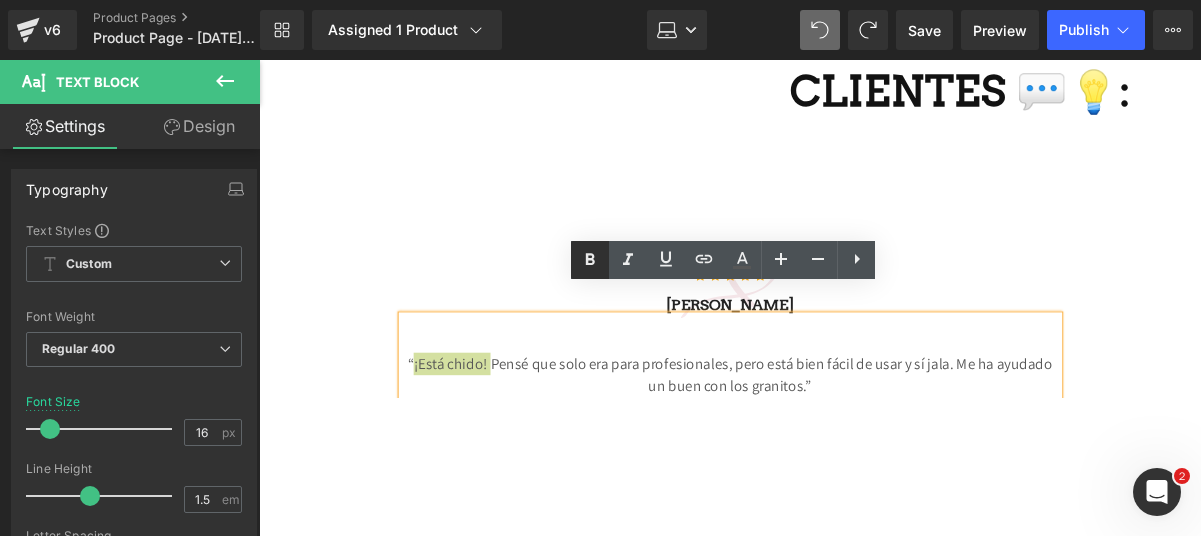 click at bounding box center [590, 260] 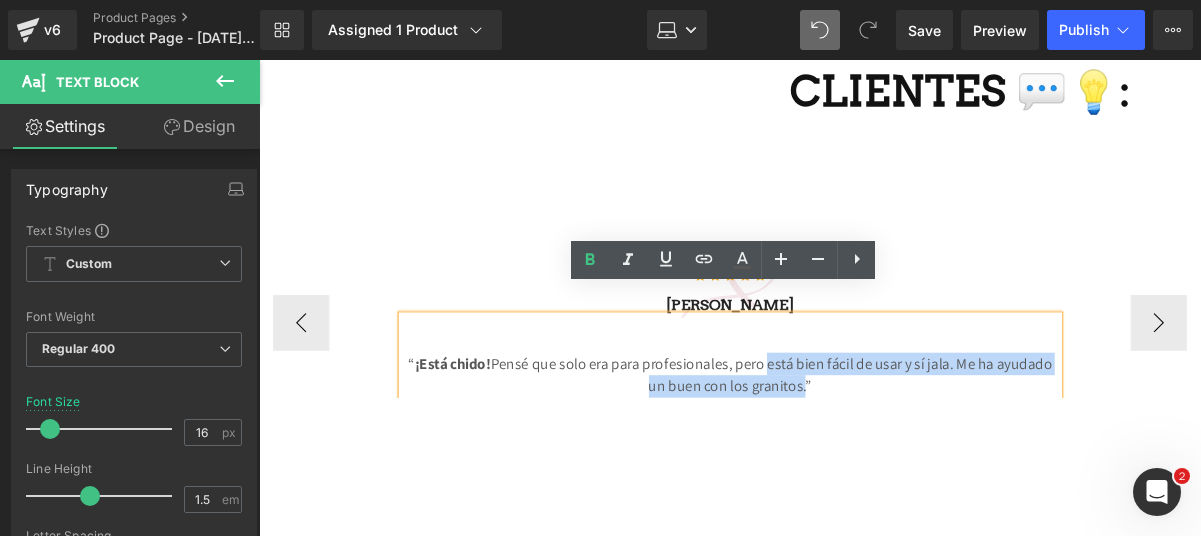drag, startPoint x: 804, startPoint y: 352, endPoint x: 840, endPoint y: 376, distance: 43.266617 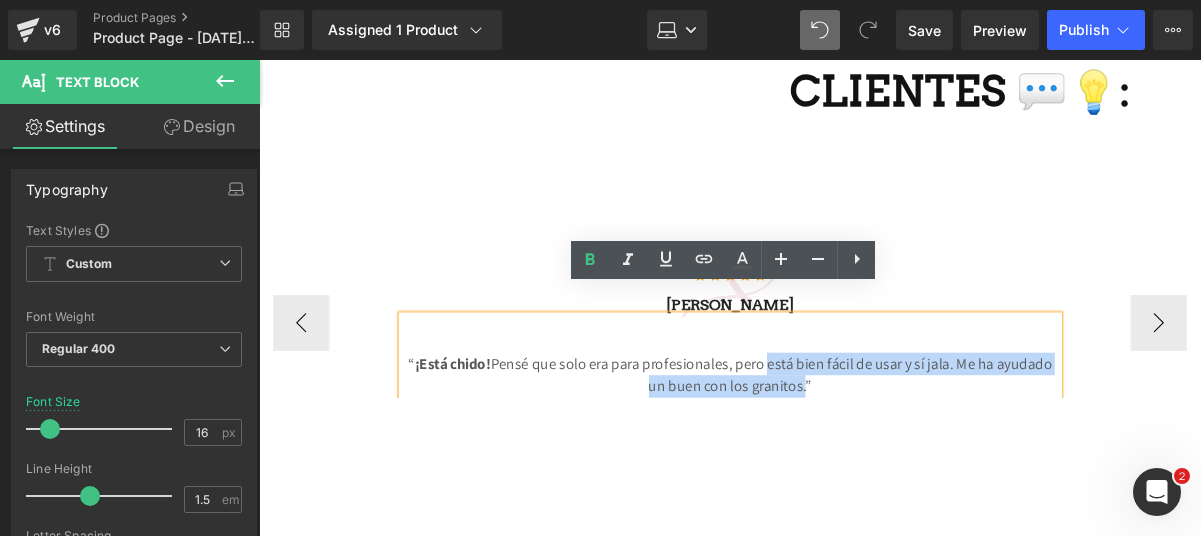 click on "“ ¡Está chido!  Pensé que solo era para profesionales, pero está bien fácil de usar y sí jala. Me ha ayudado un buen con los granitos.”" at bounding box center (762, 396) 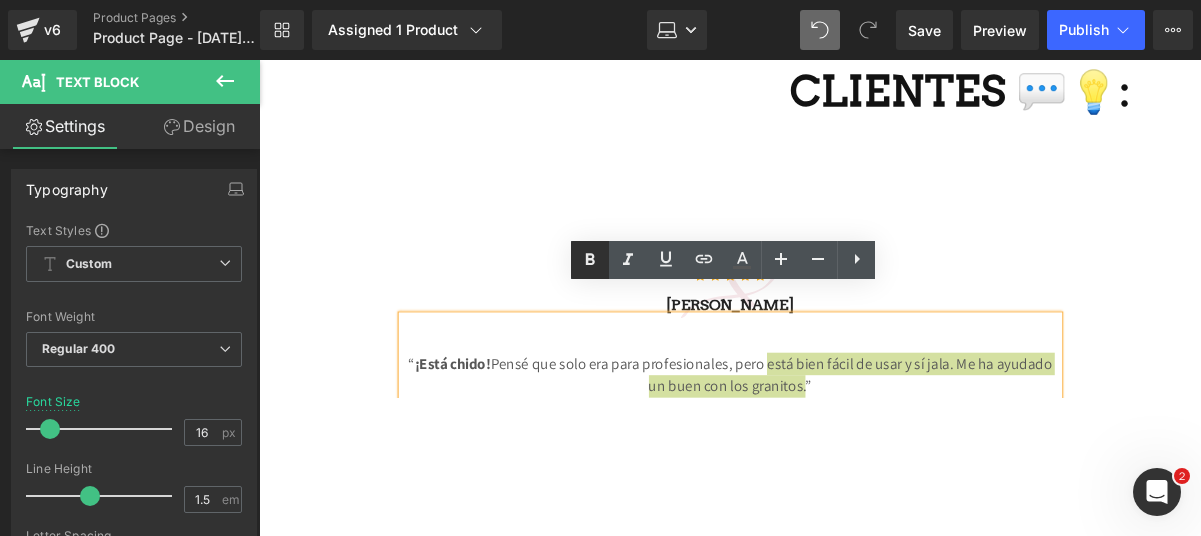 click at bounding box center (590, 260) 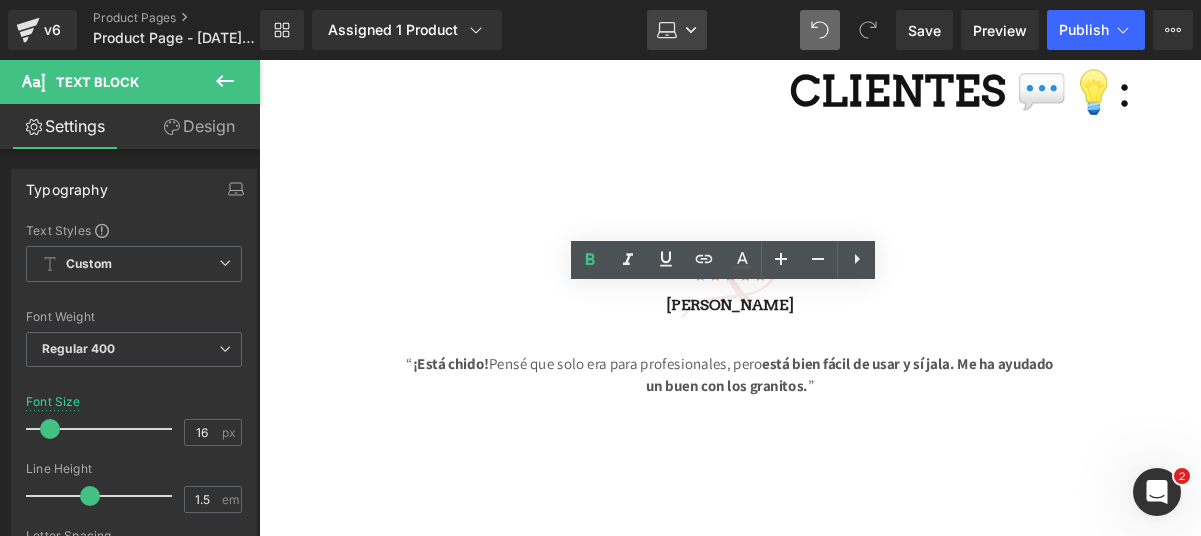 click 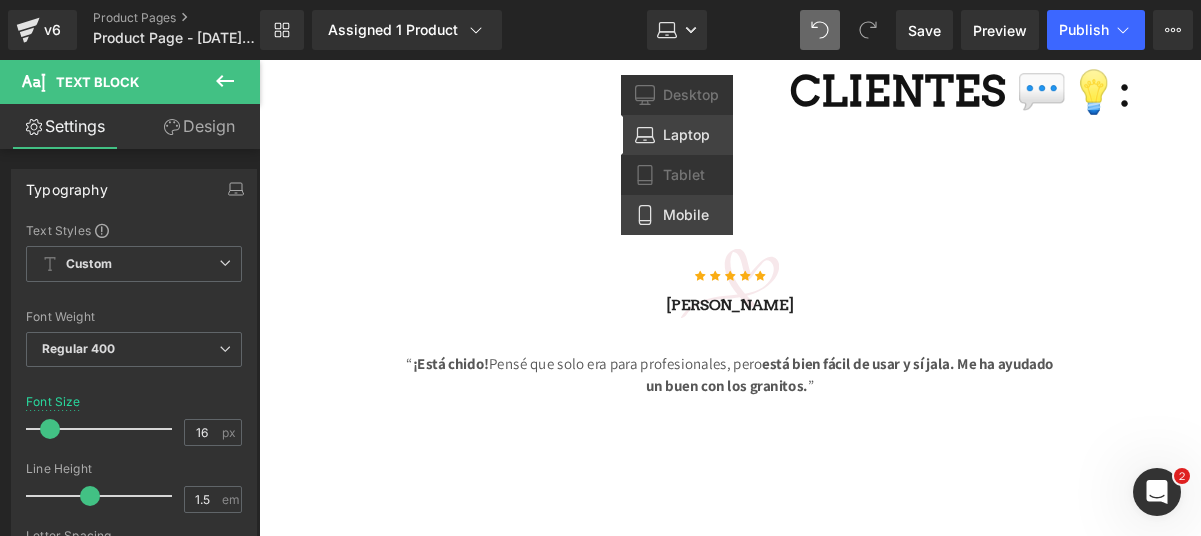 click on "Mobile" at bounding box center [677, 215] 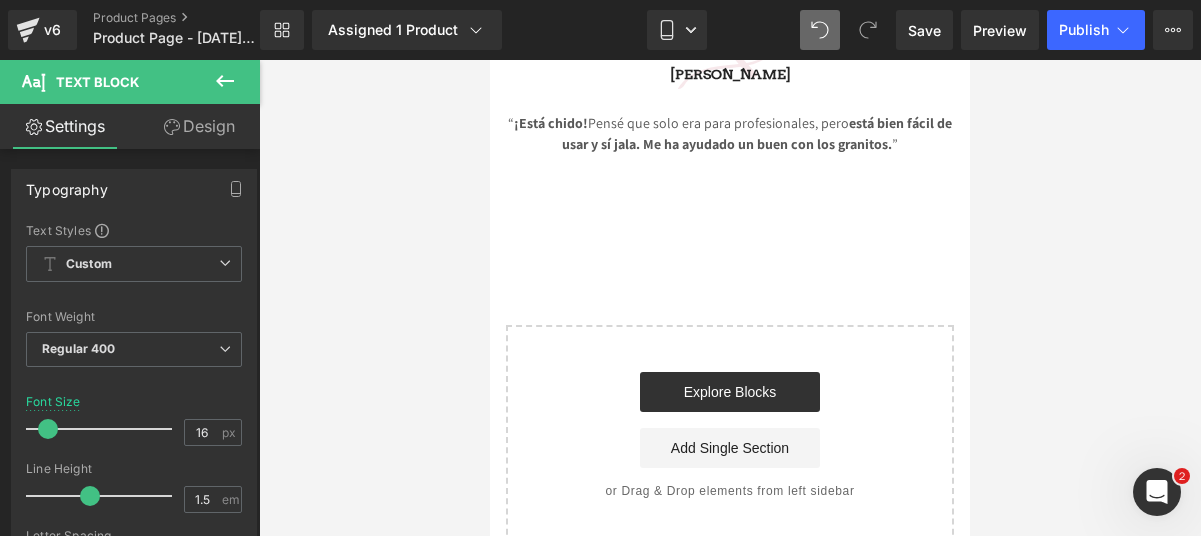 scroll, scrollTop: 4950, scrollLeft: 0, axis: vertical 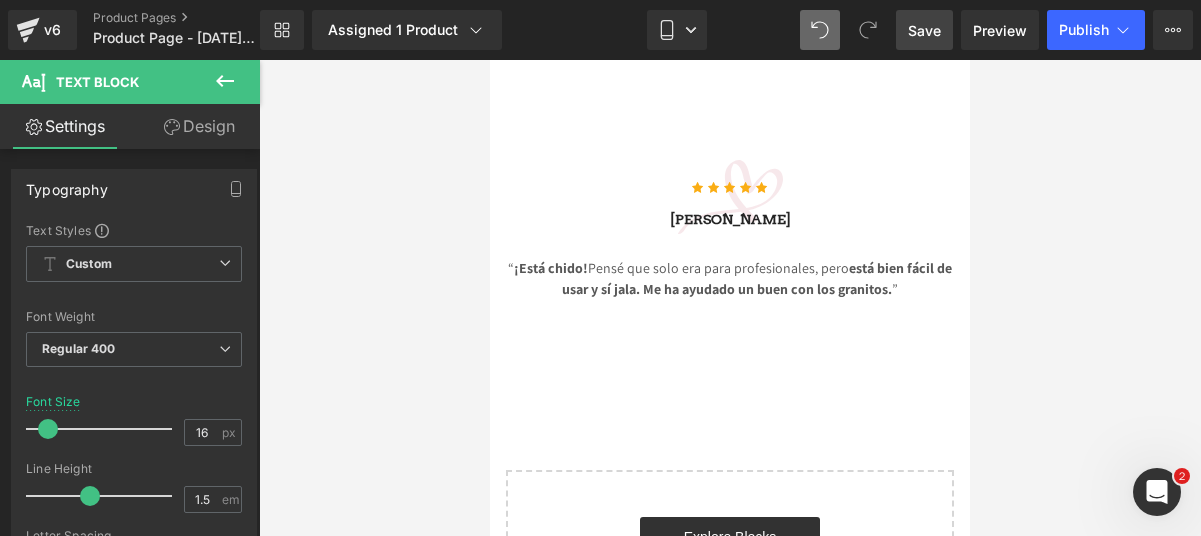 click on "Save" at bounding box center (924, 30) 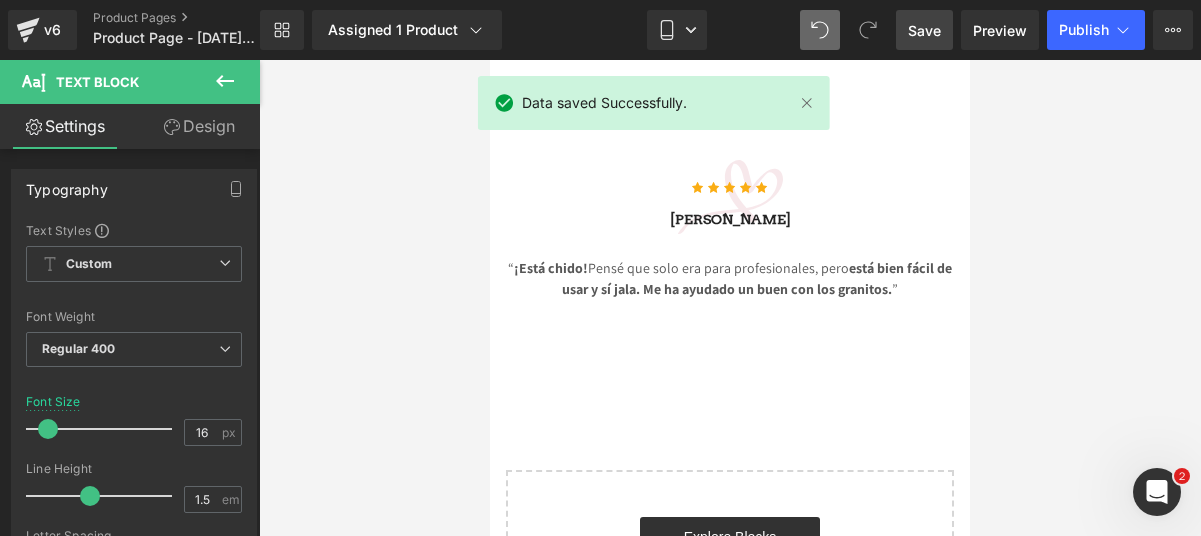 click 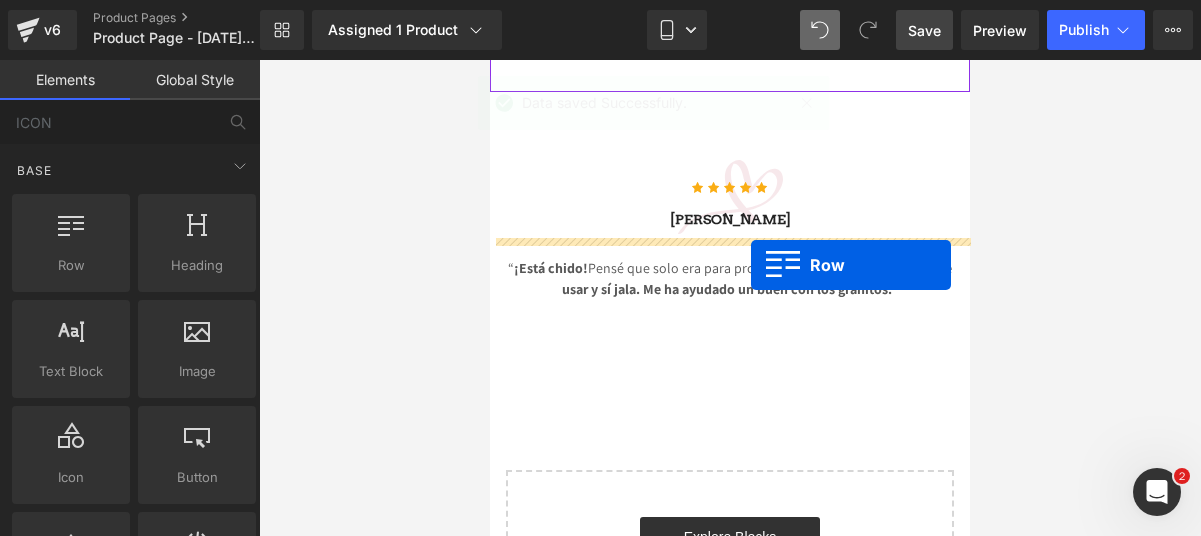 drag, startPoint x: 581, startPoint y: 319, endPoint x: 751, endPoint y: 265, distance: 178.3704 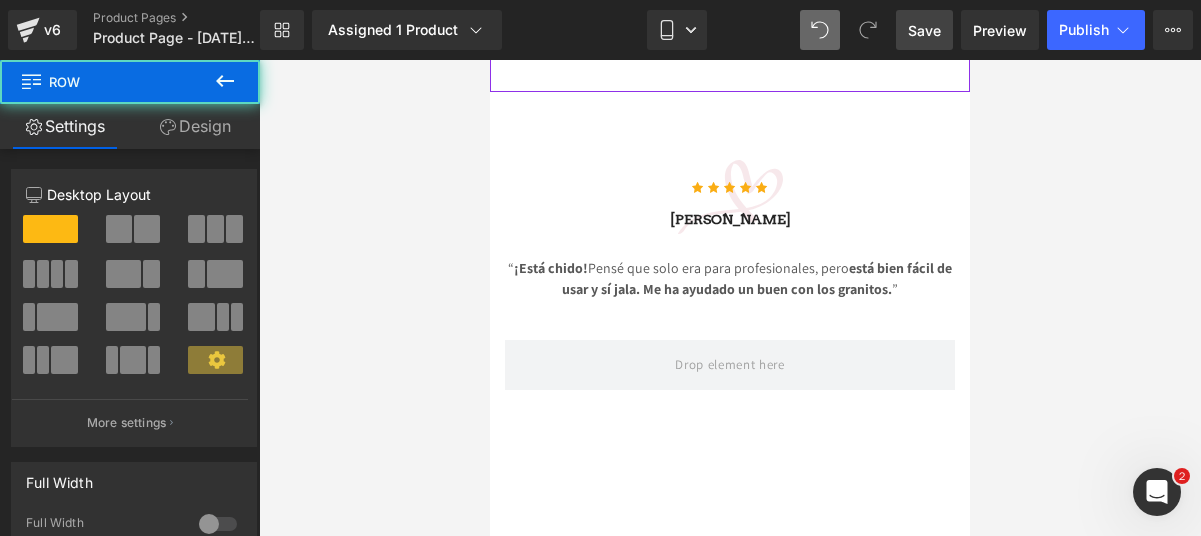 click 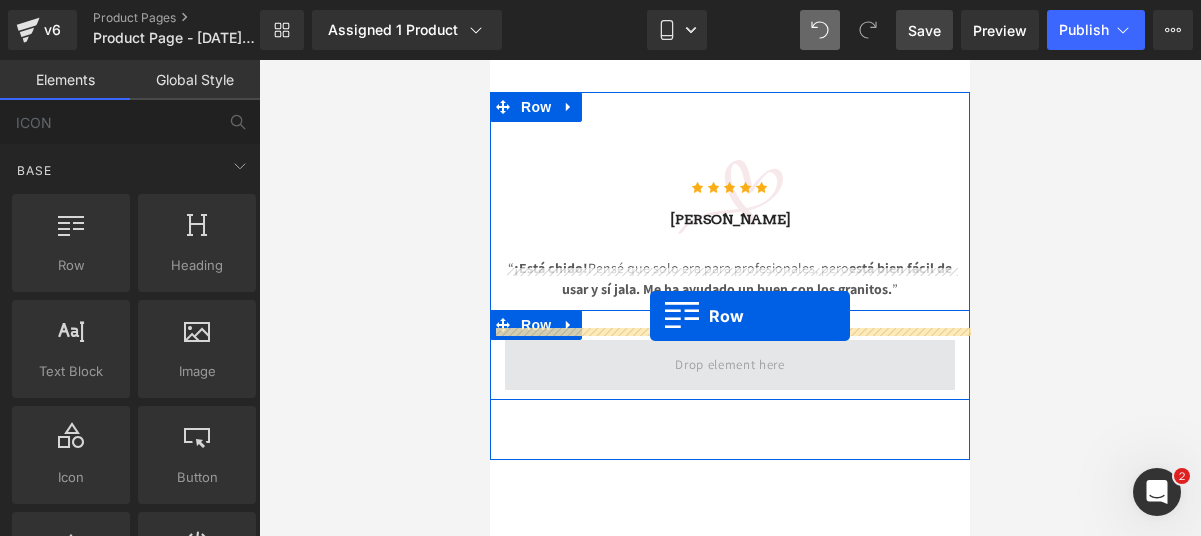 drag, startPoint x: 575, startPoint y: 303, endPoint x: 649, endPoint y: 316, distance: 75.13322 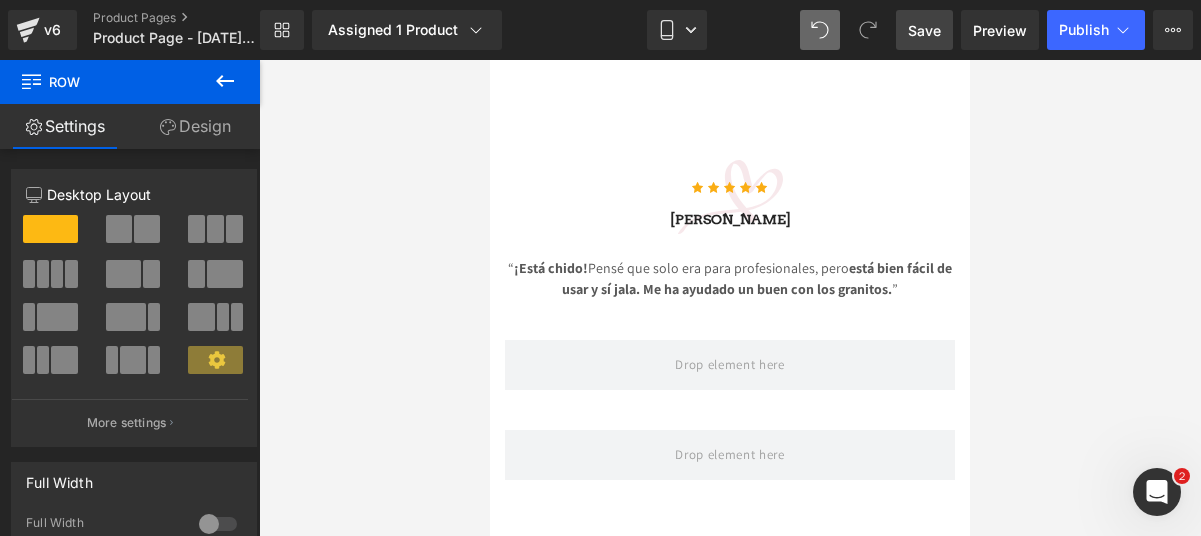 click at bounding box center (225, 82) 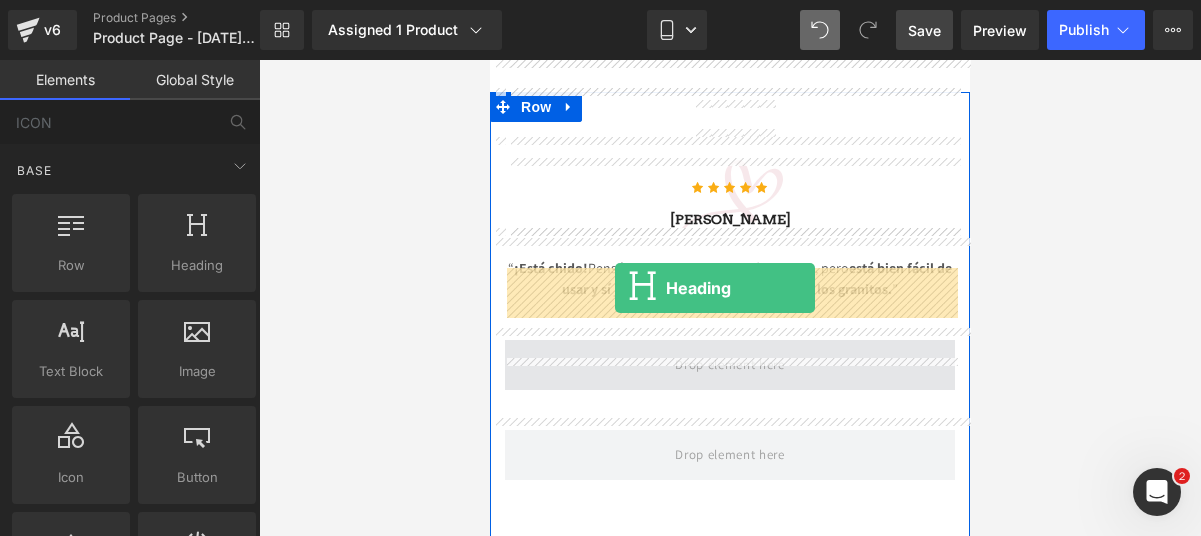 drag, startPoint x: 685, startPoint y: 332, endPoint x: 615, endPoint y: 288, distance: 82.68011 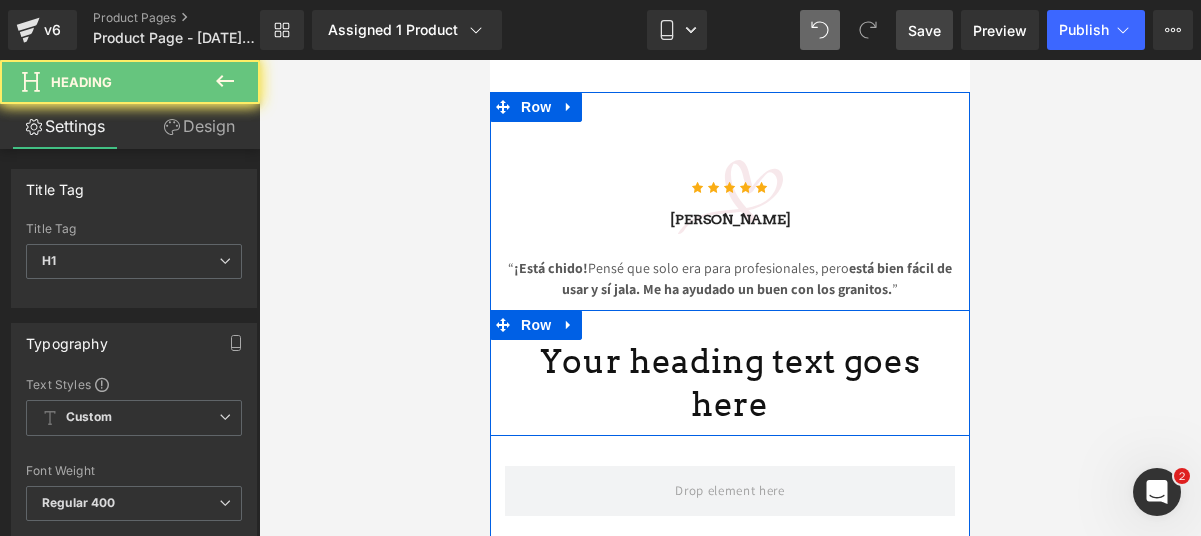 click on "Your heading text goes here" at bounding box center (730, 383) 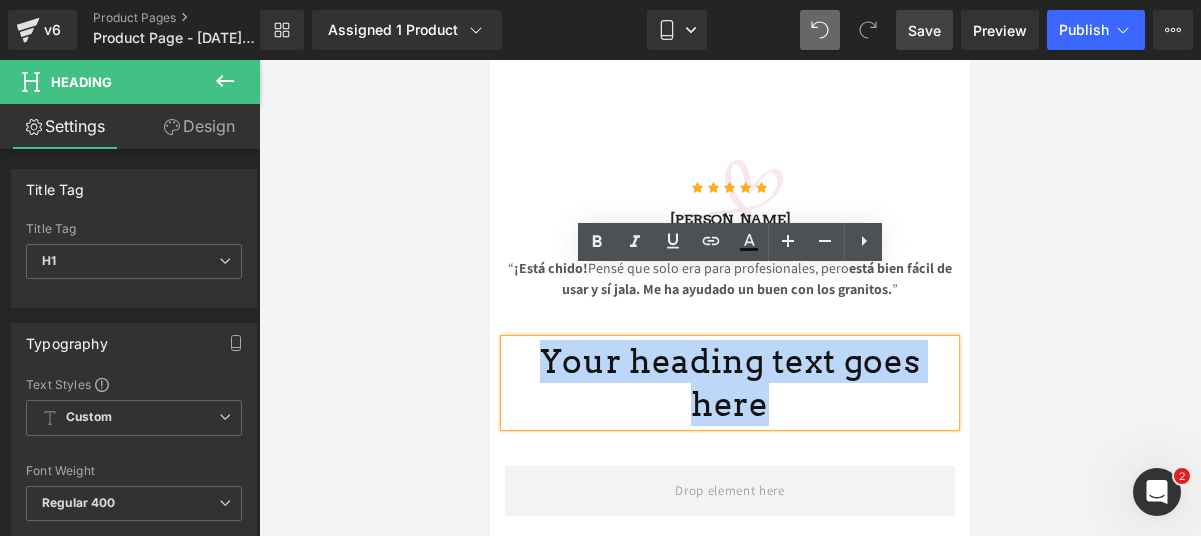 drag, startPoint x: 925, startPoint y: 288, endPoint x: 542, endPoint y: 280, distance: 383.08353 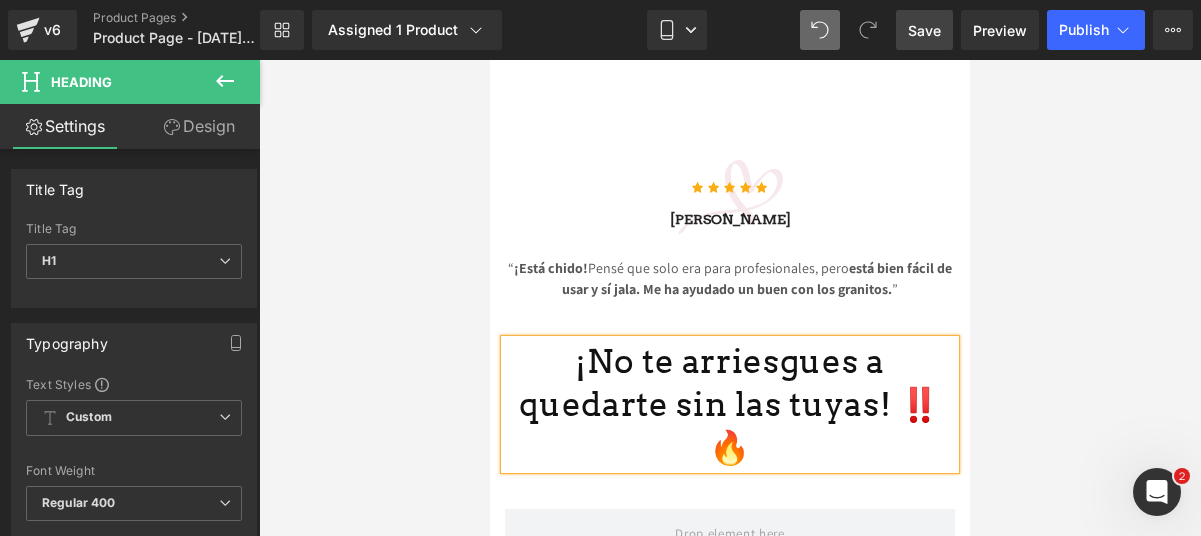 click on "¡No te arriesgues a quedarte sin las tuyas! ‼️🔥" at bounding box center (730, 404) 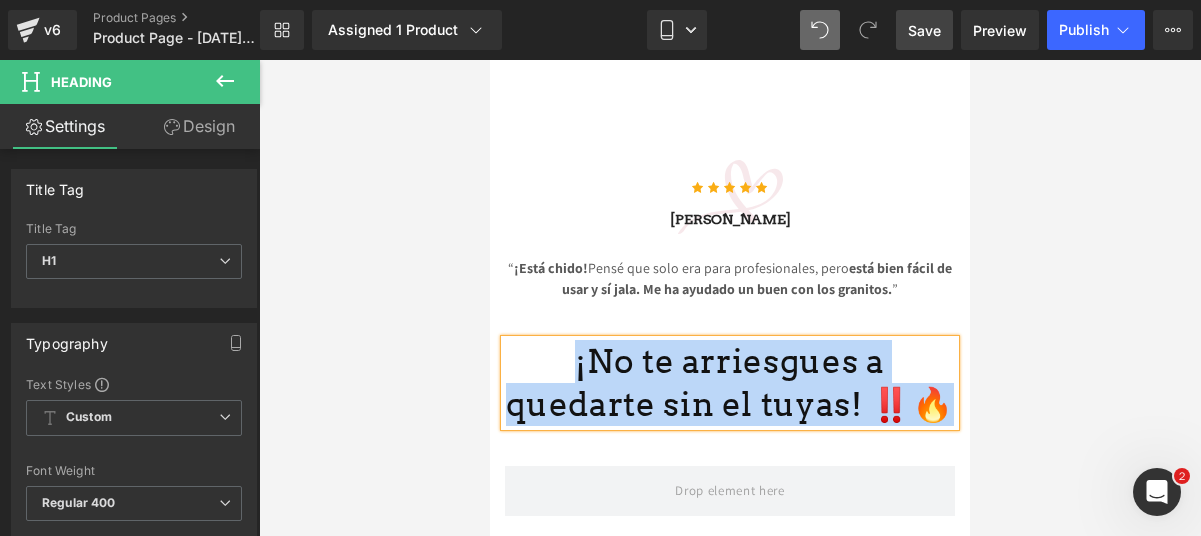 drag, startPoint x: 834, startPoint y: 336, endPoint x: 516, endPoint y: 289, distance: 321.4545 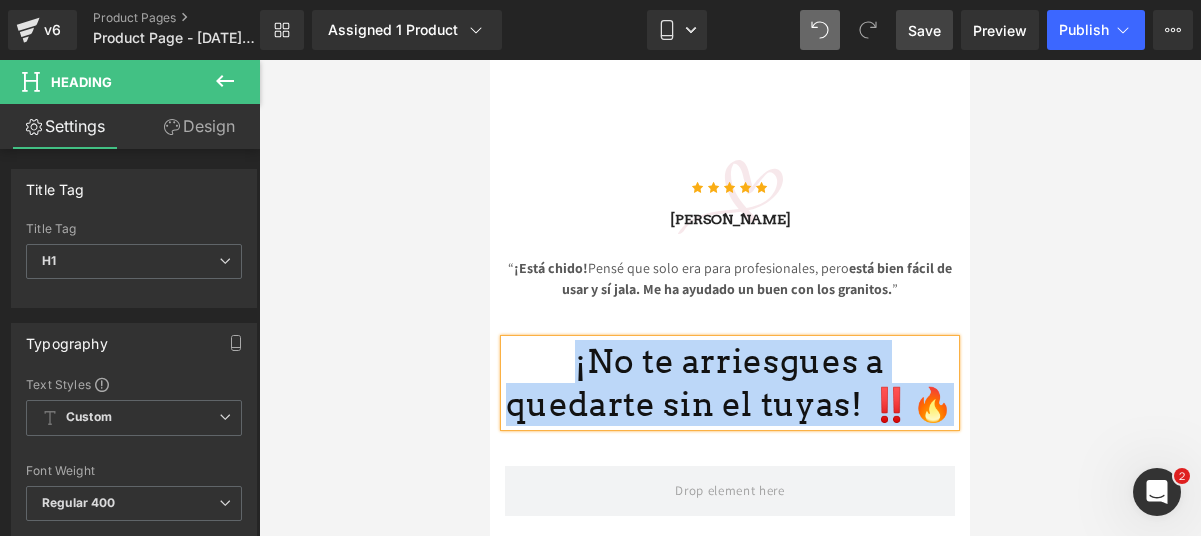 click on "¡No te arriesgues a quedarte sin el tuyas! ‼️🔥" at bounding box center (730, 383) 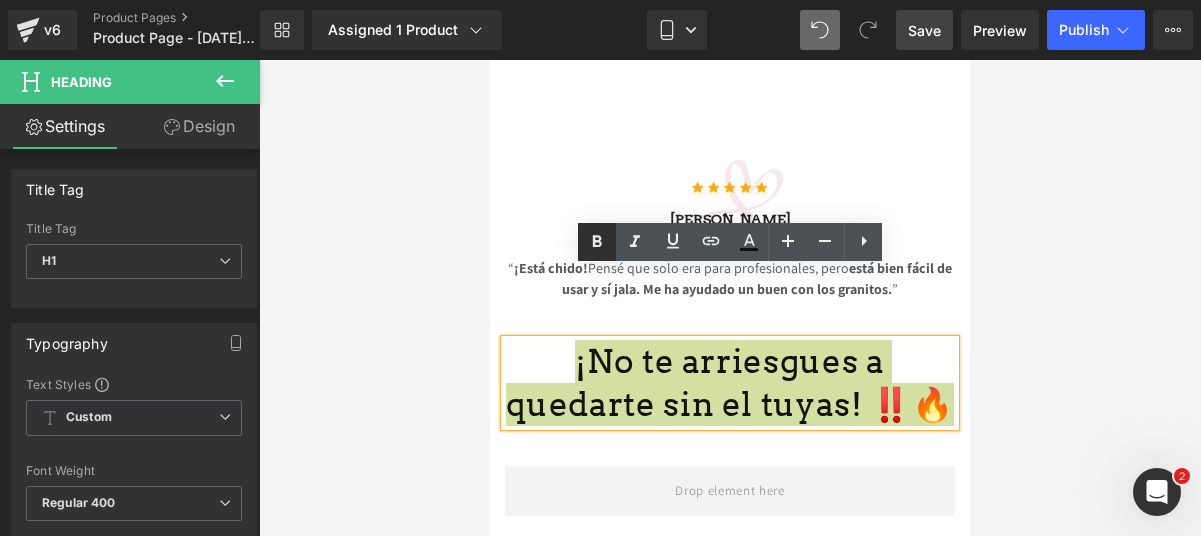 click 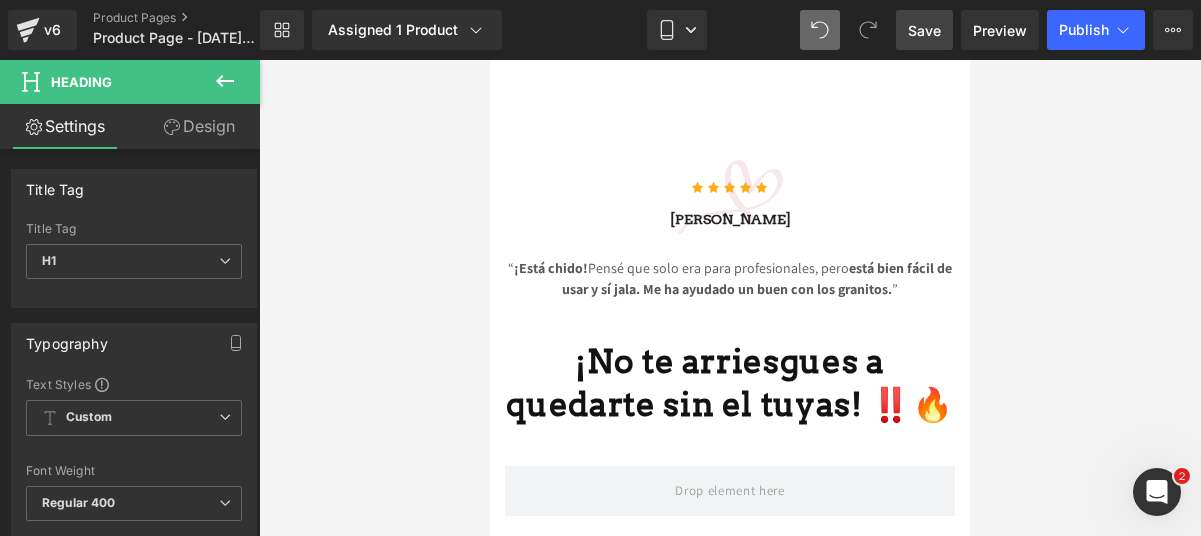 click 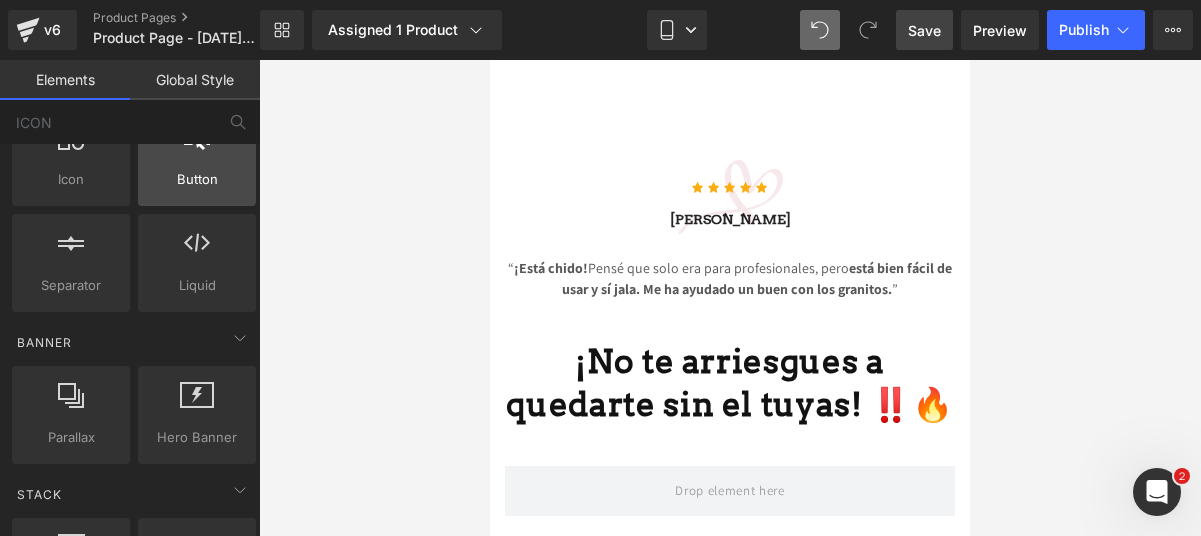 scroll, scrollTop: 299, scrollLeft: 0, axis: vertical 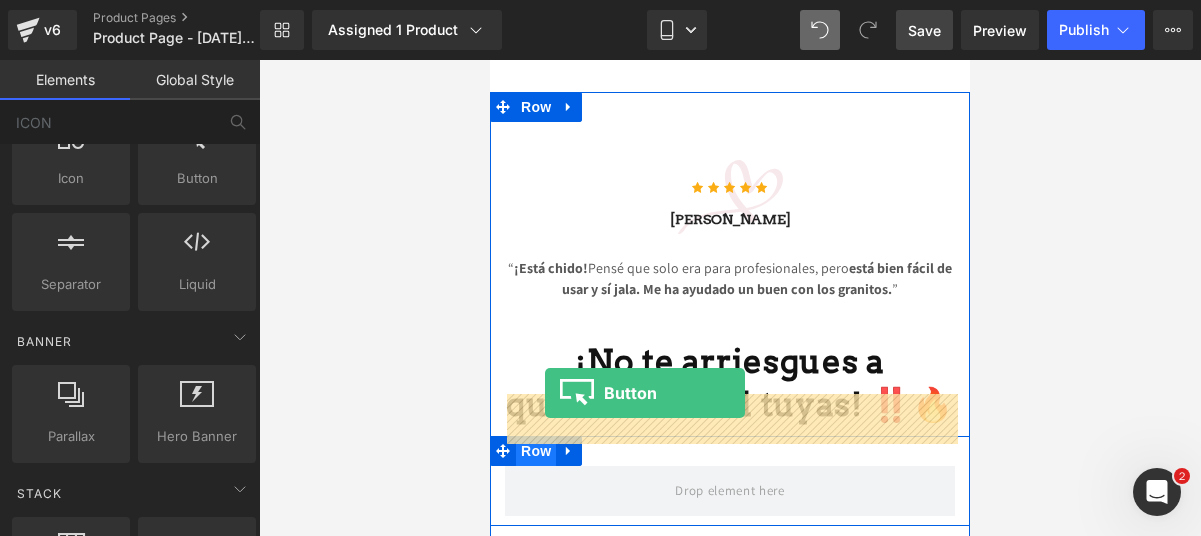 drag, startPoint x: 695, startPoint y: 251, endPoint x: 545, endPoint y: 393, distance: 206.55266 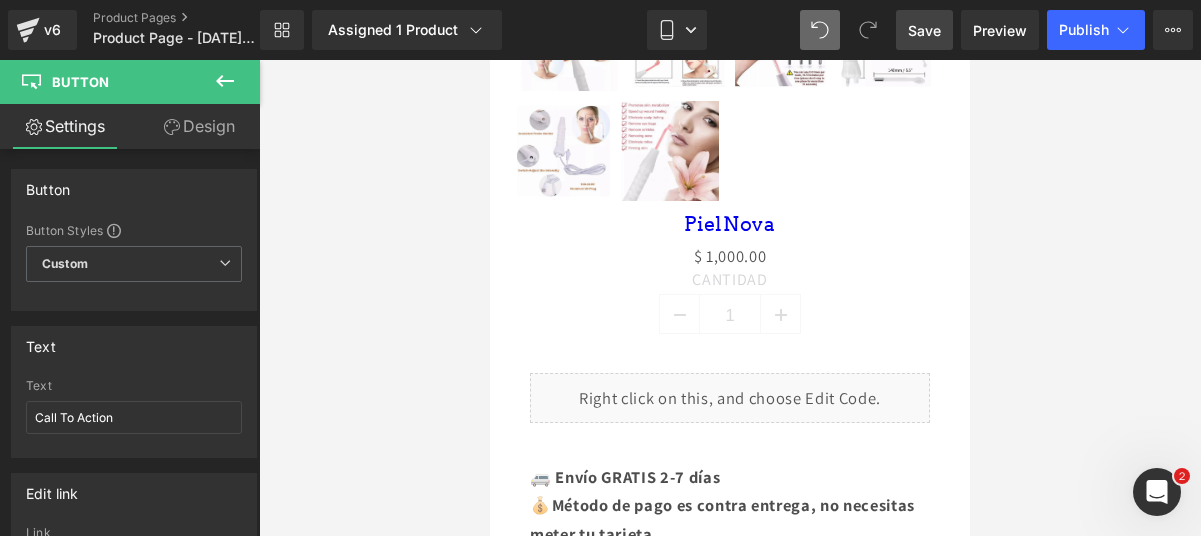 scroll, scrollTop: 1243, scrollLeft: 0, axis: vertical 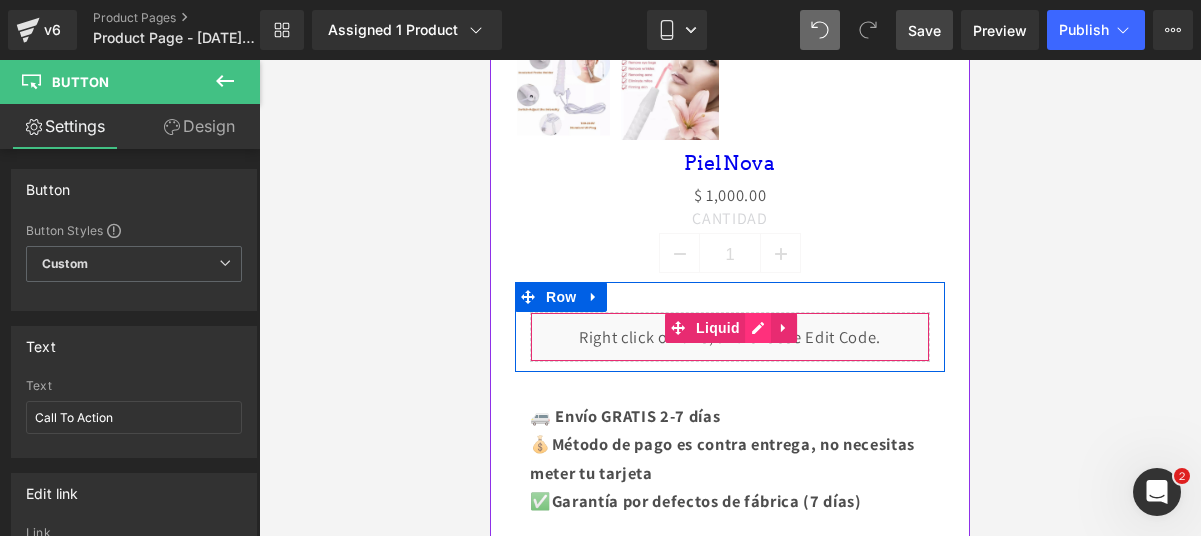 click on "Liquid" at bounding box center (730, 337) 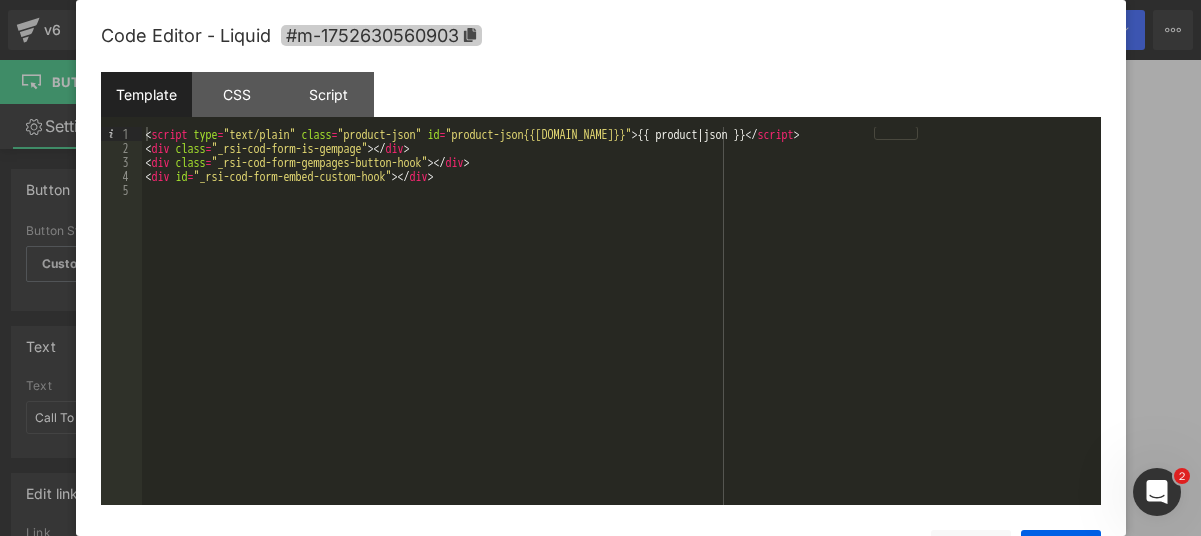 click 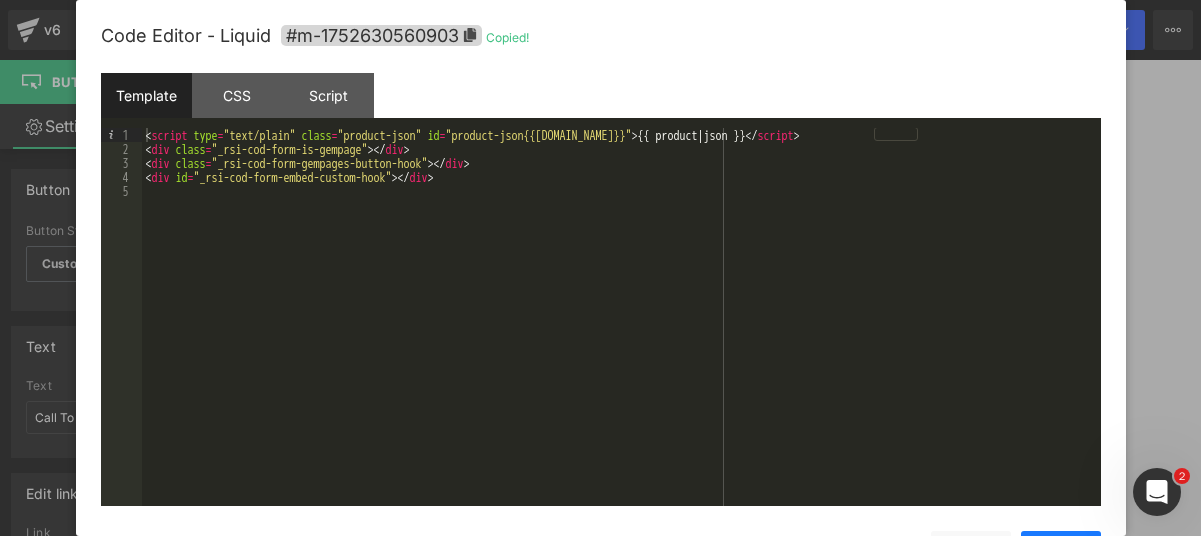drag, startPoint x: 1038, startPoint y: 531, endPoint x: 343, endPoint y: 429, distance: 702.445 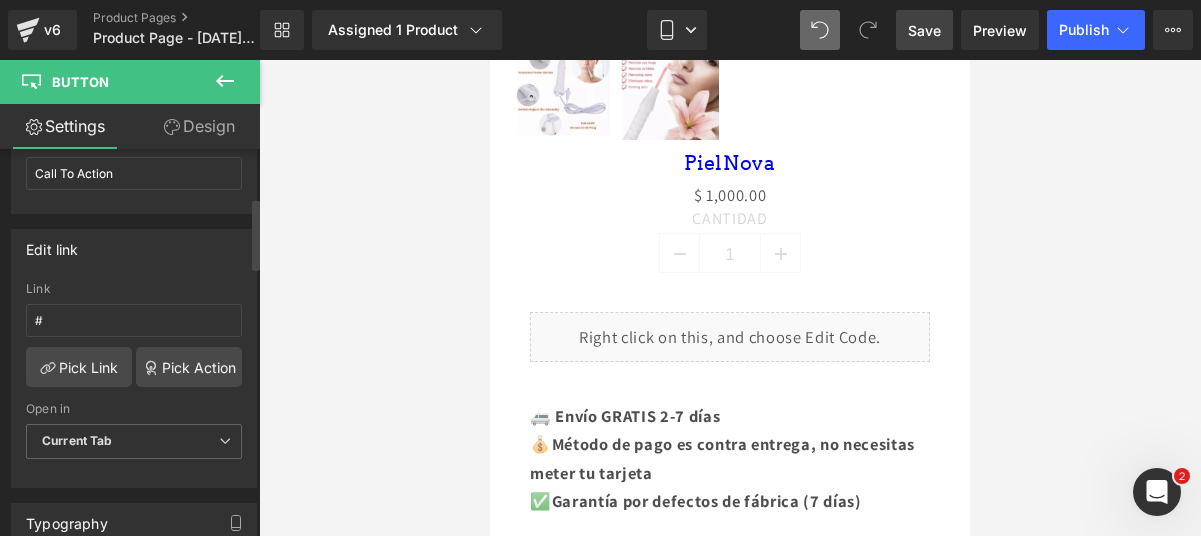 scroll, scrollTop: 259, scrollLeft: 0, axis: vertical 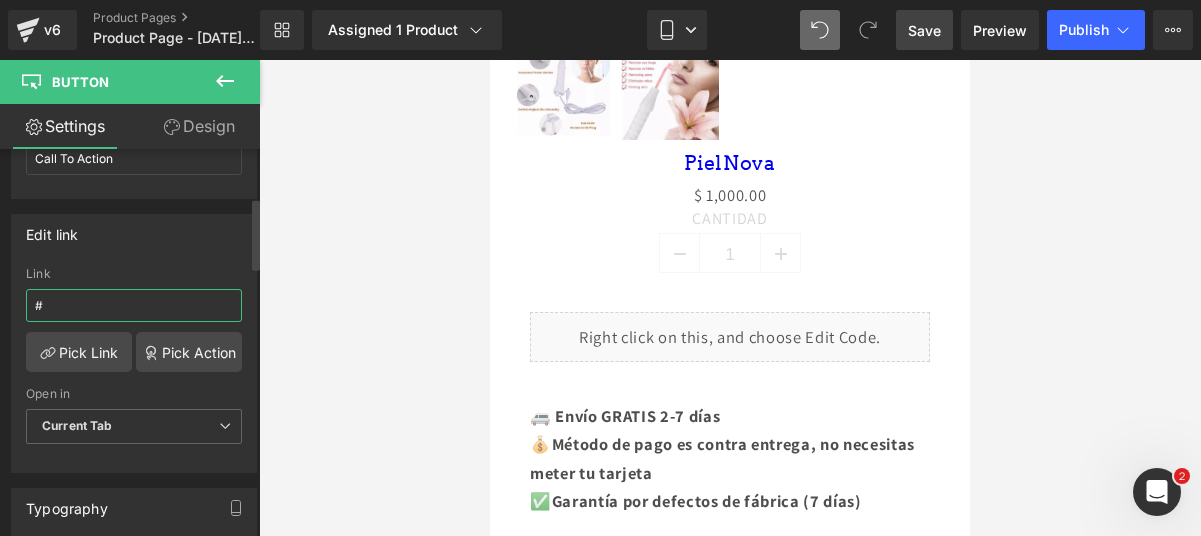 click on "#" at bounding box center (134, 305) 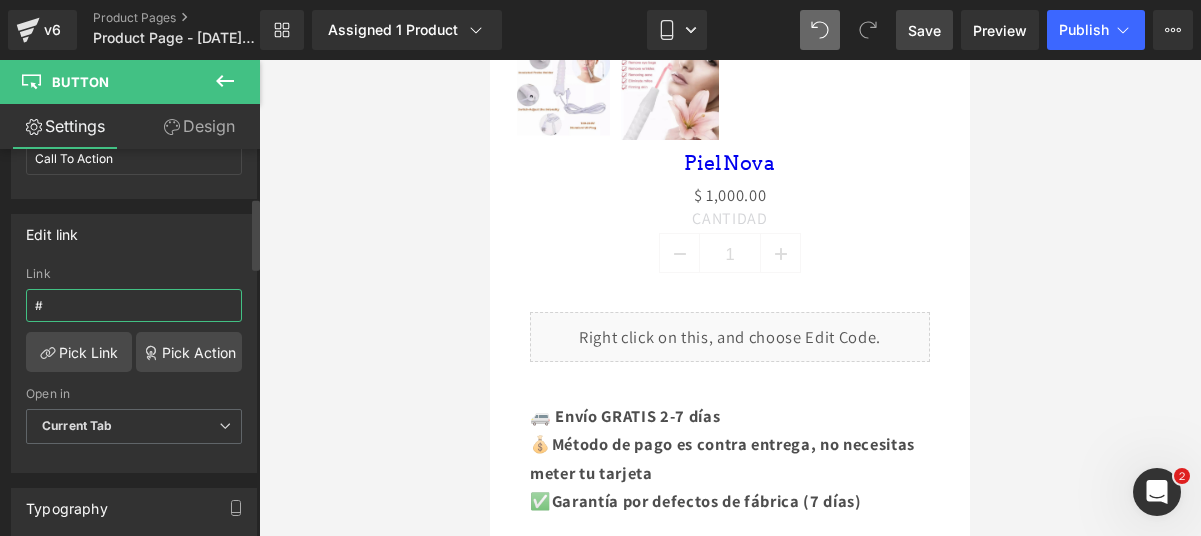 paste on "#m-1752630560903" 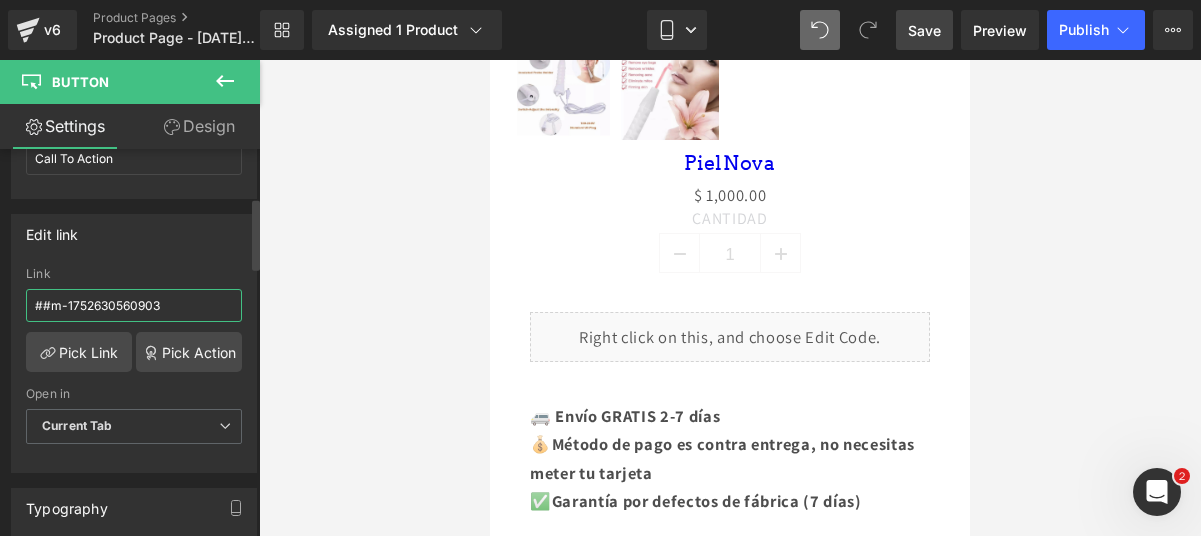 click on "##m-1752630560903" at bounding box center [134, 305] 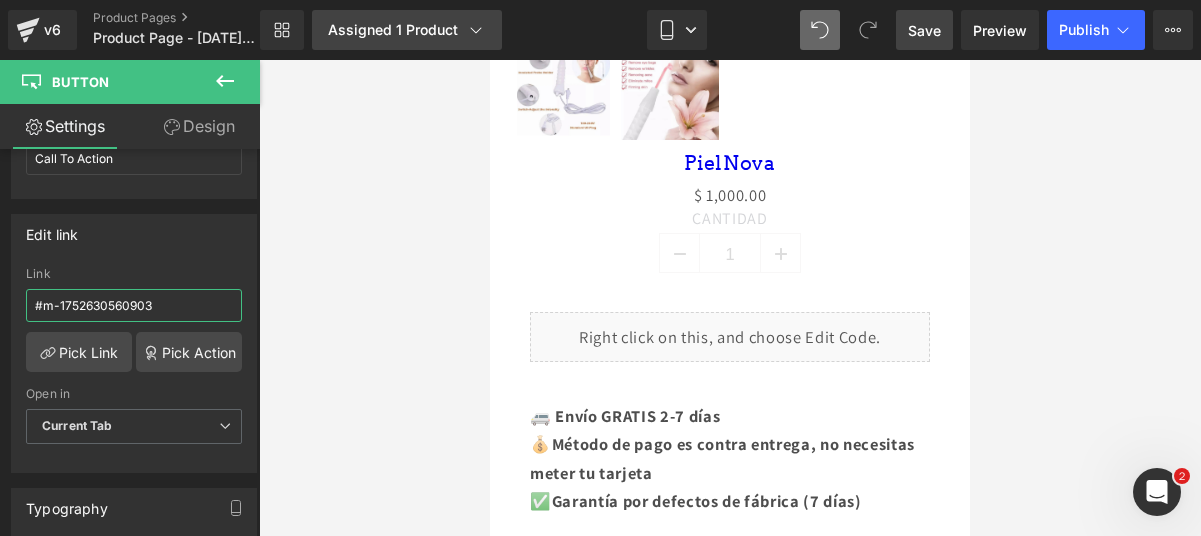 type on "#m-1752630560903" 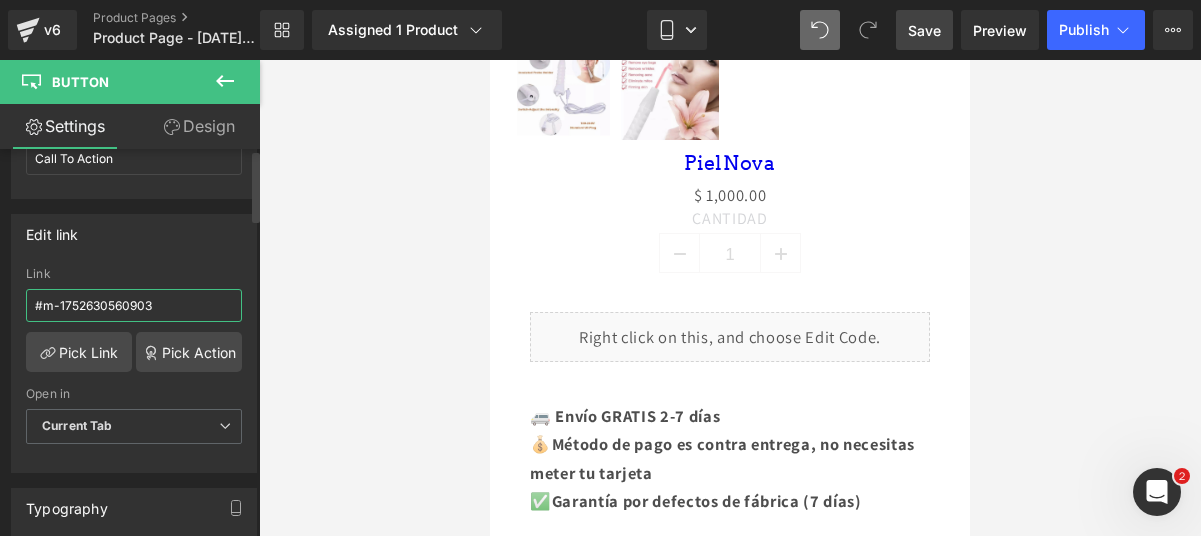 scroll, scrollTop: 0, scrollLeft: 0, axis: both 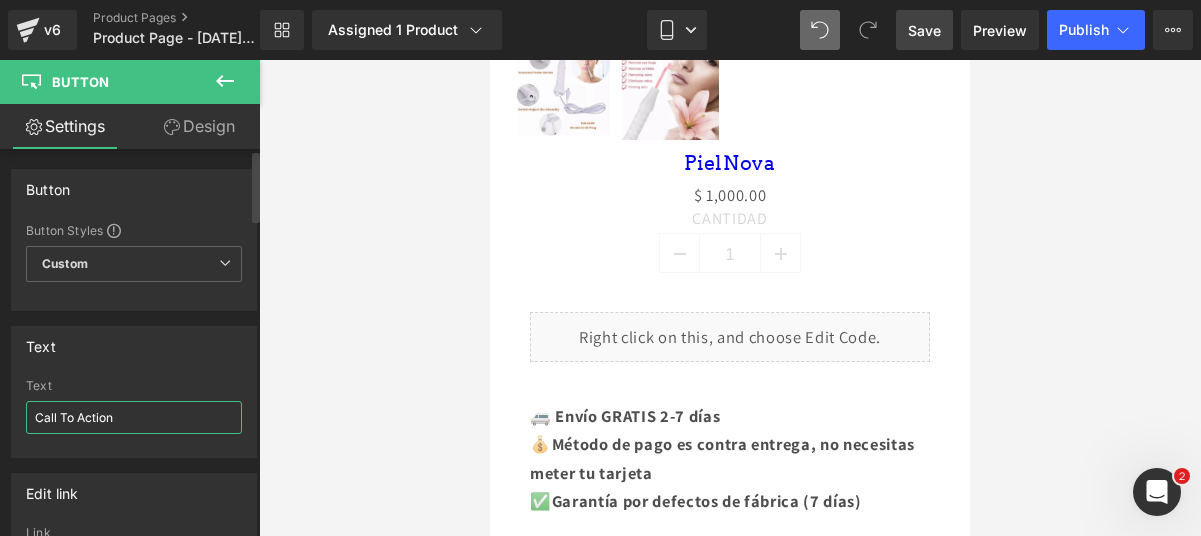 click on "Call To Action" at bounding box center [134, 417] 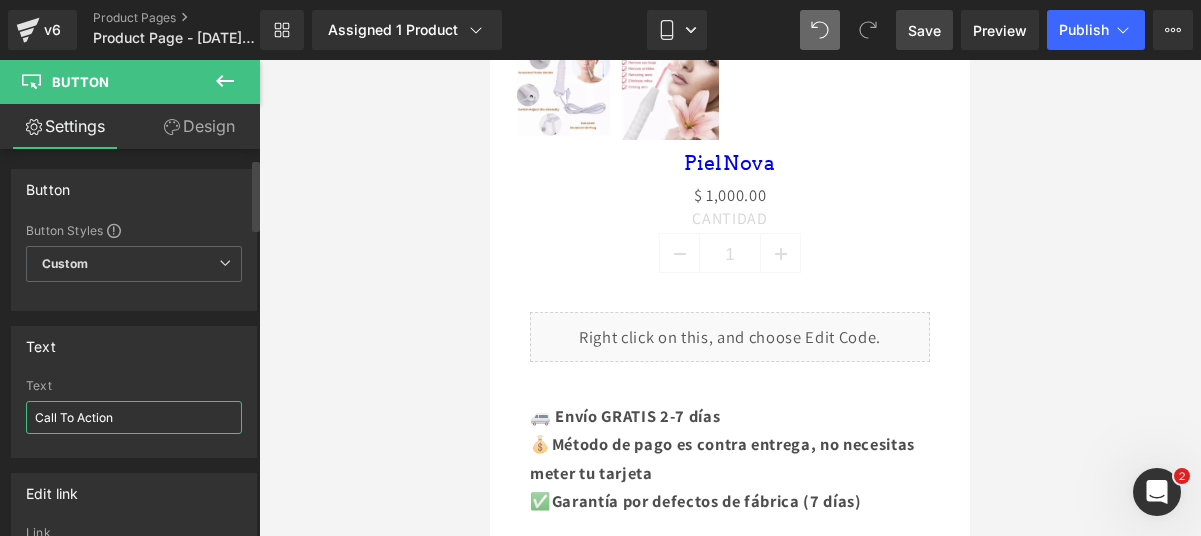 scroll, scrollTop: 49, scrollLeft: 0, axis: vertical 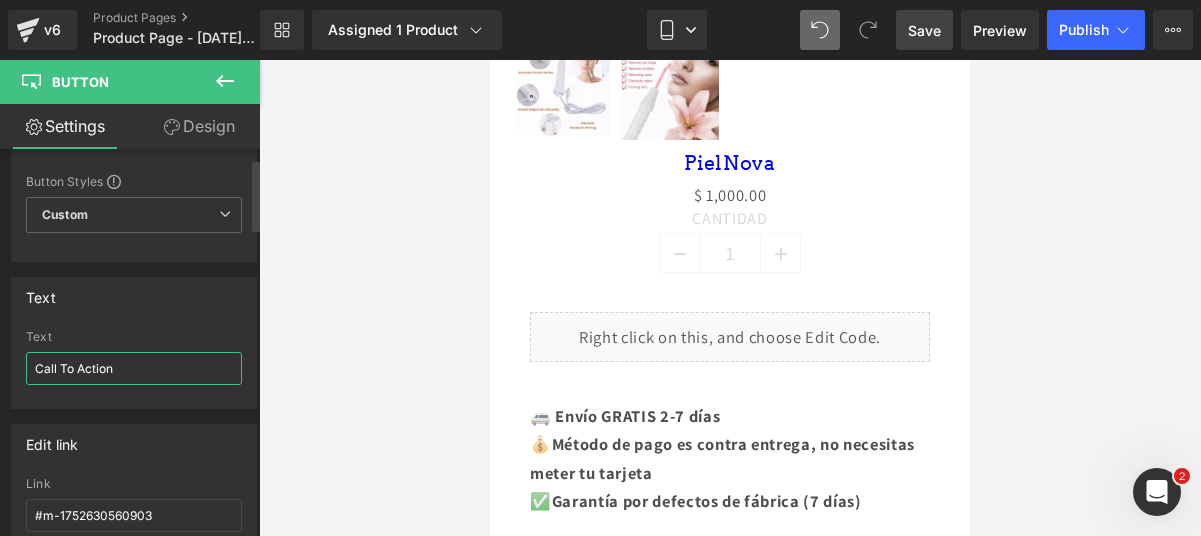 drag, startPoint x: 130, startPoint y: 366, endPoint x: 33, endPoint y: 366, distance: 97 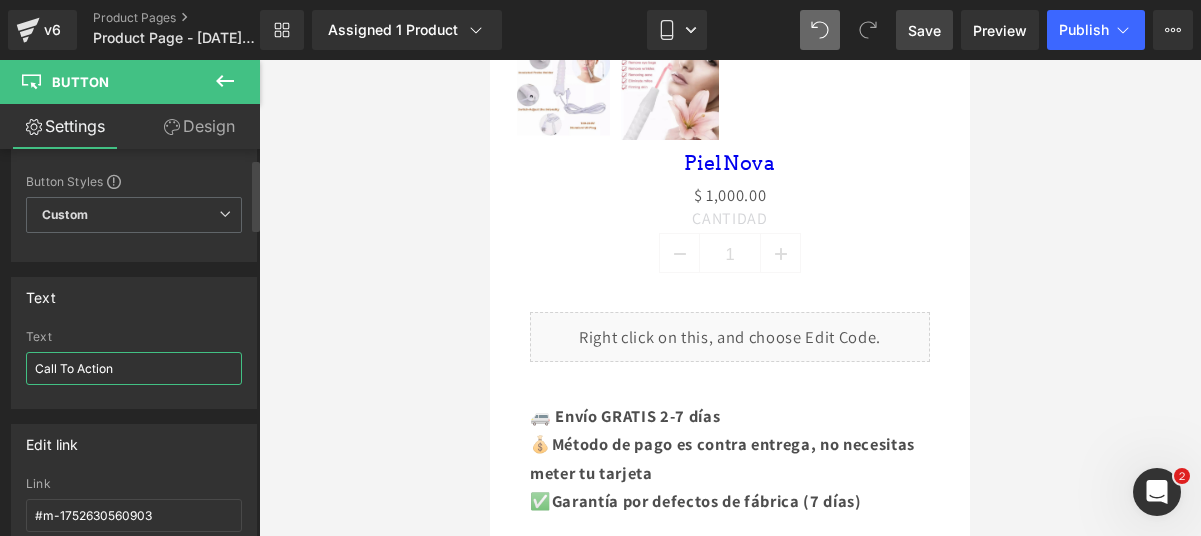 click on "Call To Action" at bounding box center (134, 368) 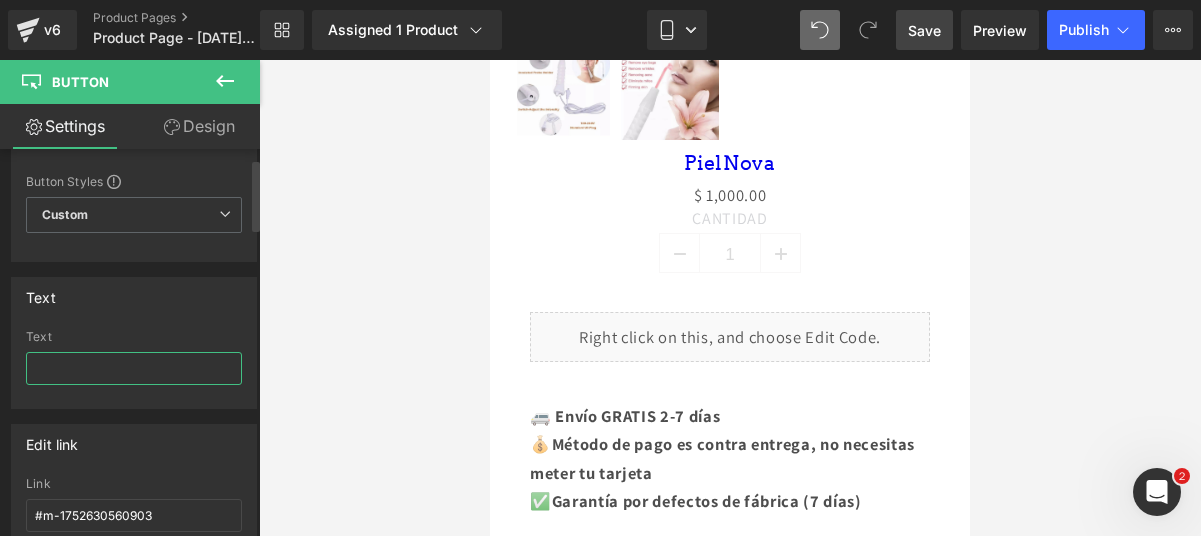 type on "¿" 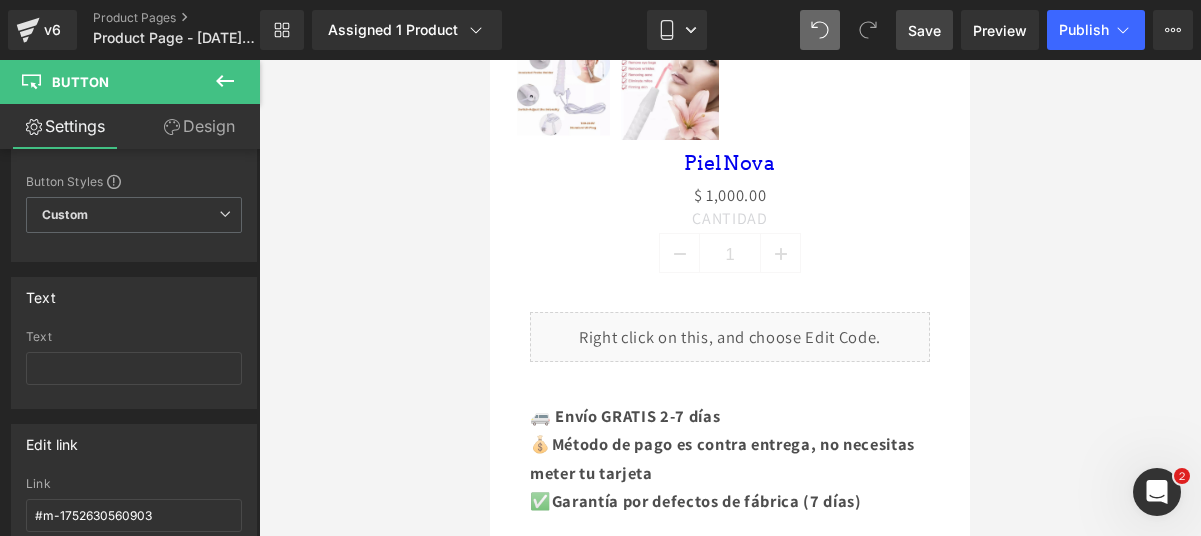 click on "Save" at bounding box center [924, 30] 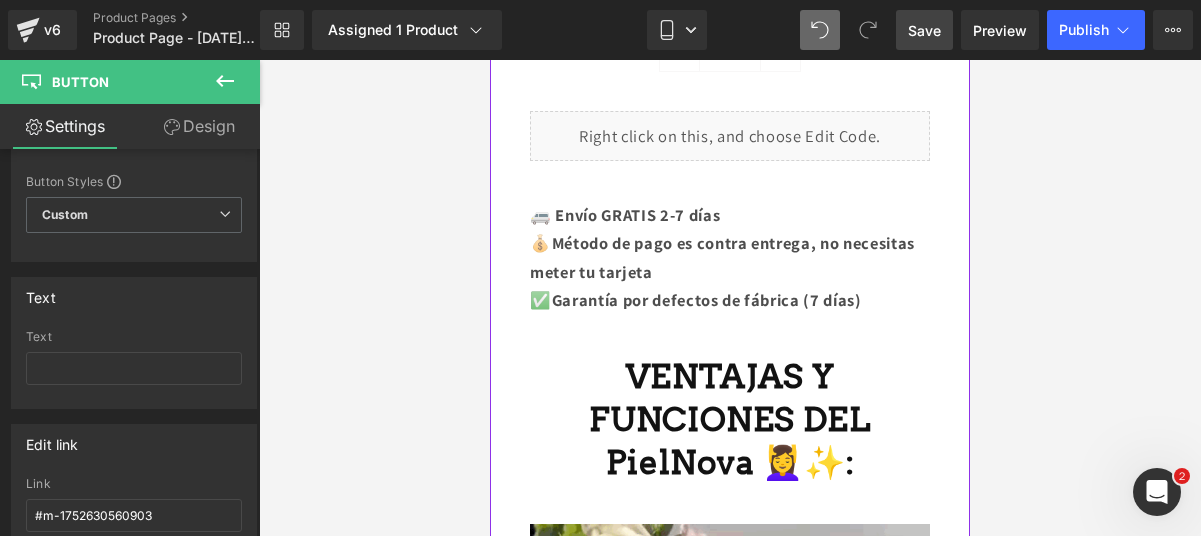 scroll, scrollTop: 1452, scrollLeft: 0, axis: vertical 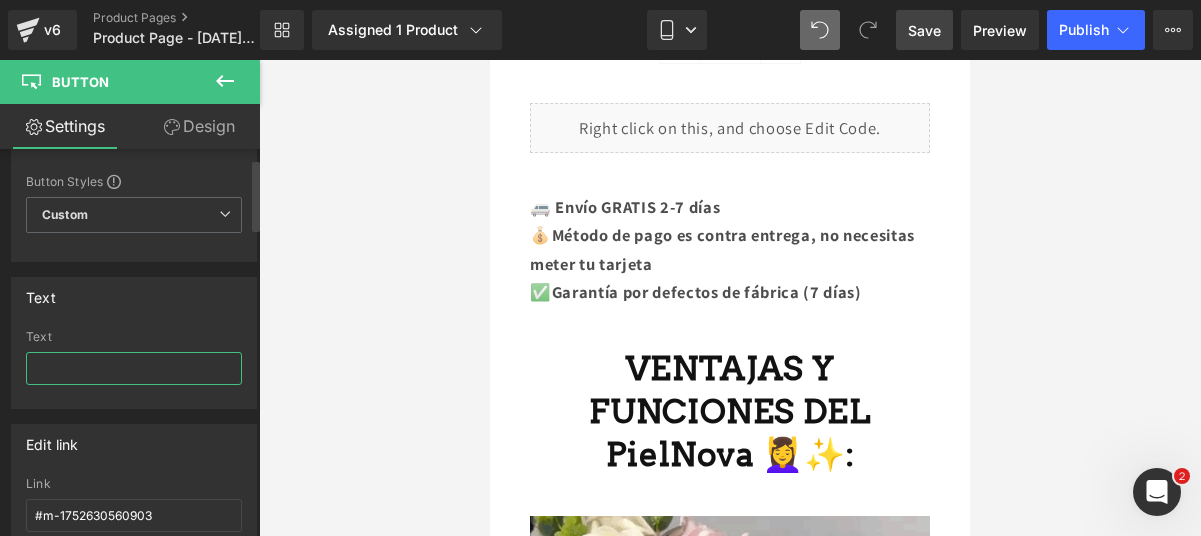 click at bounding box center [134, 368] 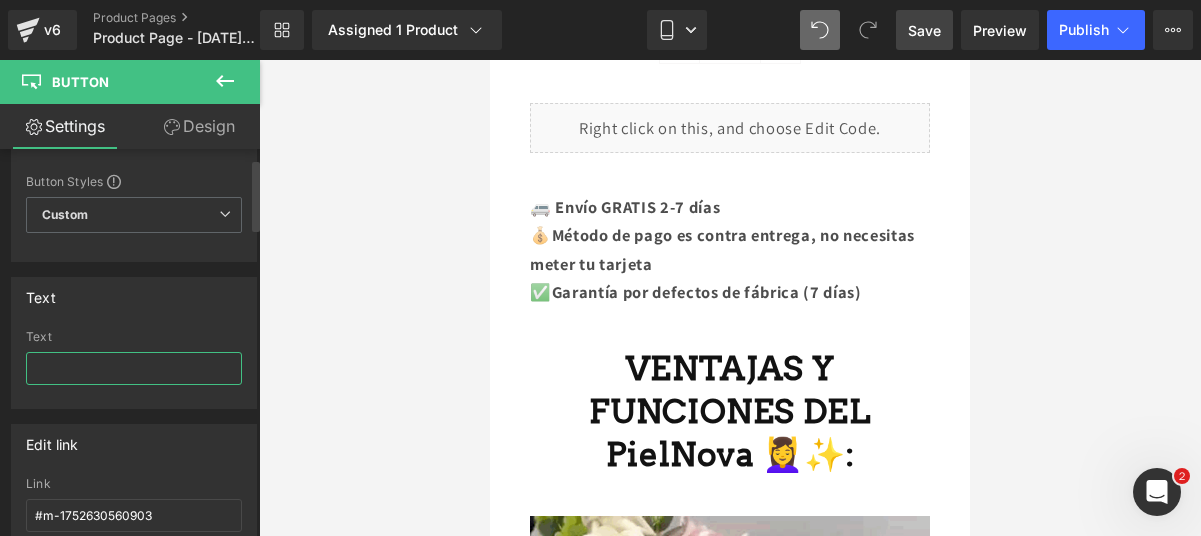 type on "¿" 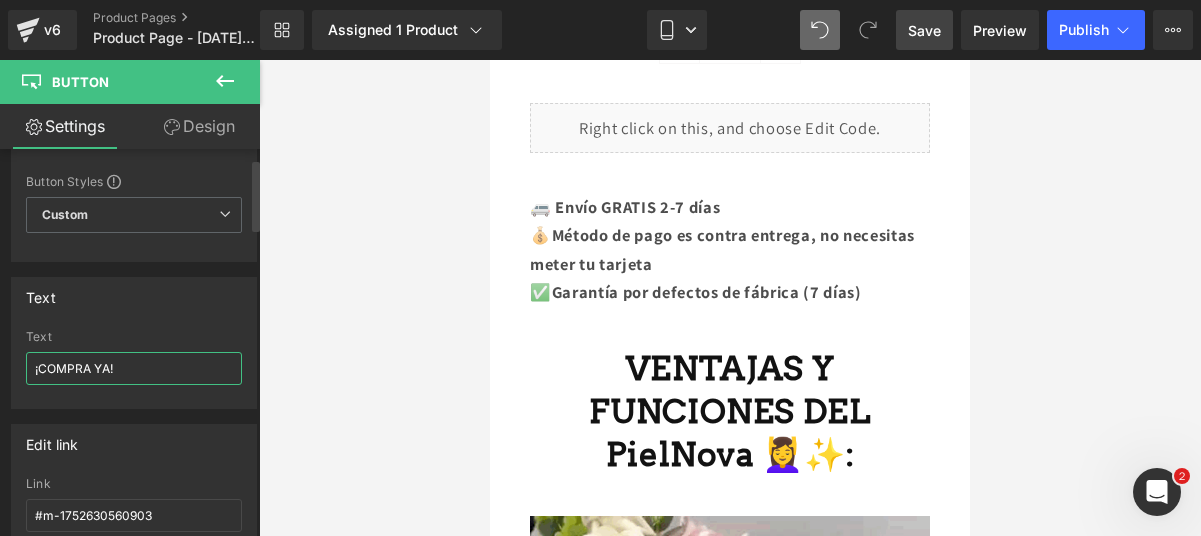 click on "¡COMPRA YA!" at bounding box center [134, 368] 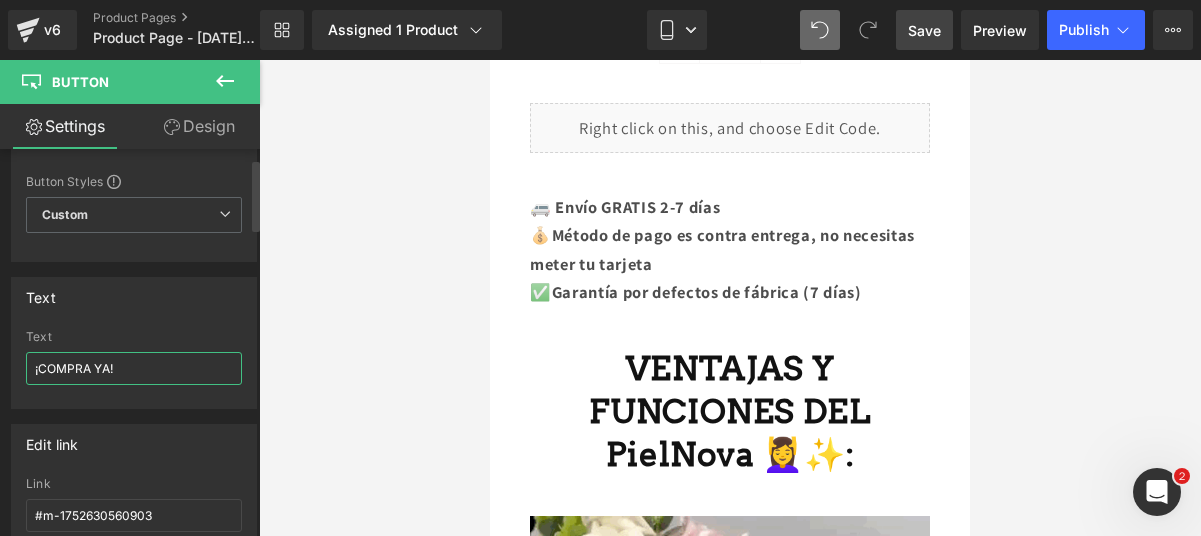 paste on "🤩🔥" 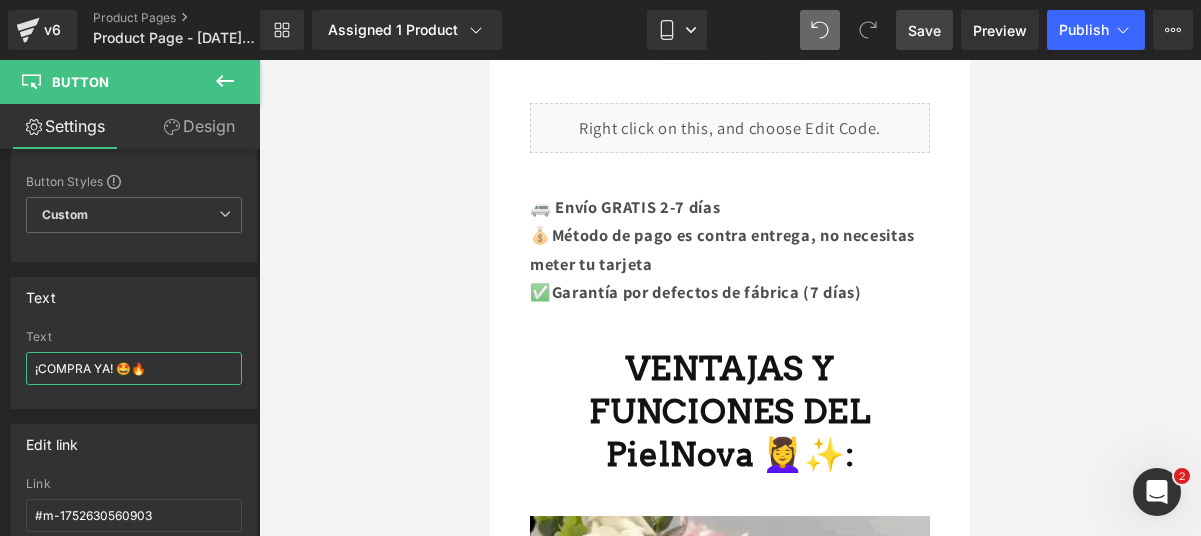 type on "¡COMPRA YA! 🤩🔥" 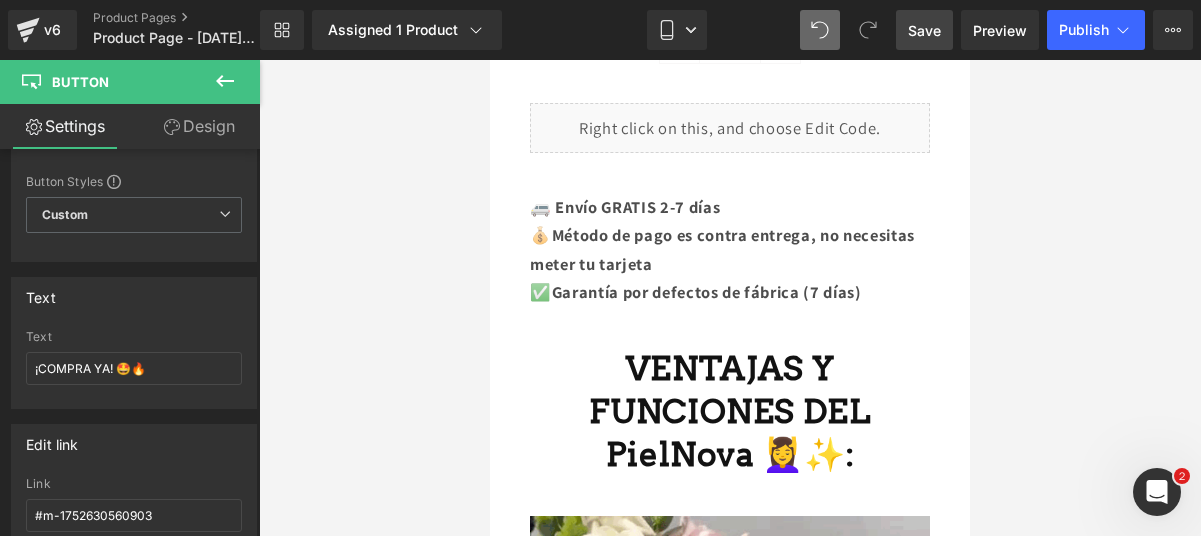 click at bounding box center (225, 82) 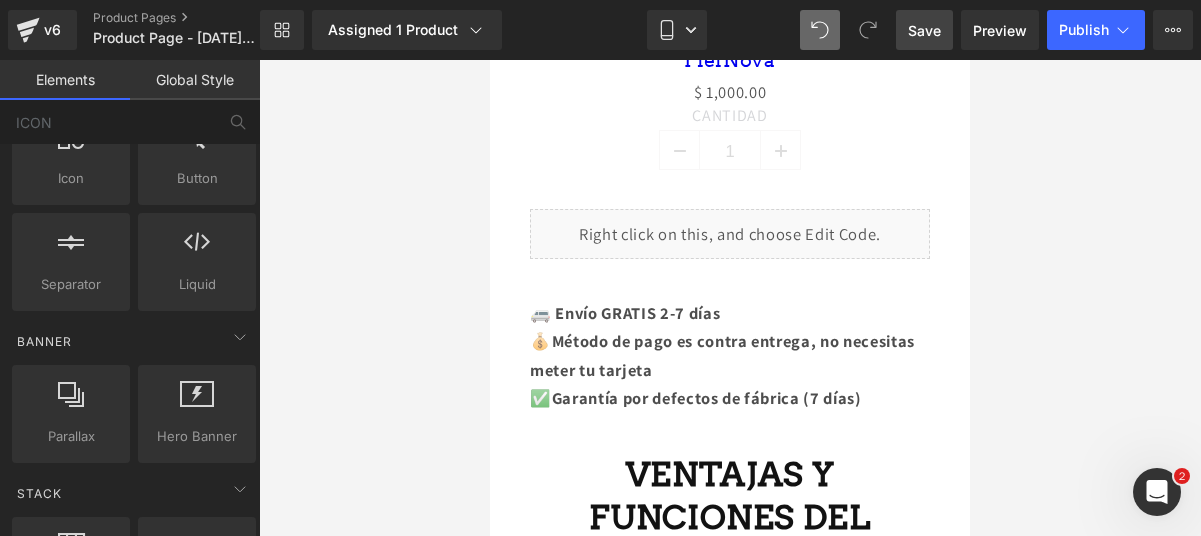 scroll, scrollTop: 1341, scrollLeft: 0, axis: vertical 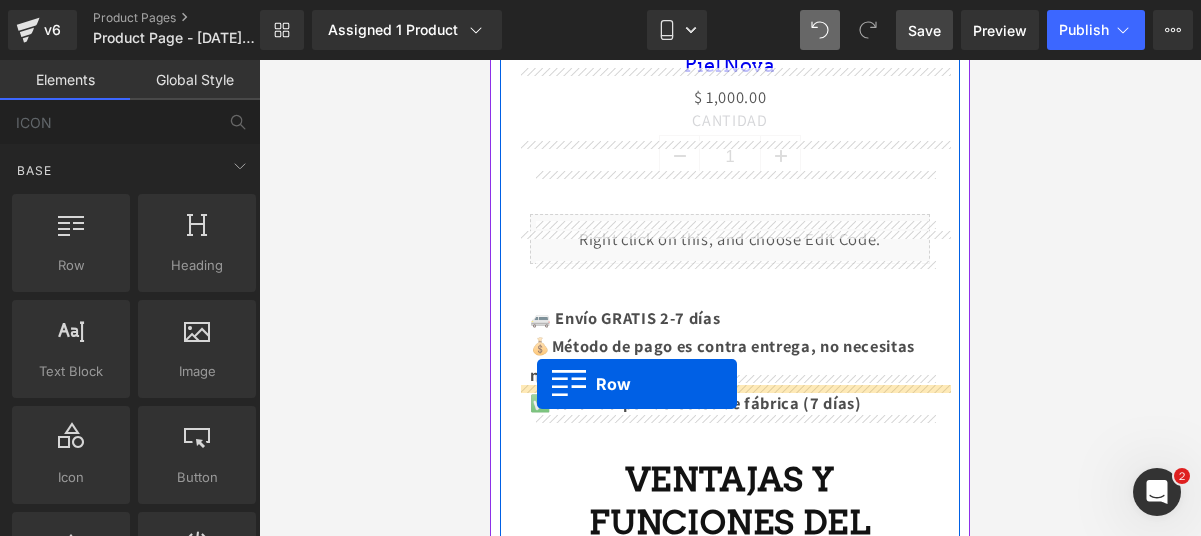 drag, startPoint x: 566, startPoint y: 311, endPoint x: 536, endPoint y: 384, distance: 78.92401 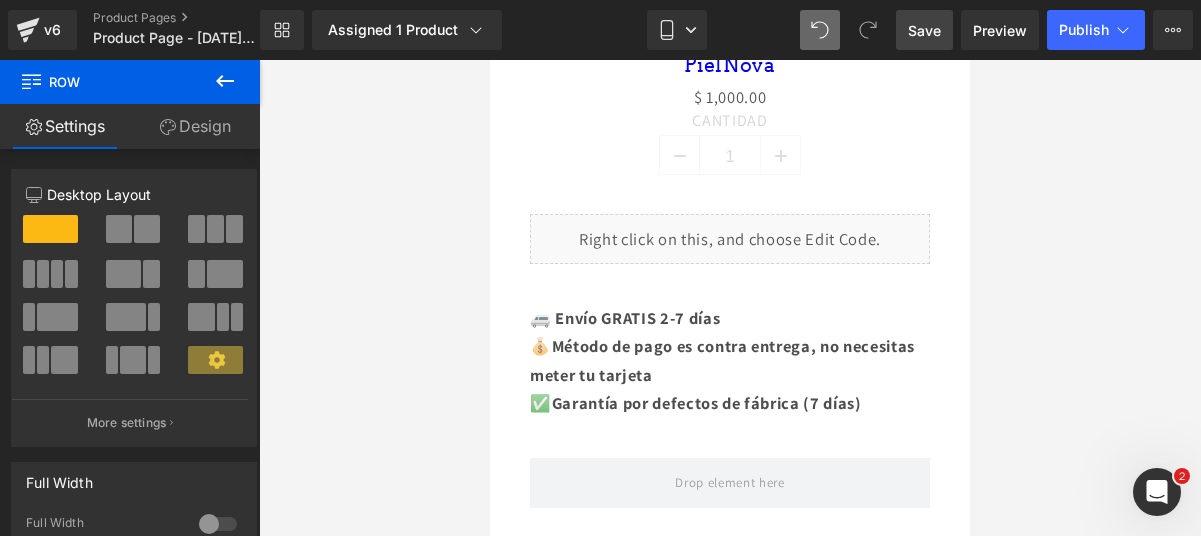 click 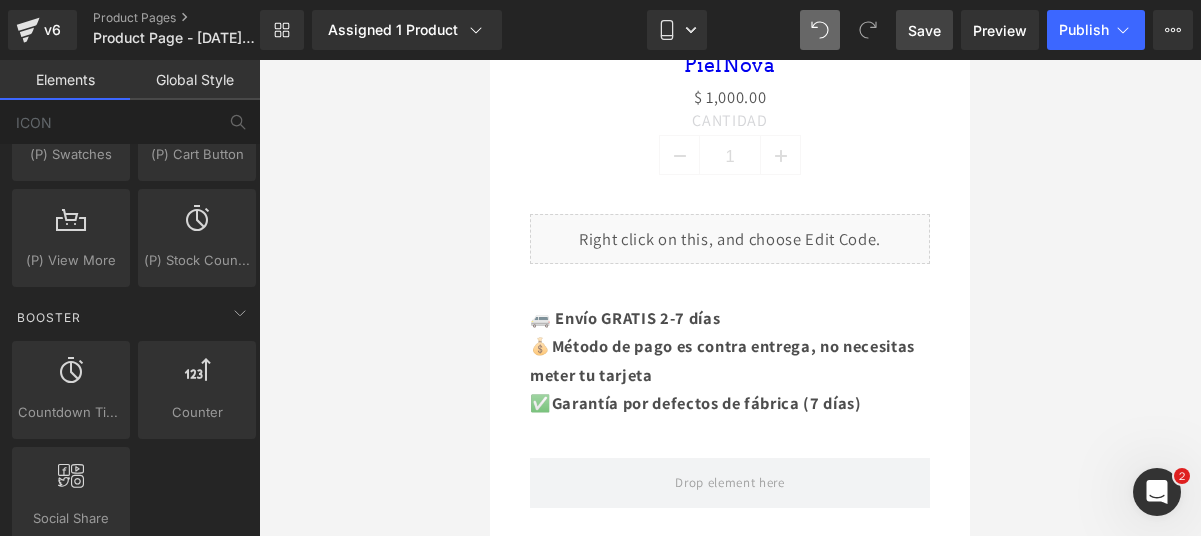 scroll, scrollTop: 2575, scrollLeft: 0, axis: vertical 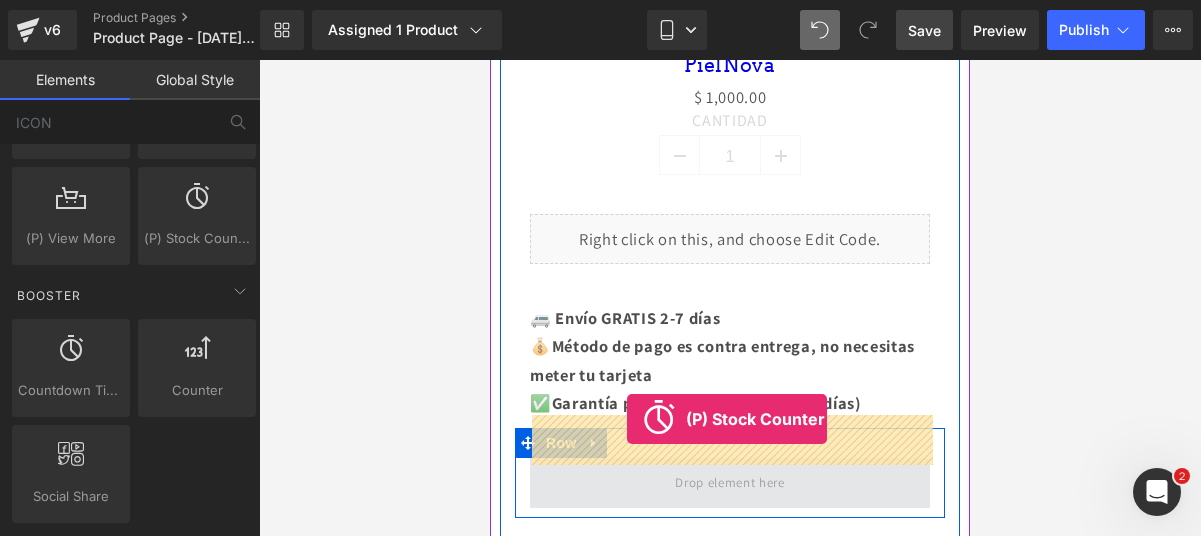 drag, startPoint x: 664, startPoint y: 285, endPoint x: 626, endPoint y: 419, distance: 139.28389 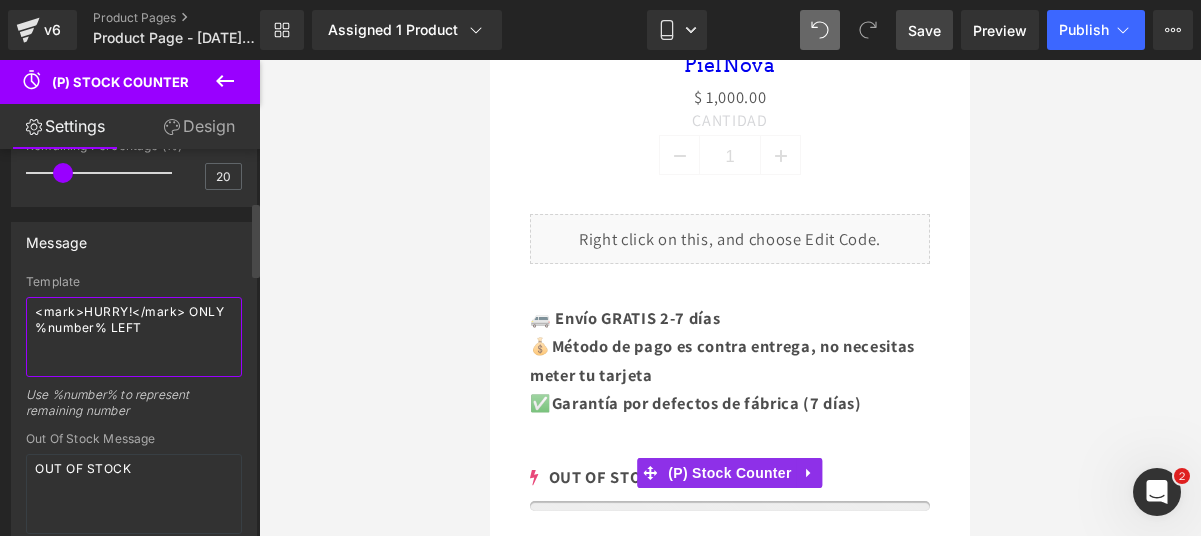 scroll, scrollTop: 272, scrollLeft: 0, axis: vertical 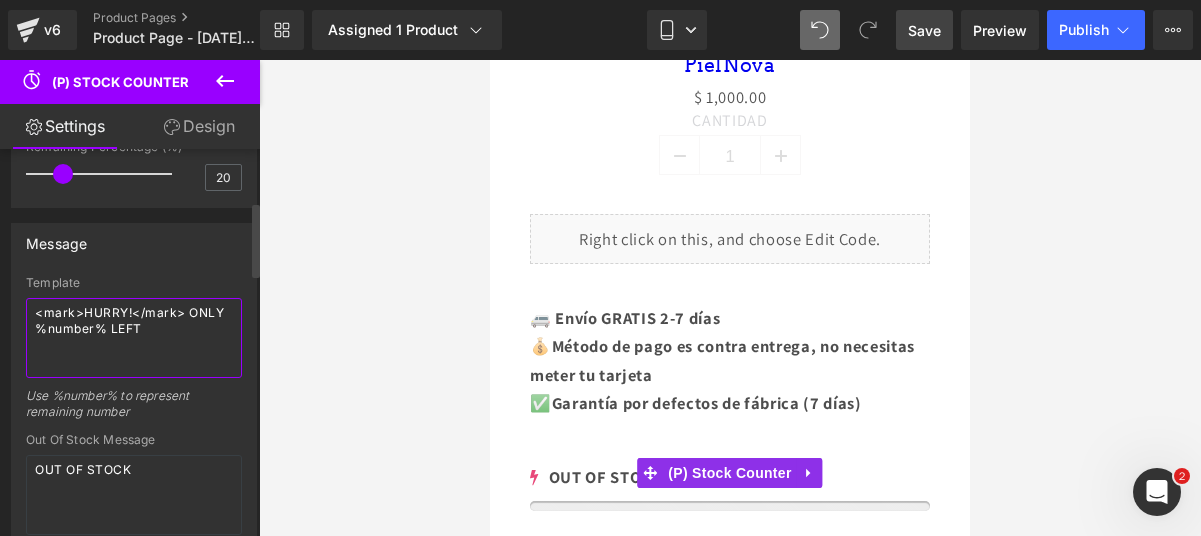 drag, startPoint x: 147, startPoint y: 331, endPoint x: 43, endPoint y: 312, distance: 105.72133 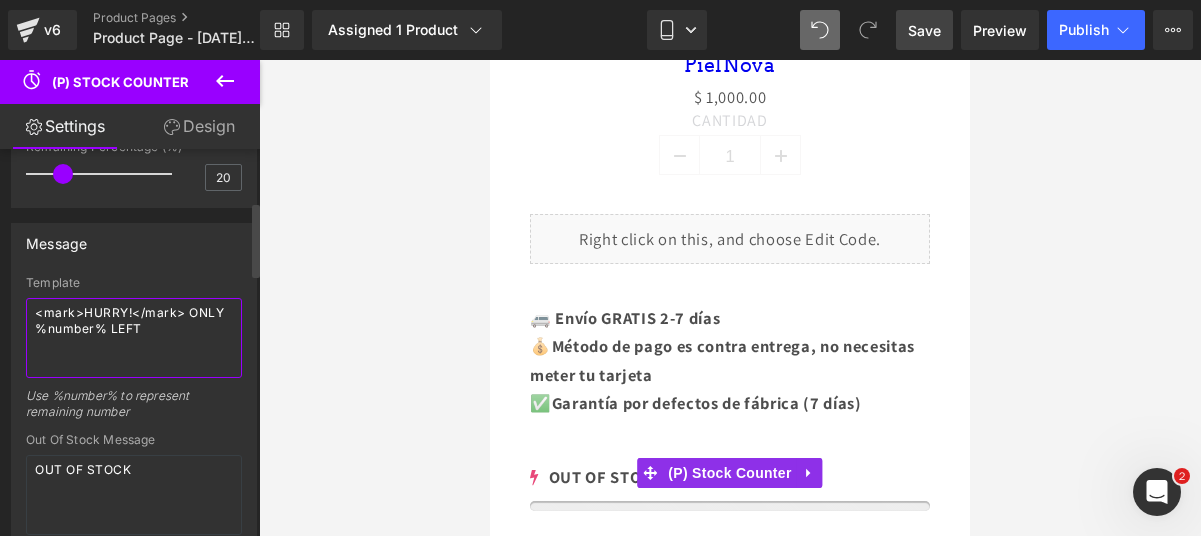 click on "<mark>HURRY!</mark> ONLY %number% LEFT" at bounding box center (134, 338) 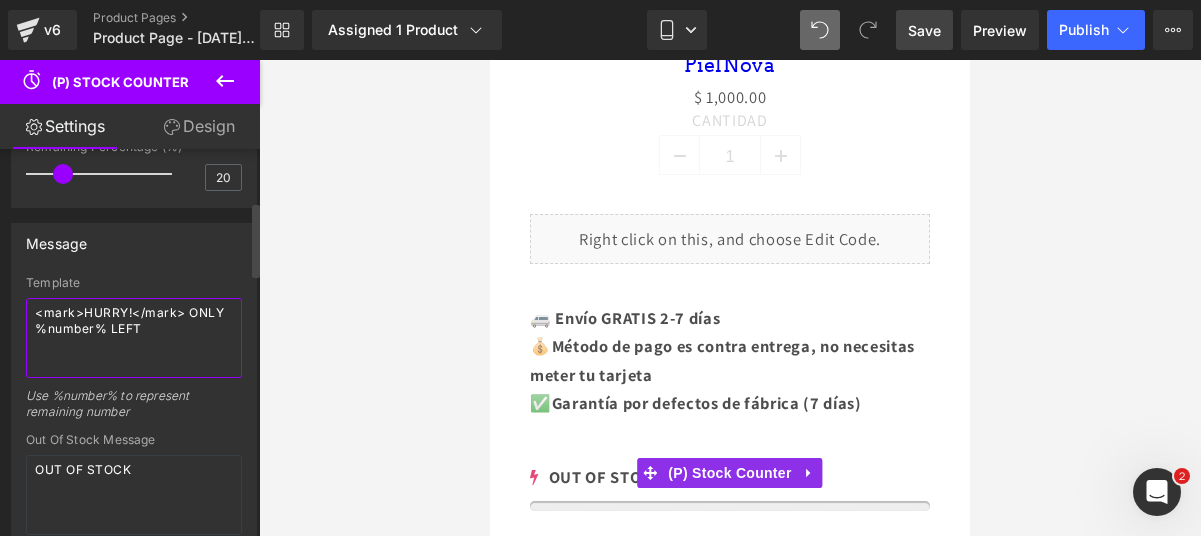 type on "<" 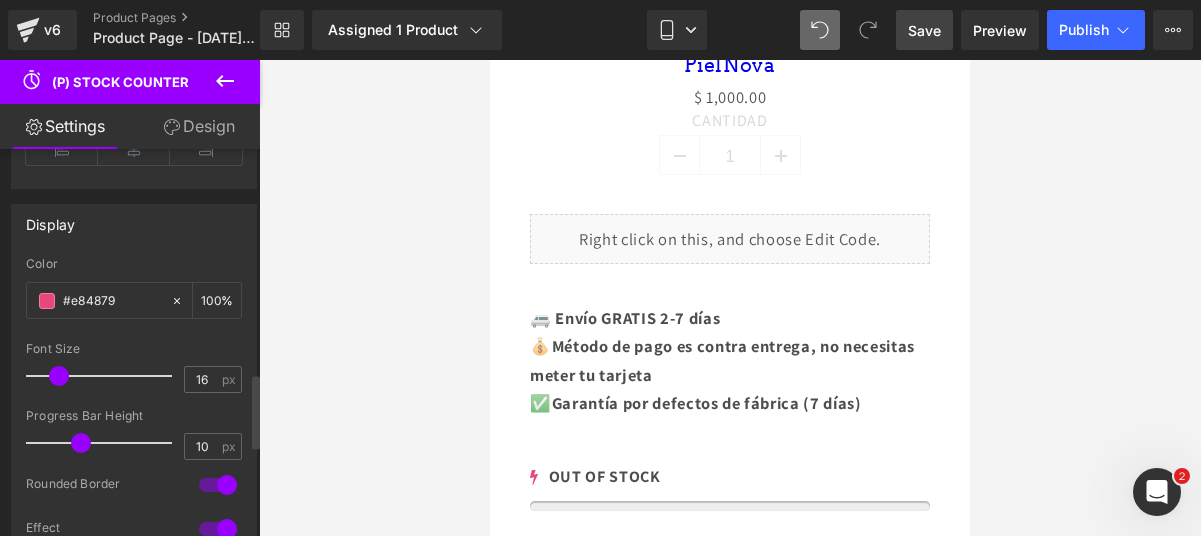 scroll, scrollTop: 1169, scrollLeft: 0, axis: vertical 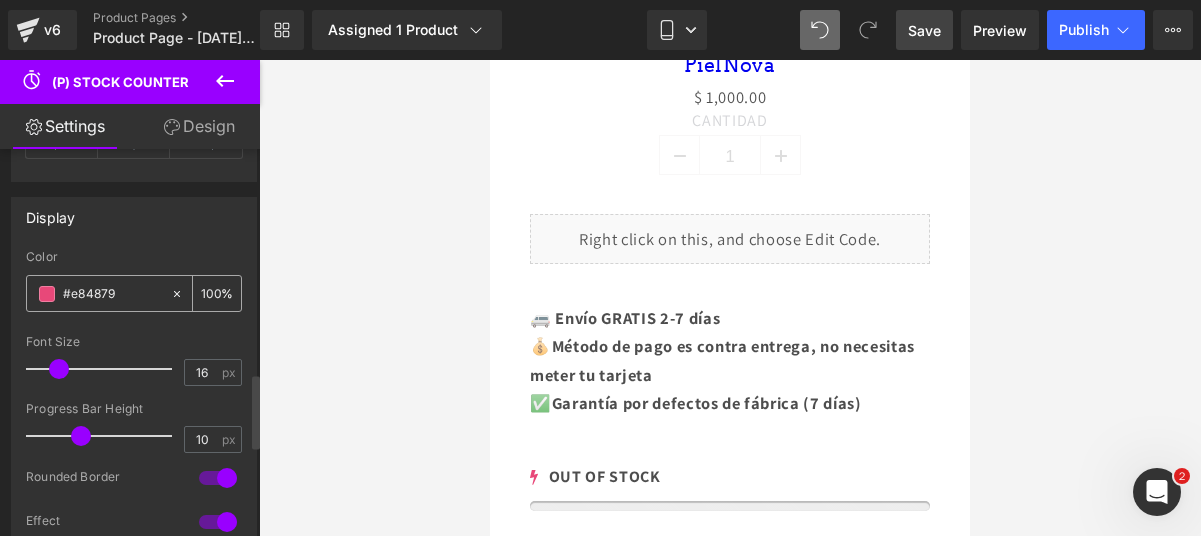 type on "¡¡CORRE!! SOLO QUEDAN 19" 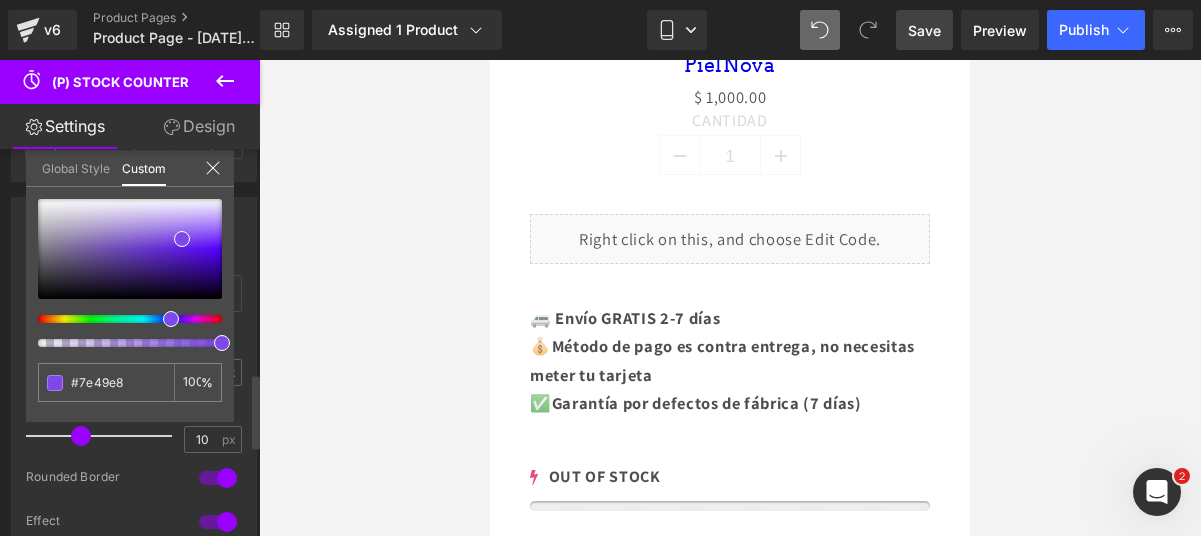 click at bounding box center (122, 319) 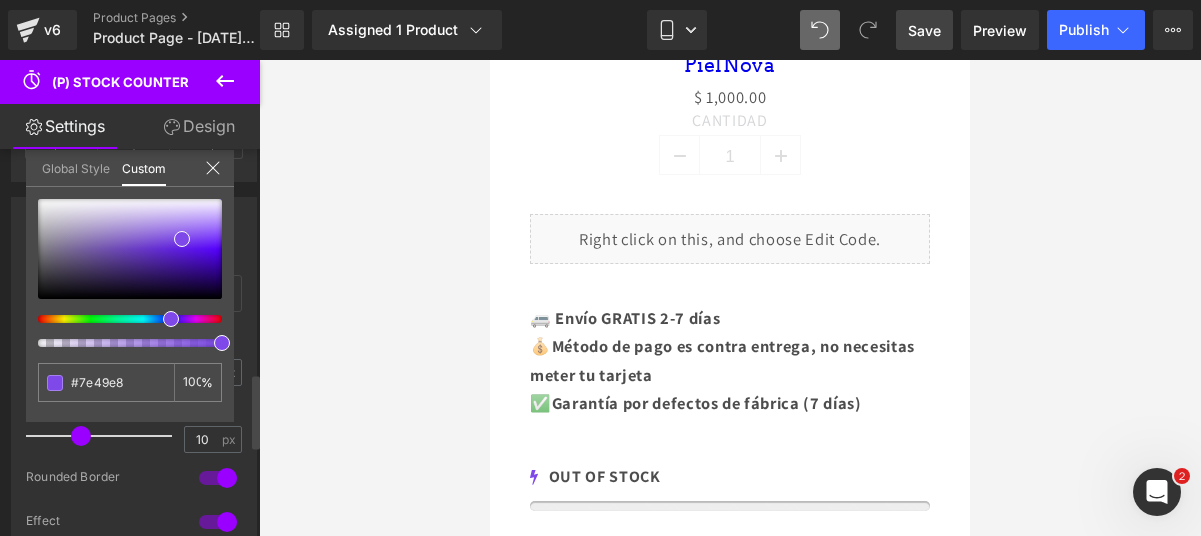 click 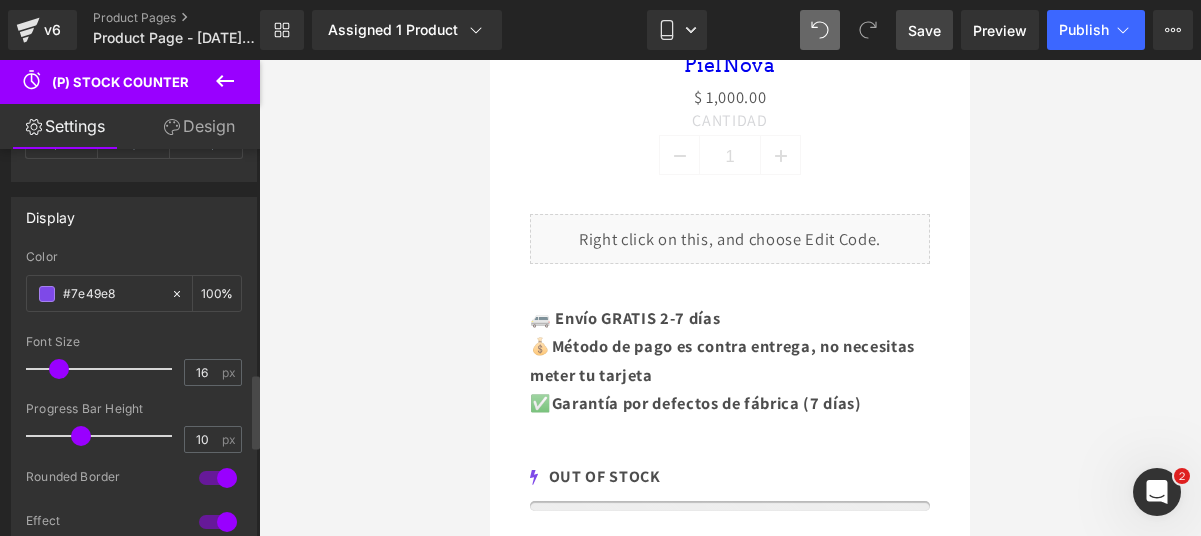 click 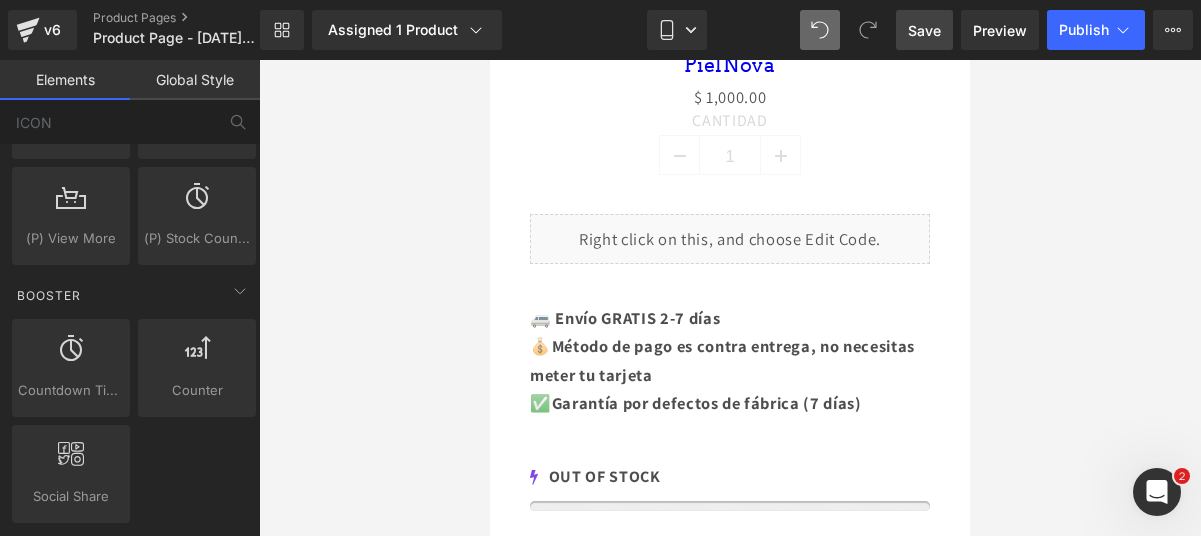 click on "Save" at bounding box center (924, 30) 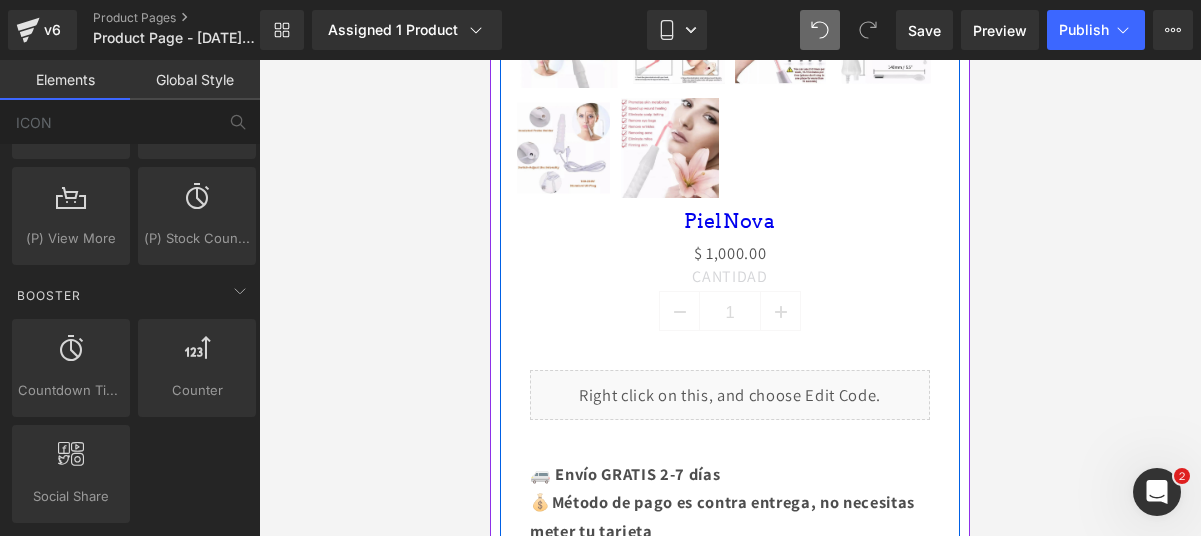 scroll, scrollTop: 1195, scrollLeft: 0, axis: vertical 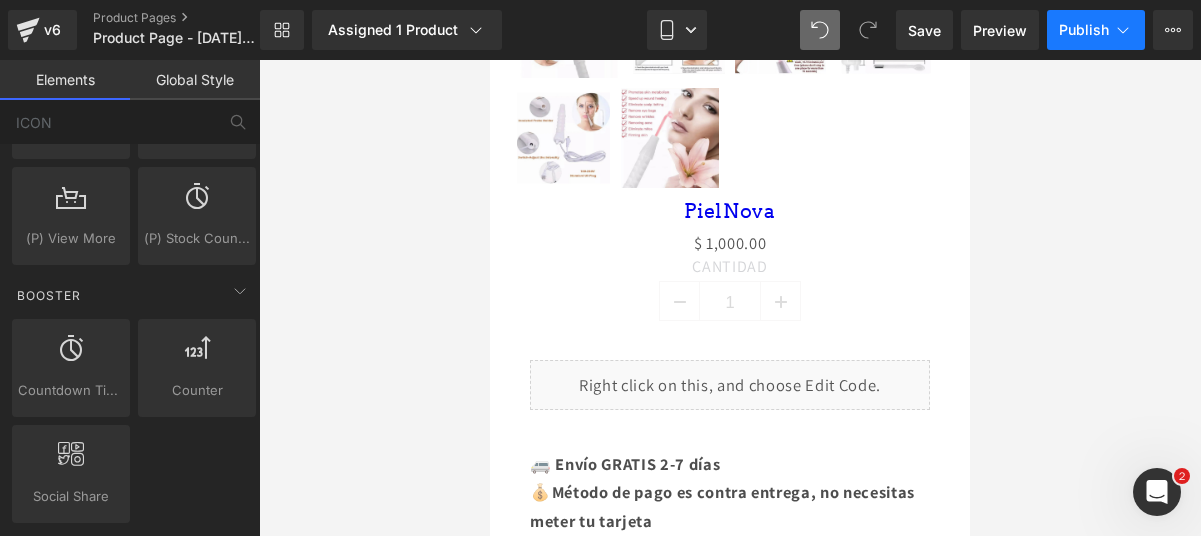 click on "Publish" at bounding box center (1084, 30) 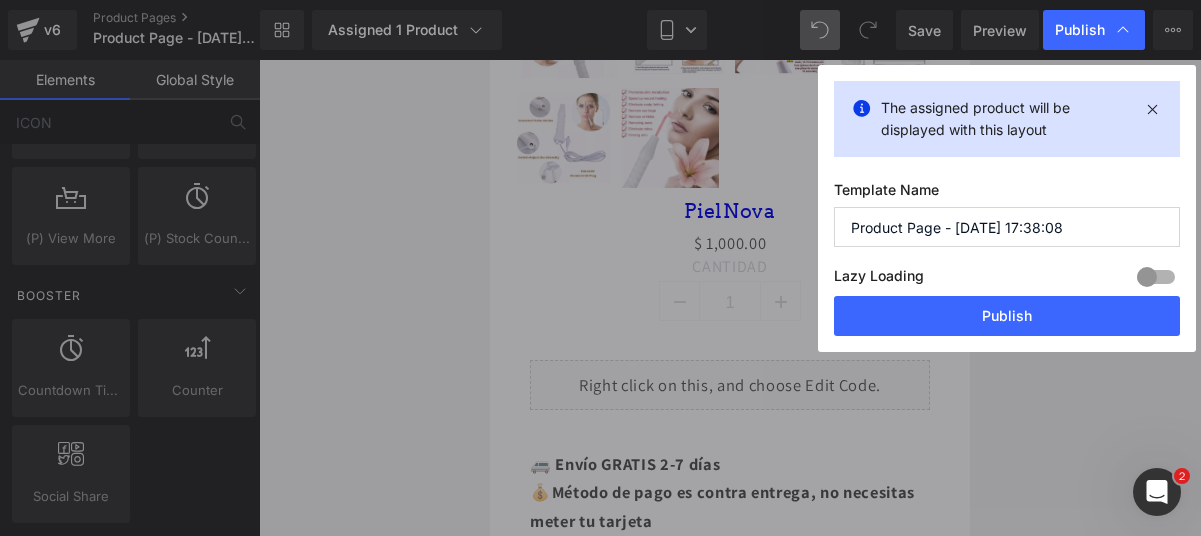 click on "Product Page - Jul 15, 17:38:08" at bounding box center [1007, 227] 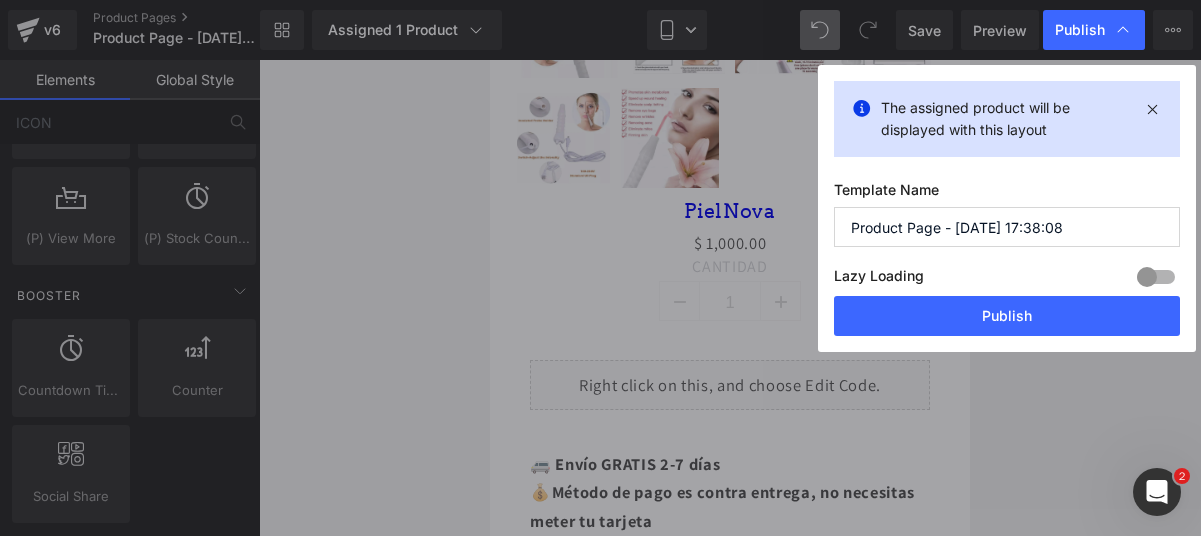 drag, startPoint x: 1060, startPoint y: 233, endPoint x: 830, endPoint y: 230, distance: 230.01956 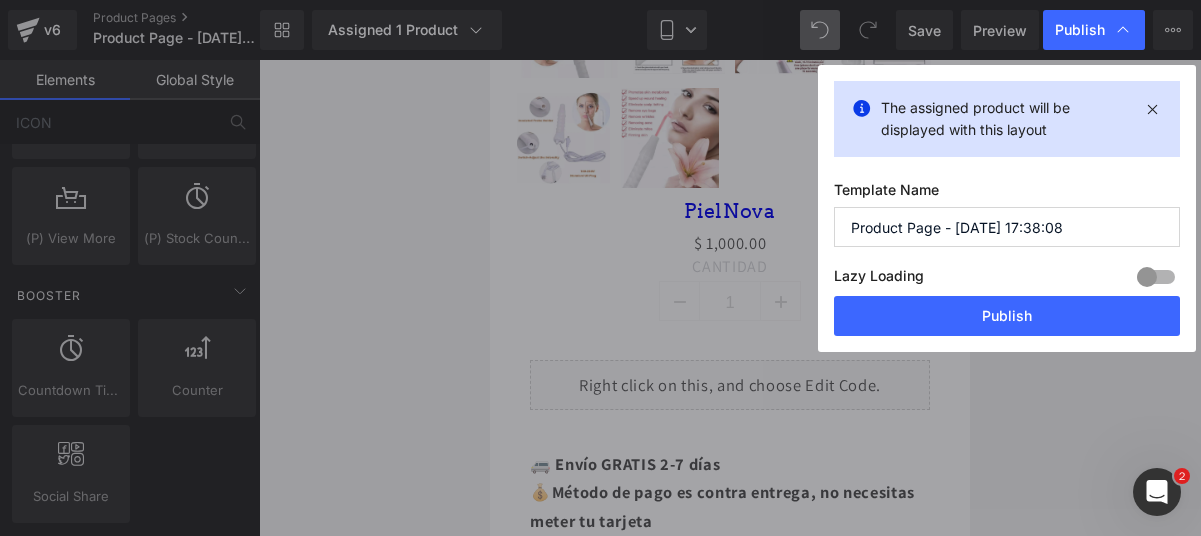 click on "The assigned product will be displayed with this layout Template Name Product Page - Jul 15, 17:38:08
Lazy Loading
Build
Upgrade plan to unlock
Lazy loading helps you improve page loading time, enhance user experience & increase your SEO results.
Lazy loading is available on  Build, Optimize & Enterprise.
You’ve reached the maximum published page number of your plan  (136/999999) .
Upgrade plan to unlock more pages
Publish" at bounding box center (1007, 208) 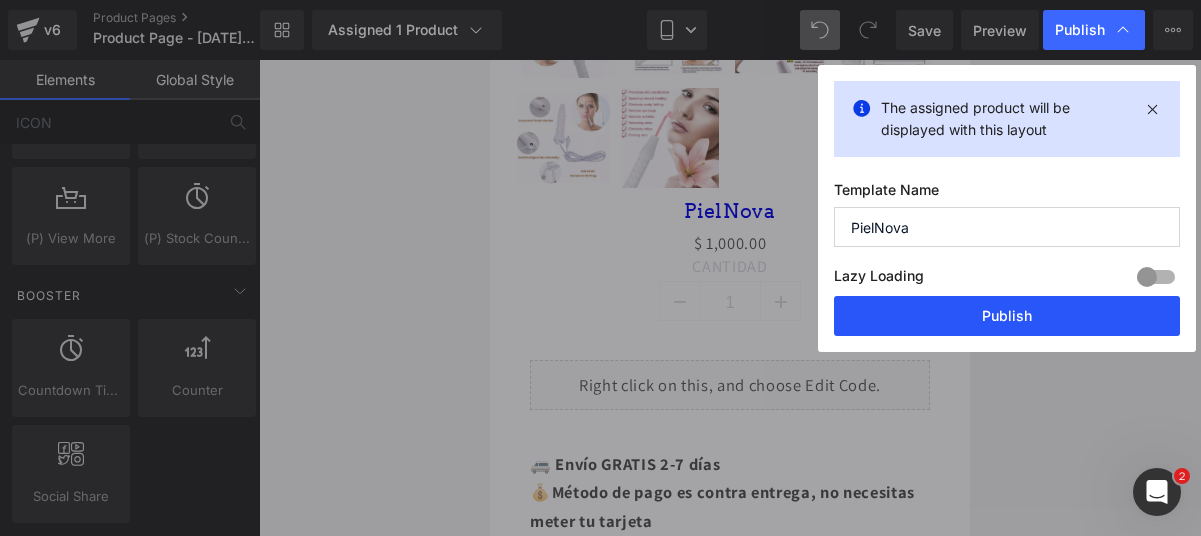 type on "PielNova" 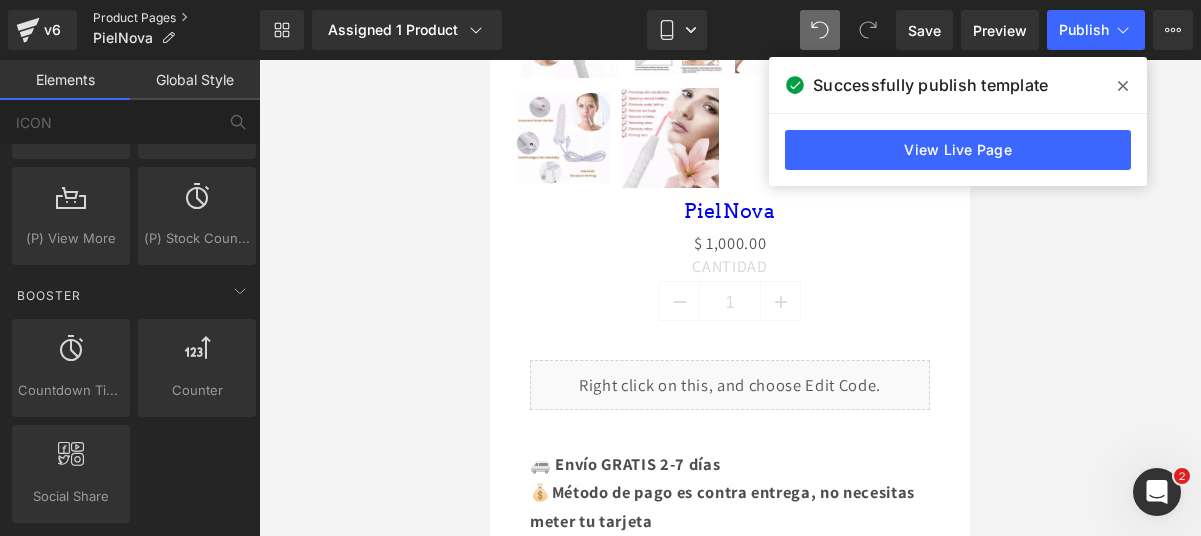 click on "Product Pages" at bounding box center (176, 18) 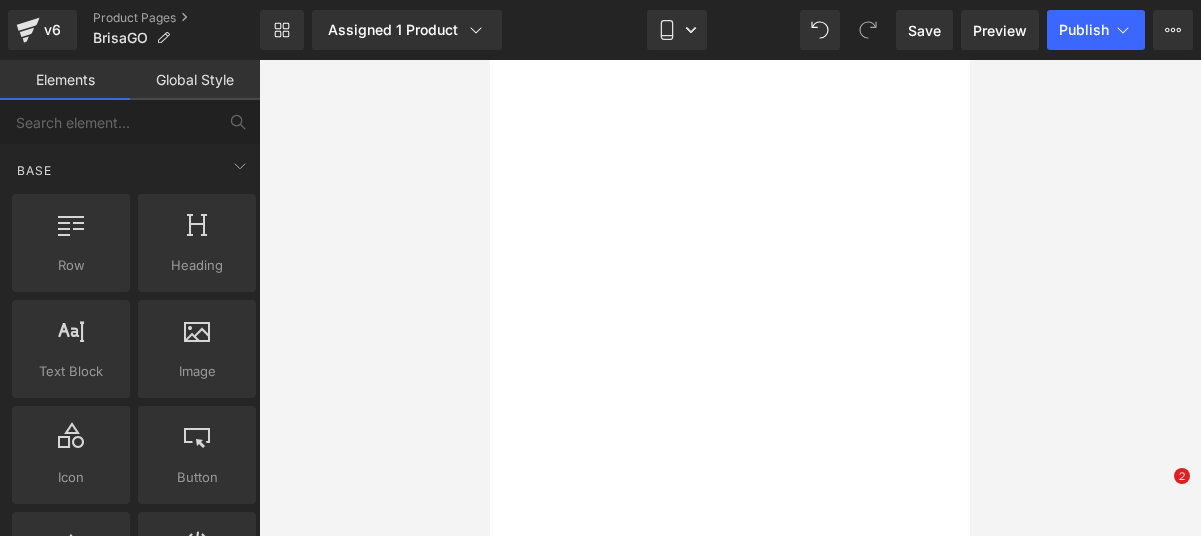 scroll, scrollTop: 0, scrollLeft: 0, axis: both 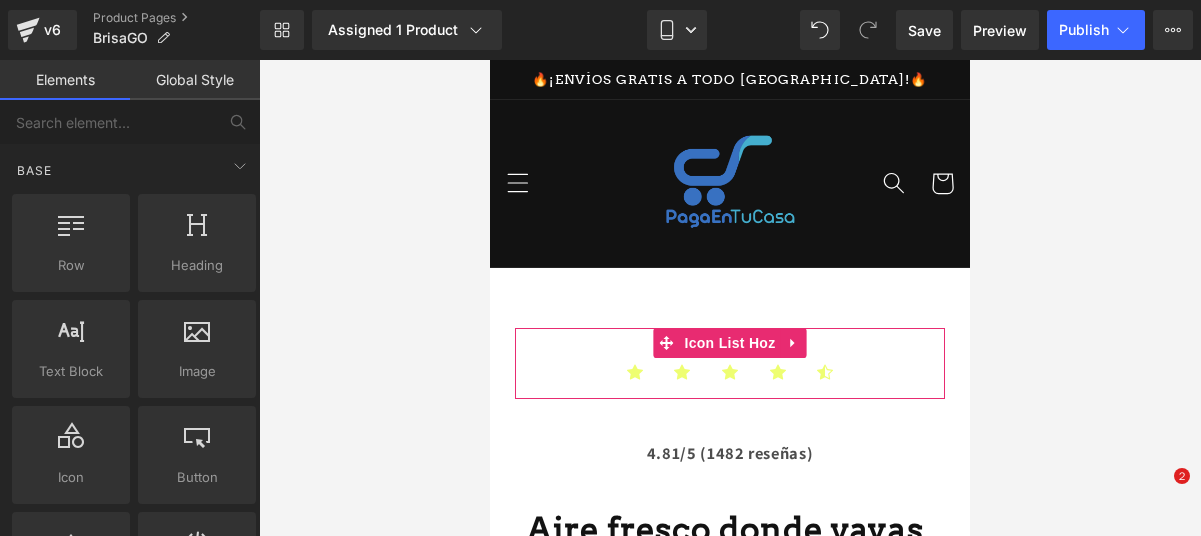 click on "¡No te arriesgues a quedarte sin las tuyas! ‼️🔥" at bounding box center (730, 5640) 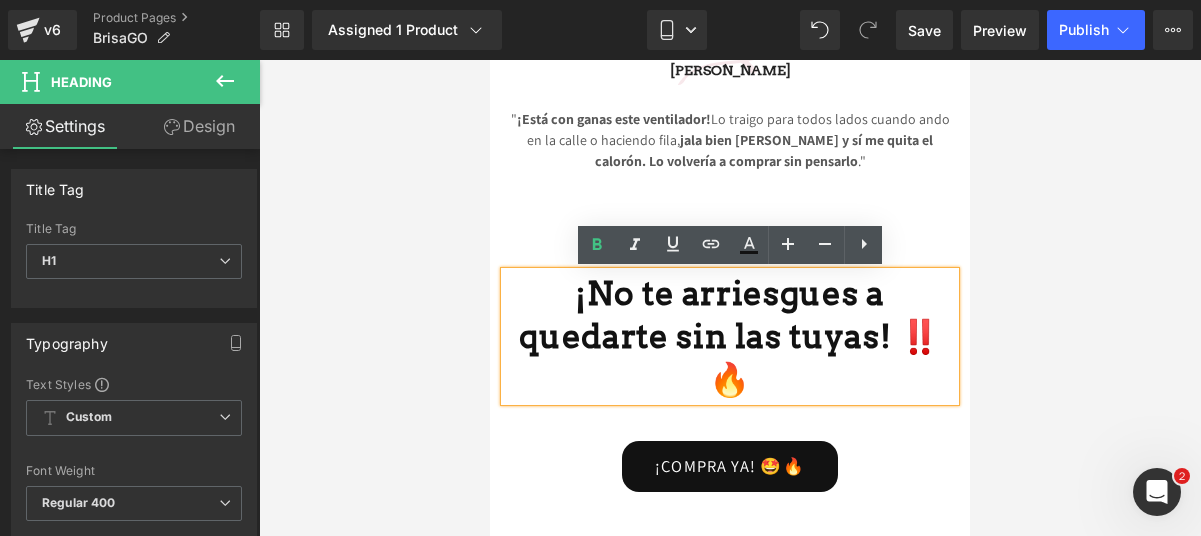 scroll, scrollTop: 0, scrollLeft: 0, axis: both 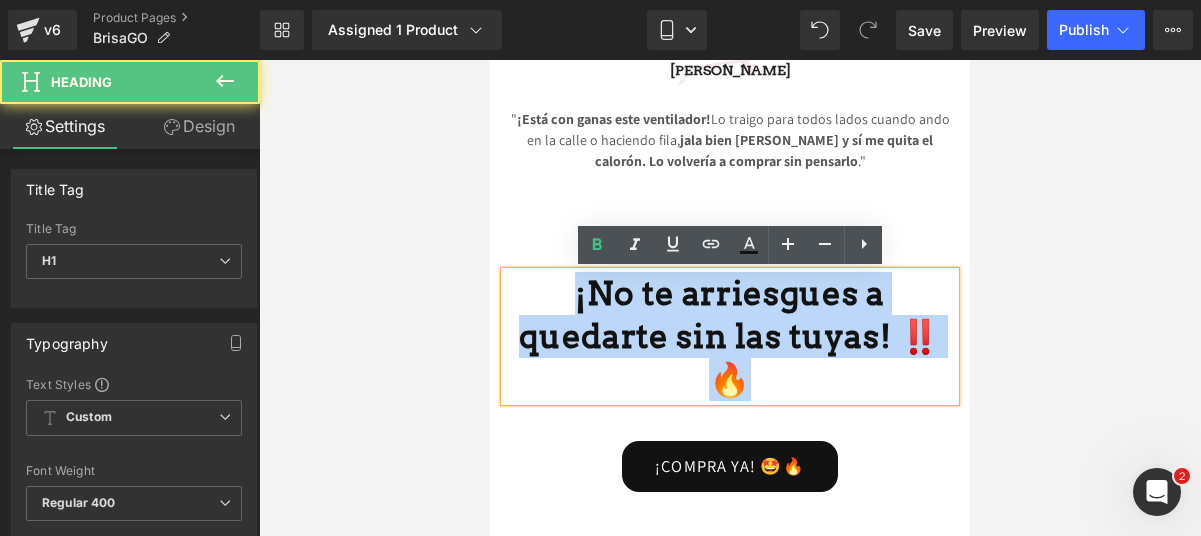 drag, startPoint x: 875, startPoint y: 337, endPoint x: 433, endPoint y: 290, distance: 444.49185 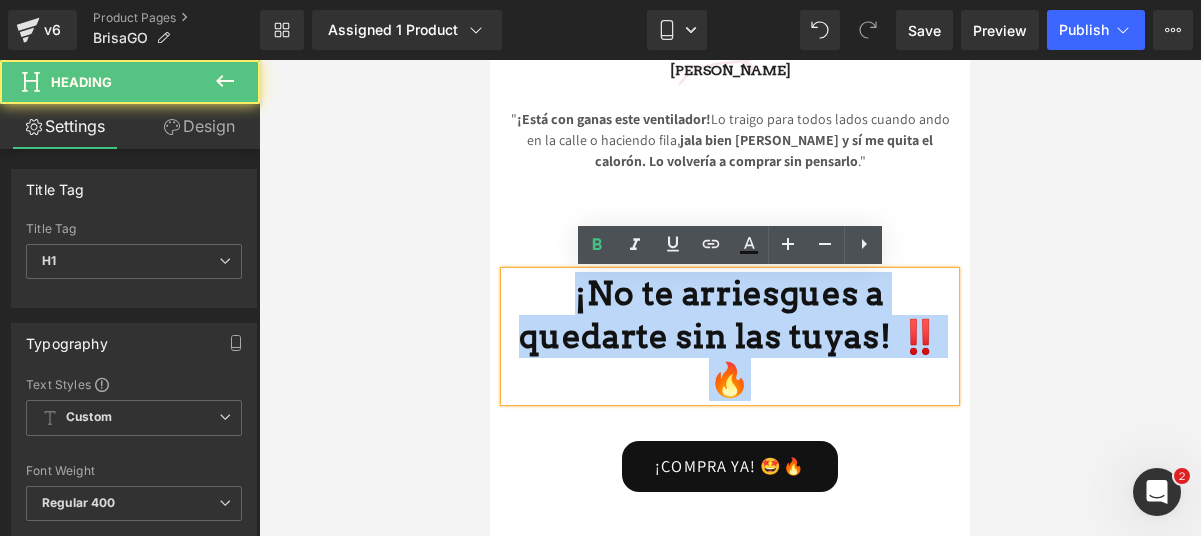 click on "Ir directamente al contenido
🔥¡ENVÍOS GRATIS A TODO [GEOGRAPHIC_DATA]!🔥
Inicio
Audio
[PERSON_NAME]
[GEOGRAPHIC_DATA]
Casa
Cocina
Cuerpo/Ejercicio/Terapia
ElectroBelleza
Mascotas" at bounding box center (730, -5006) 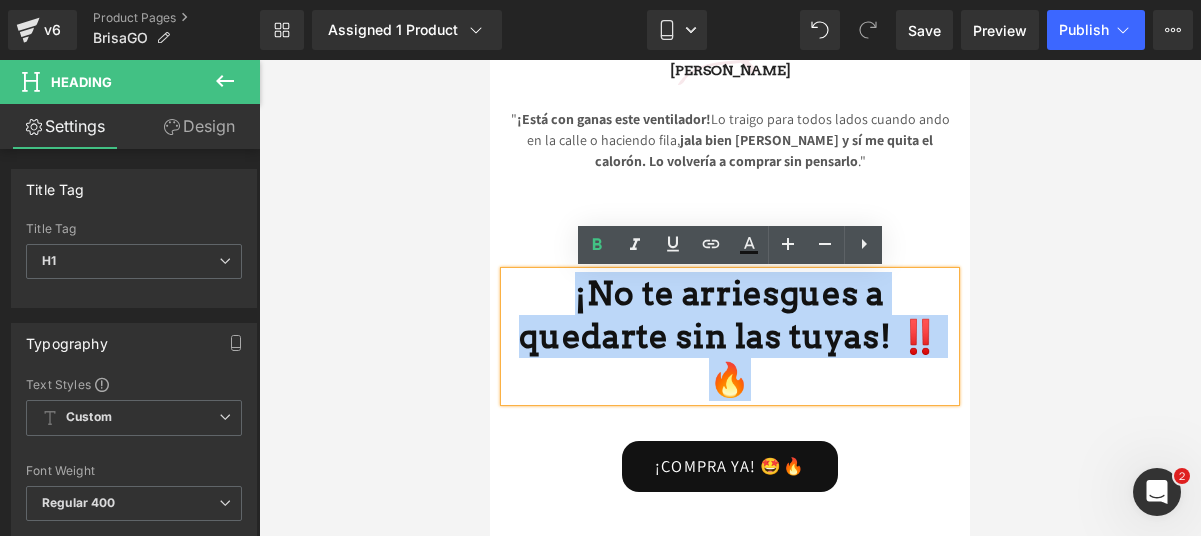 copy on "¡No te arriesgues a quedarte sin las tuyas! ‼️🔥" 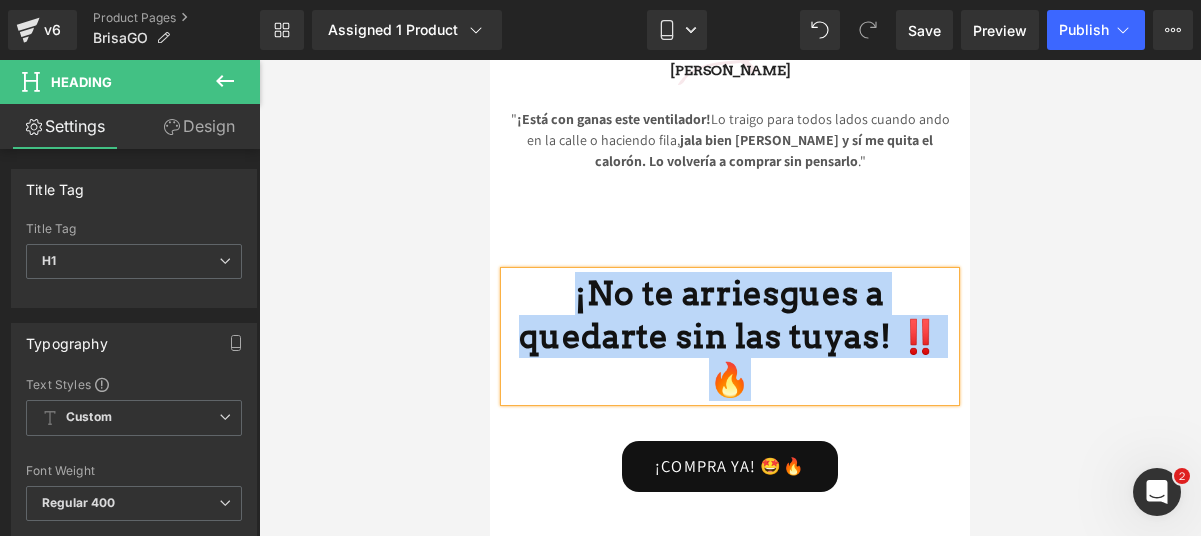 click on "¡No te arriesgues a quedarte sin las tuyas! ‼️🔥" at bounding box center (730, 336) 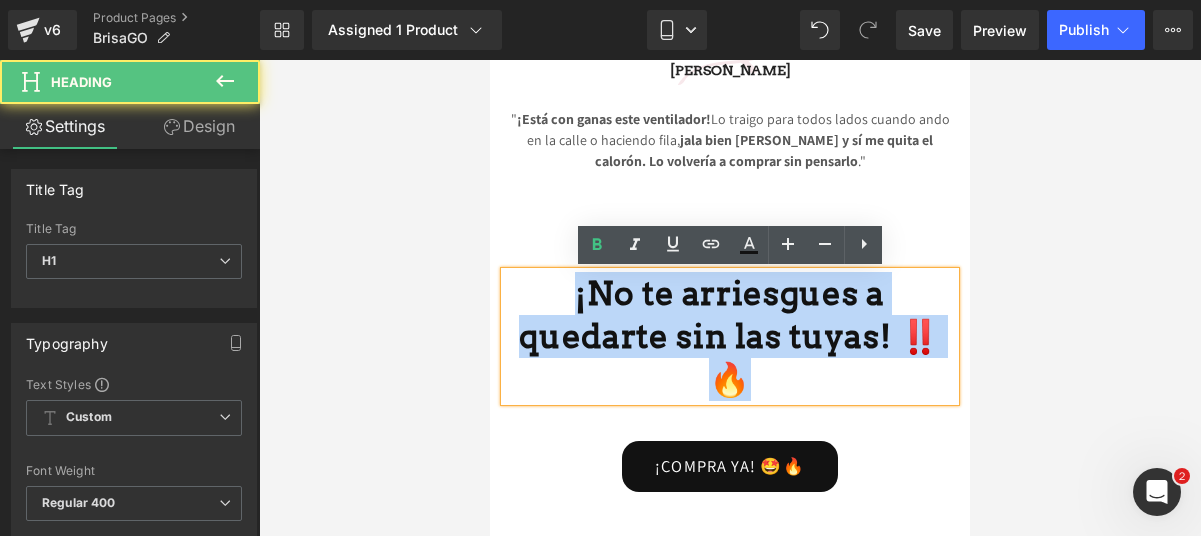 click on "¡COMPRA YA! 🤩🔥
Button" at bounding box center (730, 467) 